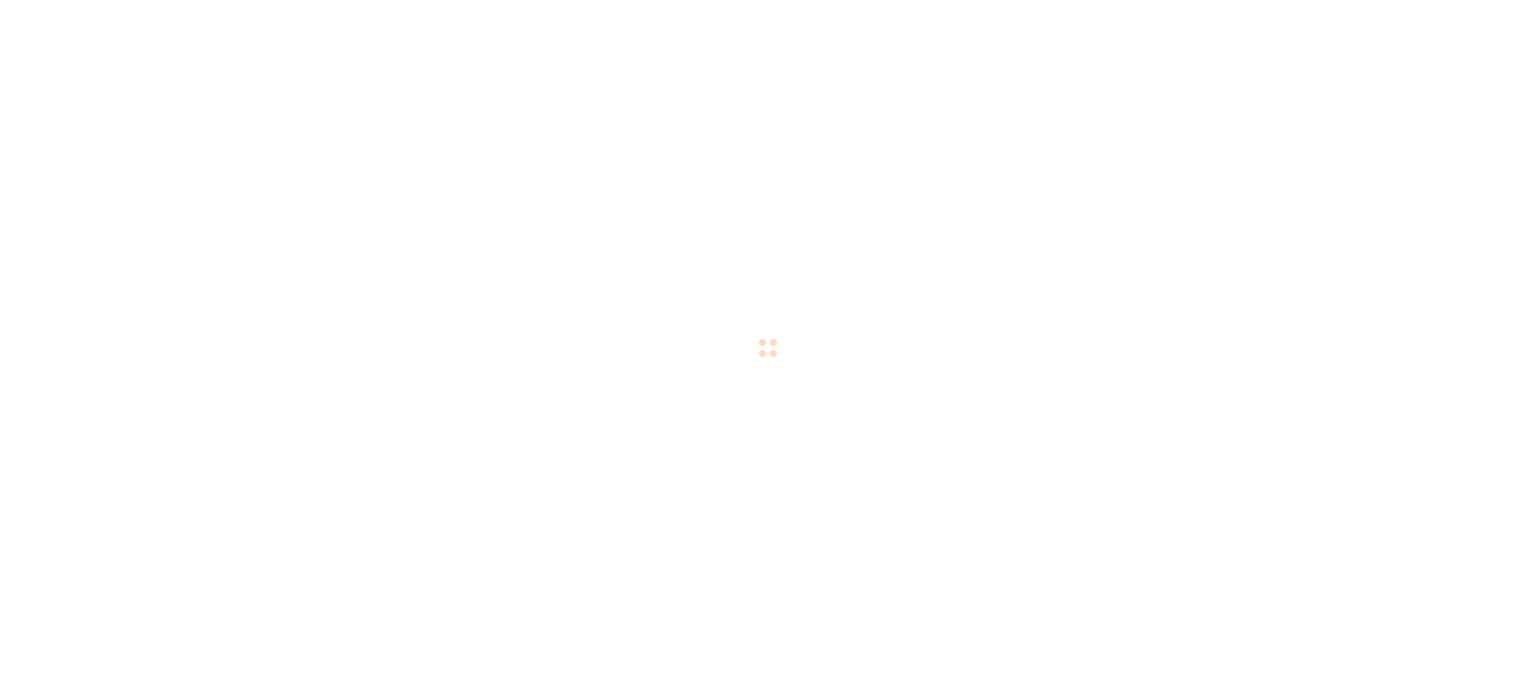 scroll, scrollTop: 0, scrollLeft: 0, axis: both 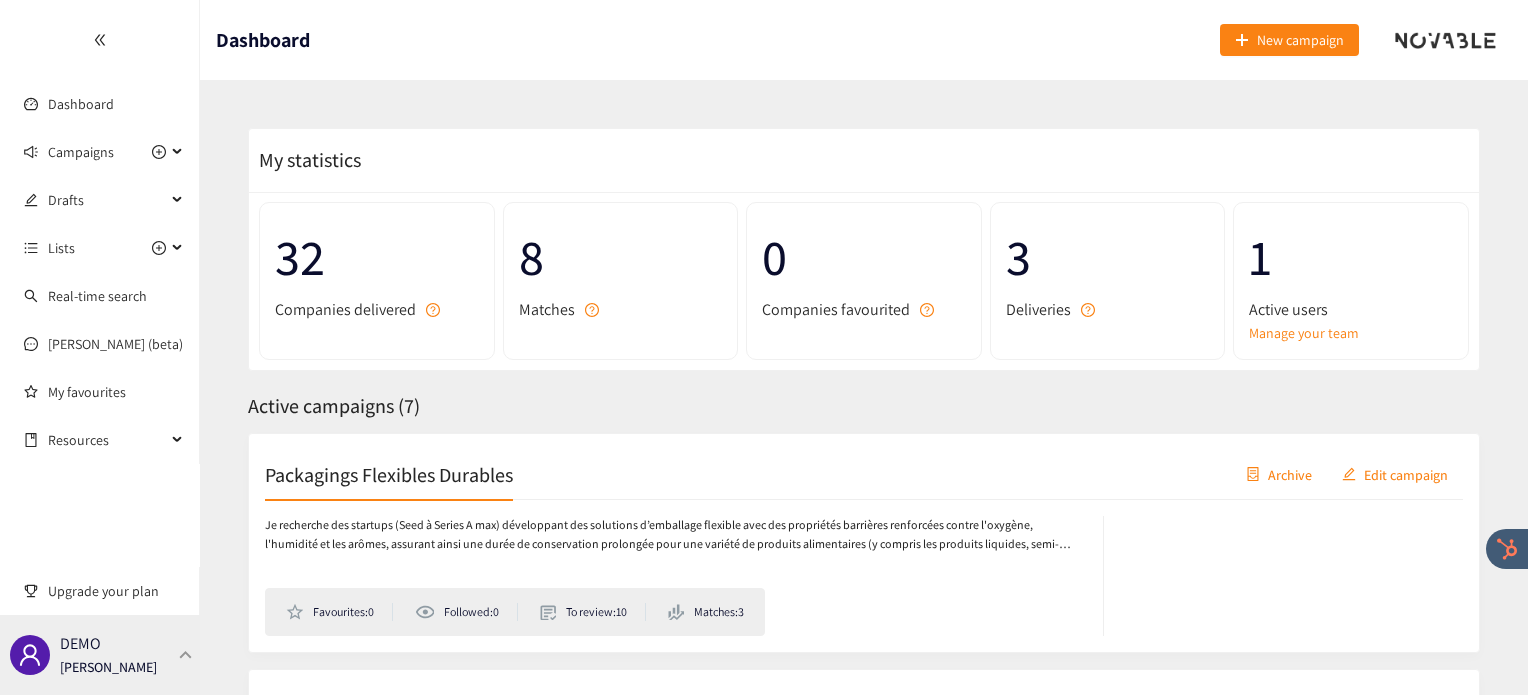 click at bounding box center (186, 654) 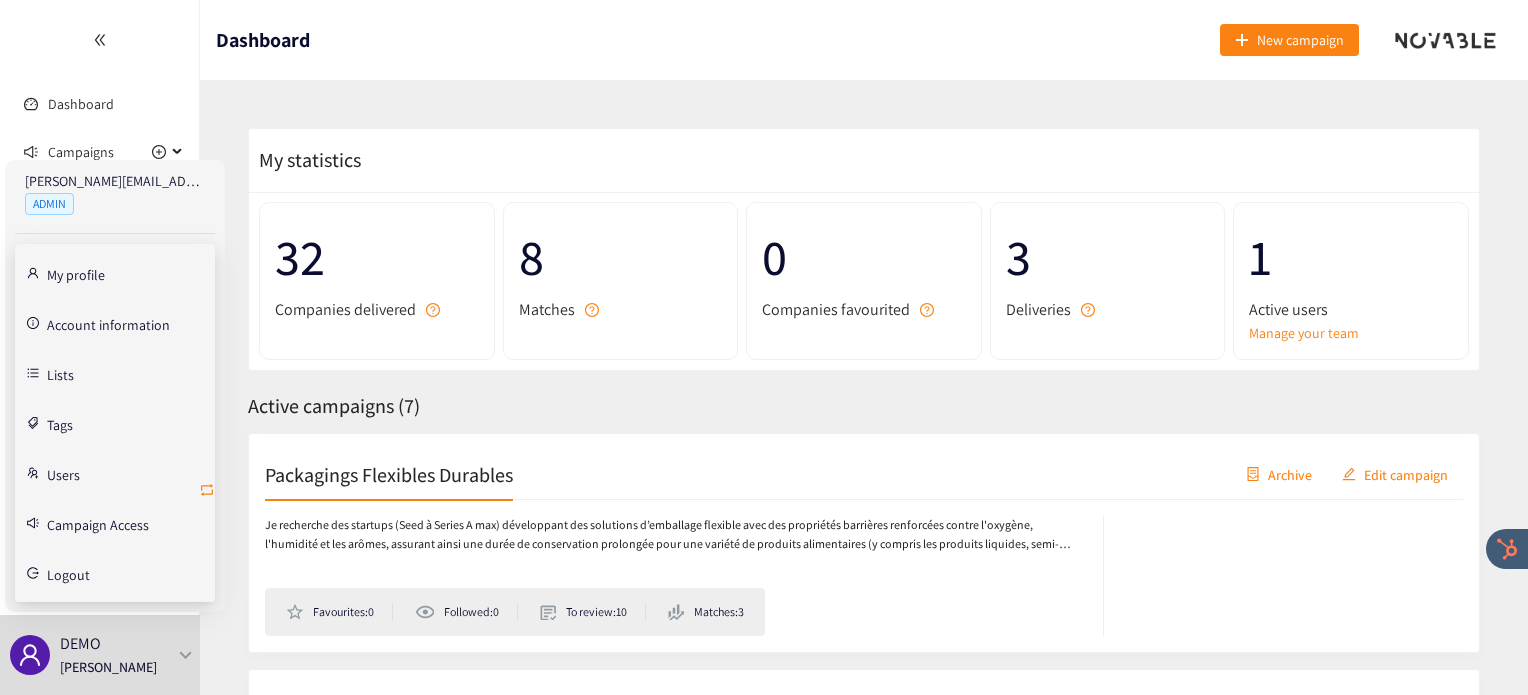 click 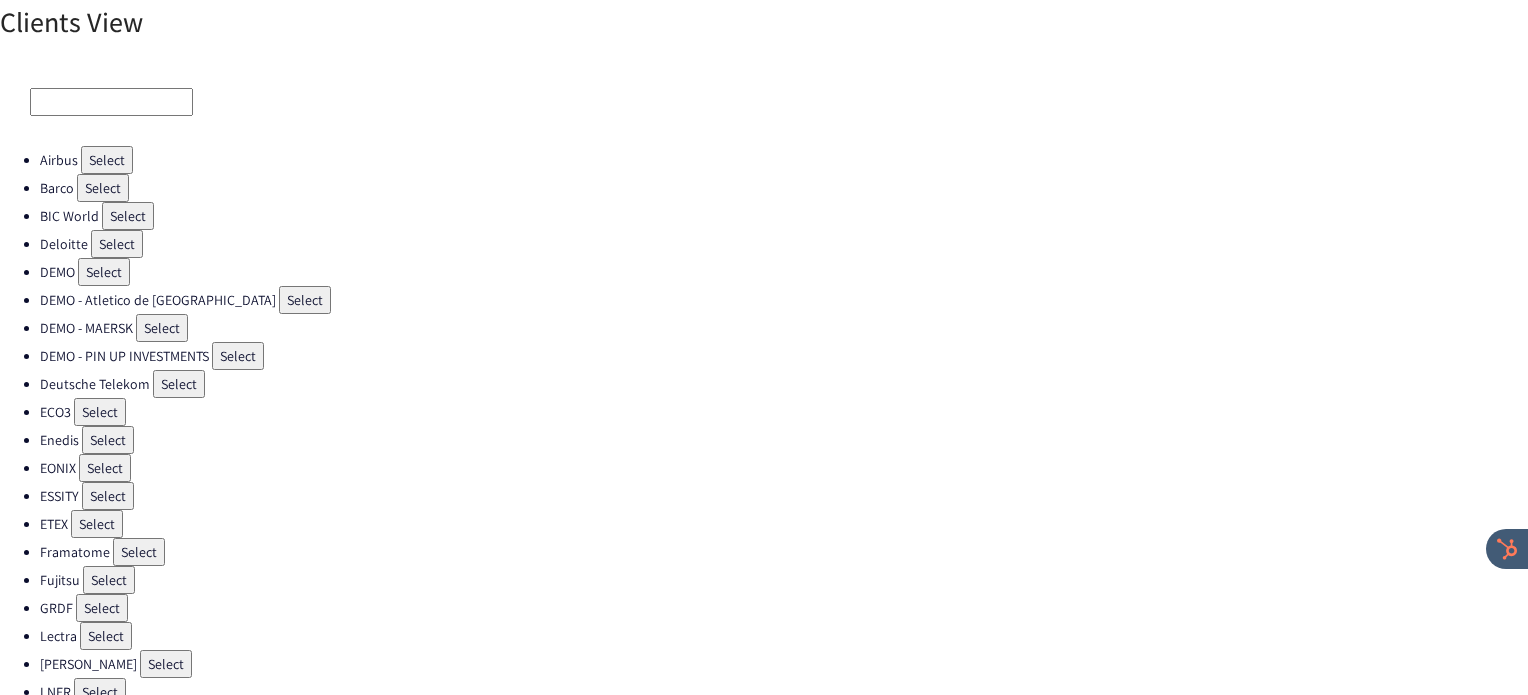 click on "Select" at bounding box center (100, 412) 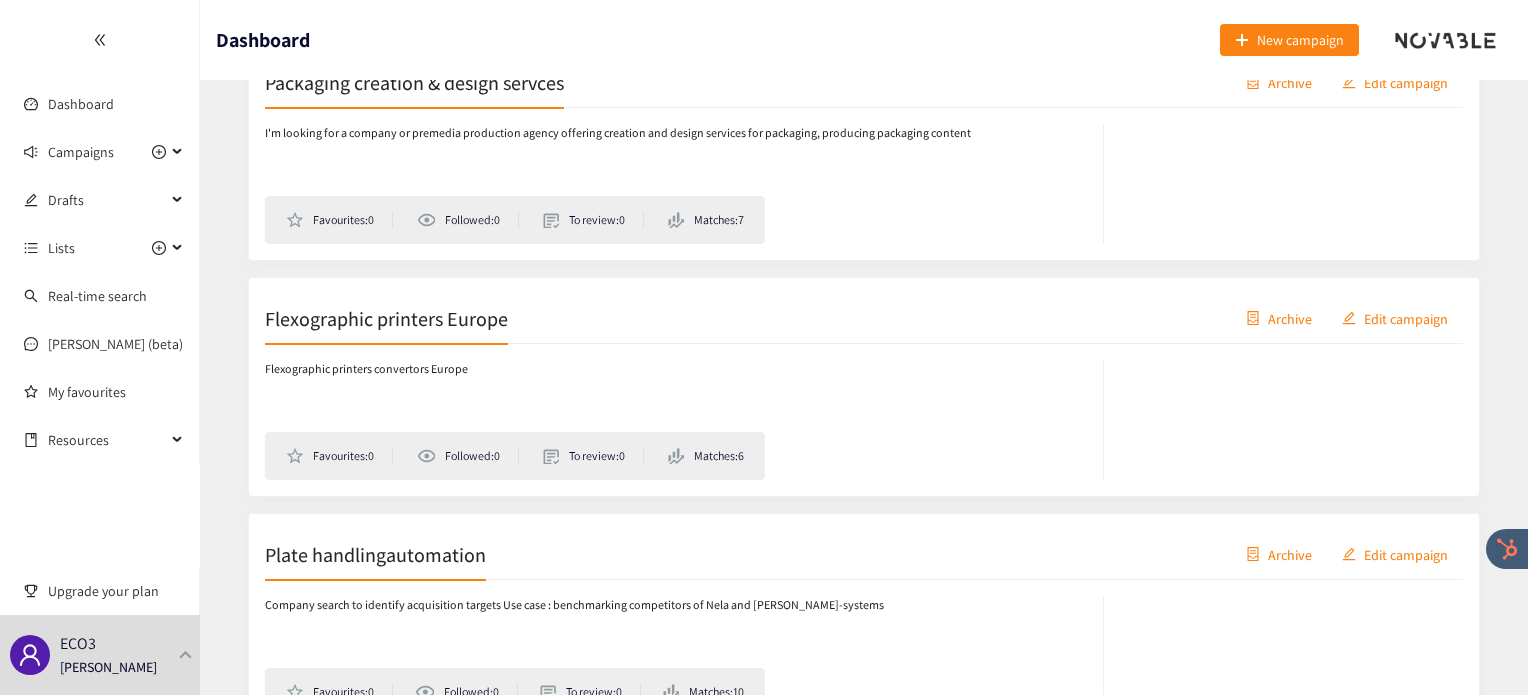 scroll, scrollTop: 1107, scrollLeft: 0, axis: vertical 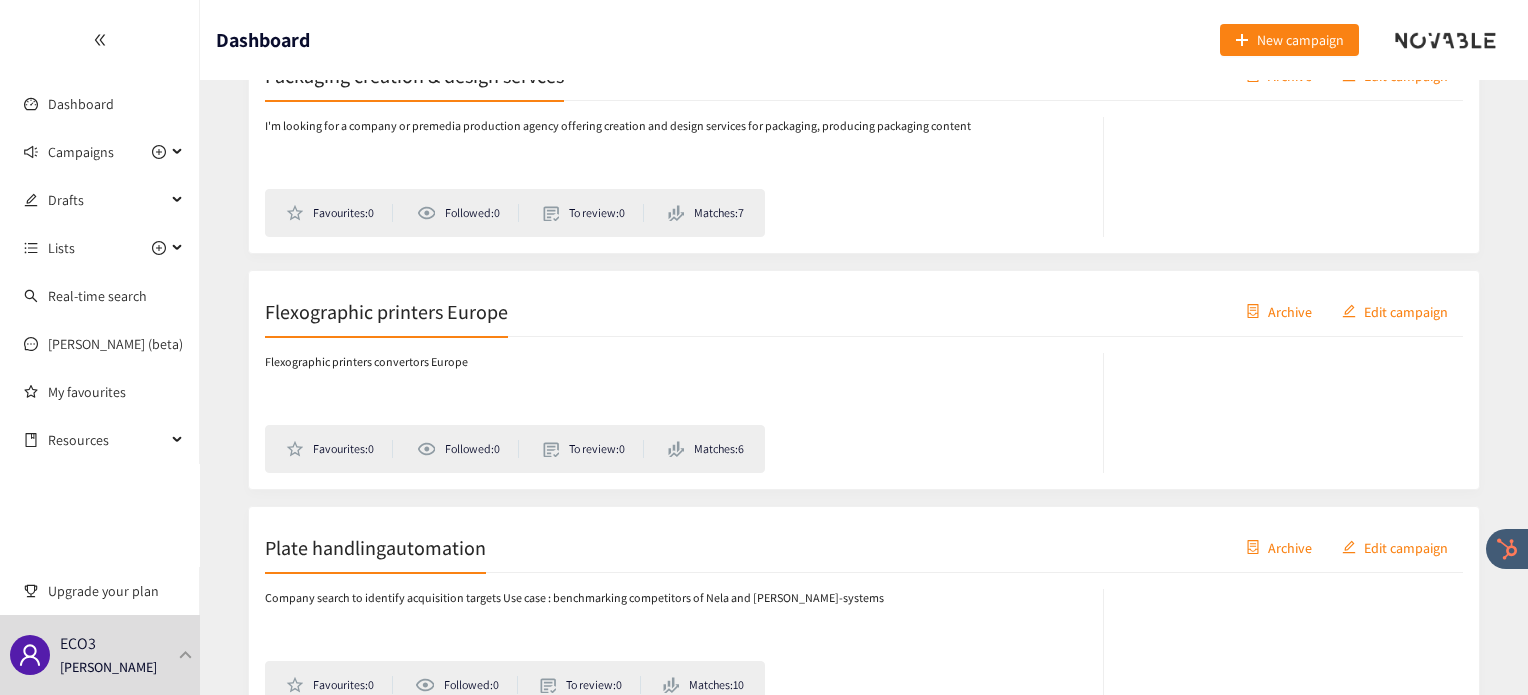 click on "Flexographic printers Europe Archive Edit campaign" at bounding box center [864, 312] 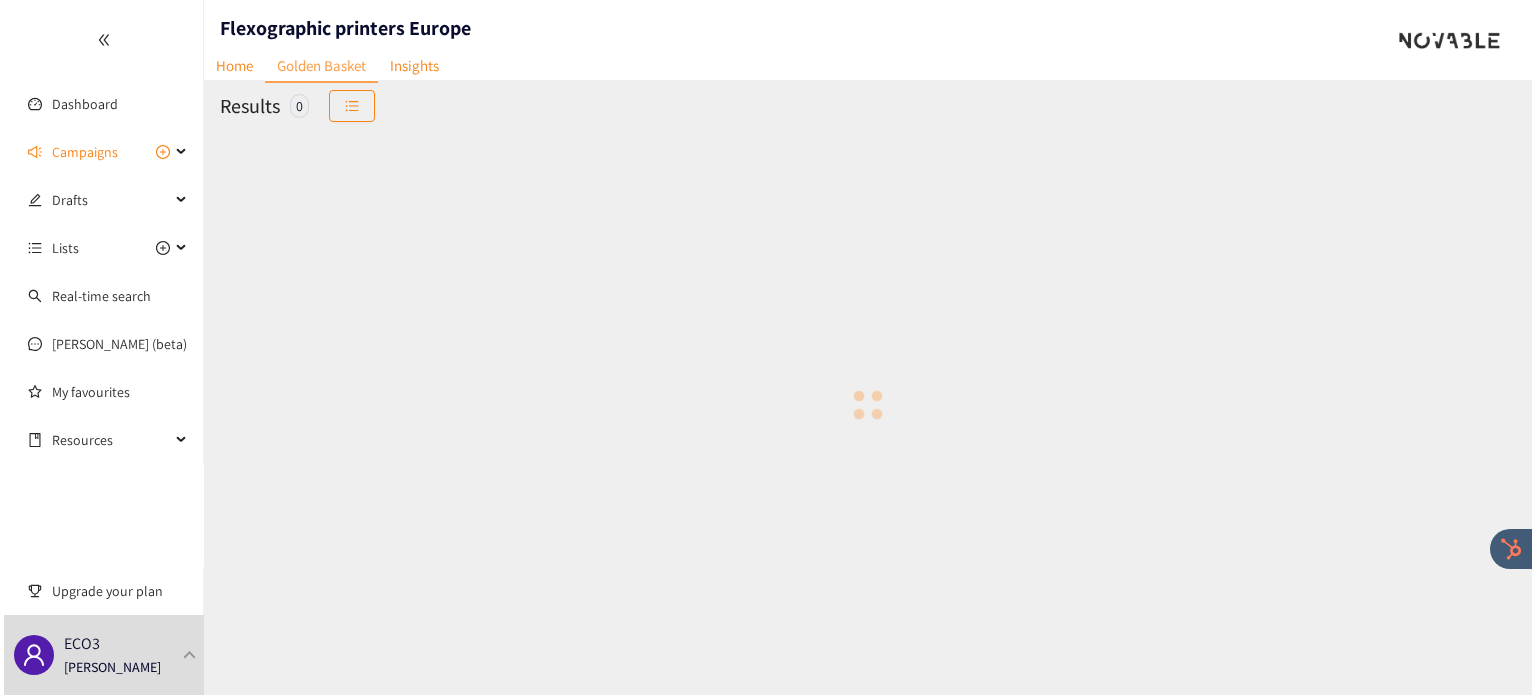 scroll, scrollTop: 0, scrollLeft: 0, axis: both 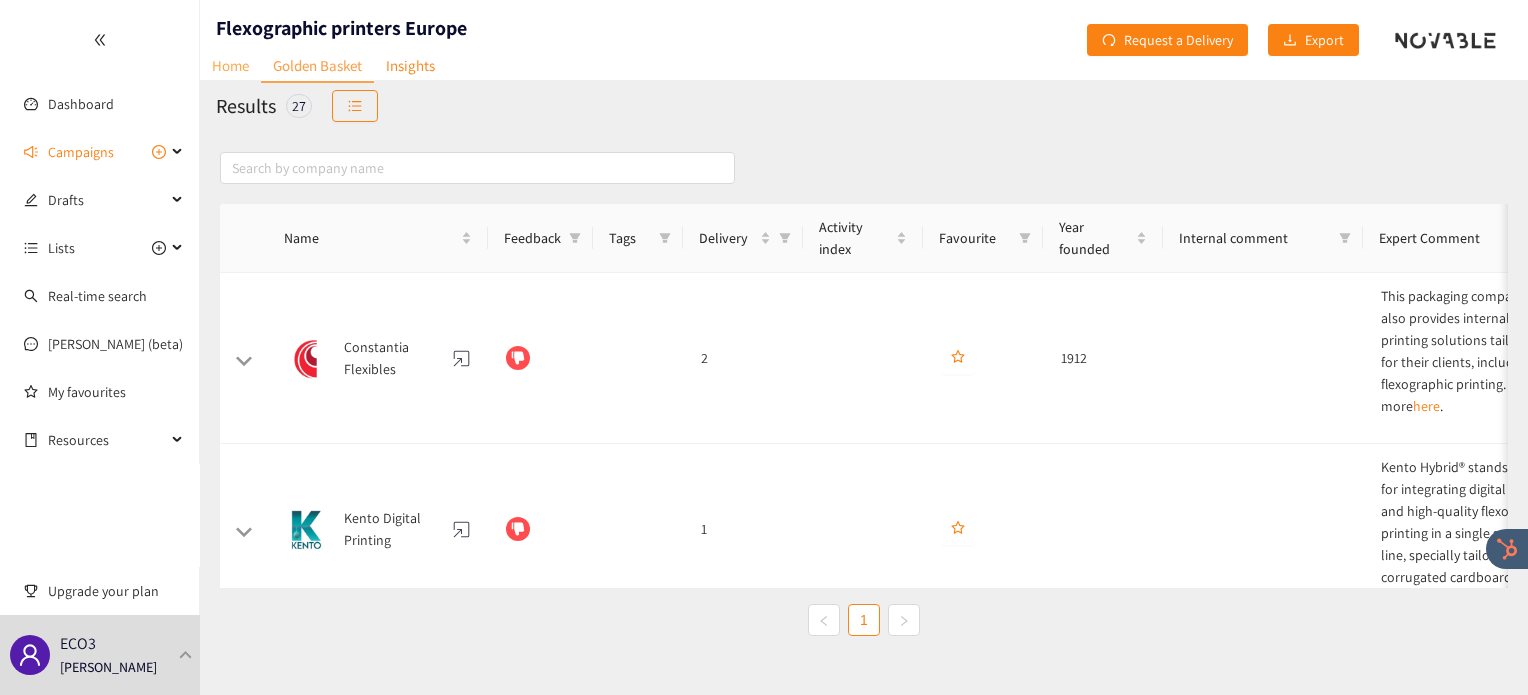 click on "Home" at bounding box center (230, 65) 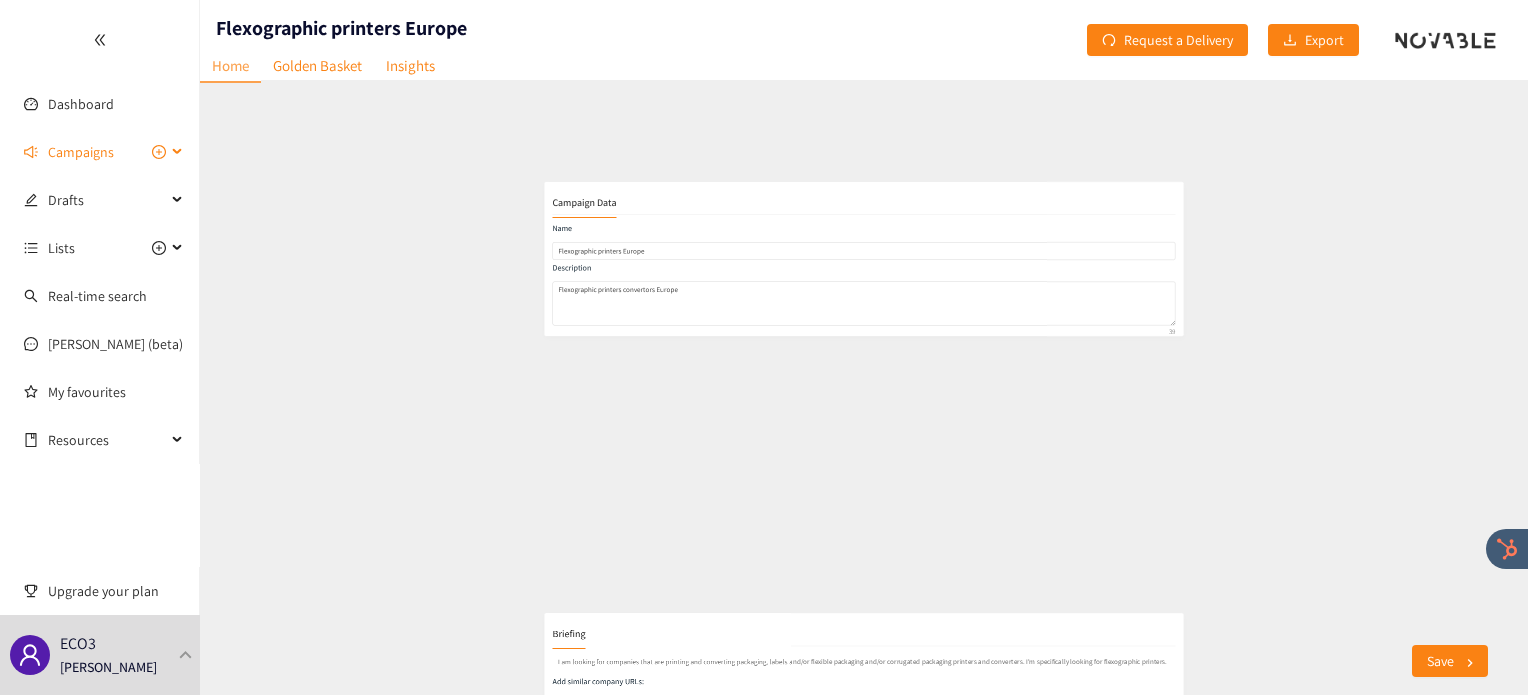 click on "Campaigns" at bounding box center (81, 152) 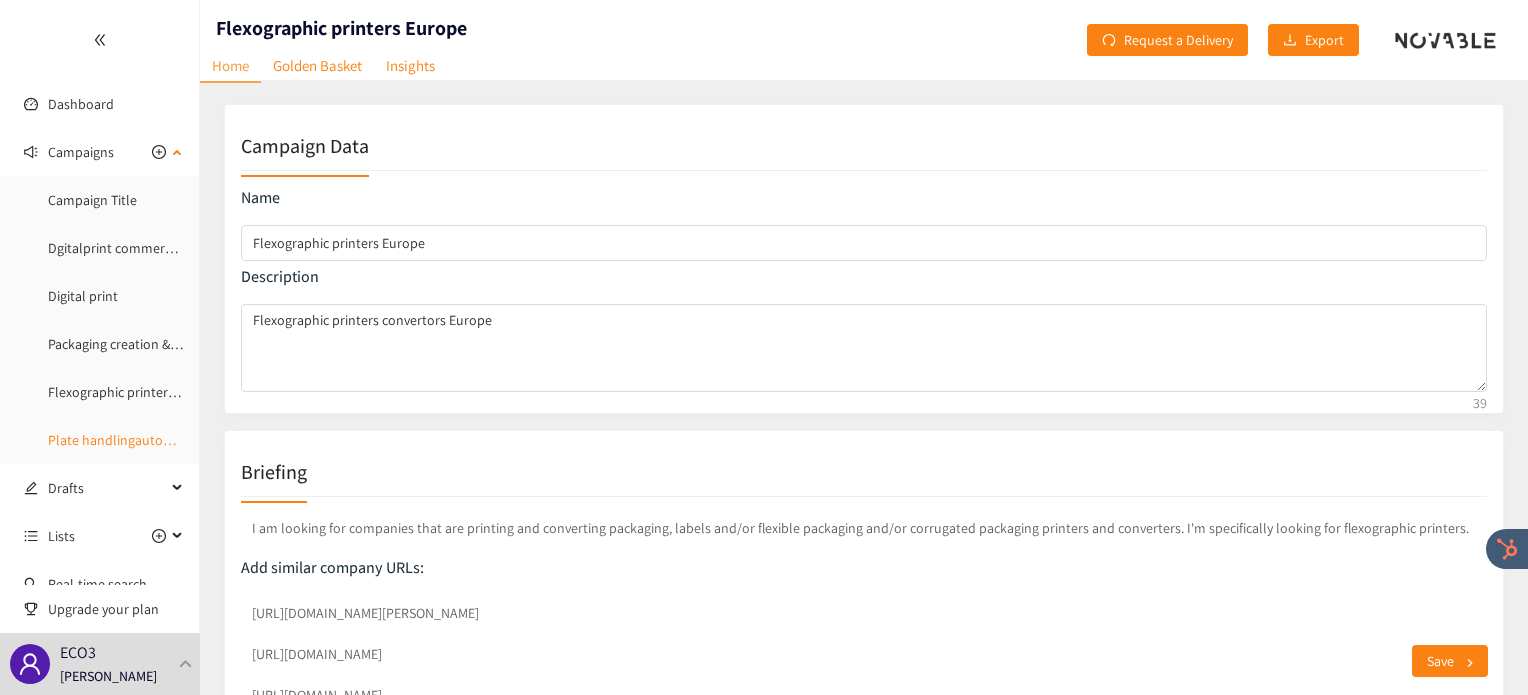 click on "Plate handlingautomation" at bounding box center [127, 440] 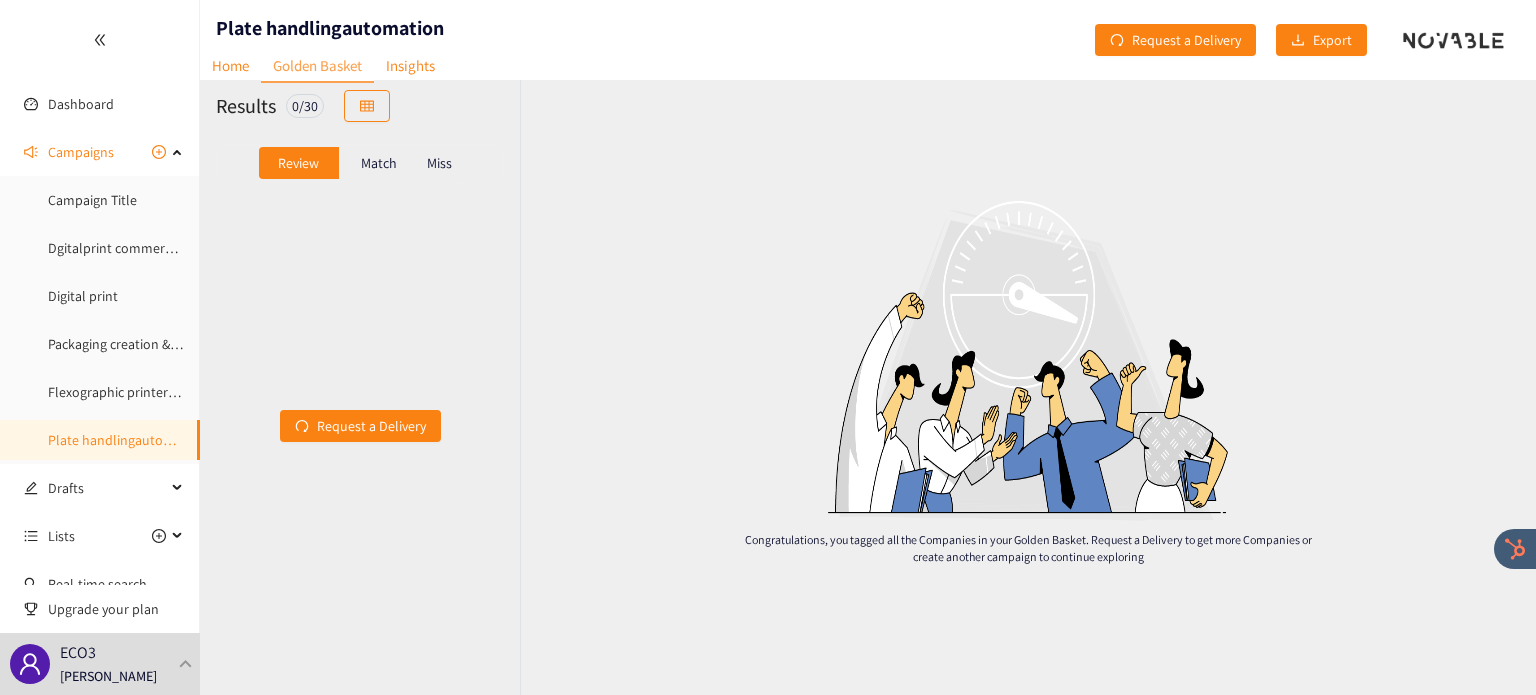click on "Match" at bounding box center (379, 163) 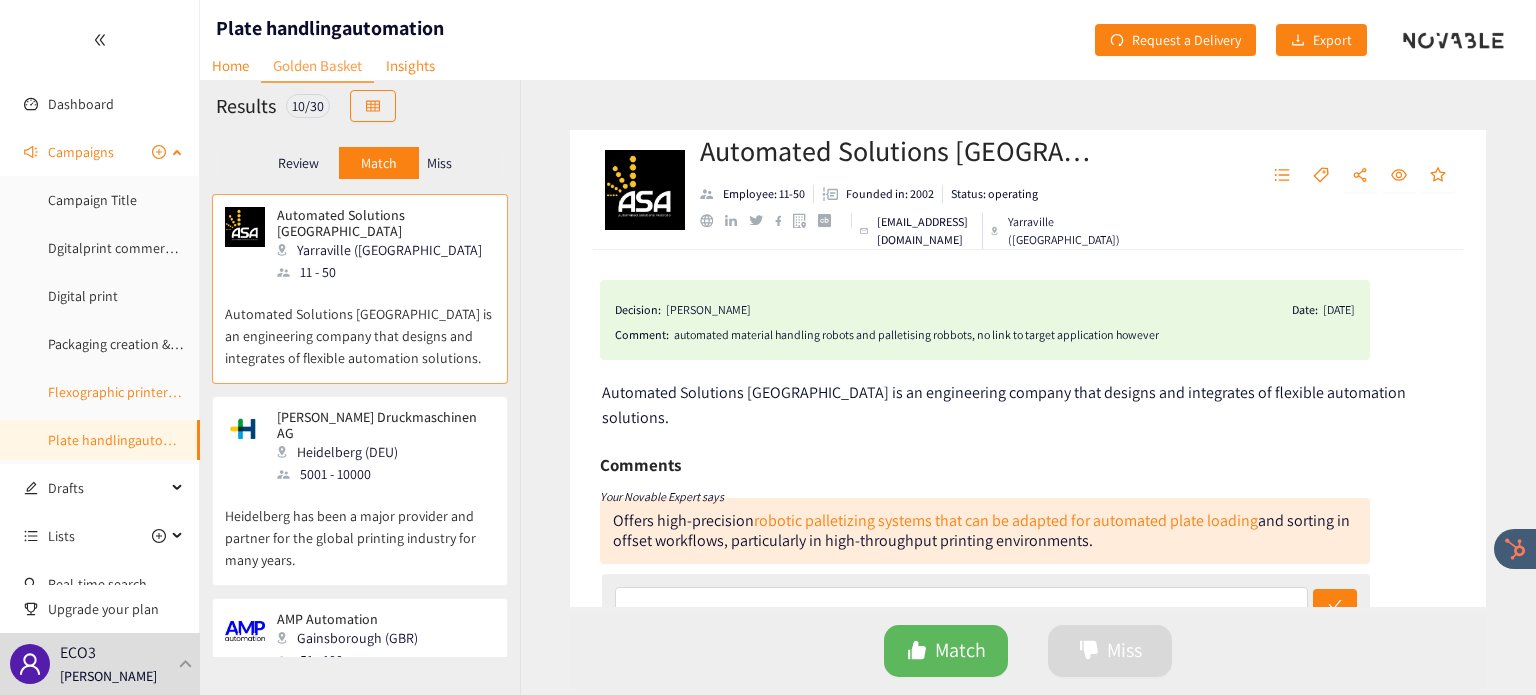 click on "Flexographic printers Europe" at bounding box center [134, 392] 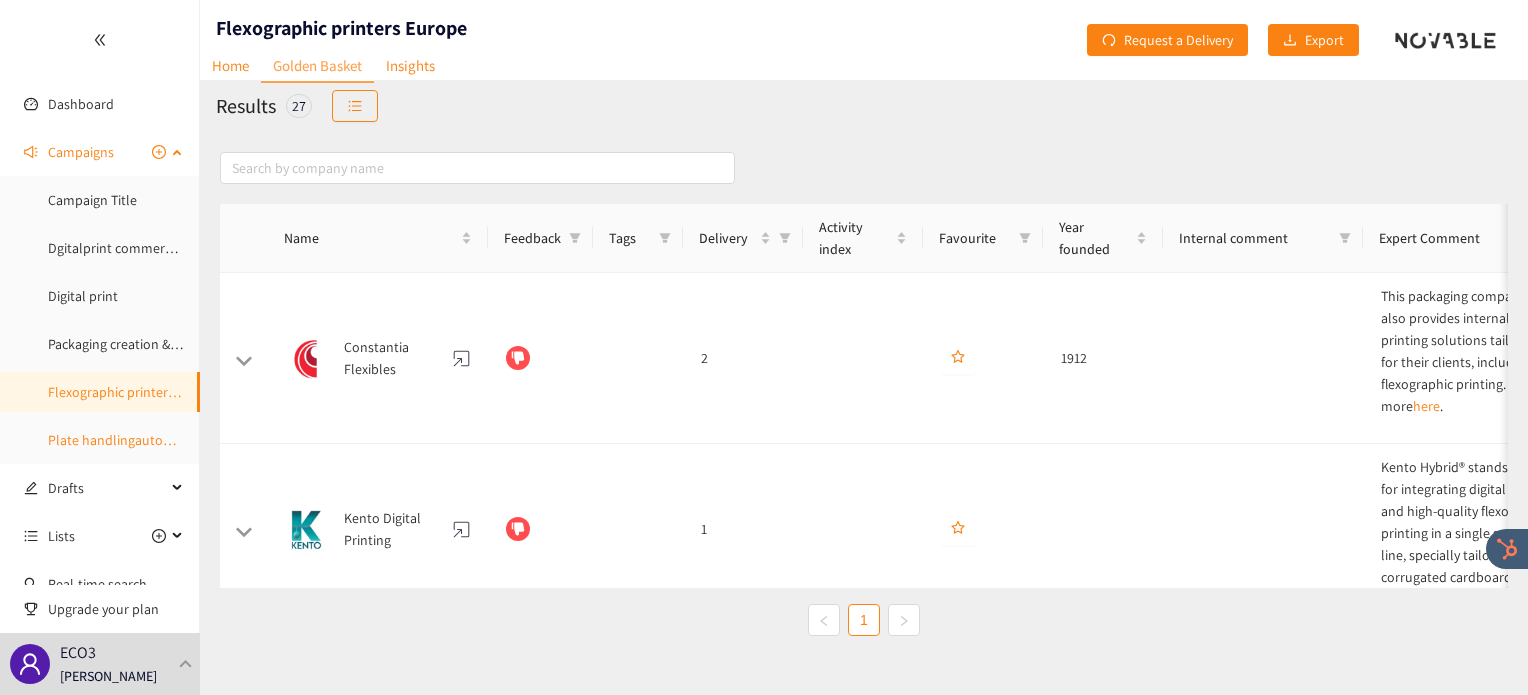 click on "Plate handlingautomation" at bounding box center [127, 440] 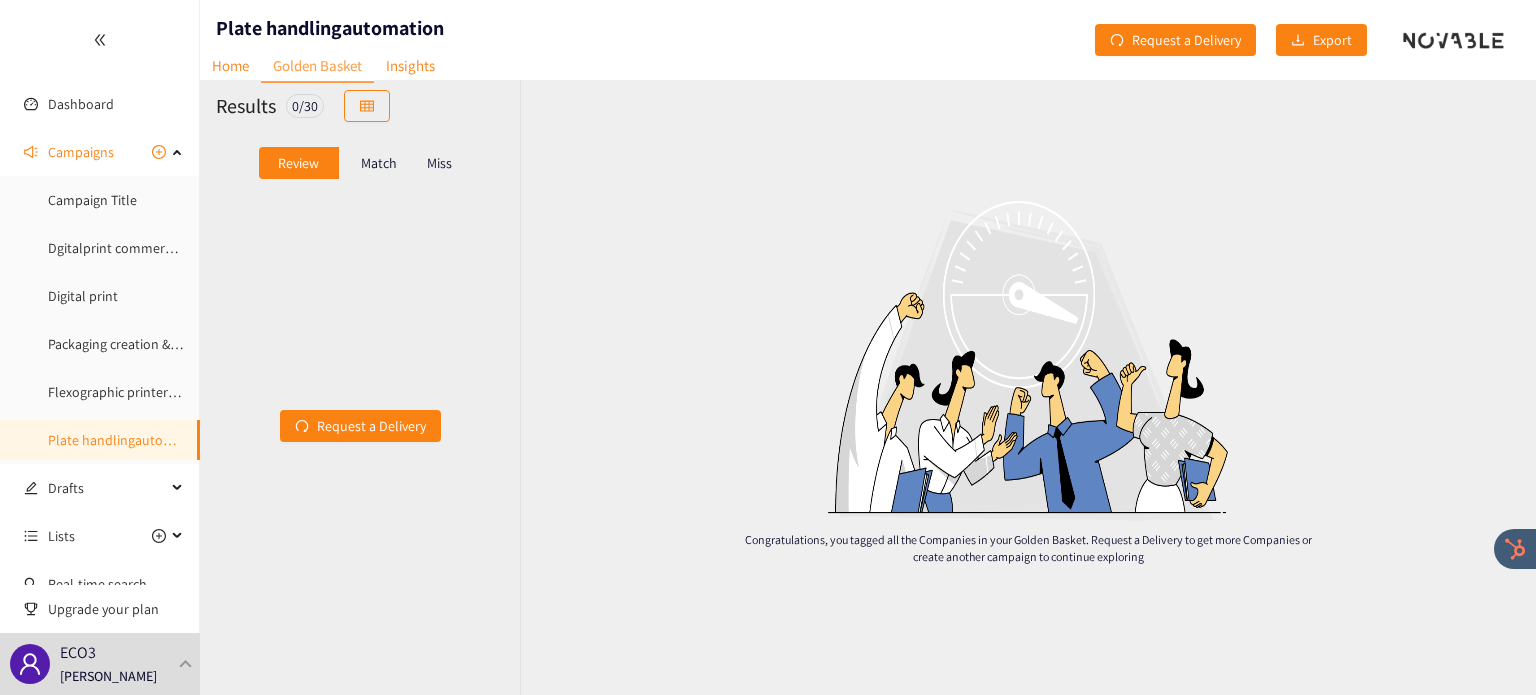 click on "Match" at bounding box center (379, 163) 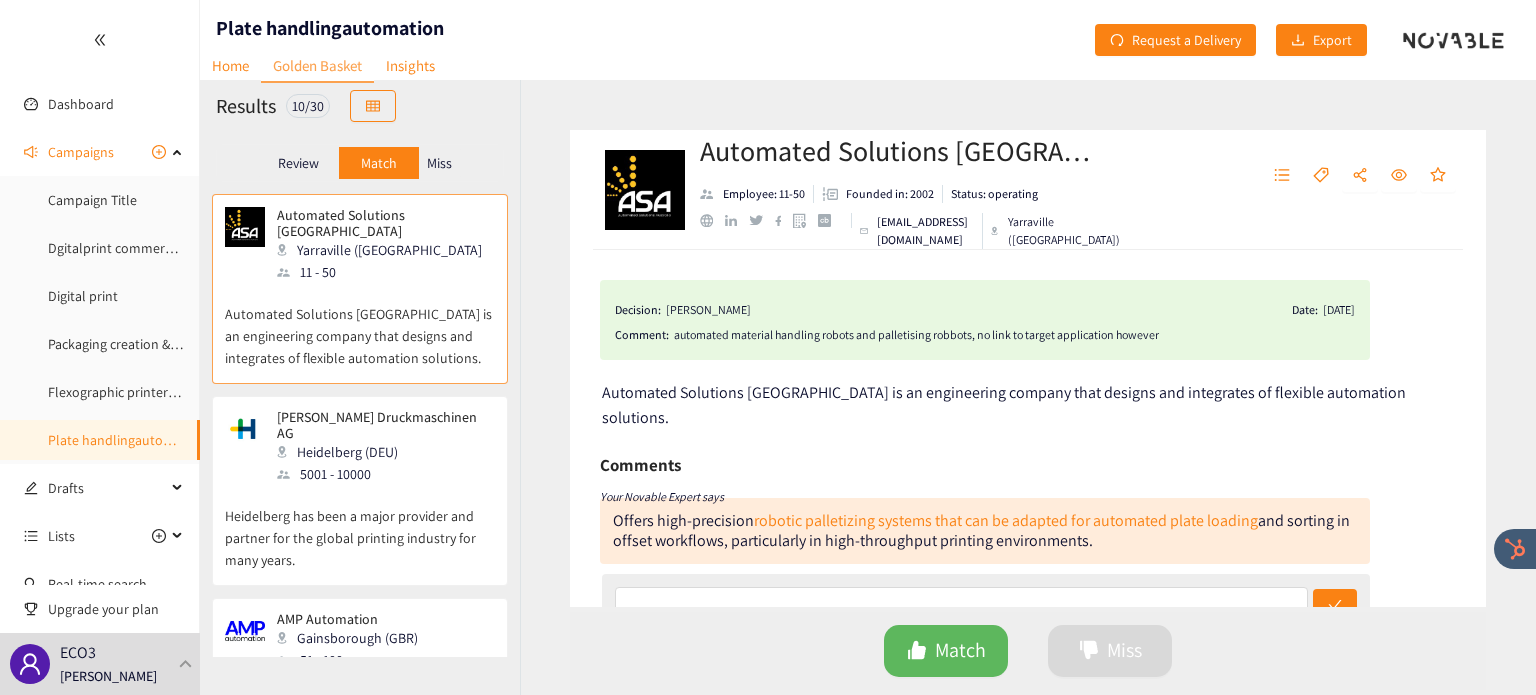 click on "5001 - 10000" at bounding box center [385, 474] 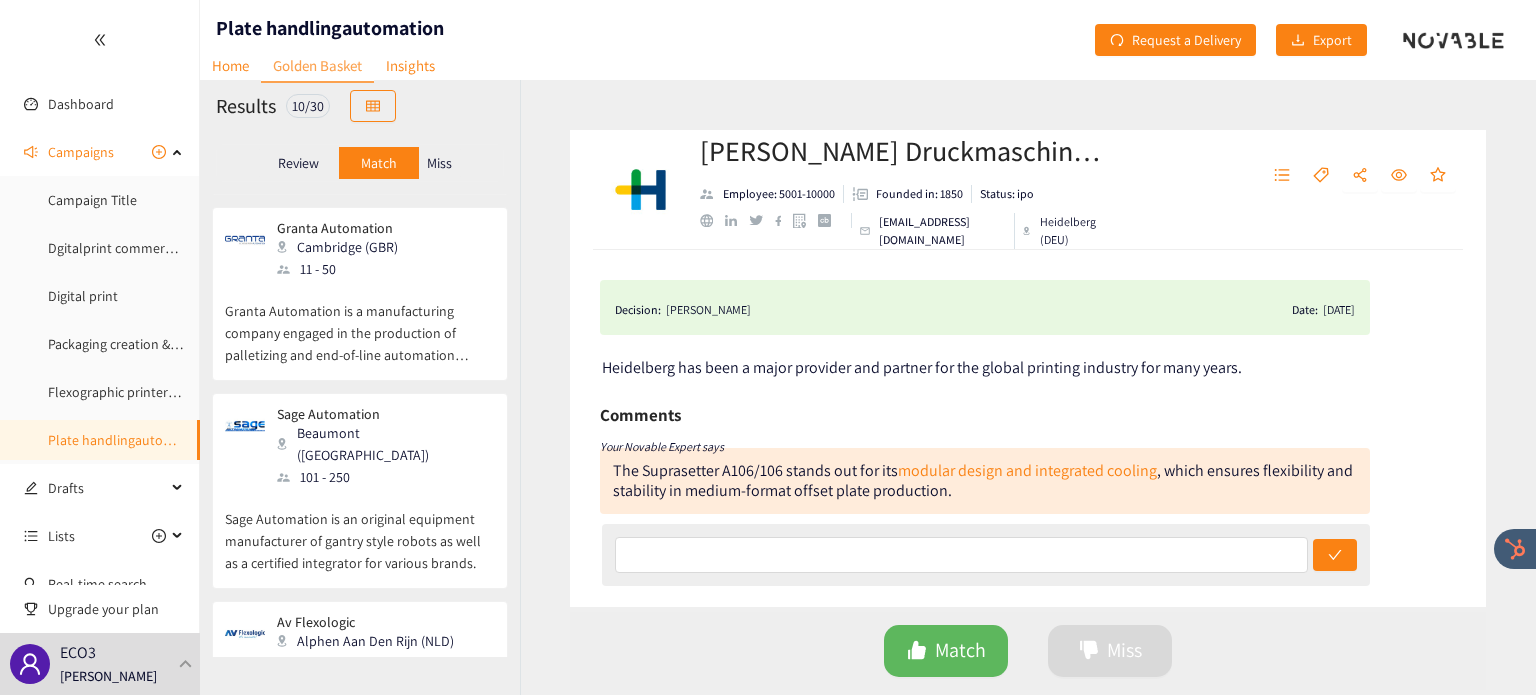 scroll, scrollTop: 1372, scrollLeft: 0, axis: vertical 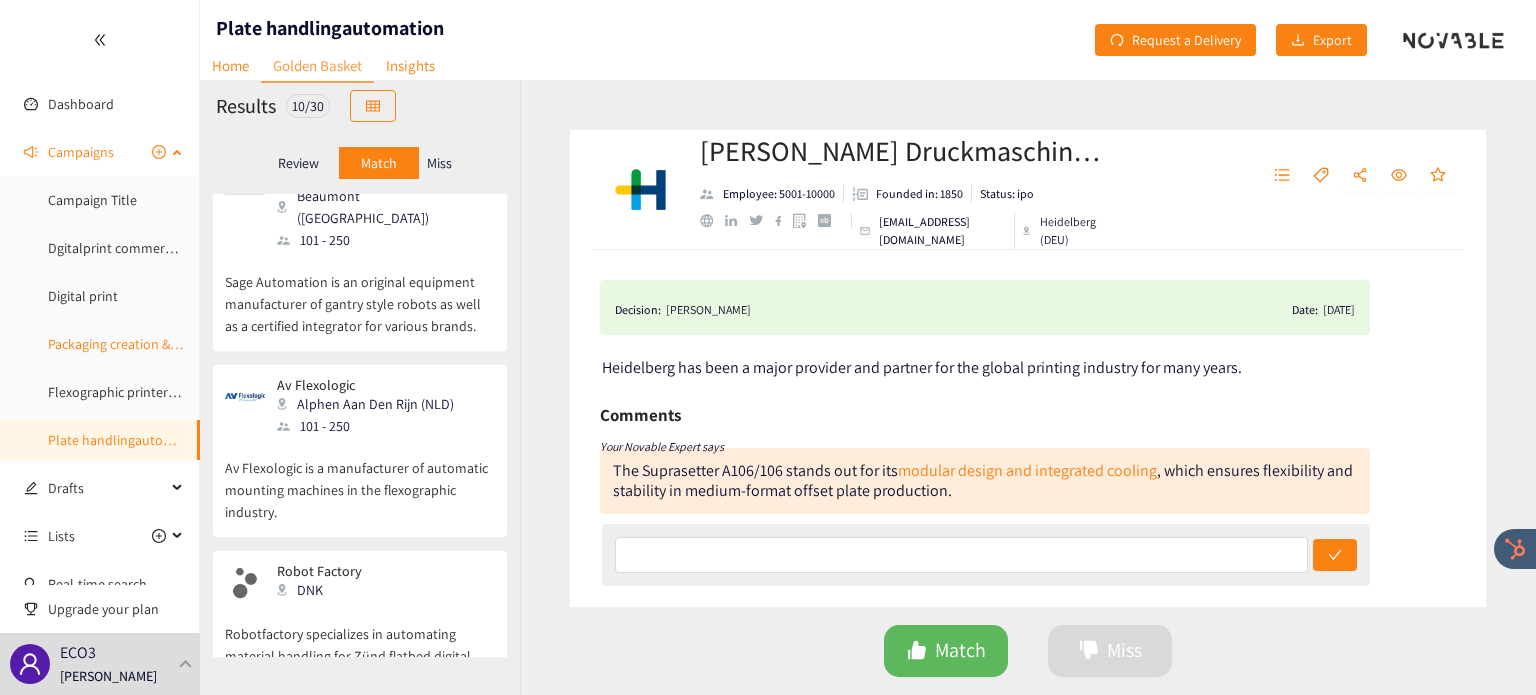 click on "Packaging creation & design servces" at bounding box center (153, 344) 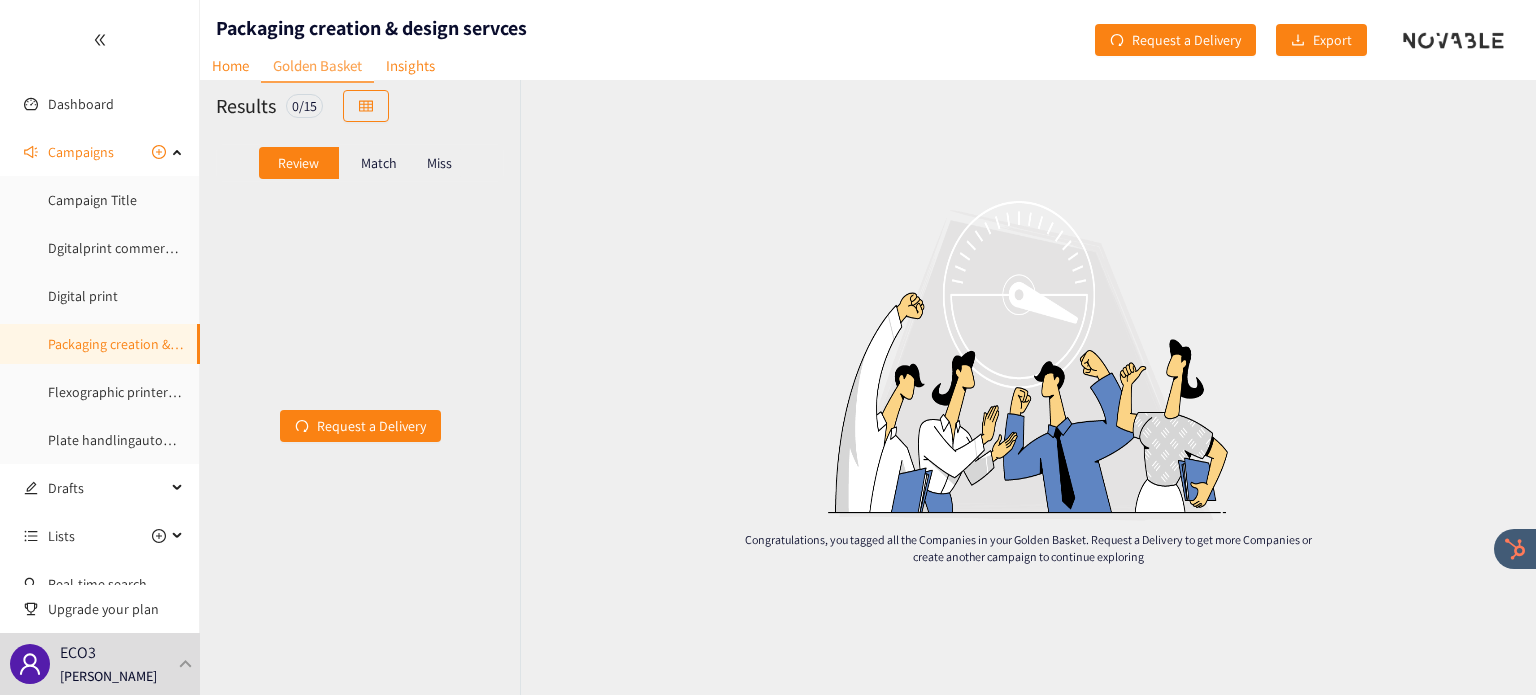 click on "Match" at bounding box center [379, 163] 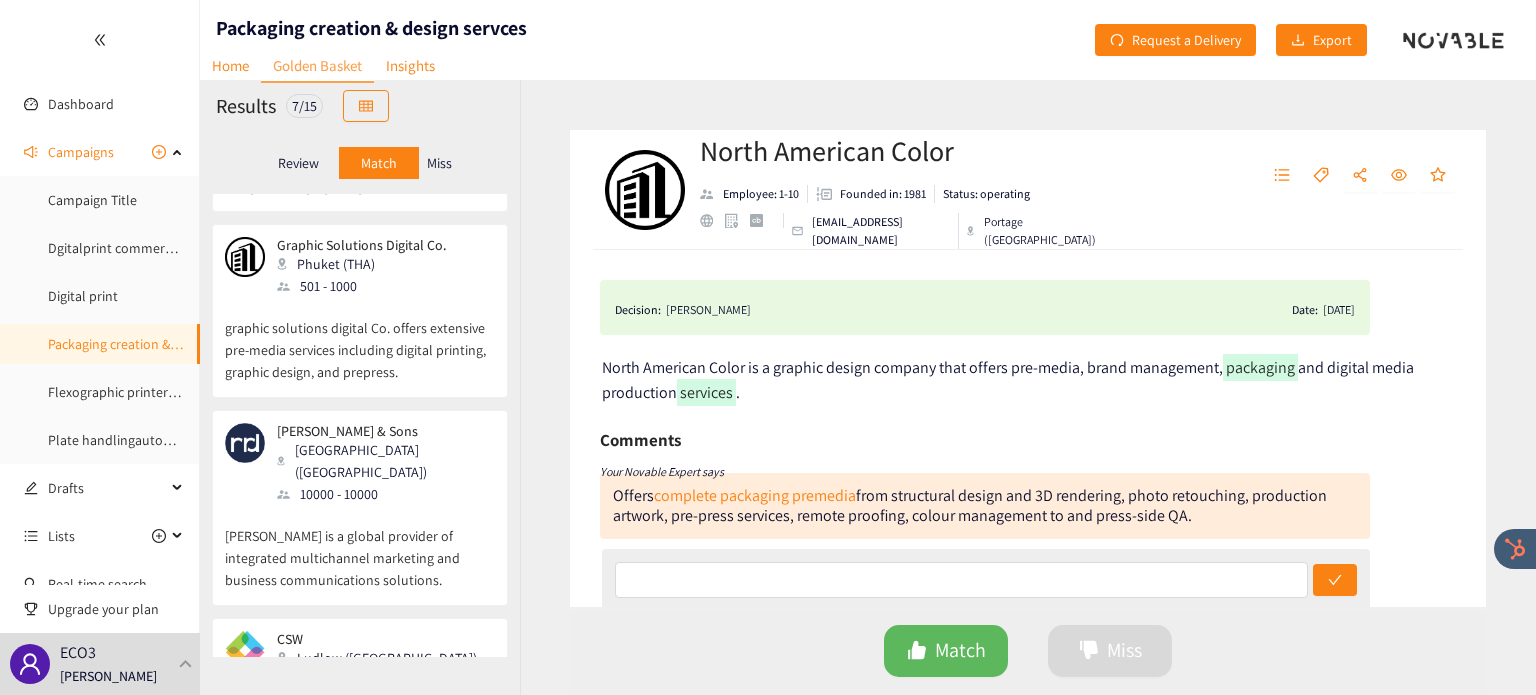 scroll, scrollTop: 772, scrollLeft: 0, axis: vertical 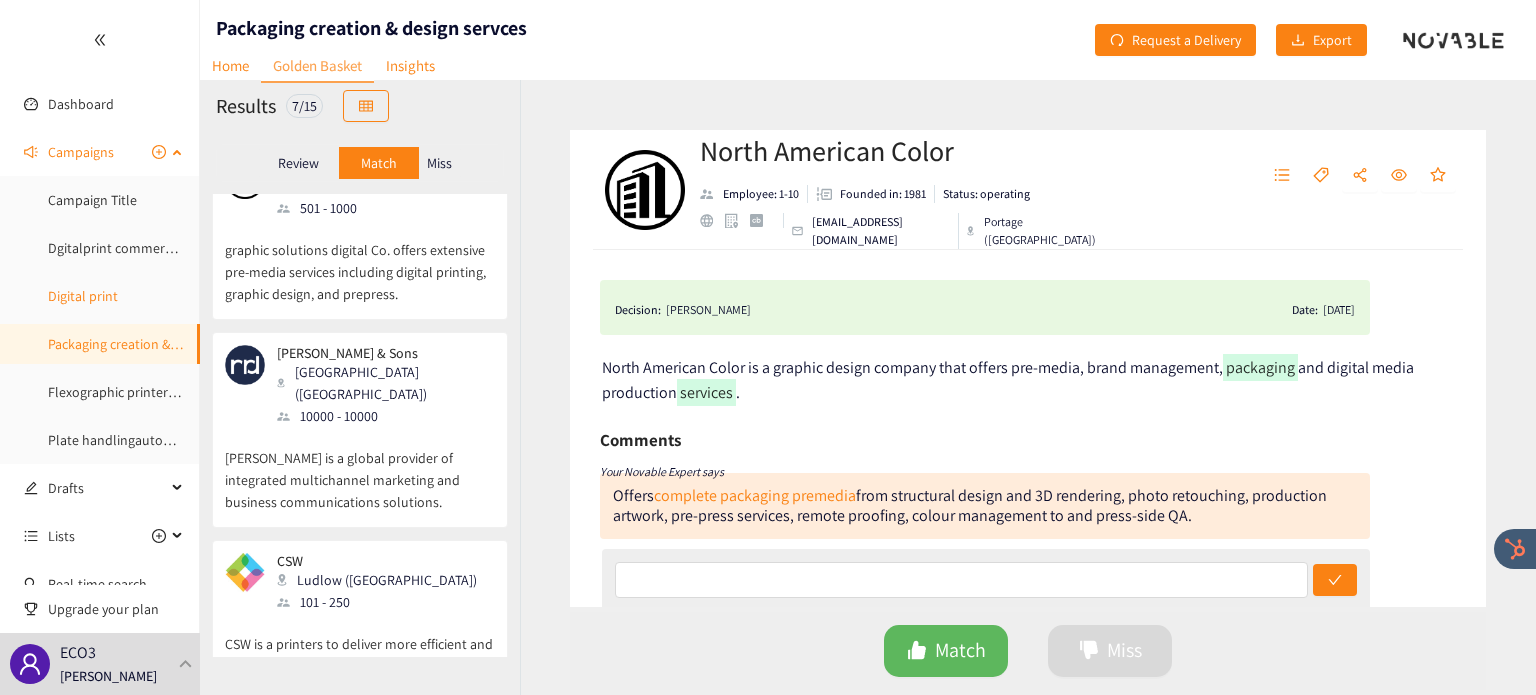 click on "Digital print" at bounding box center [83, 296] 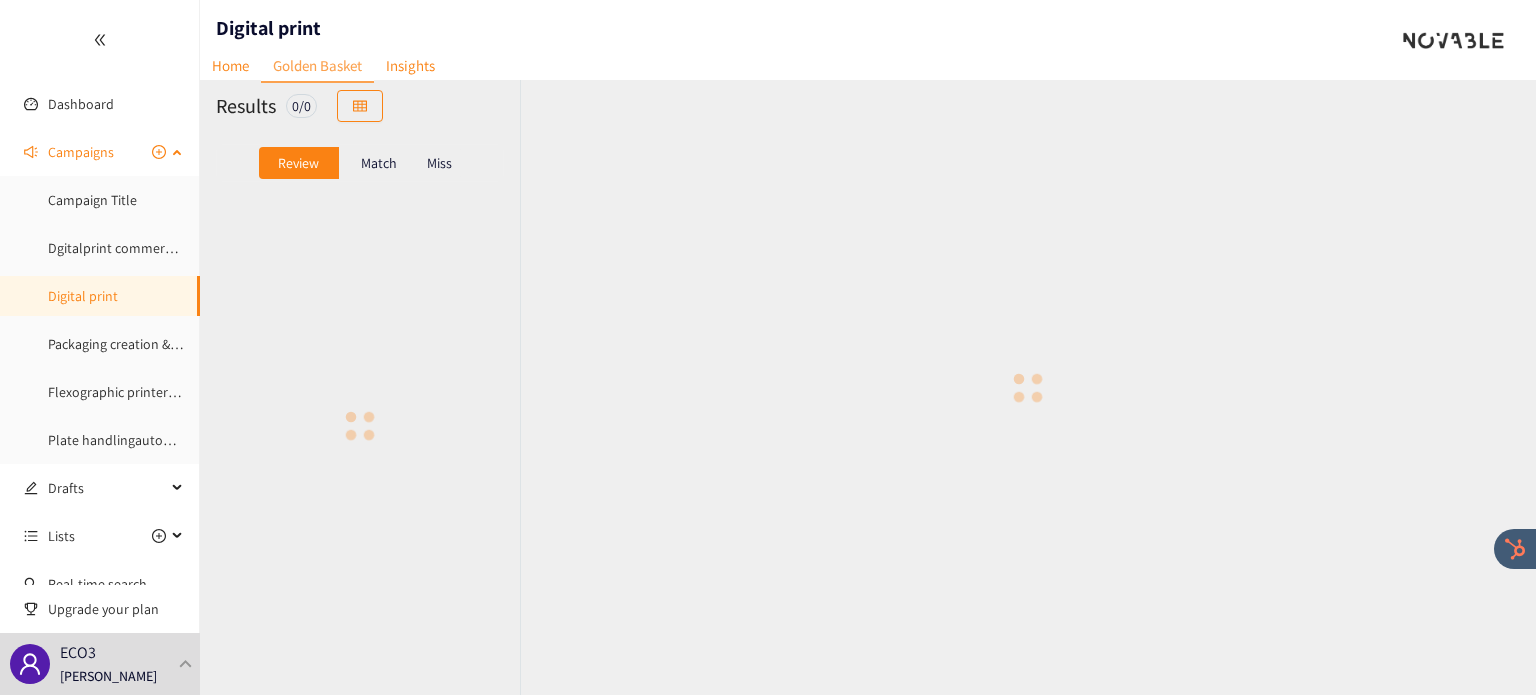 scroll, scrollTop: 0, scrollLeft: 0, axis: both 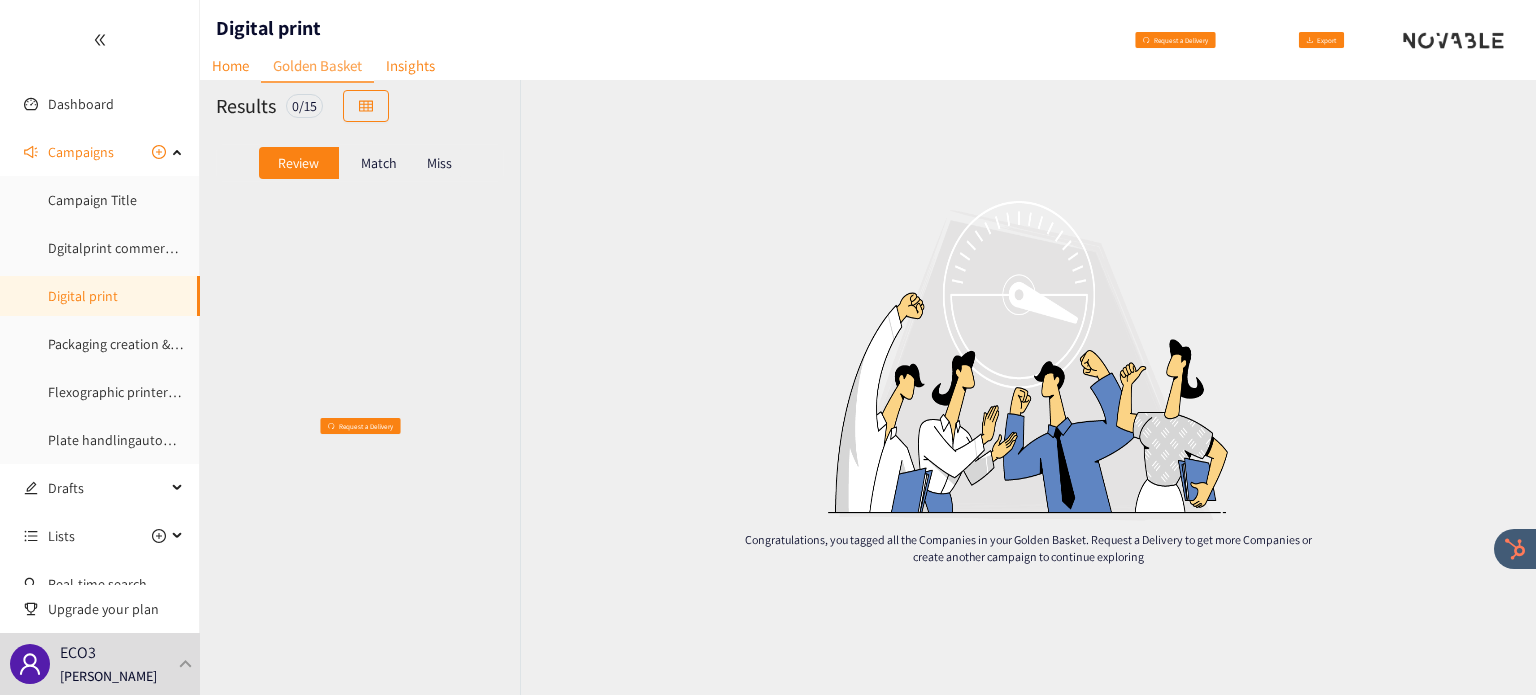 click on "Match" at bounding box center (379, 163) 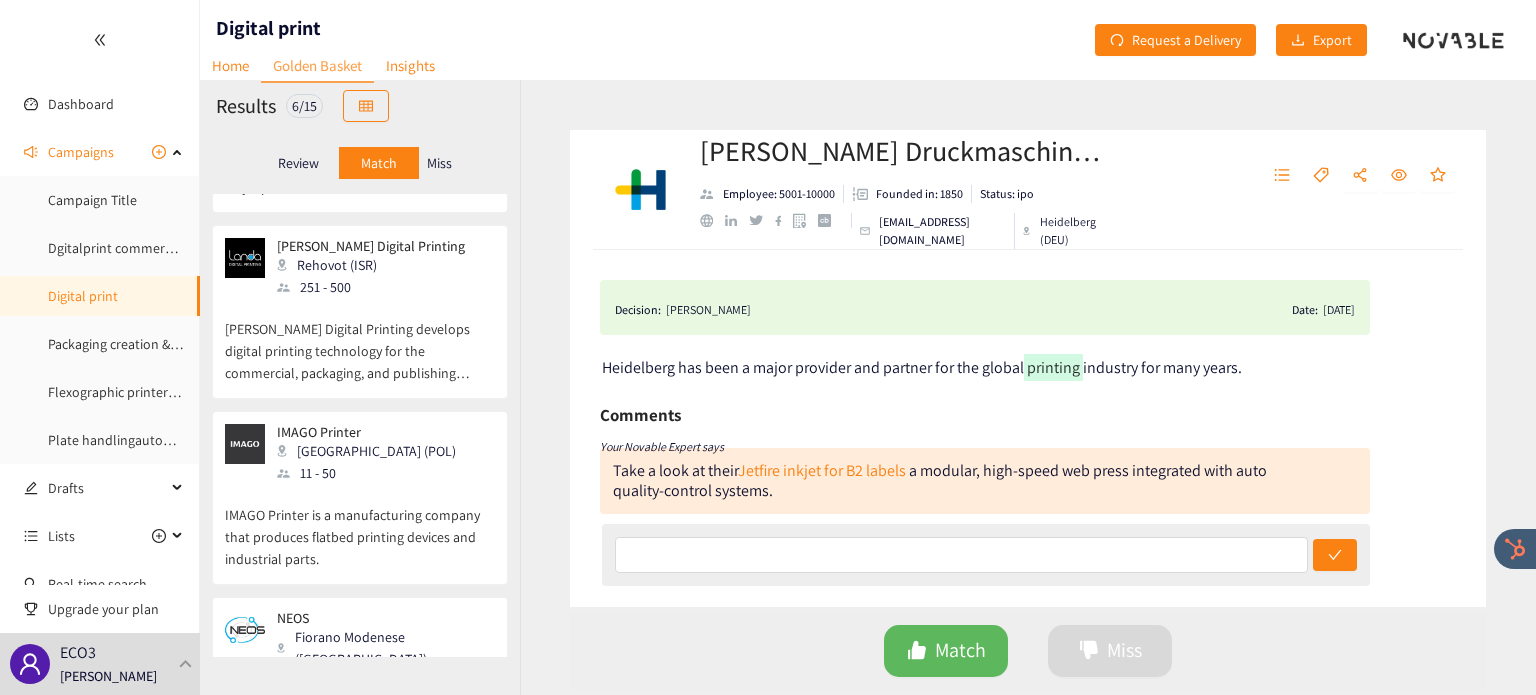 scroll, scrollTop: 606, scrollLeft: 0, axis: vertical 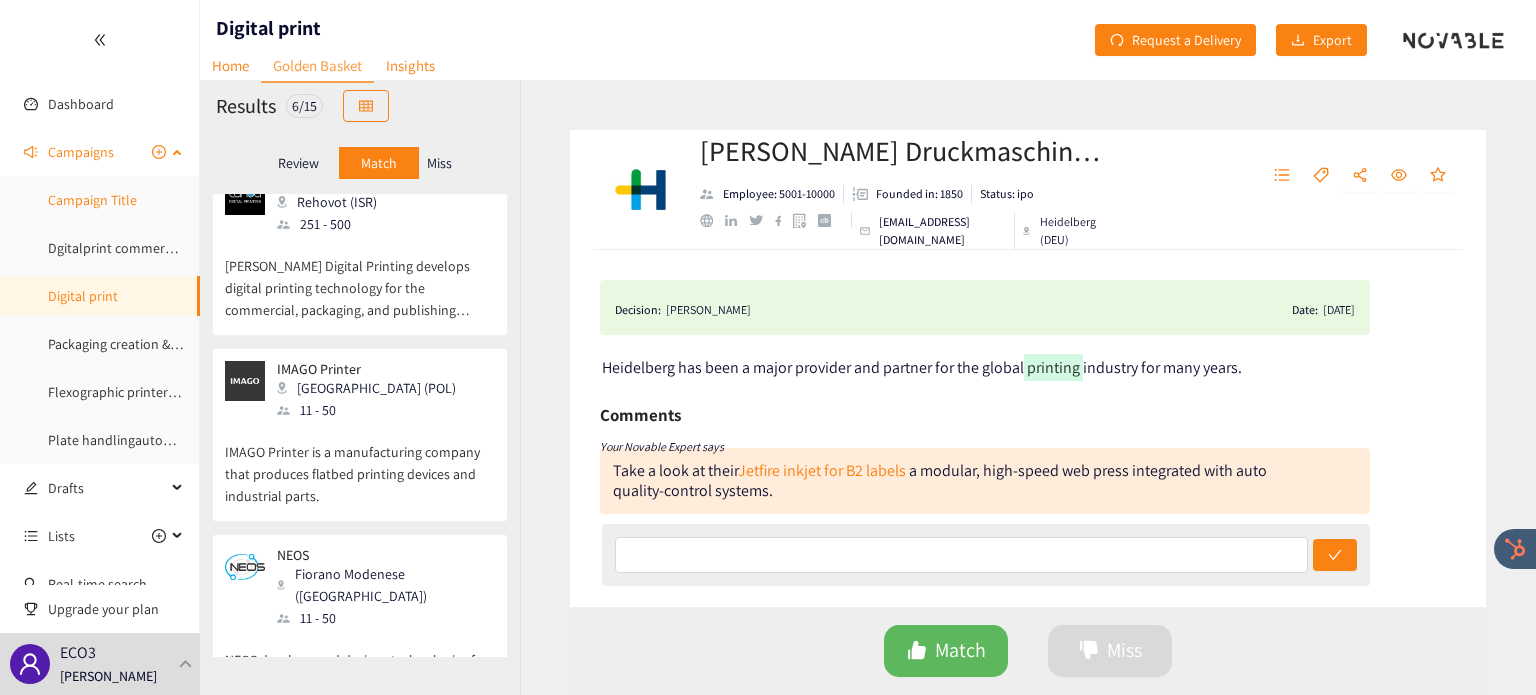 click on "Campaign Title" at bounding box center [92, 200] 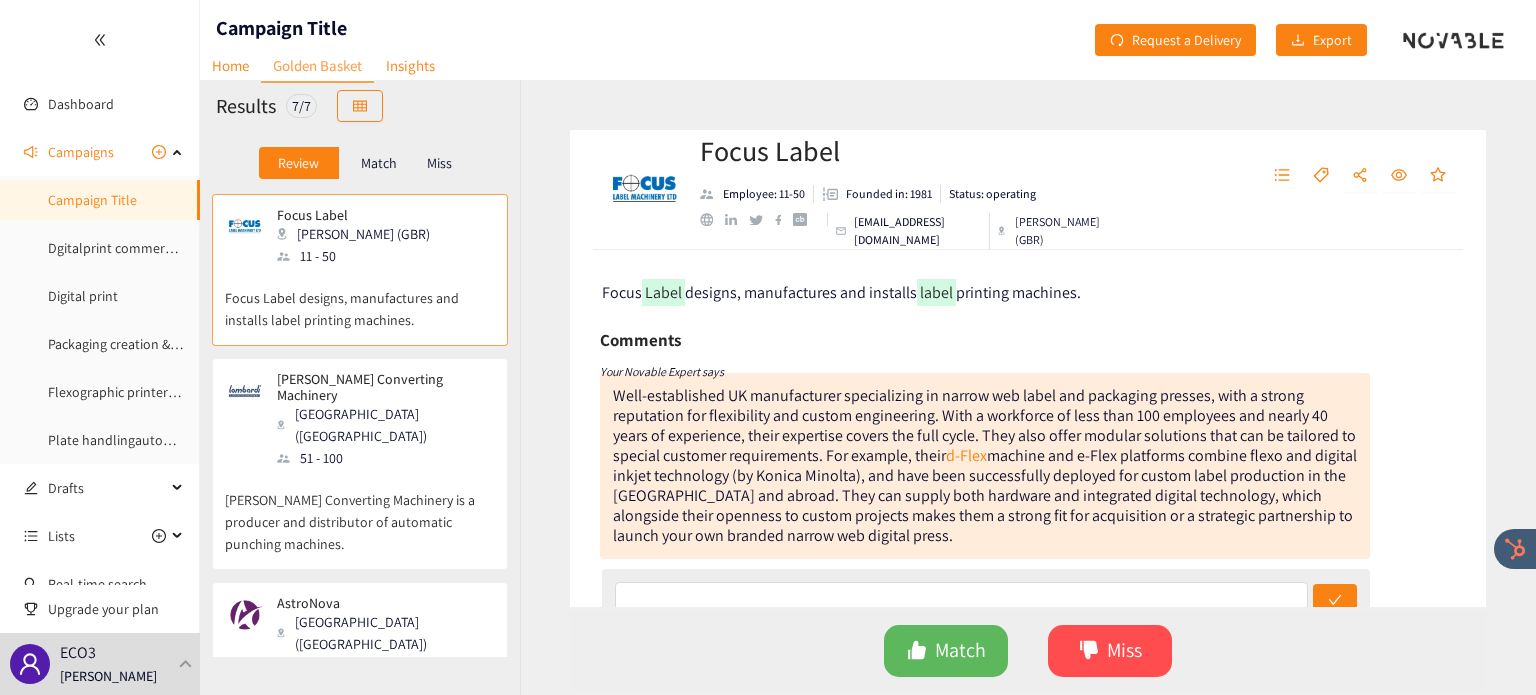 scroll, scrollTop: 24, scrollLeft: 0, axis: vertical 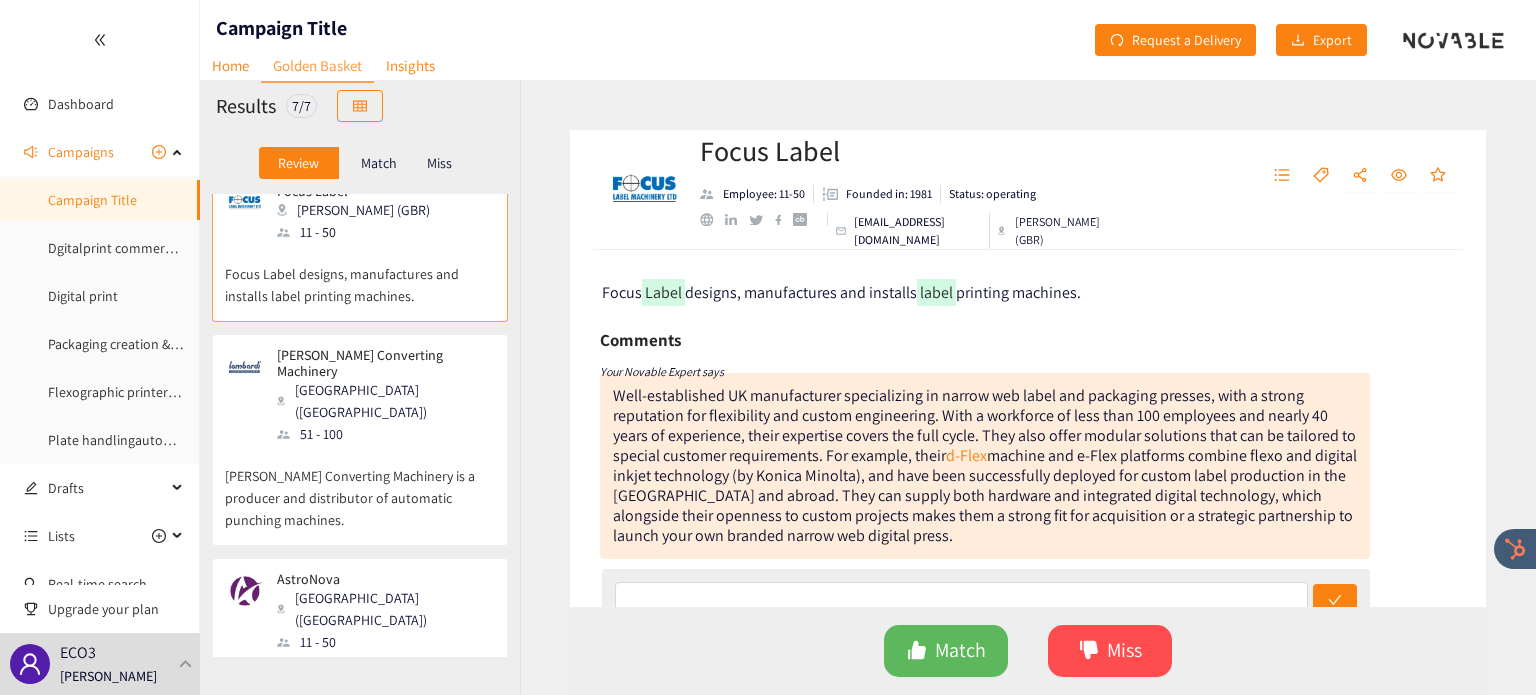 click on "Lombardi Converting Machinery is a producer and distributor of automatic punching machines." at bounding box center (360, 488) 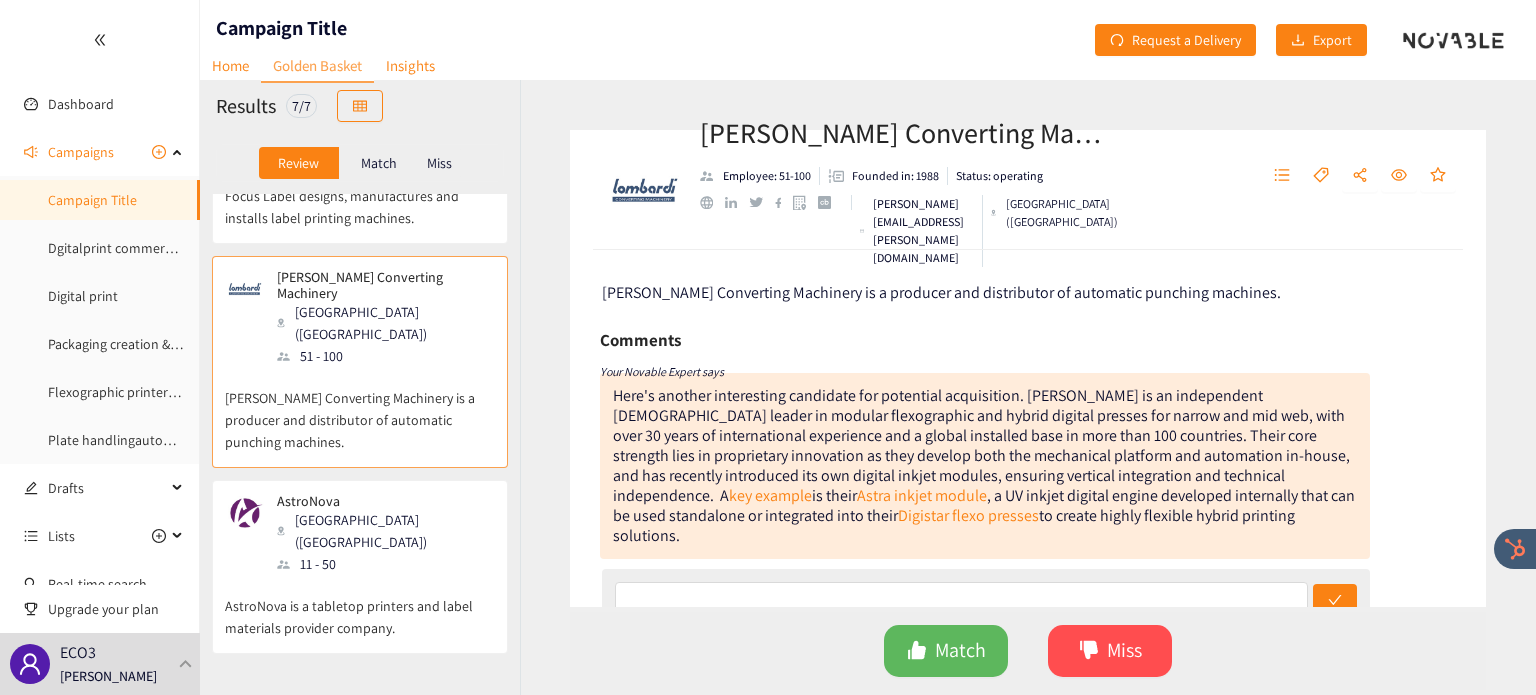 scroll, scrollTop: 103, scrollLeft: 0, axis: vertical 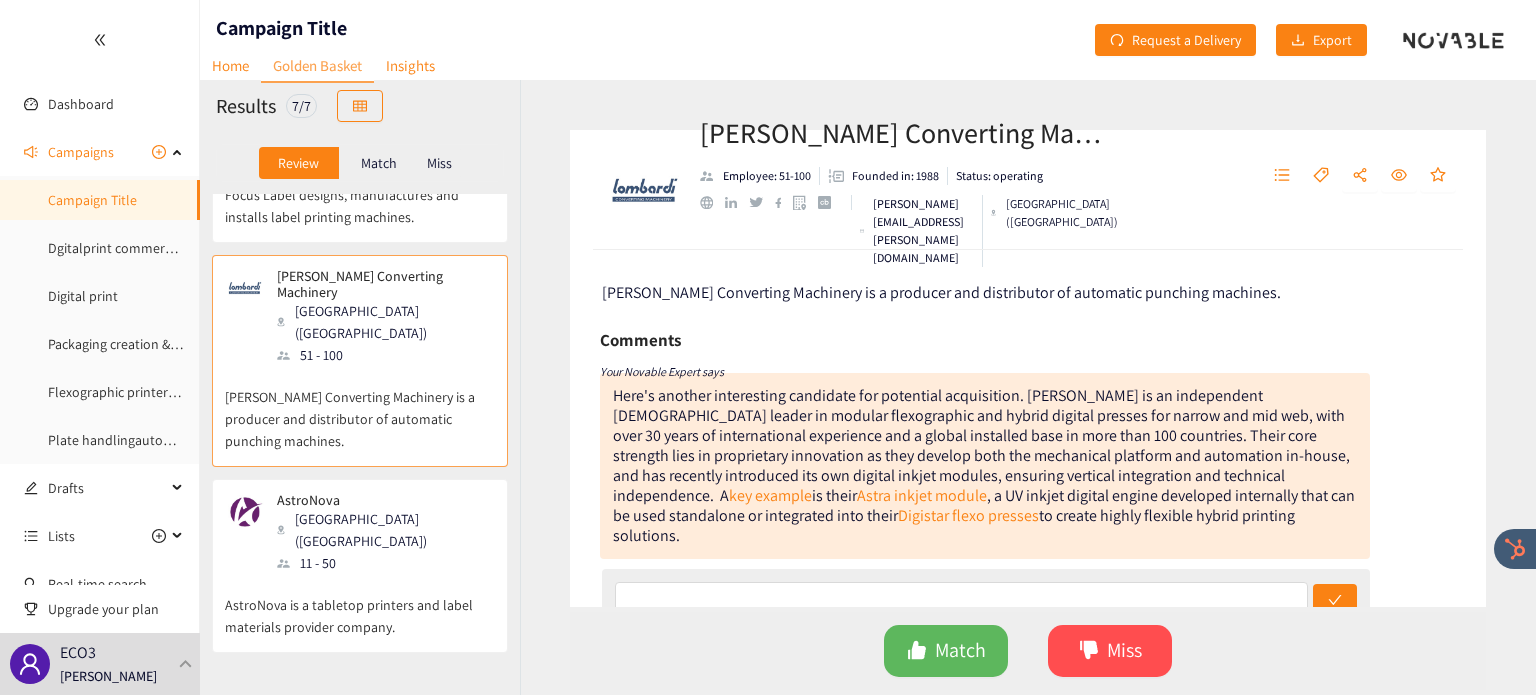 click on "AstroNova is a tabletop printers and label materials provider company." at bounding box center [360, 606] 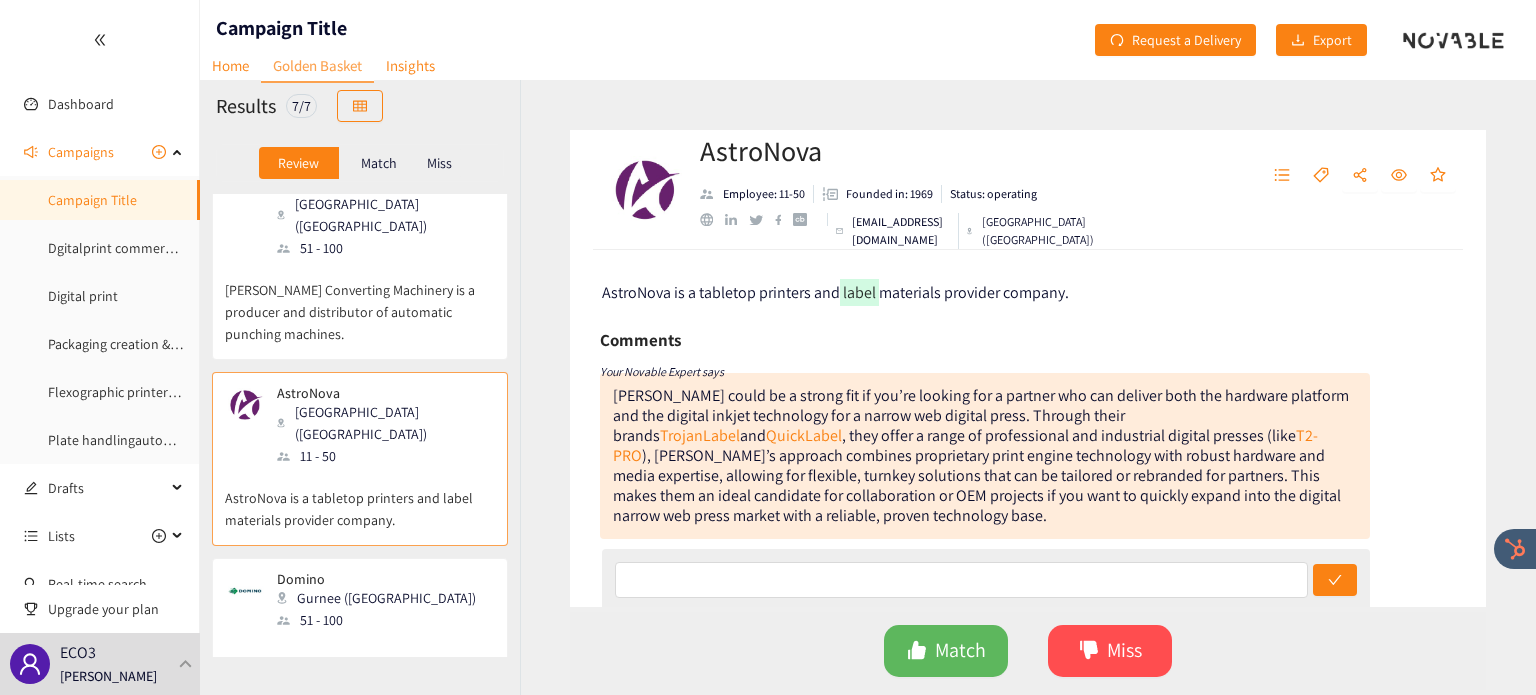 scroll, scrollTop: 211, scrollLeft: 0, axis: vertical 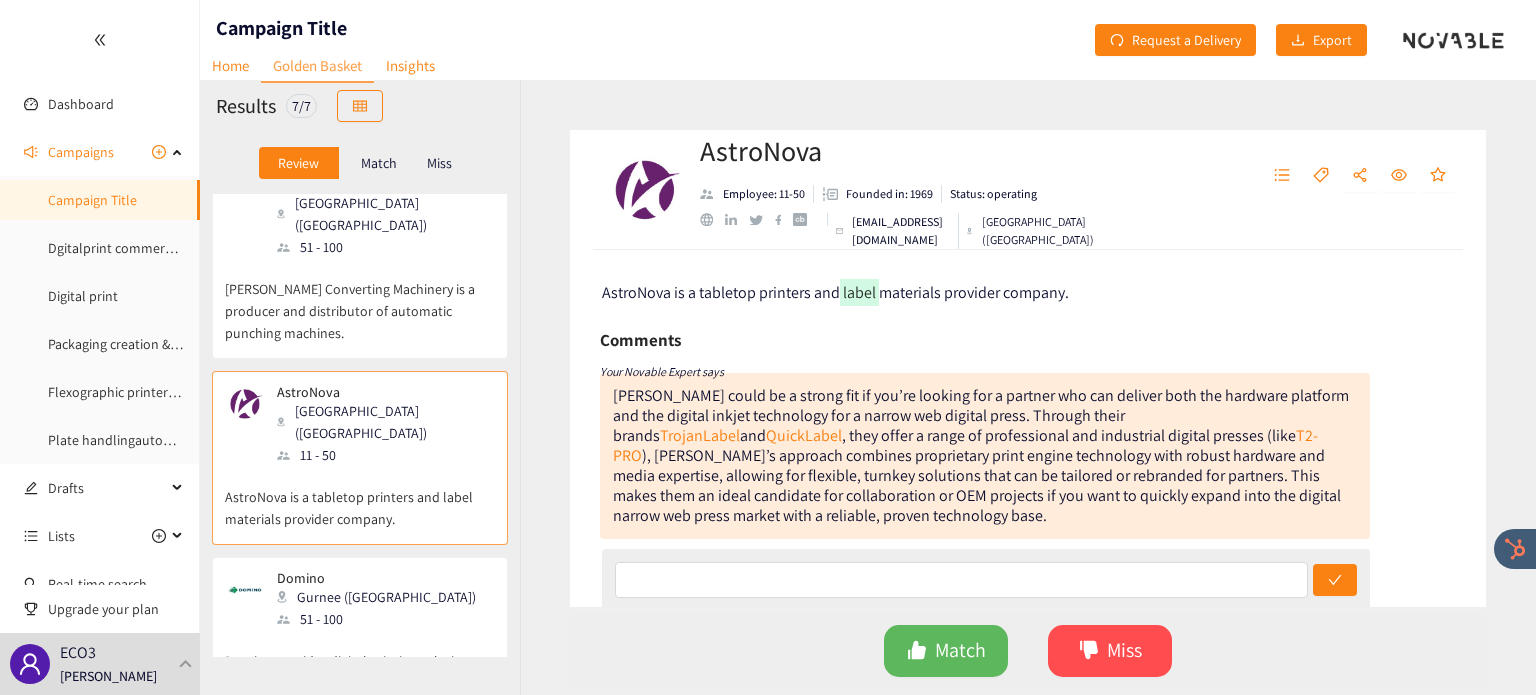 click on "Gurnee (USA)" at bounding box center [382, 597] 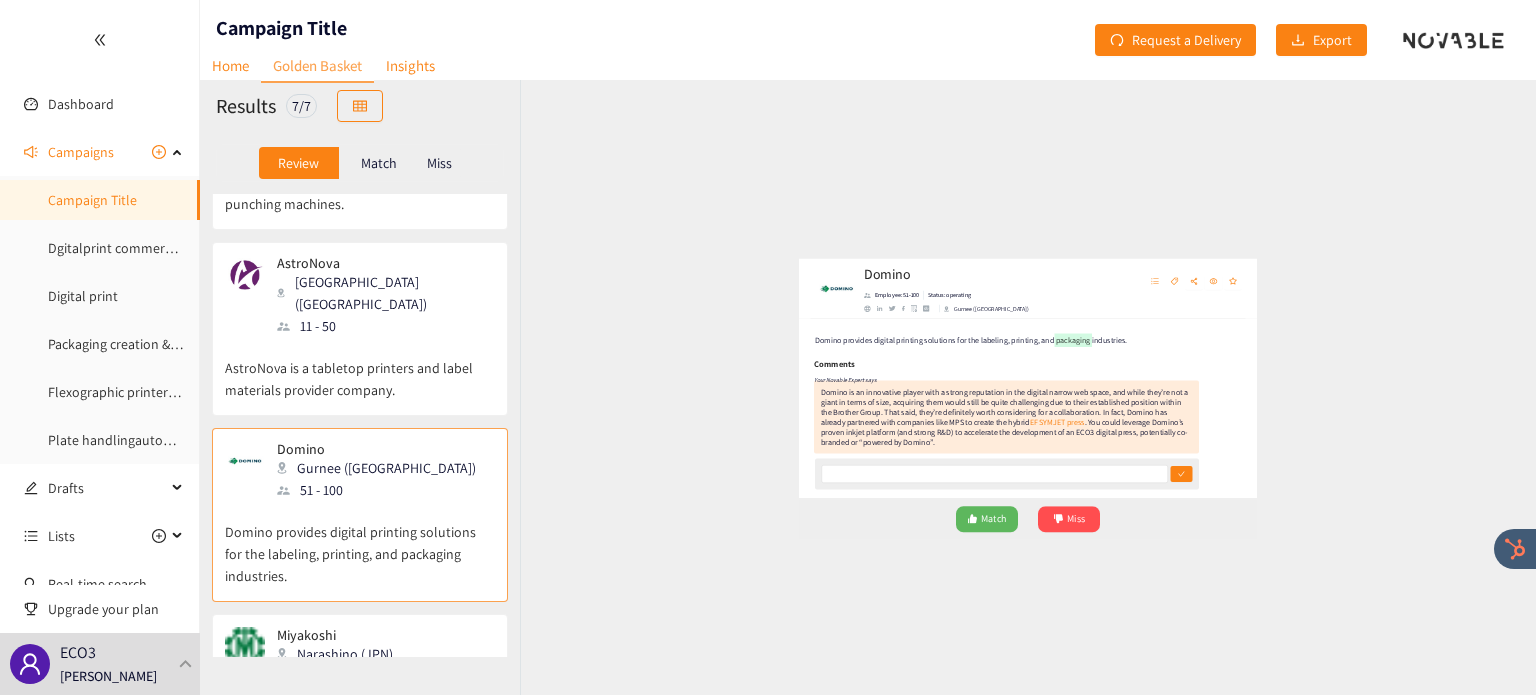 scroll, scrollTop: 356, scrollLeft: 0, axis: vertical 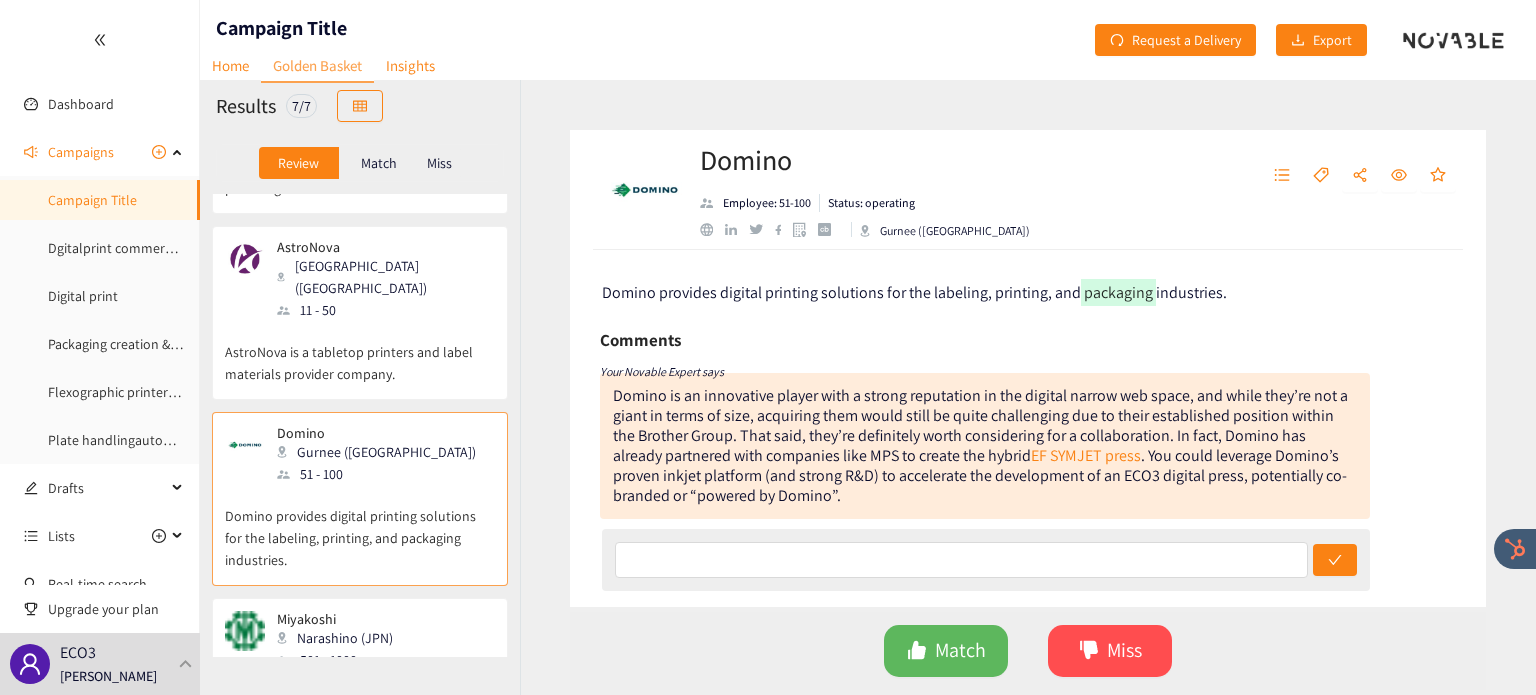 click on "Miyakoshi" at bounding box center (335, 619) 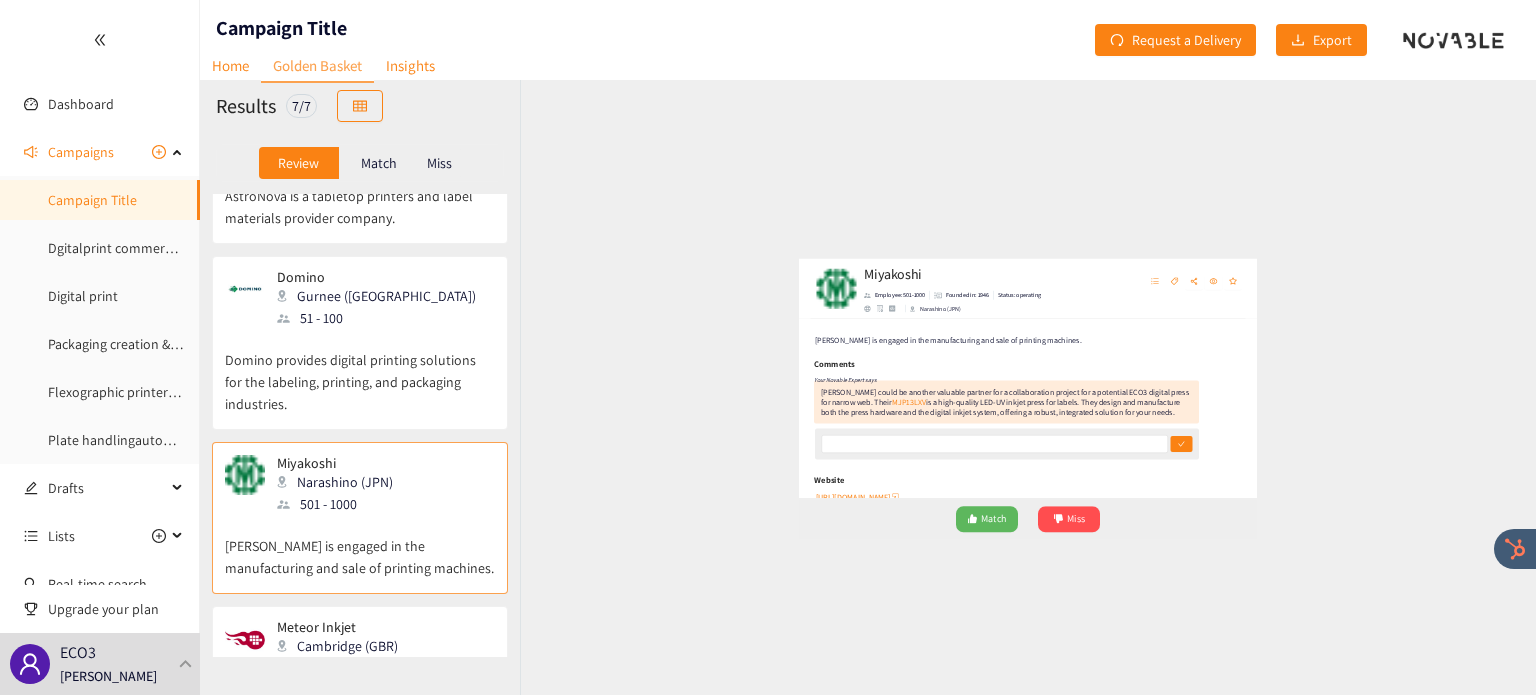 scroll, scrollTop: 522, scrollLeft: 0, axis: vertical 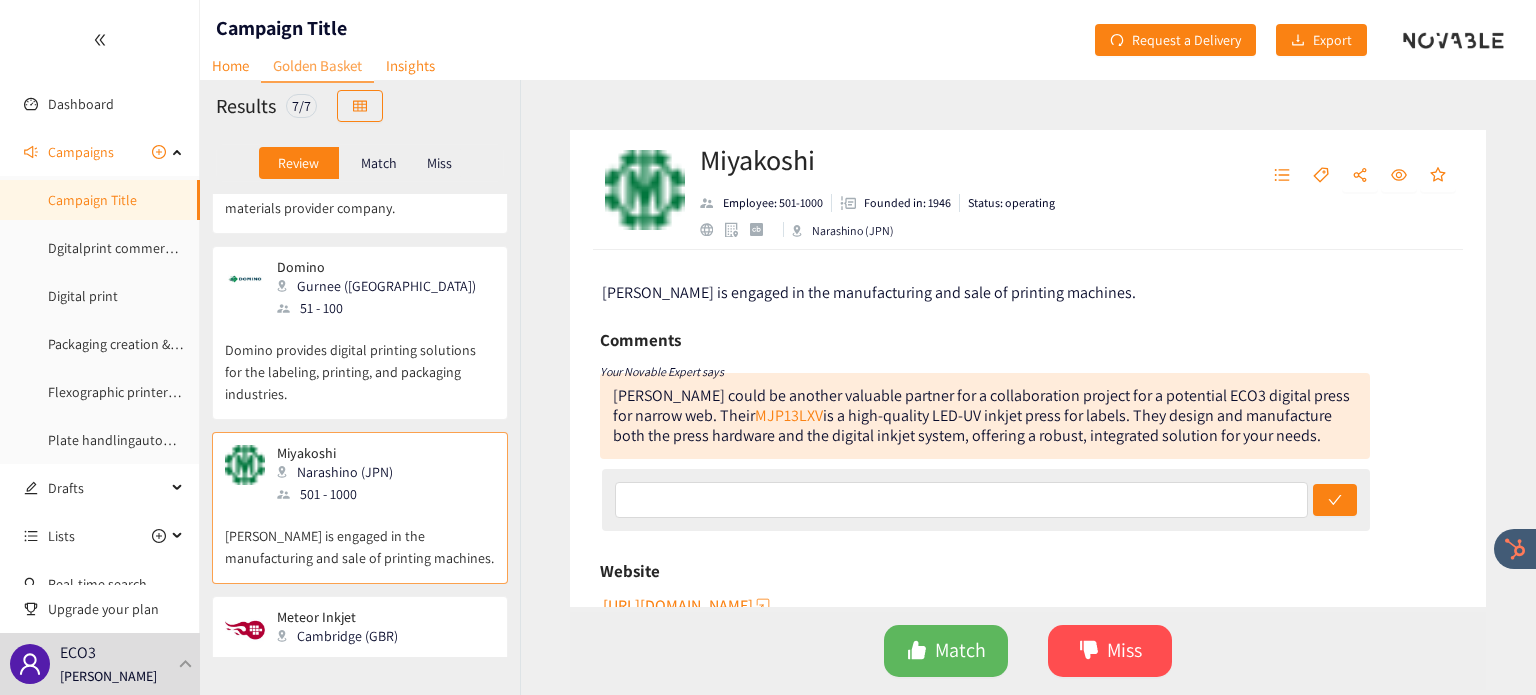 click on "Cambridge (GBR)" at bounding box center [343, 636] 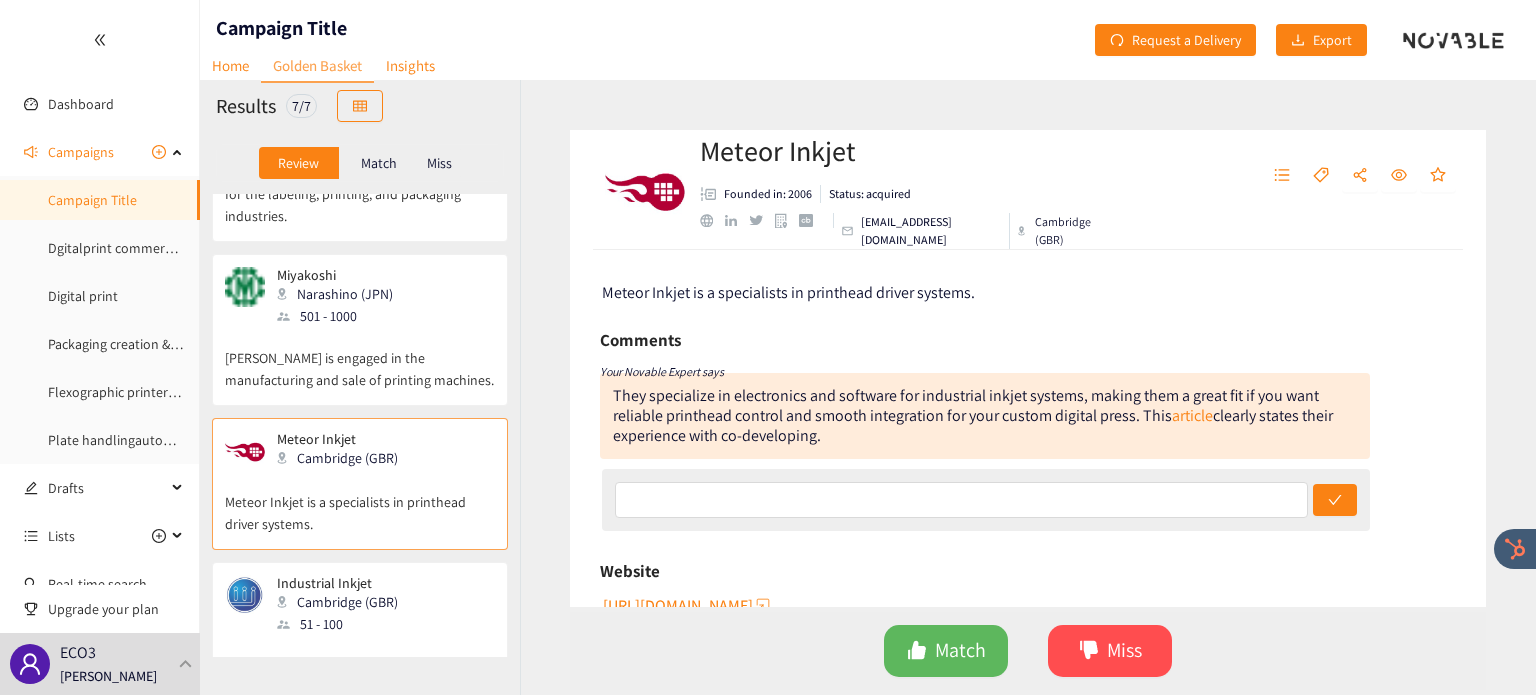 scroll, scrollTop: 705, scrollLeft: 0, axis: vertical 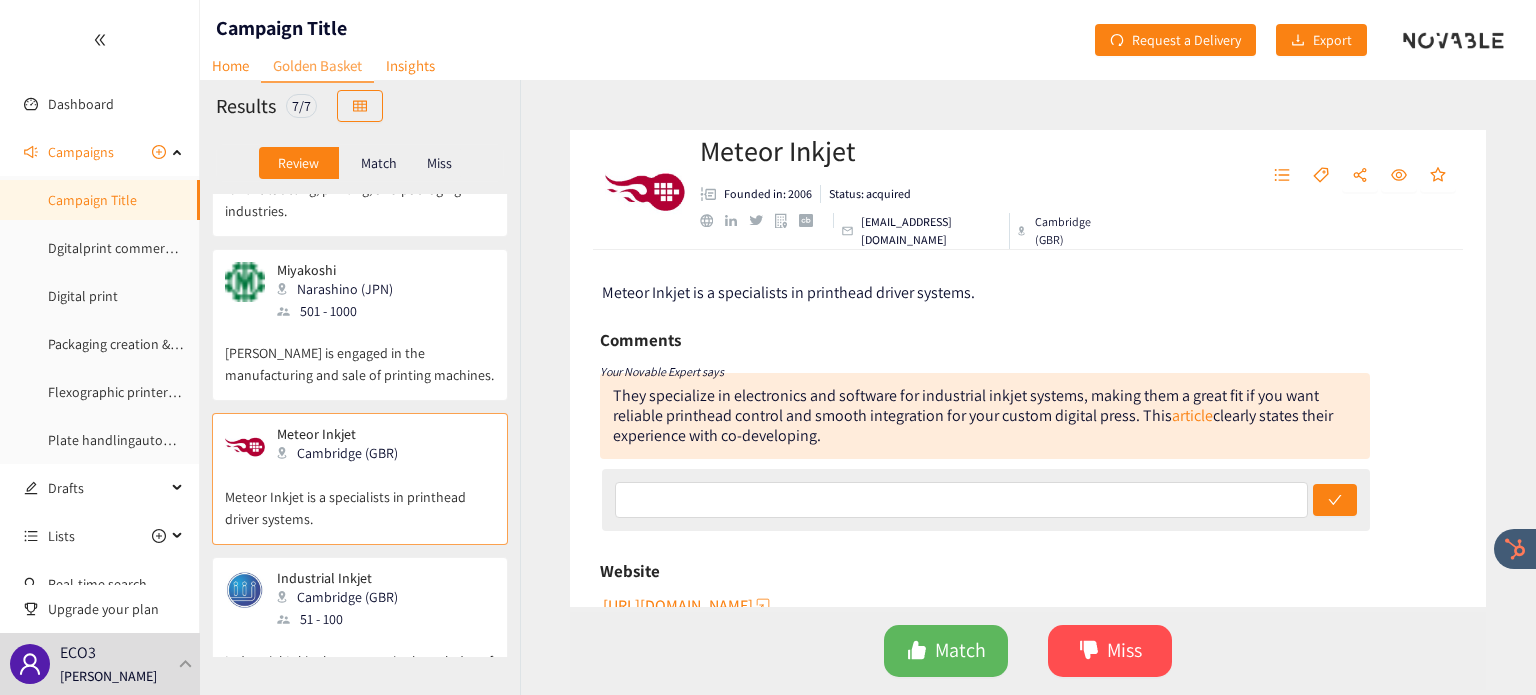 click on "51 - 100" at bounding box center (343, 619) 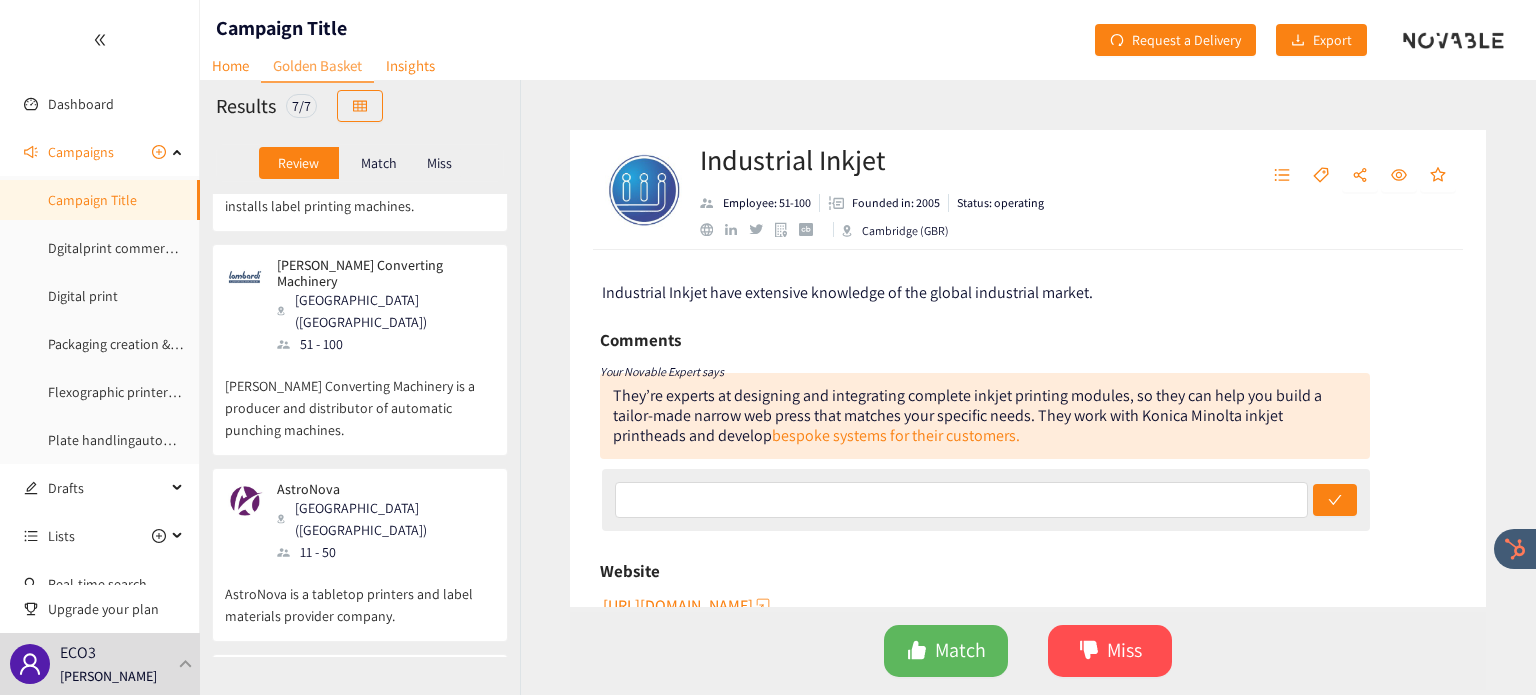click on "AstroNova is a tabletop printers and label materials provider company." at bounding box center (360, 595) 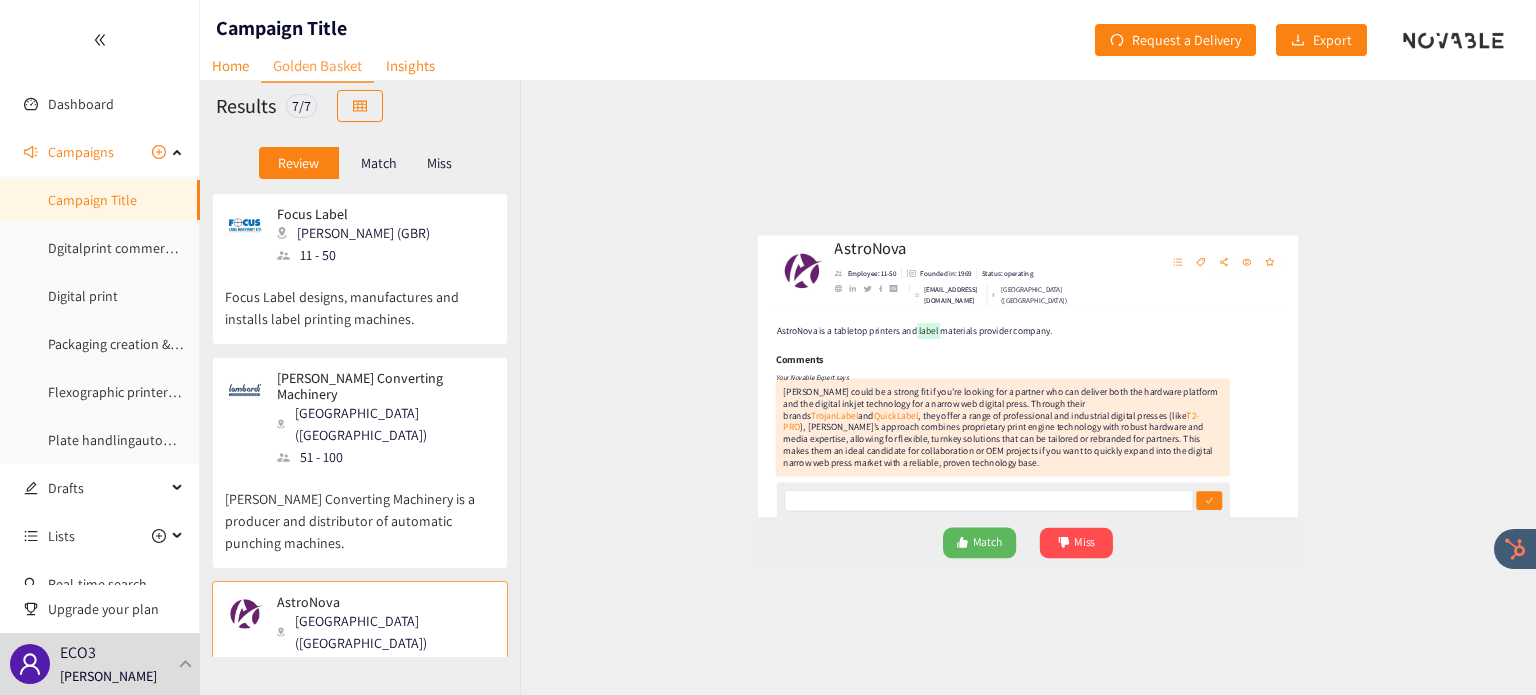 scroll, scrollTop: 0, scrollLeft: 0, axis: both 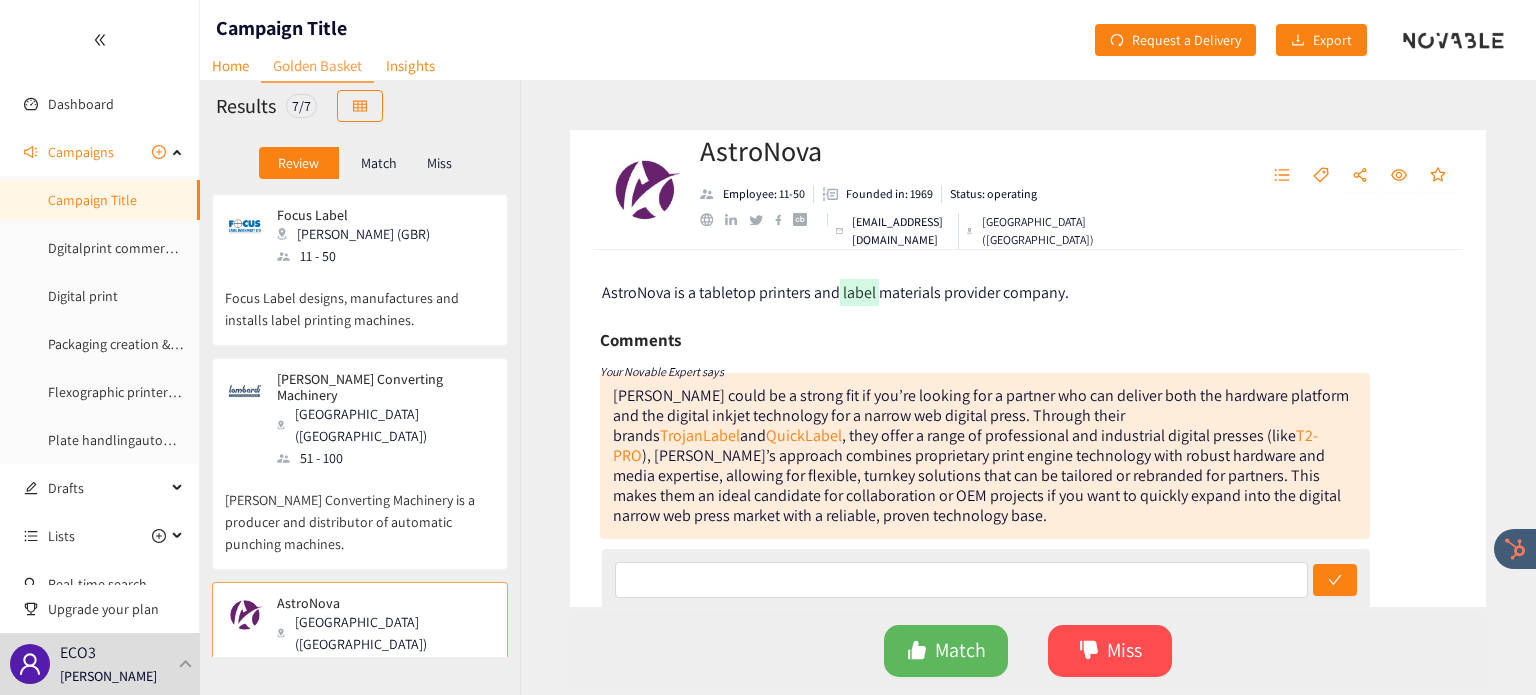 click on "Lombardi Converting Machinery is a producer and distributor of automatic punching machines." at bounding box center (360, 512) 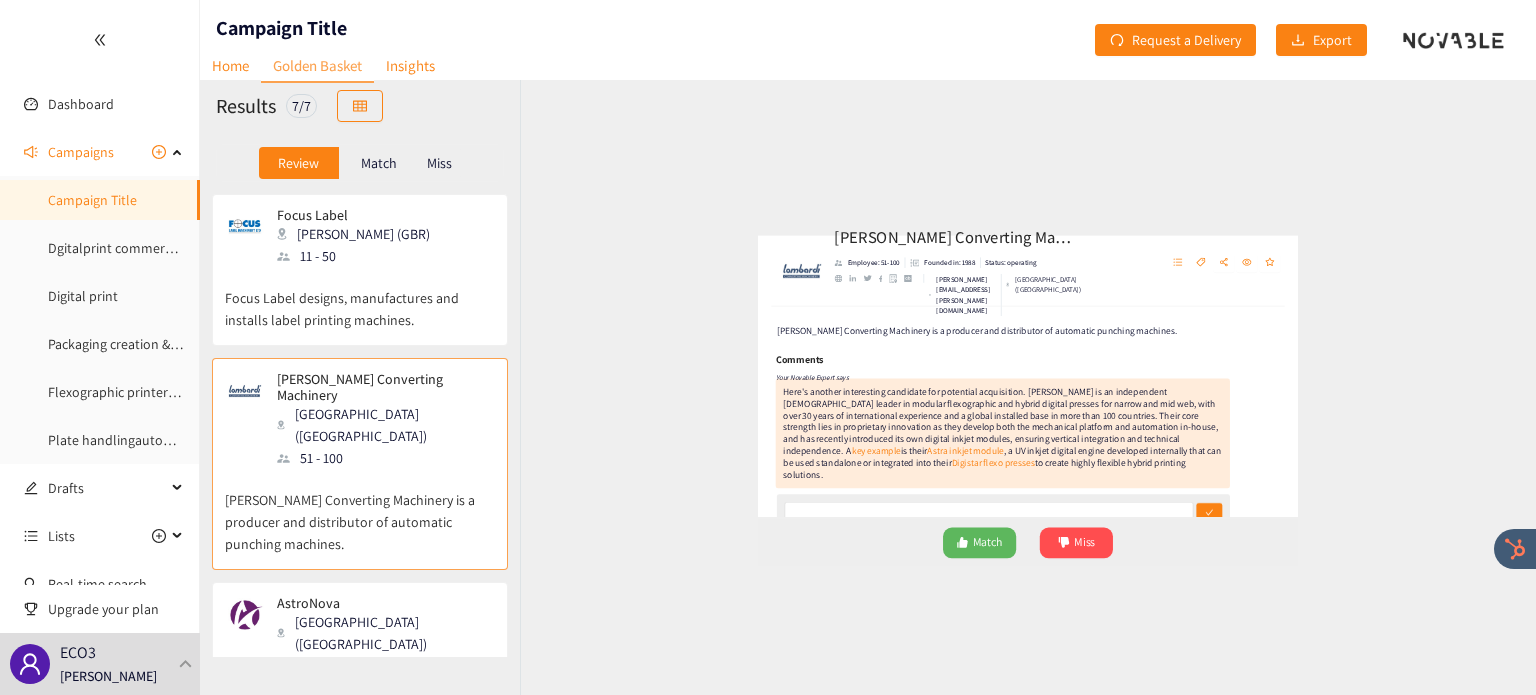 click on "Focus Label designs, manufactures and installs label printing machines." at bounding box center [360, 299] 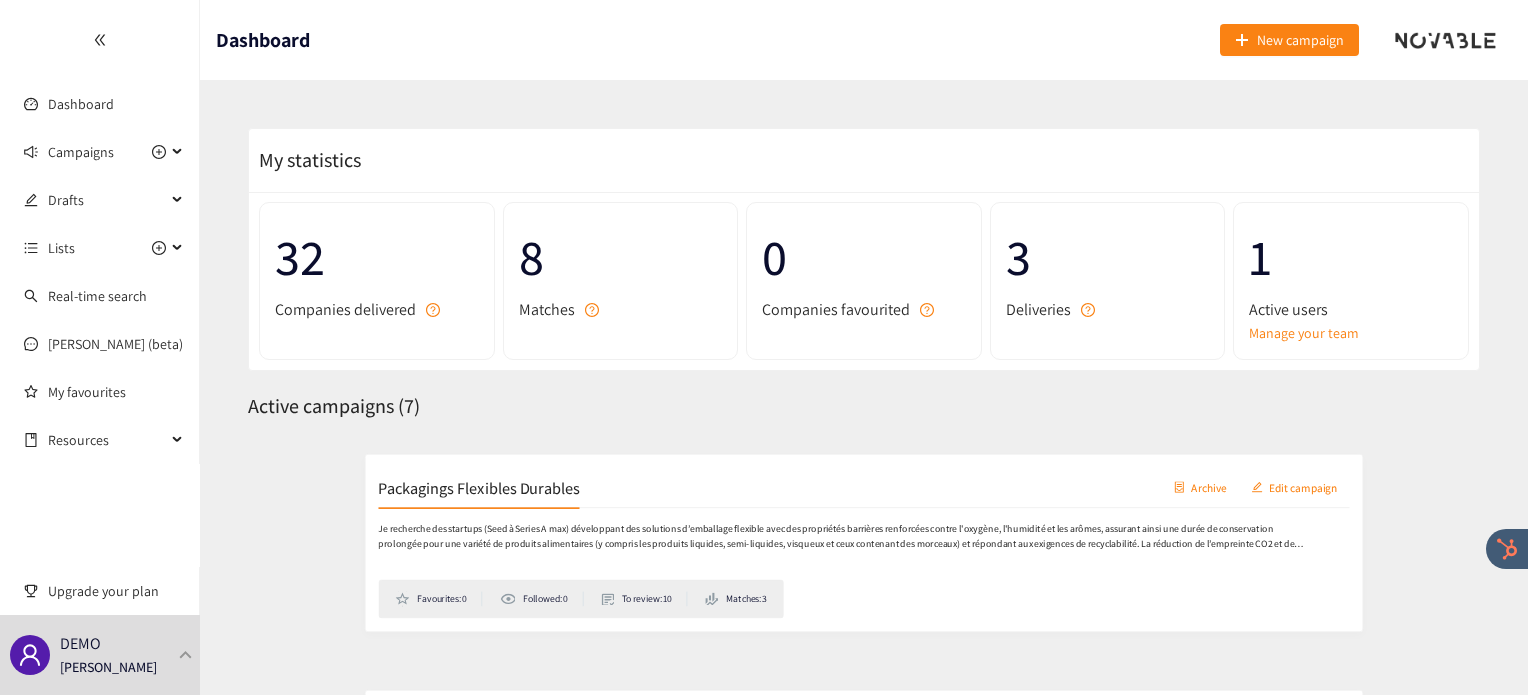 scroll, scrollTop: 0, scrollLeft: 0, axis: both 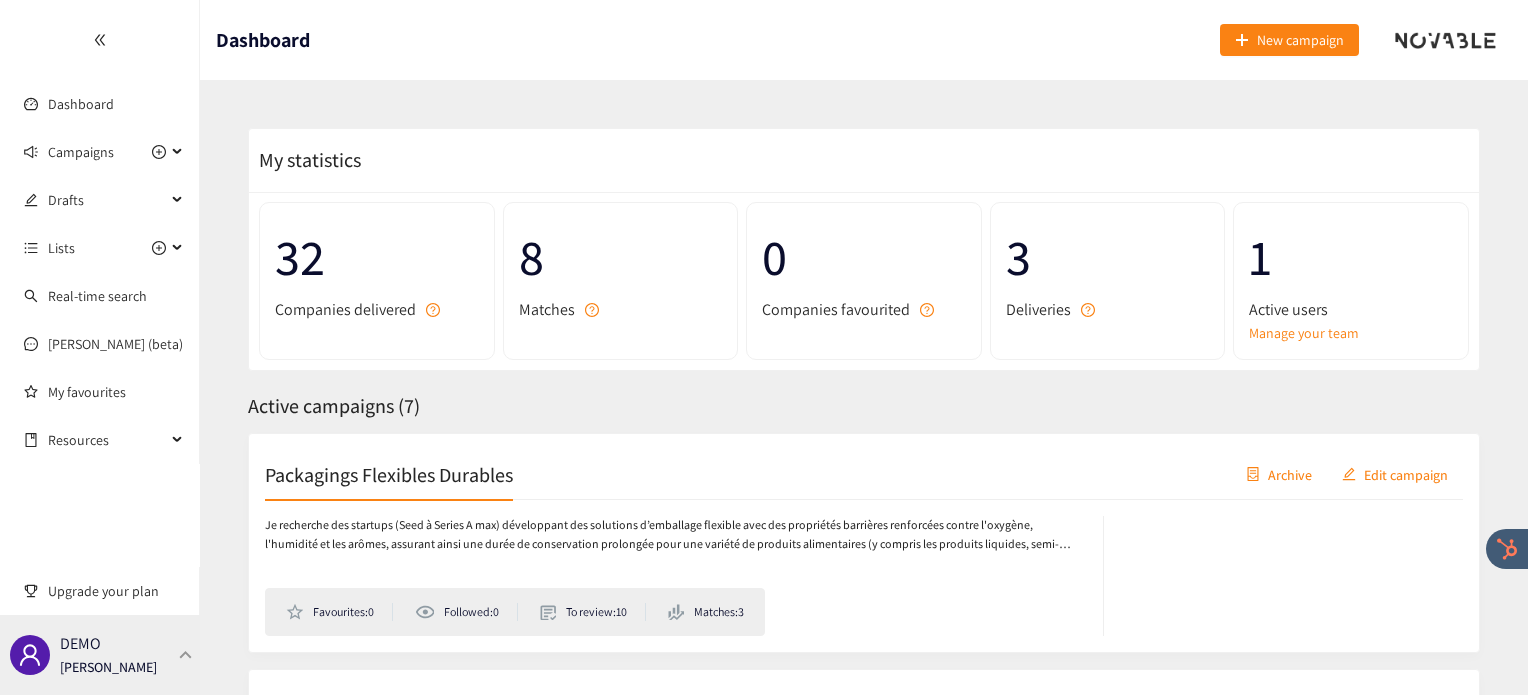 click at bounding box center (186, 654) 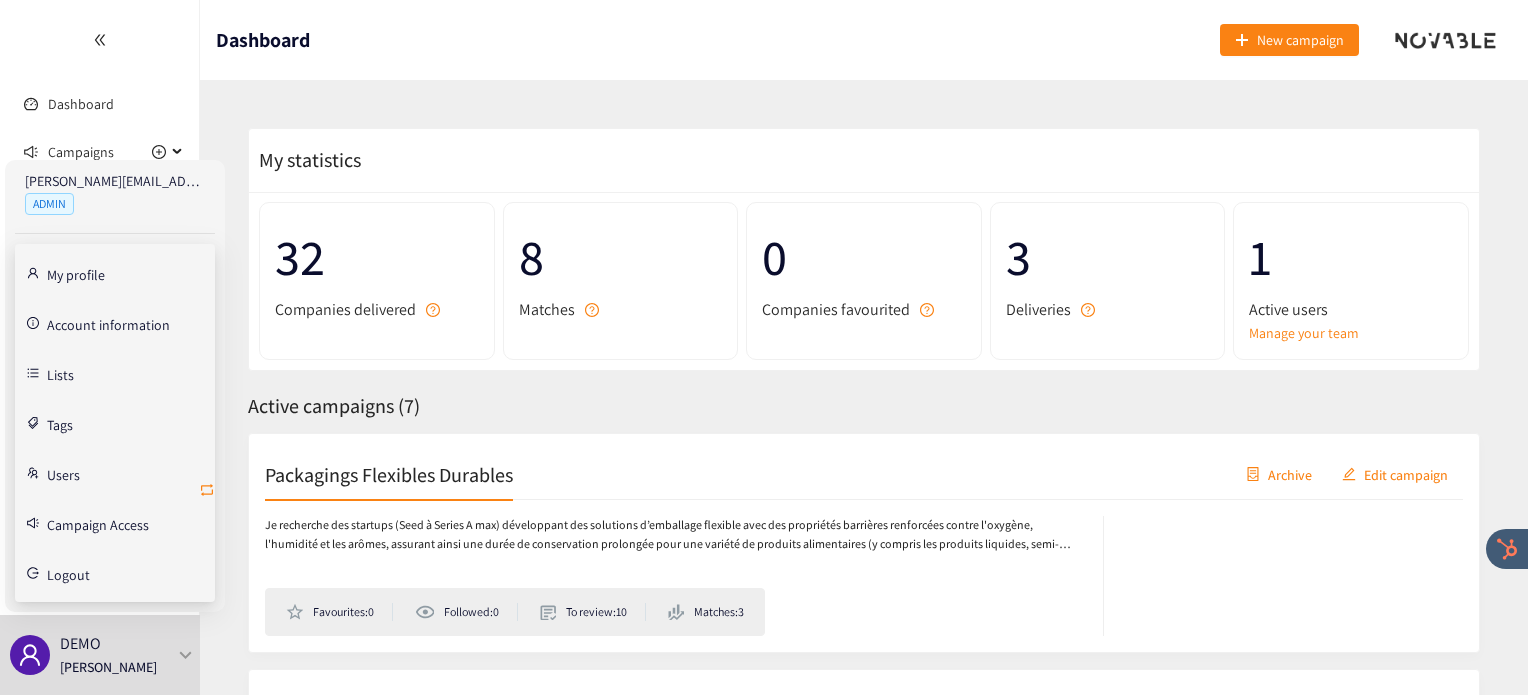 click 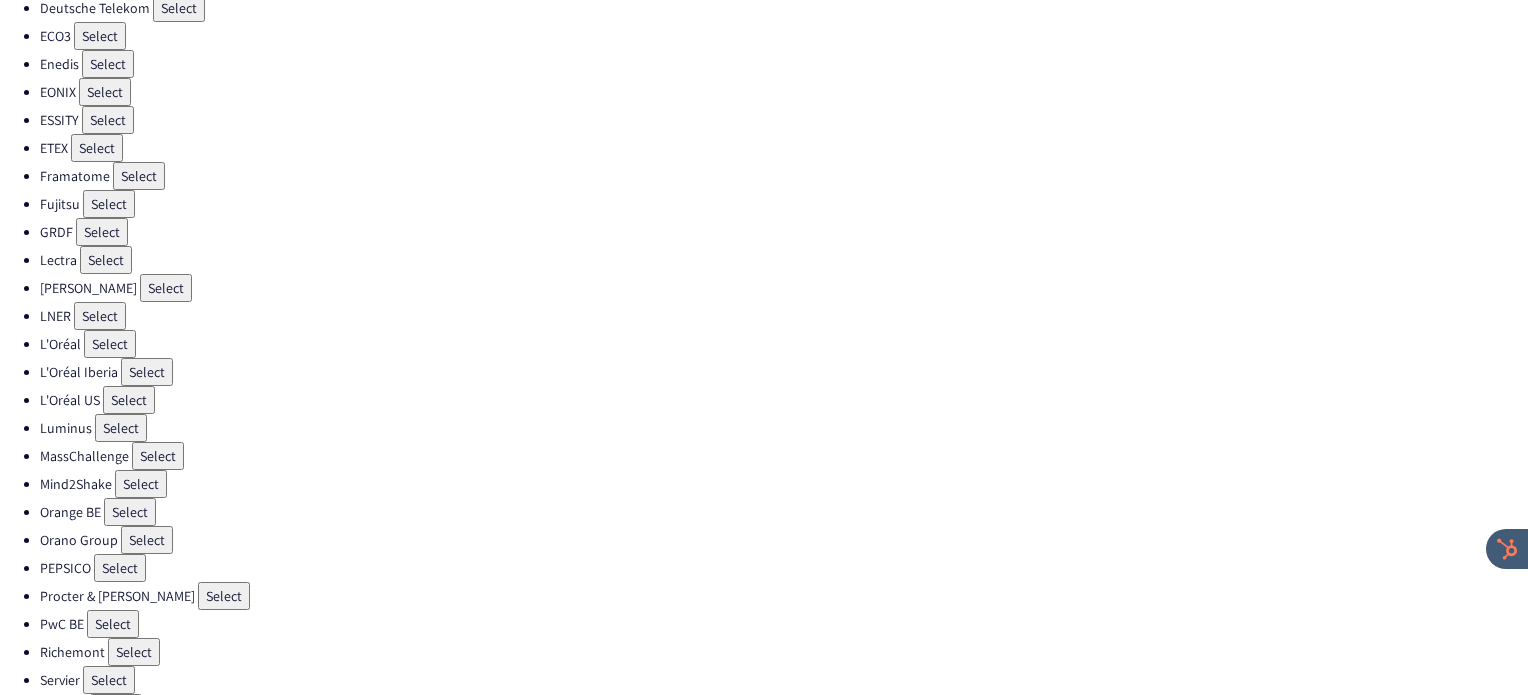scroll, scrollTop: 484, scrollLeft: 0, axis: vertical 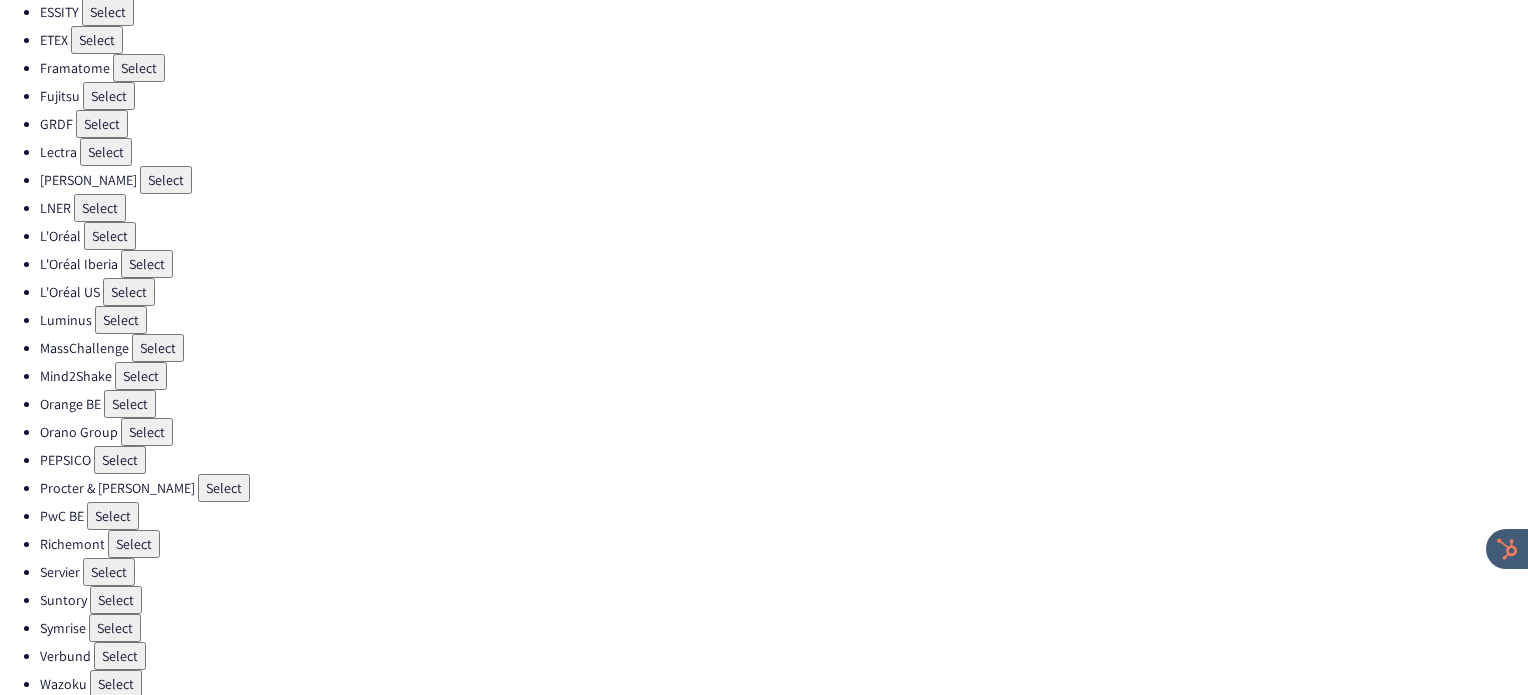 click on "Select" at bounding box center [120, 460] 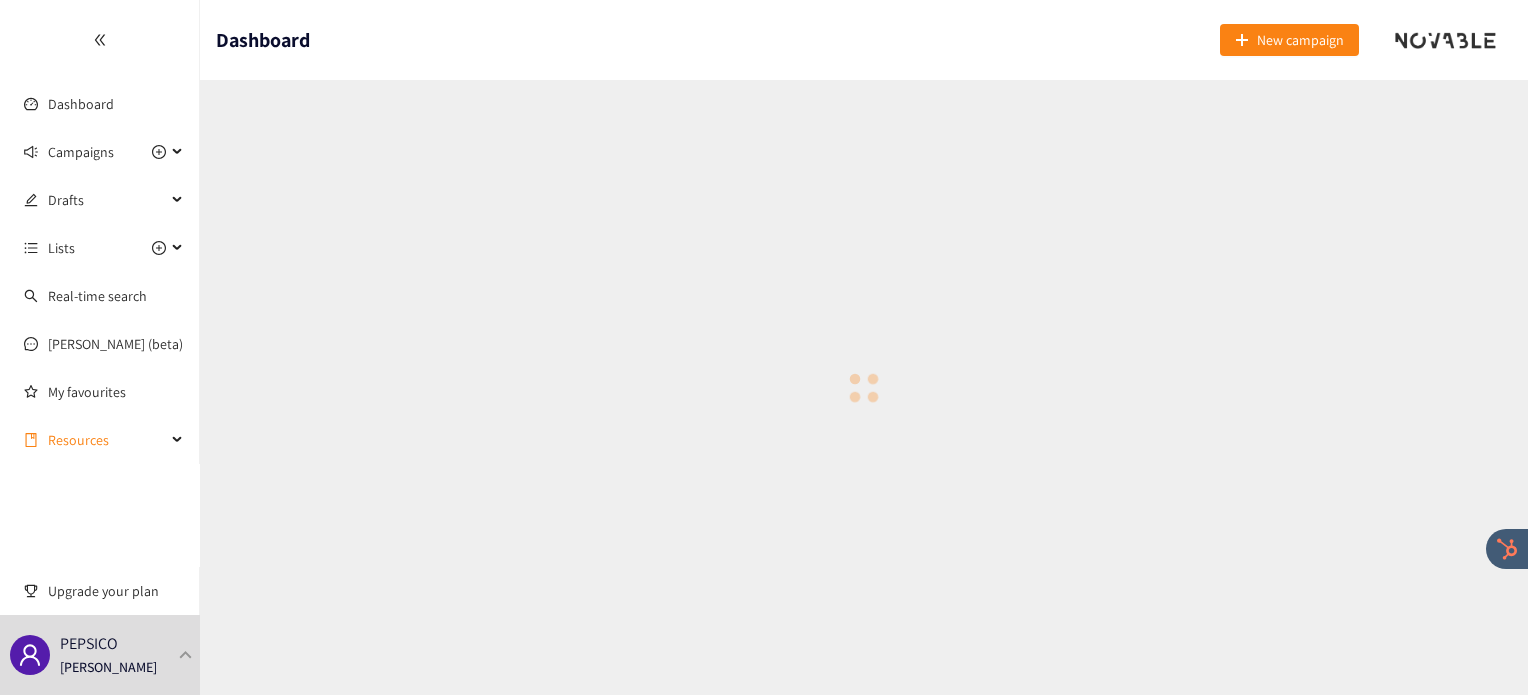 scroll, scrollTop: 0, scrollLeft: 0, axis: both 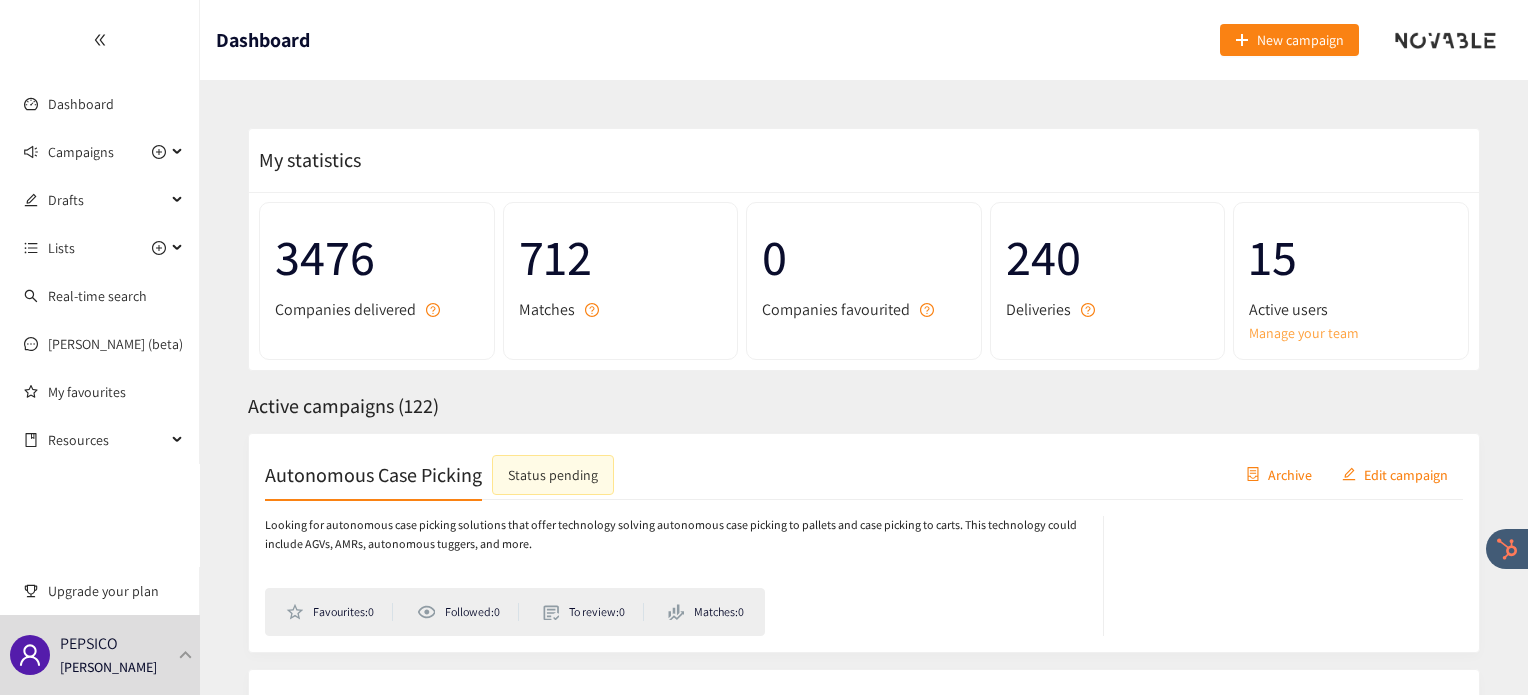 click on "Manage your team" at bounding box center [1351, 333] 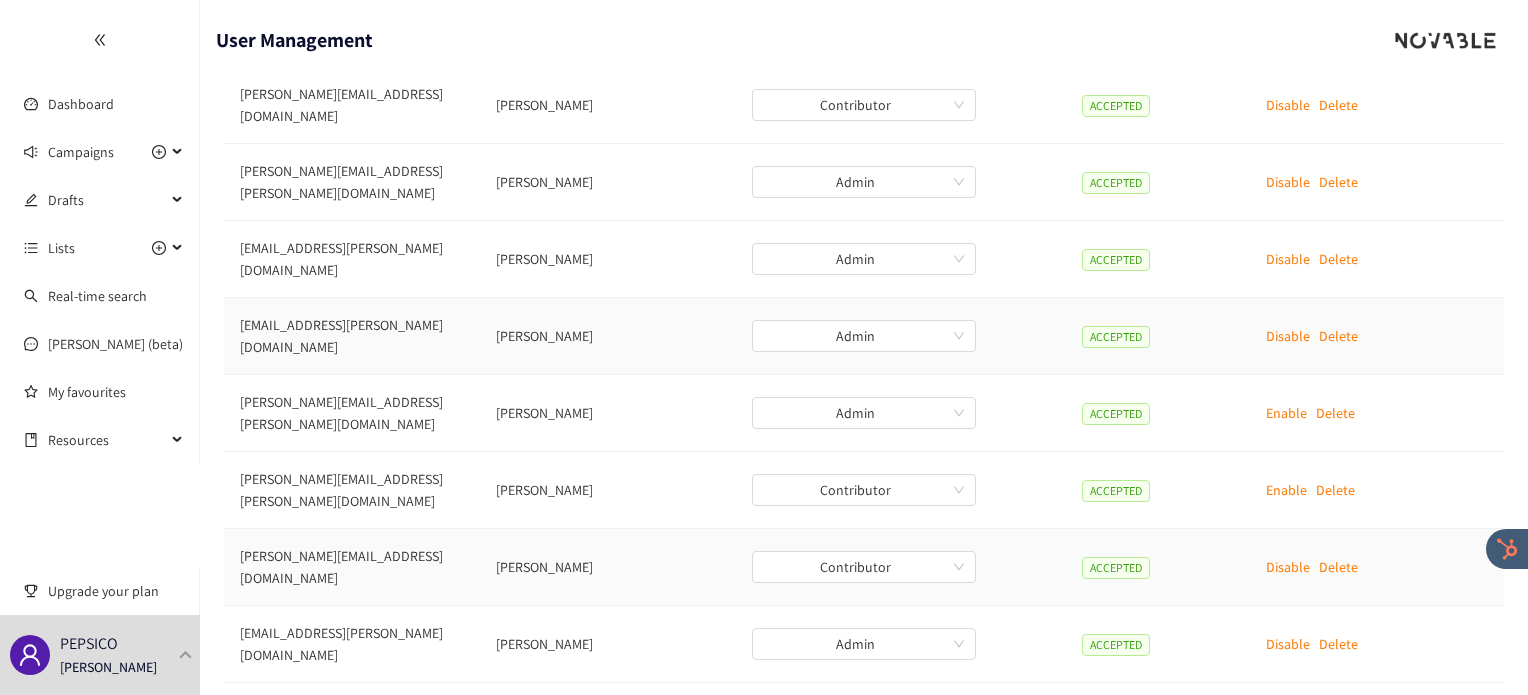 scroll, scrollTop: 240, scrollLeft: 0, axis: vertical 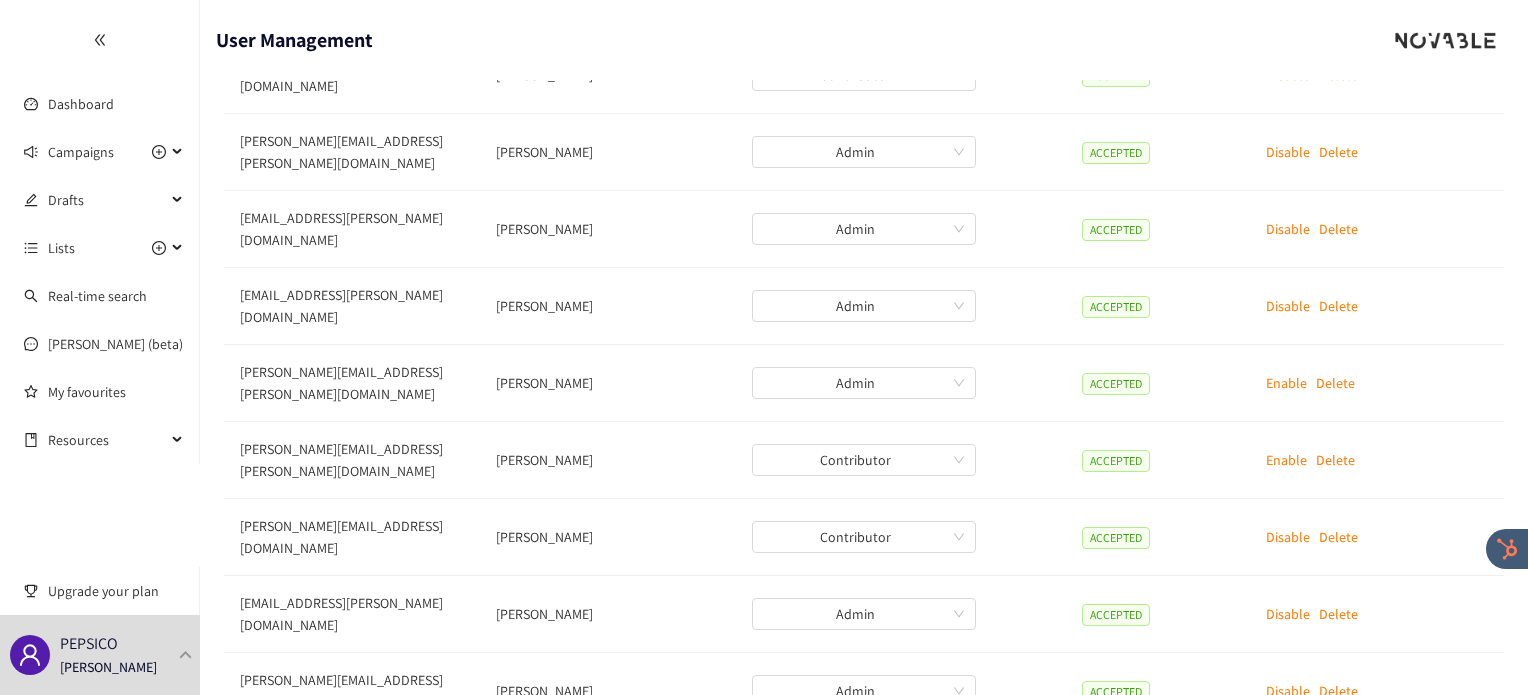 click on "2" at bounding box center [884, 762] 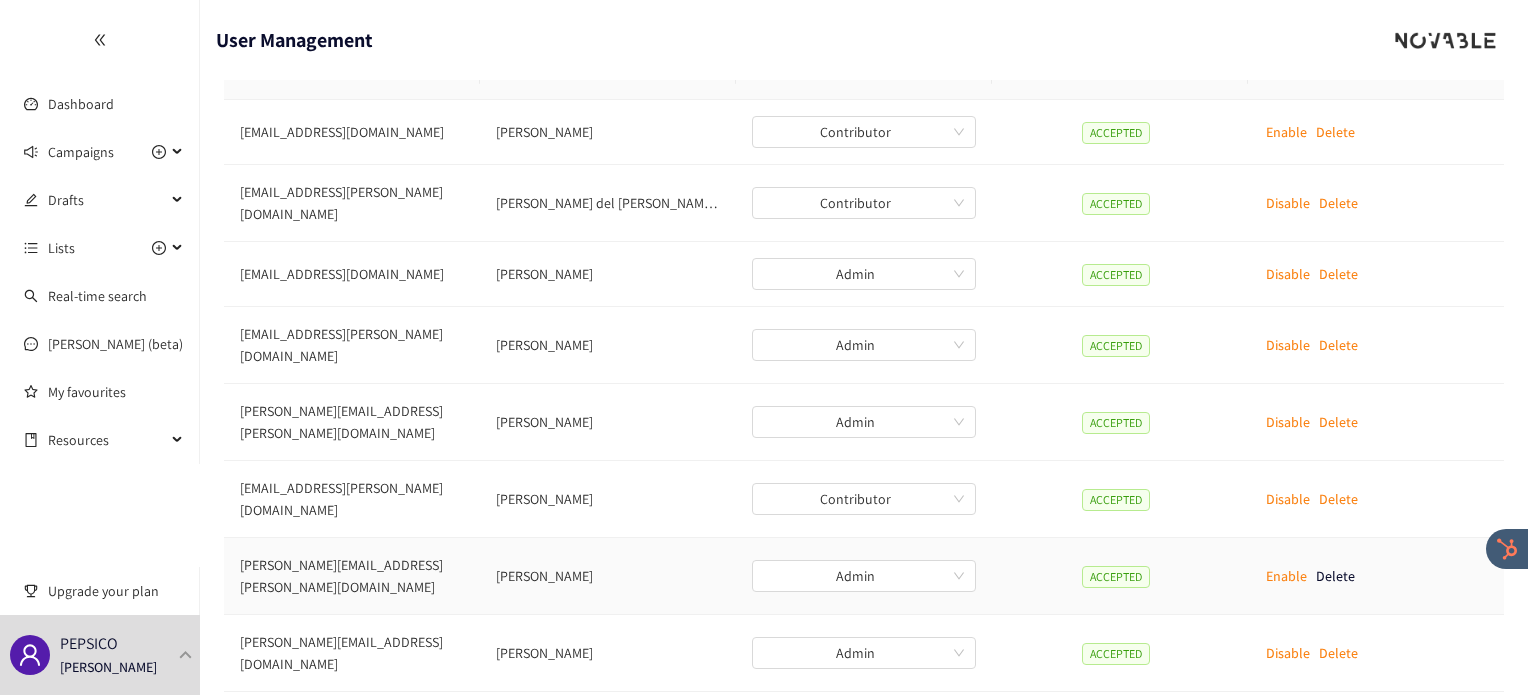 scroll, scrollTop: 252, scrollLeft: 0, axis: vertical 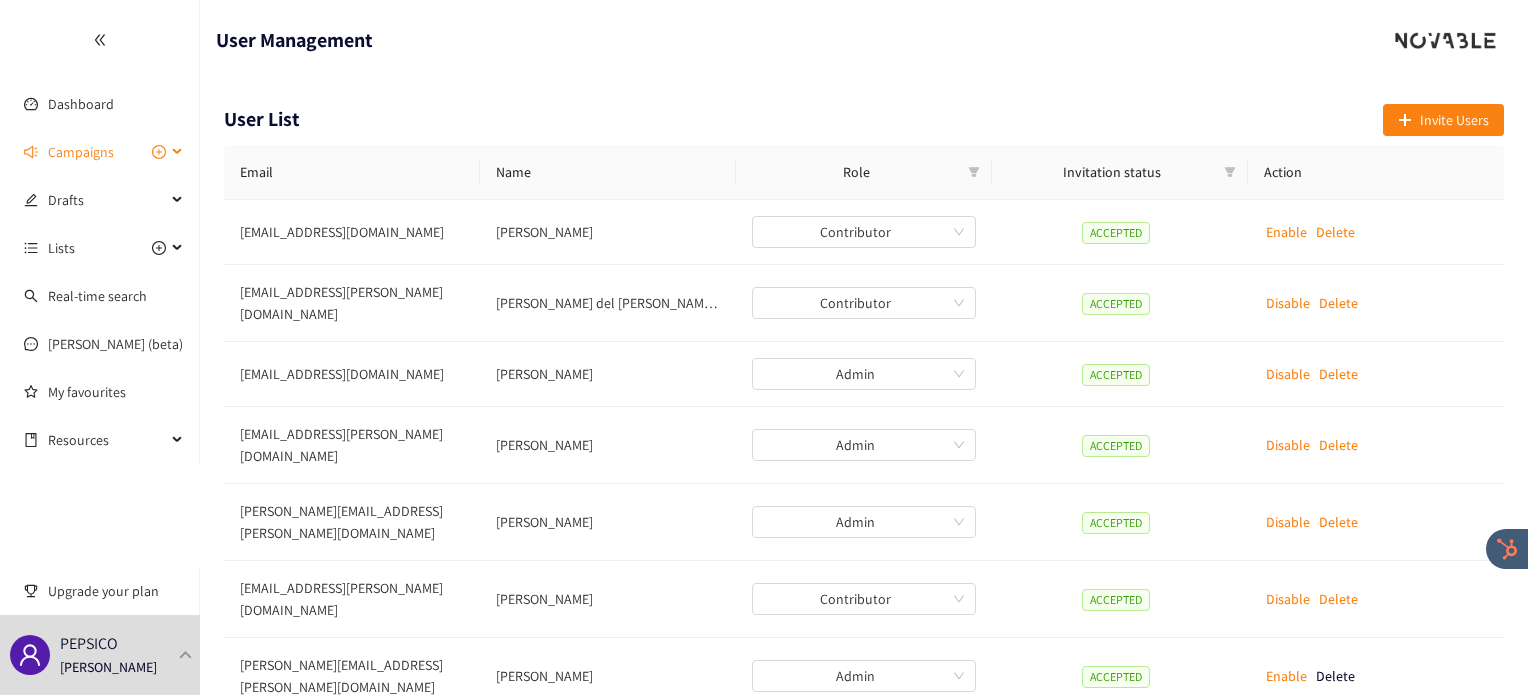 click on "Campaigns" at bounding box center (81, 152) 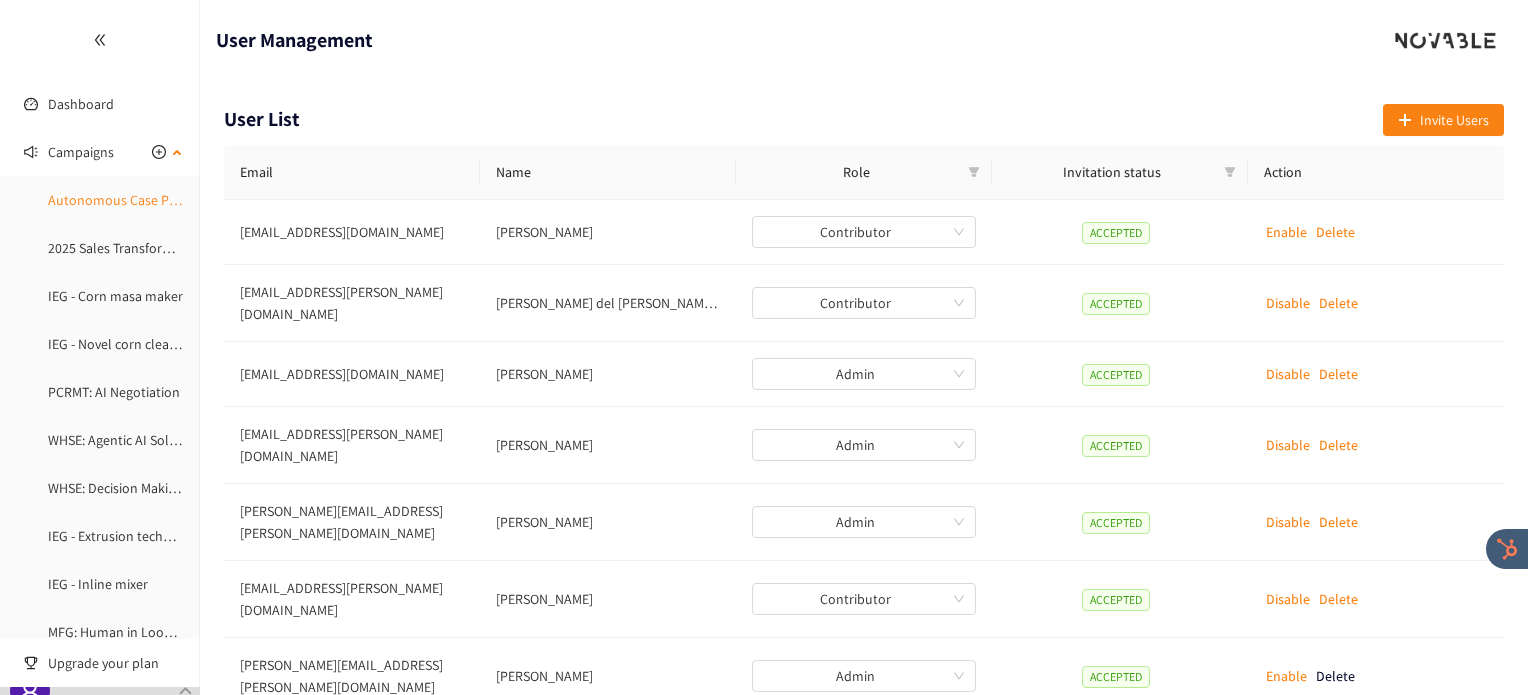 click on "Autonomous Case Picking" at bounding box center [125, 200] 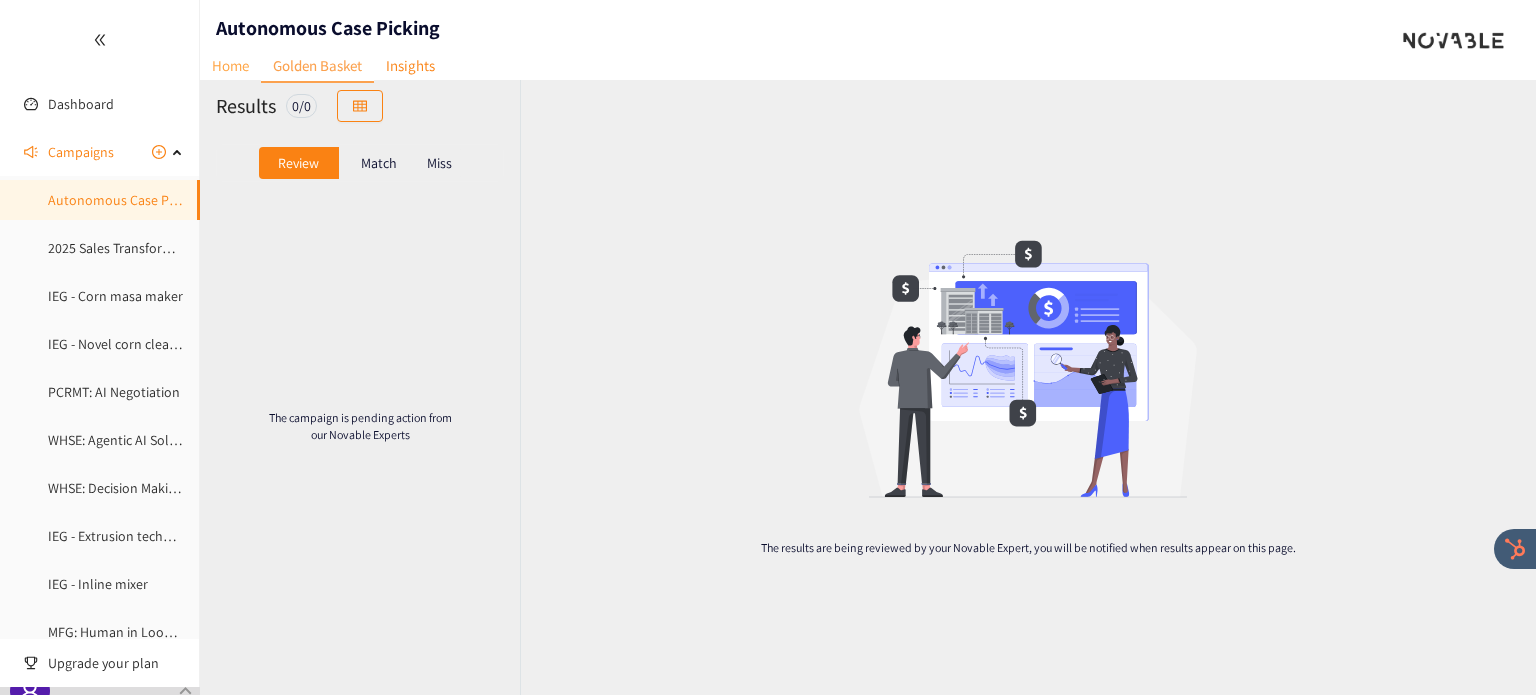 click on "Home" at bounding box center [230, 65] 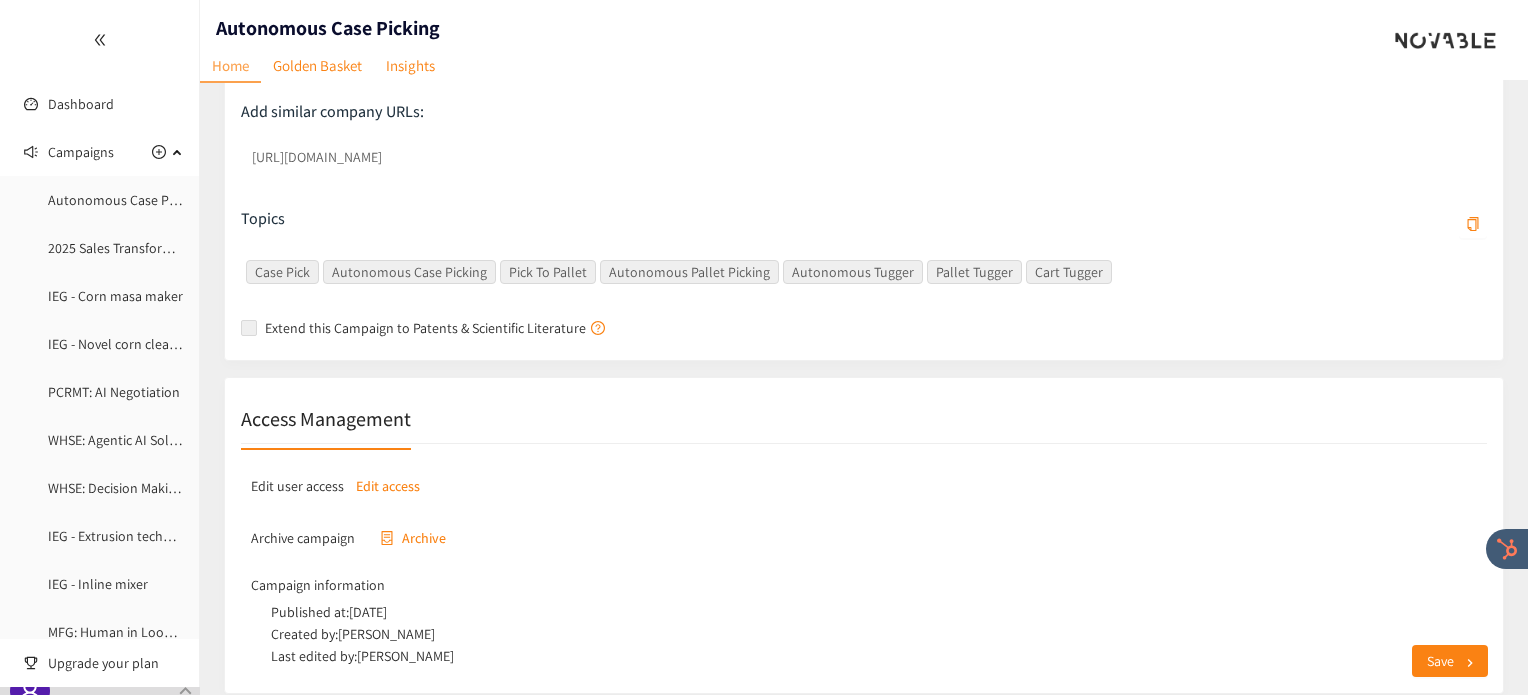 scroll, scrollTop: 479, scrollLeft: 0, axis: vertical 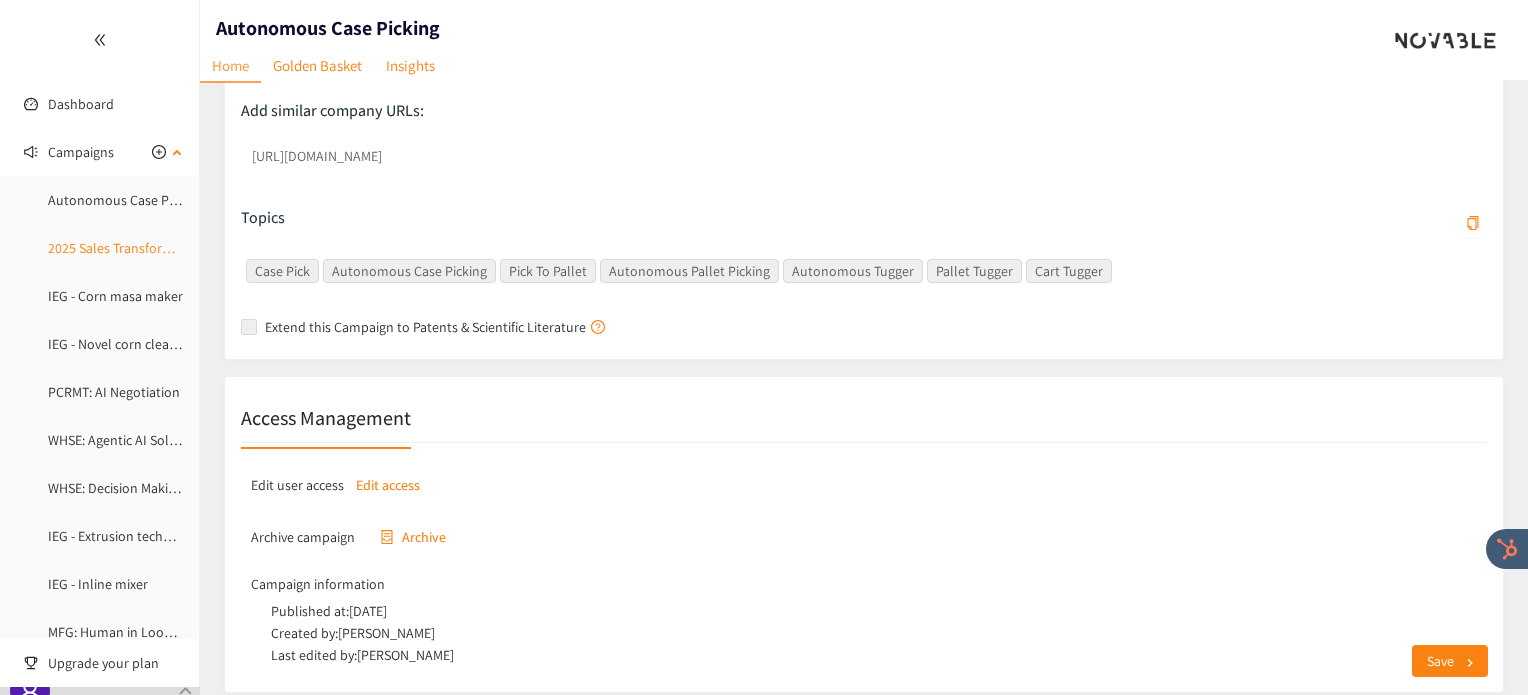 click on "2025 Sales Transformation - Gamification" at bounding box center [169, 248] 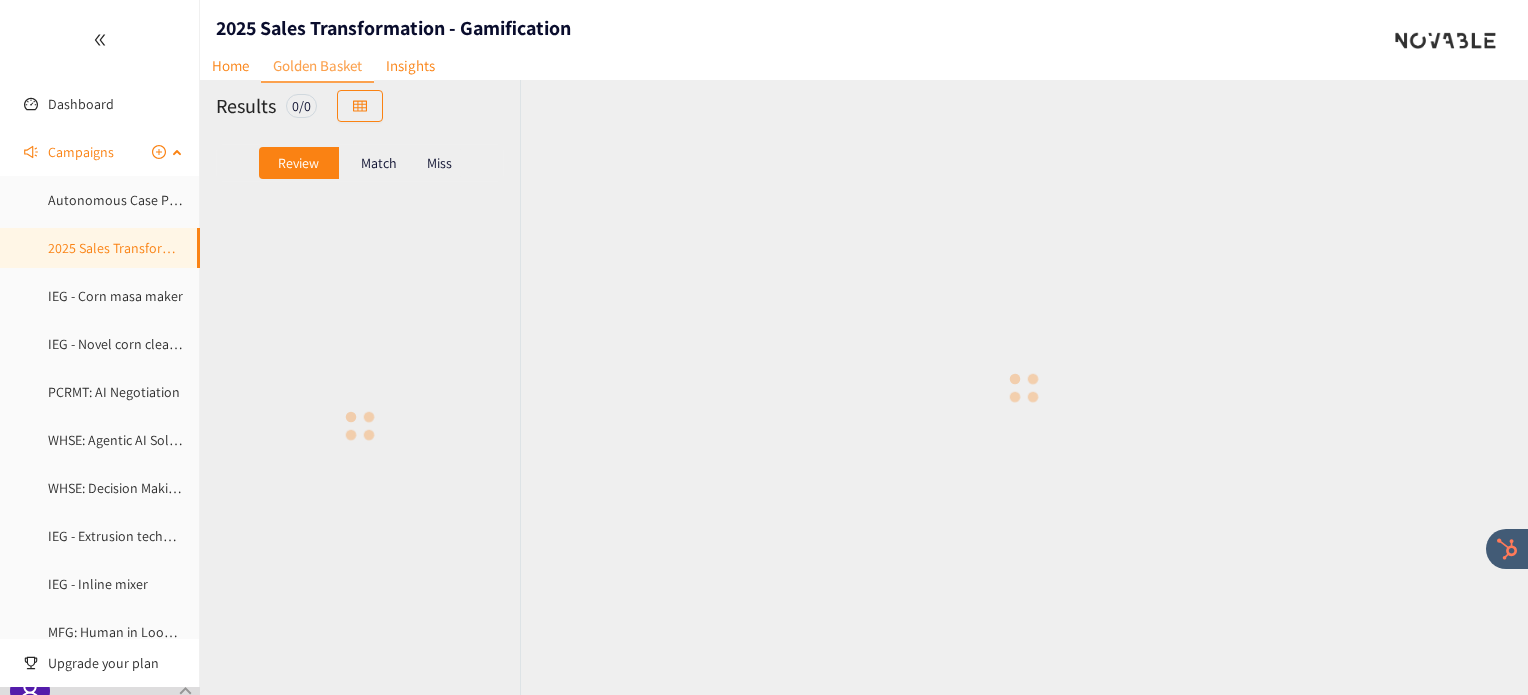 scroll, scrollTop: 0, scrollLeft: 0, axis: both 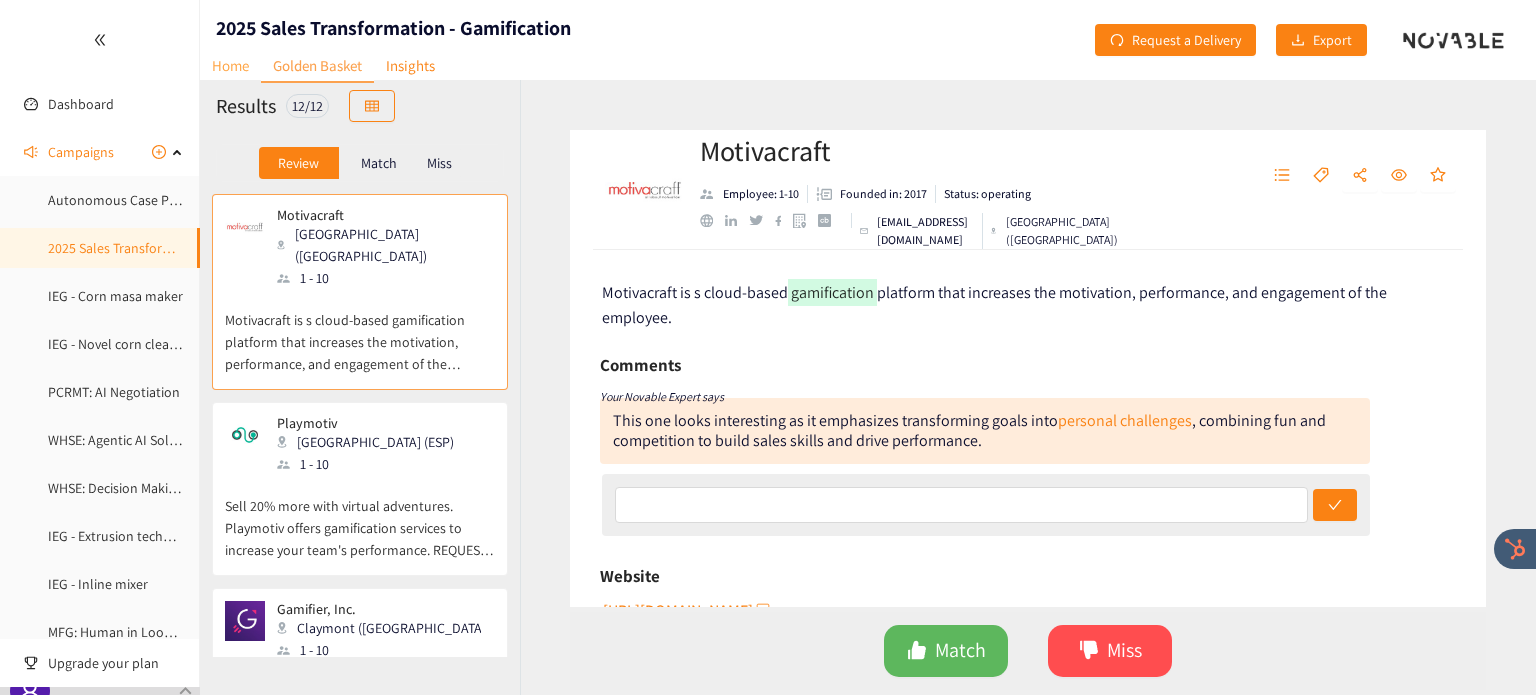 click on "Home" at bounding box center (230, 65) 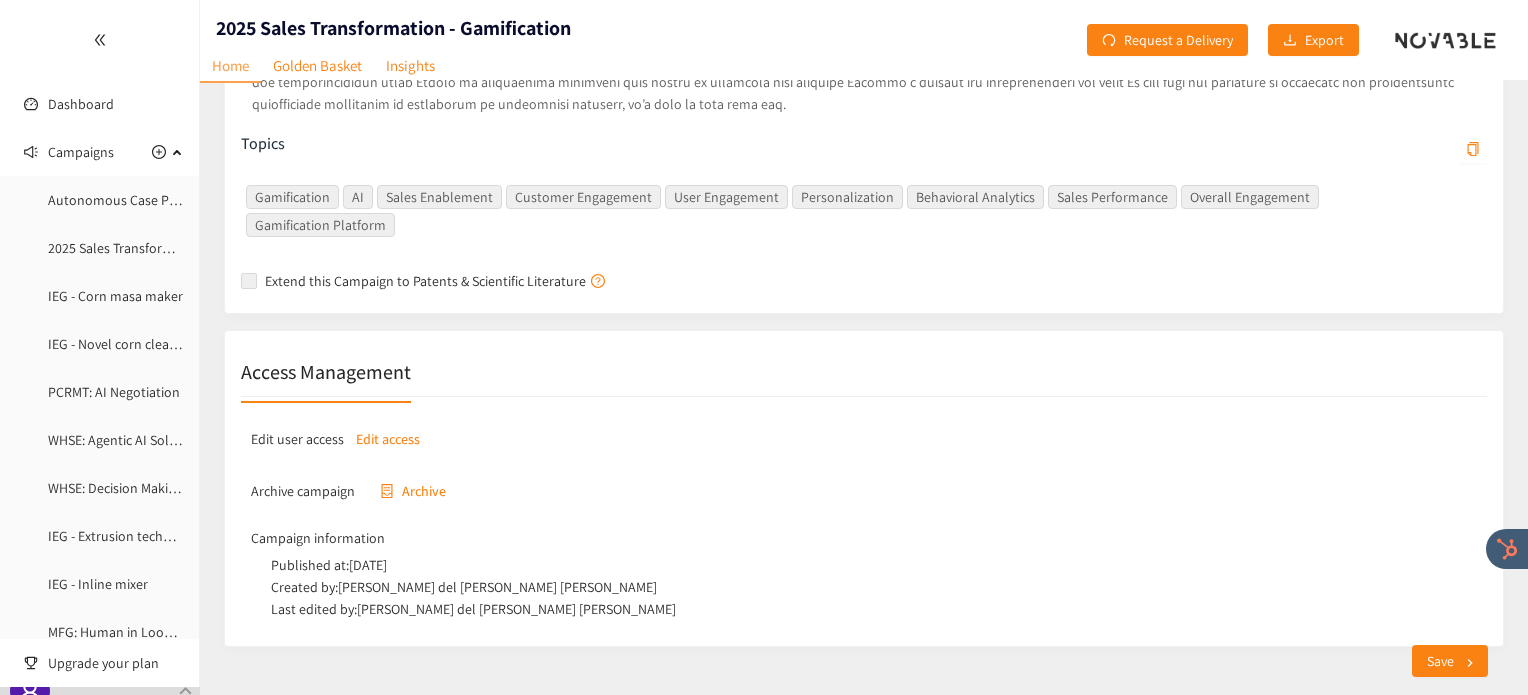 scroll, scrollTop: 560, scrollLeft: 0, axis: vertical 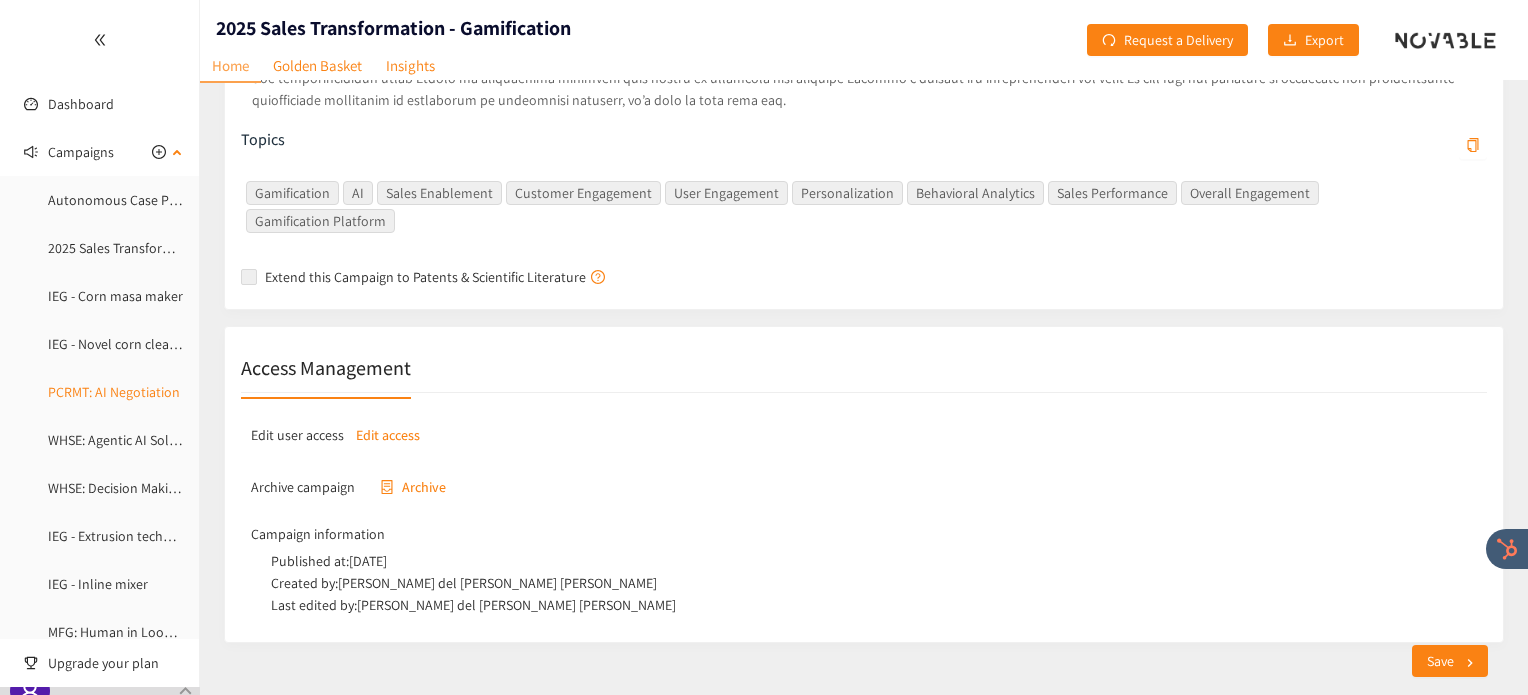 click on "PCRMT:  AI Negotiation" at bounding box center (114, 392) 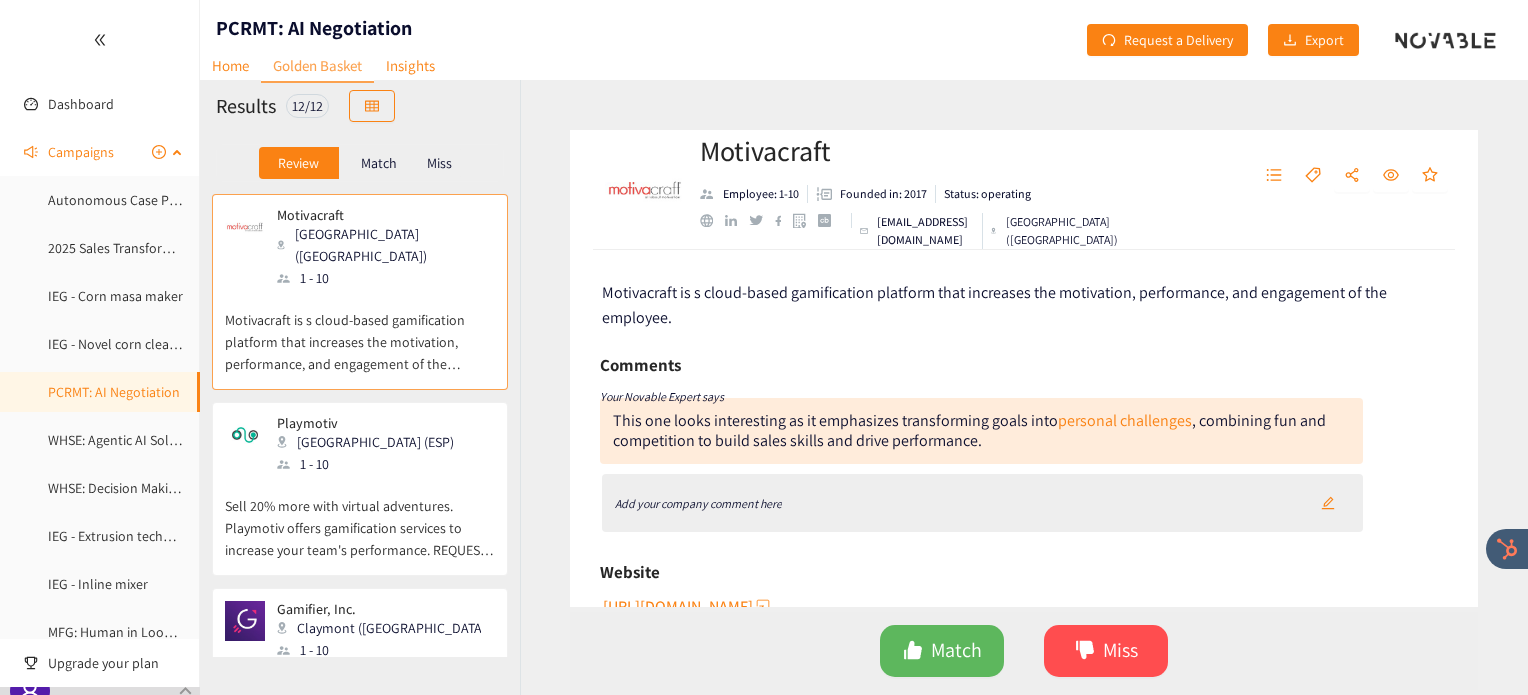 scroll, scrollTop: 0, scrollLeft: 0, axis: both 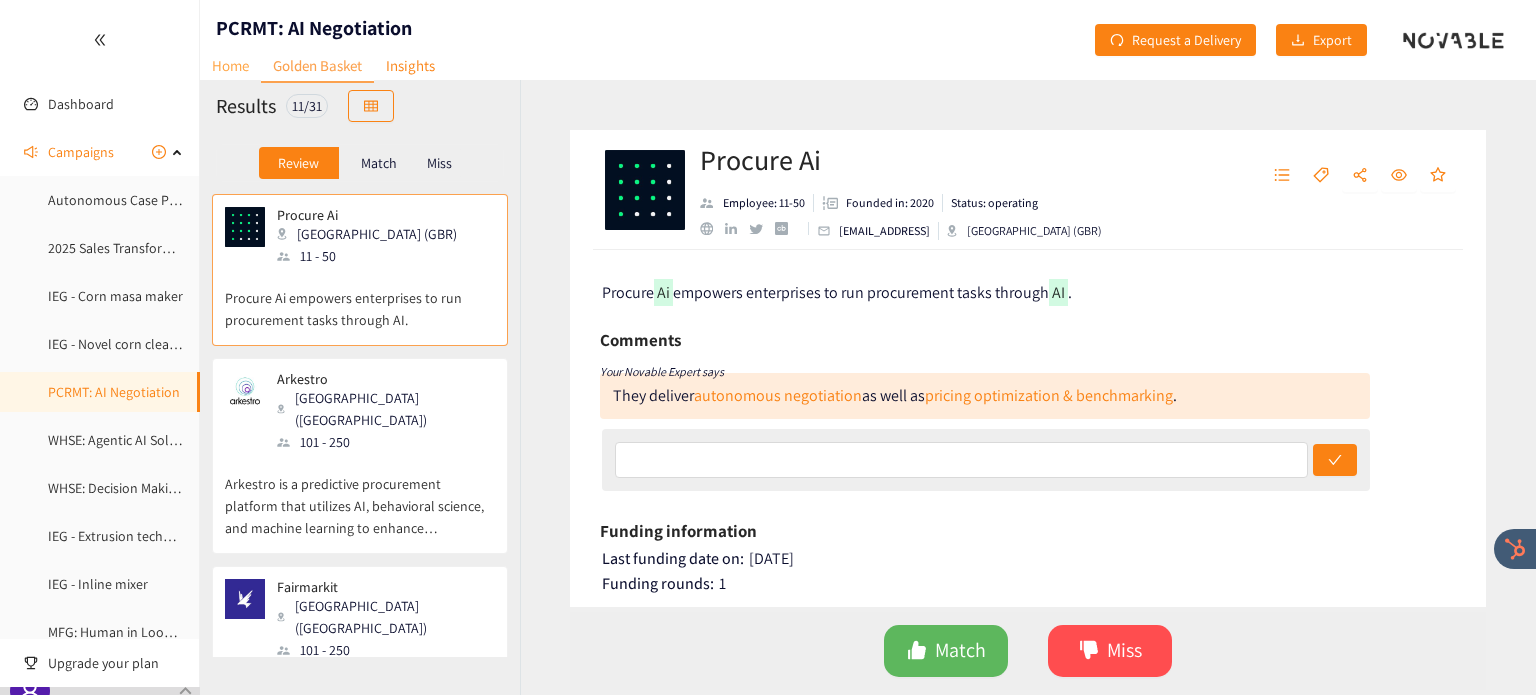 click on "Home" at bounding box center (230, 65) 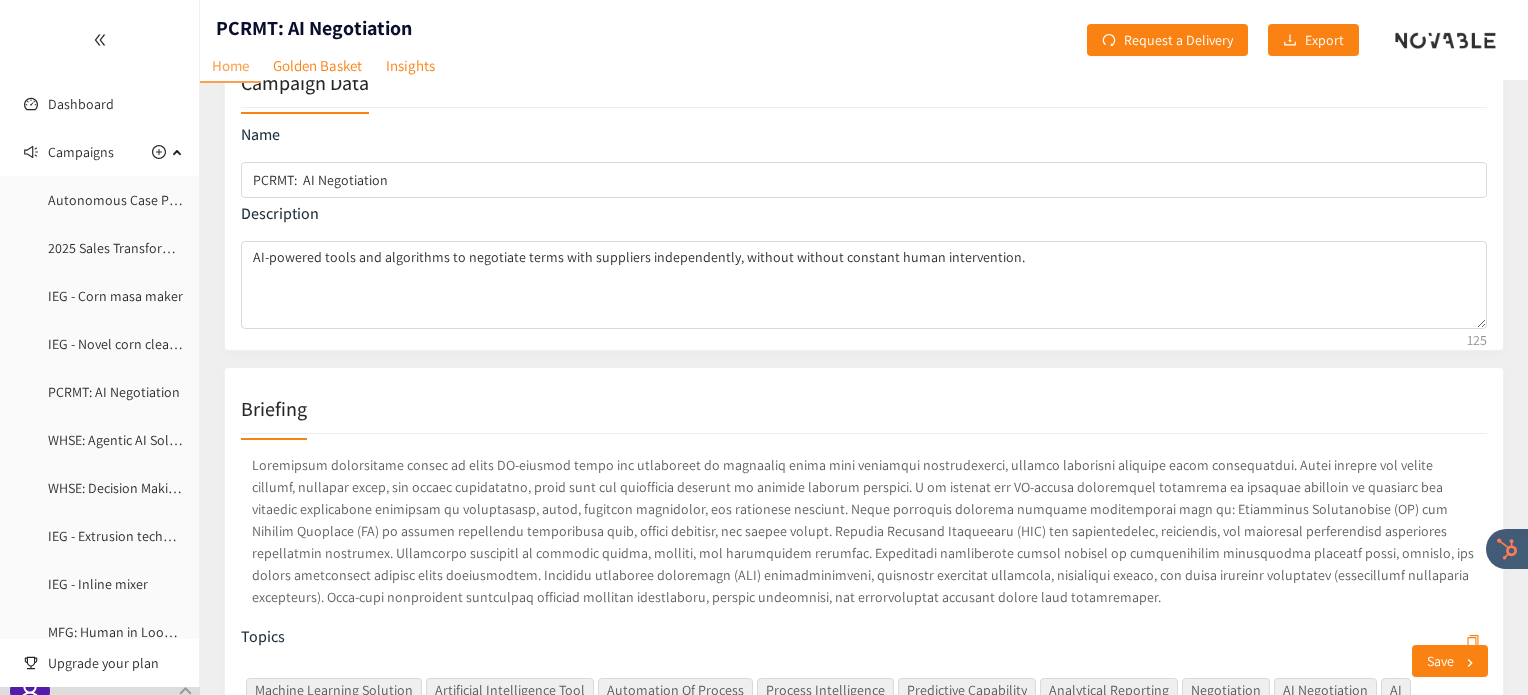 scroll, scrollTop: 0, scrollLeft: 0, axis: both 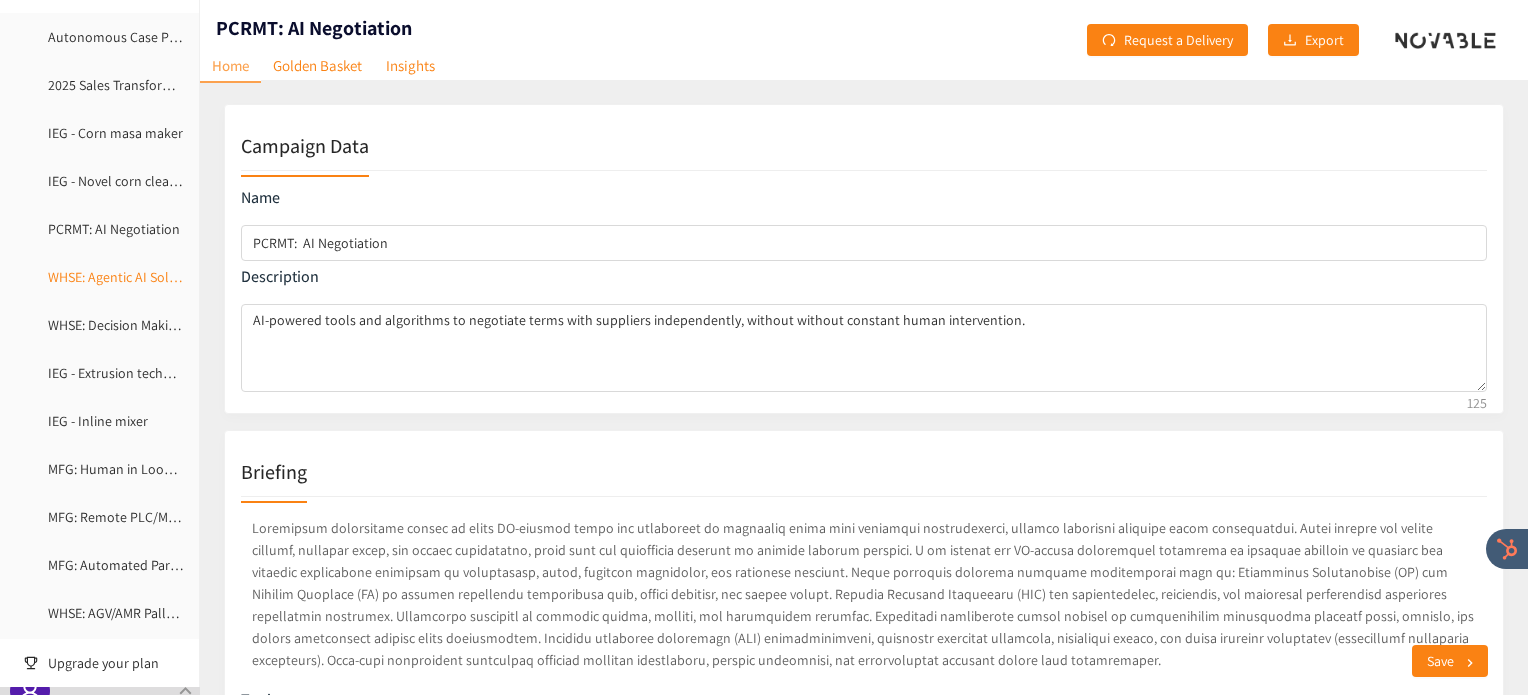 click on "WHSE:  Agentic AI Solution (Warehouse)" at bounding box center [163, 277] 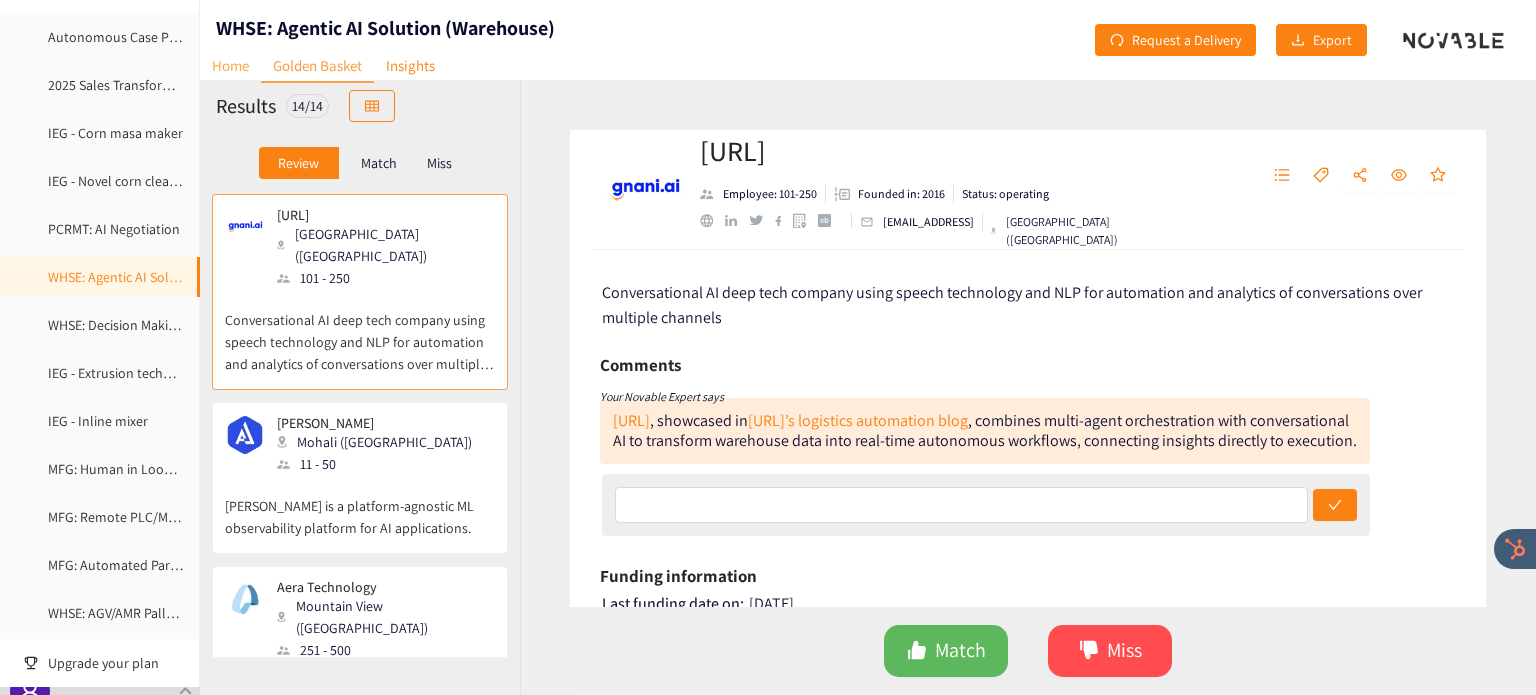 click on "Home" at bounding box center [230, 65] 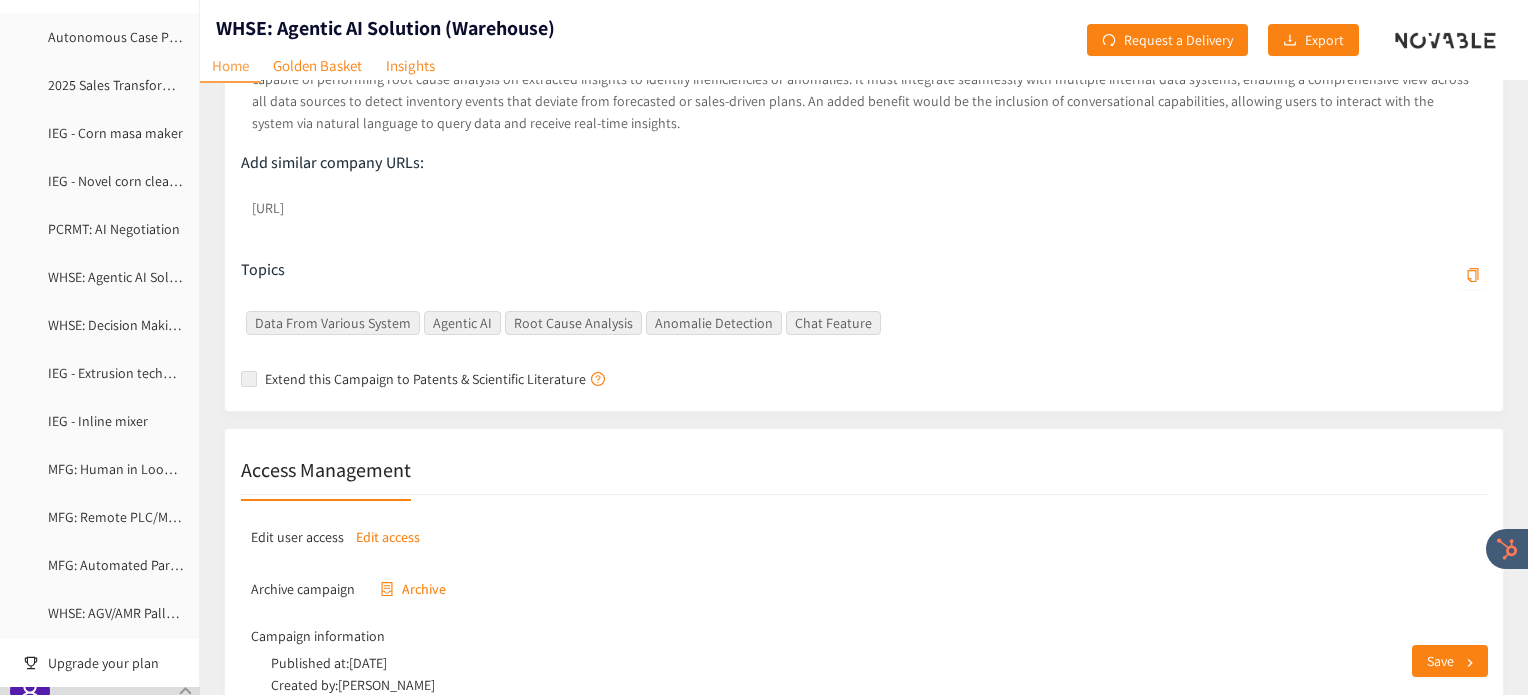 scroll, scrollTop: 603, scrollLeft: 0, axis: vertical 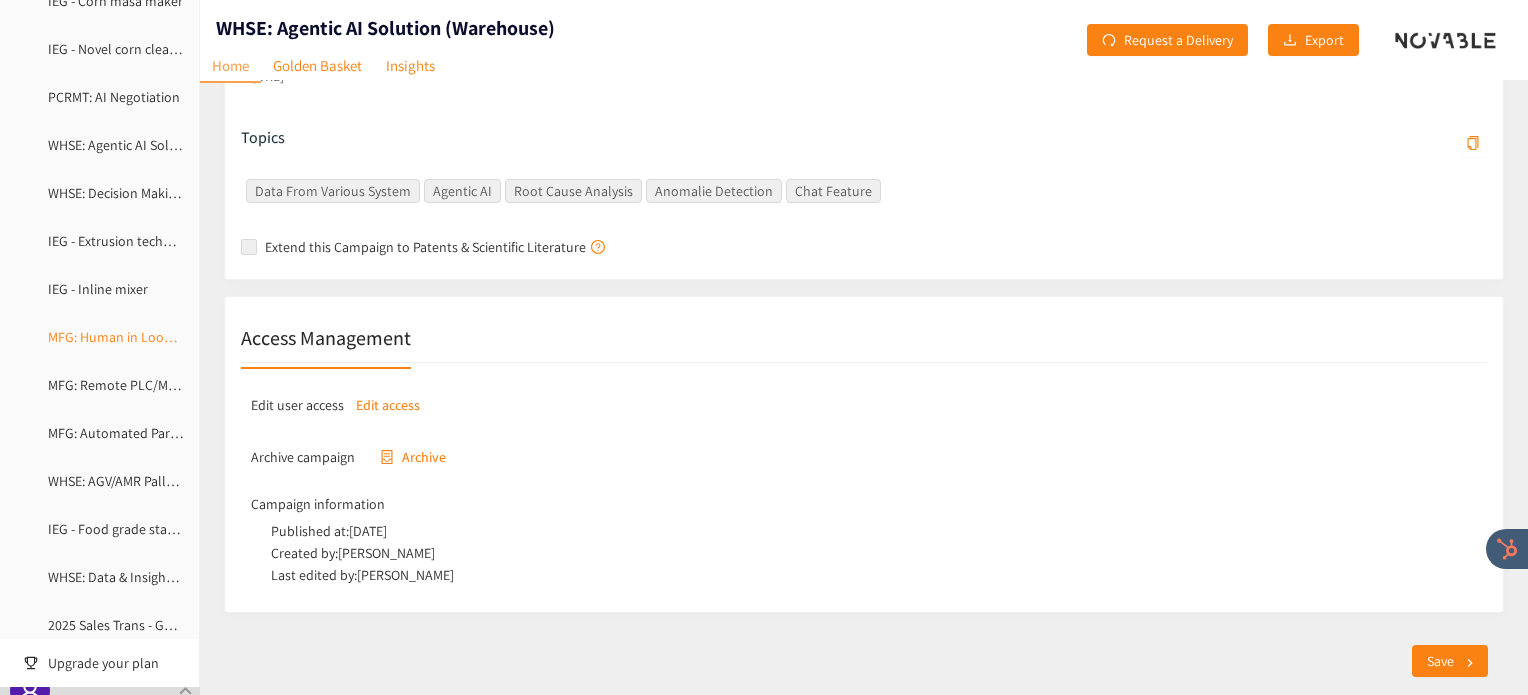 click on "MFG:  Human in Loop Predictive Maintenance" at bounding box center (180, 337) 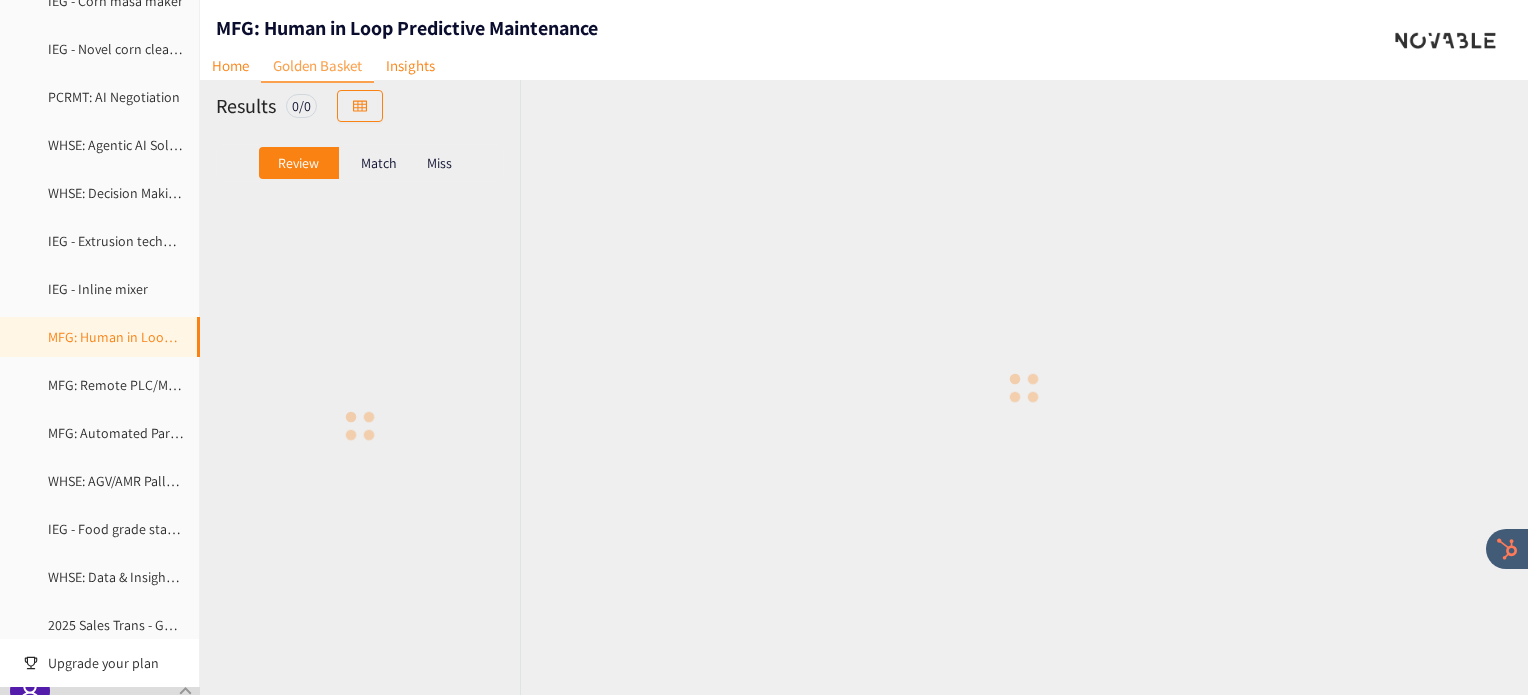 scroll, scrollTop: 0, scrollLeft: 0, axis: both 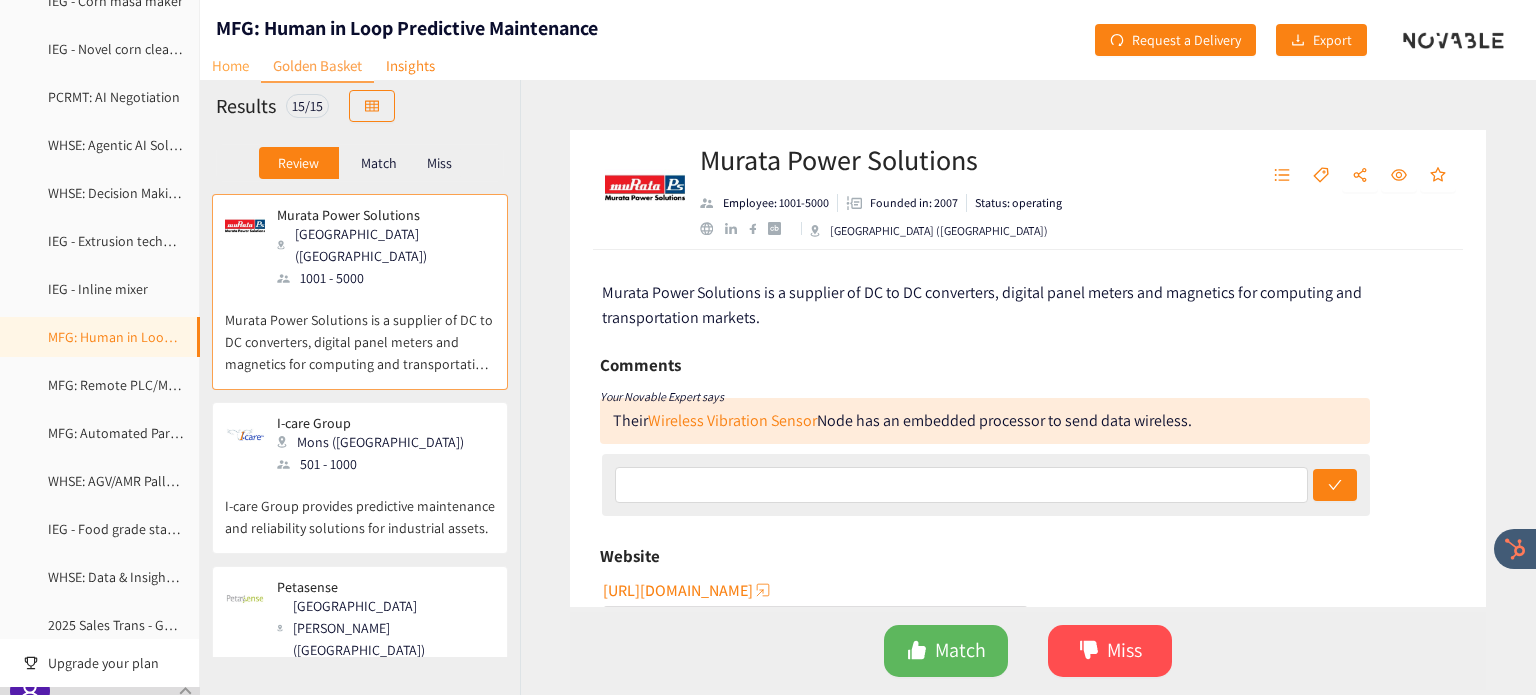click on "Home" at bounding box center (230, 65) 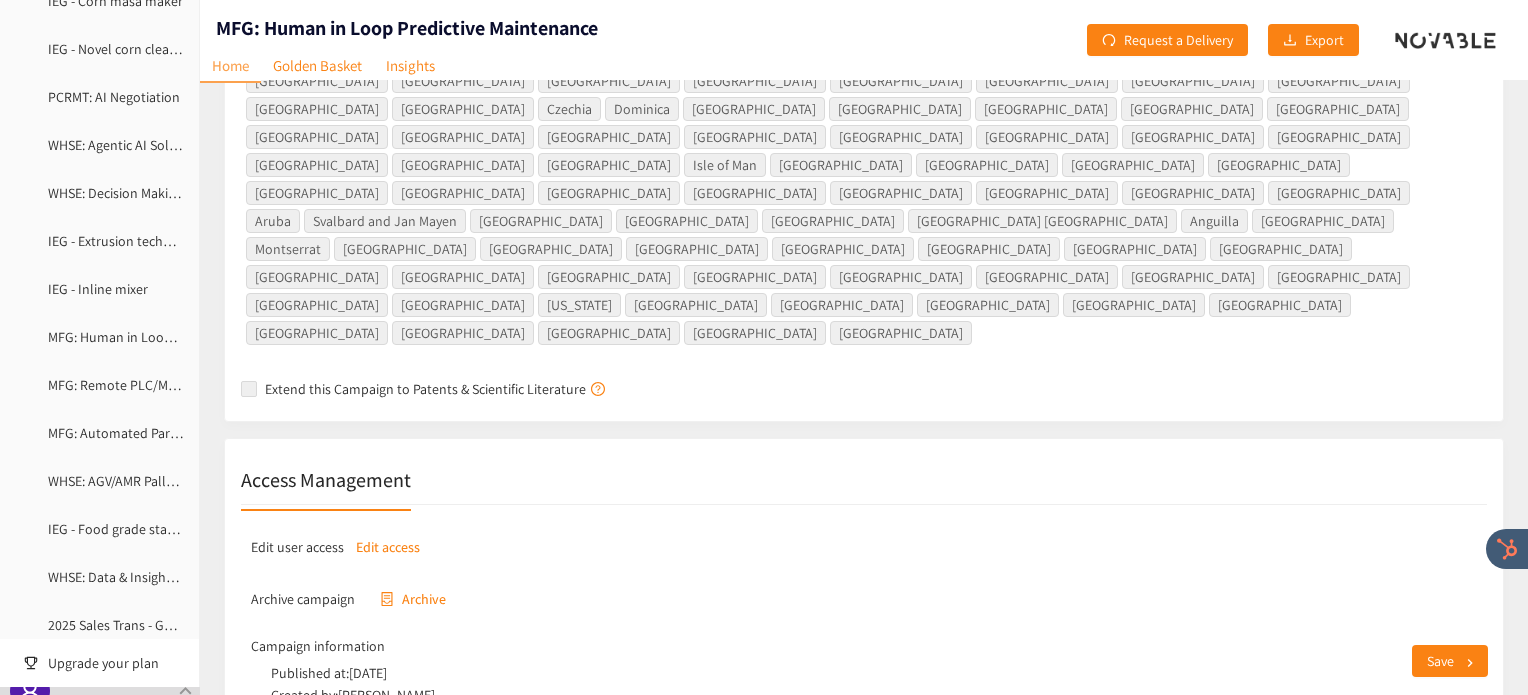 scroll, scrollTop: 943, scrollLeft: 0, axis: vertical 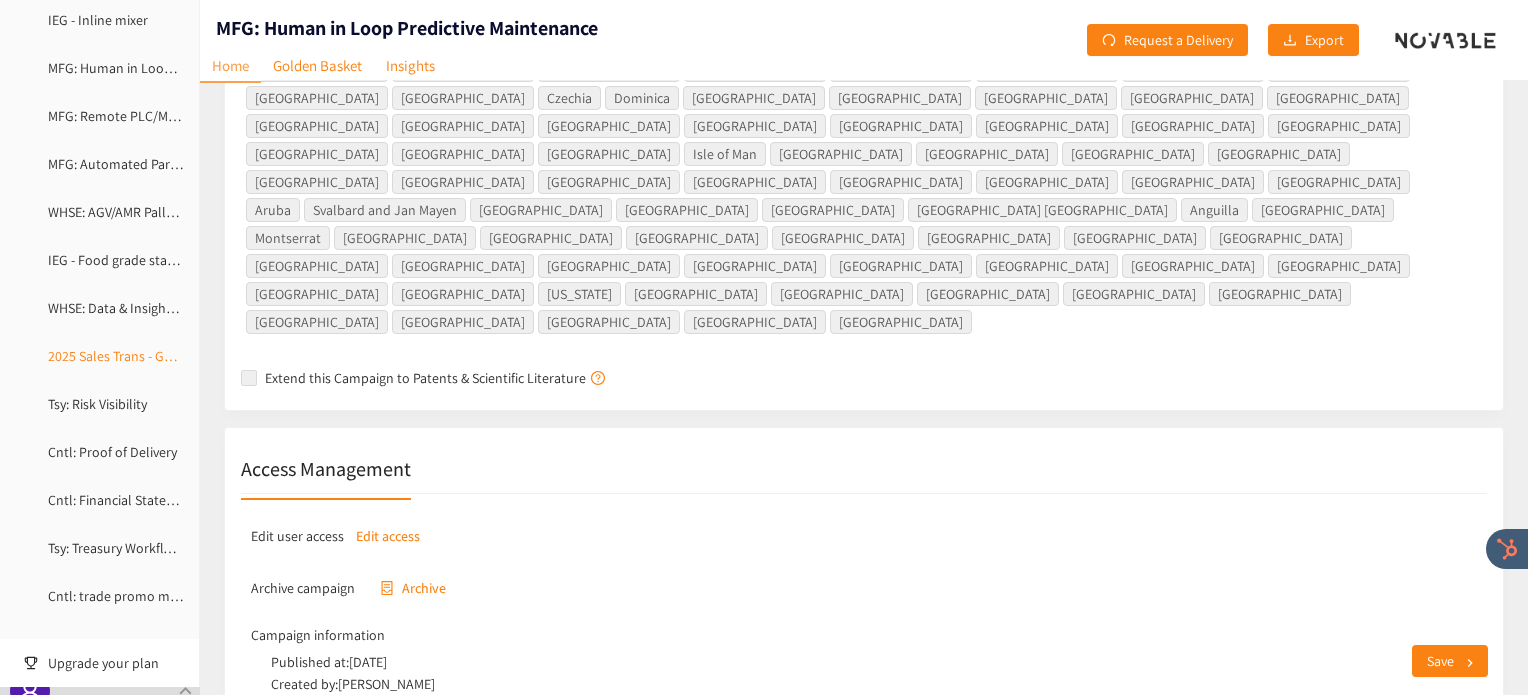 click on "2025 Sales Trans - Gamification" at bounding box center (139, 356) 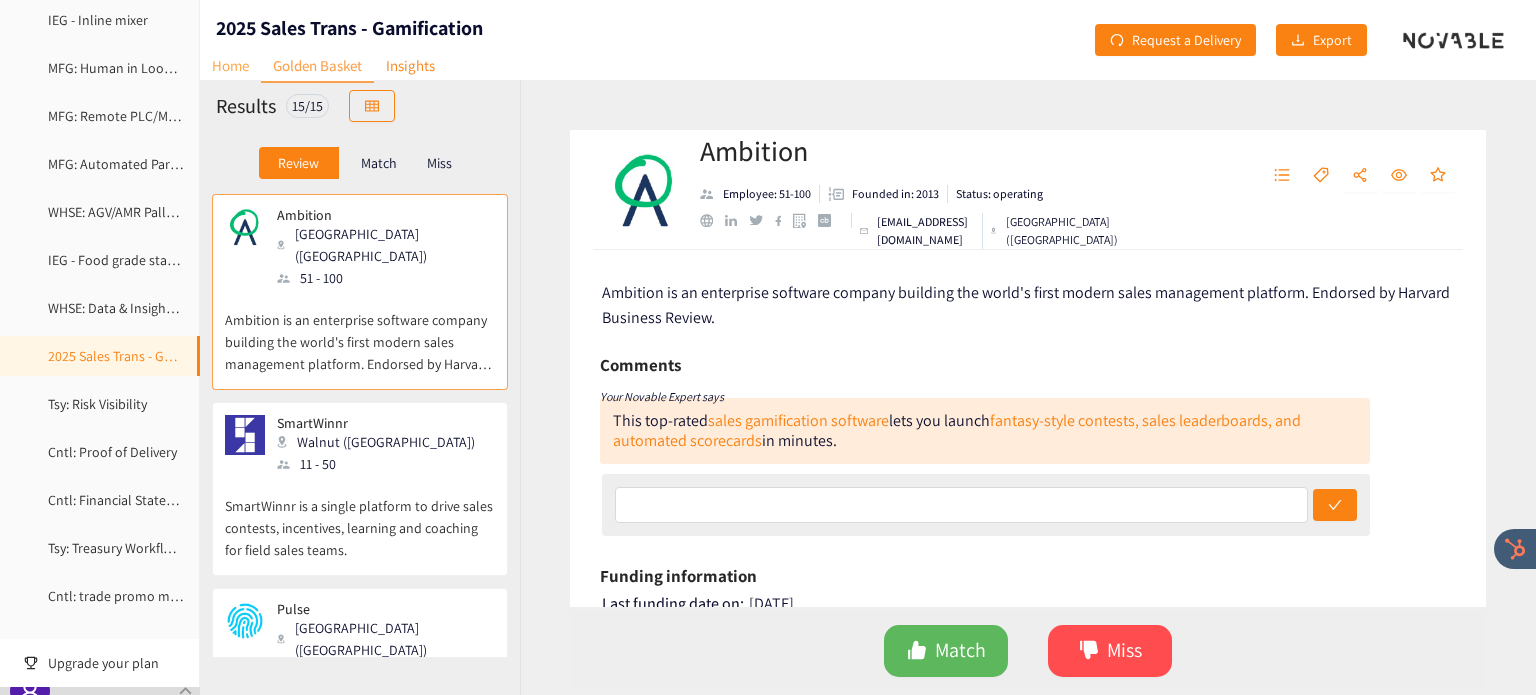 click on "Home" at bounding box center (230, 65) 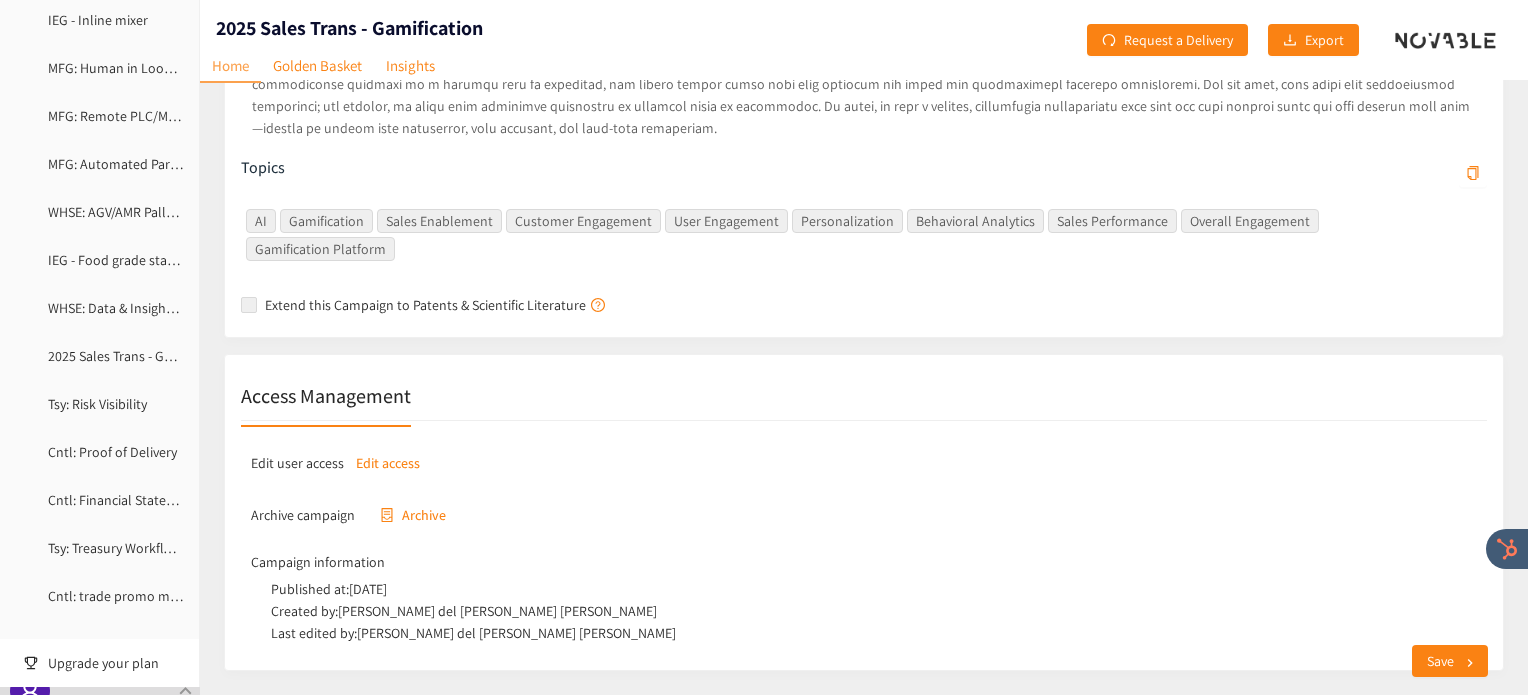scroll, scrollTop: 532, scrollLeft: 0, axis: vertical 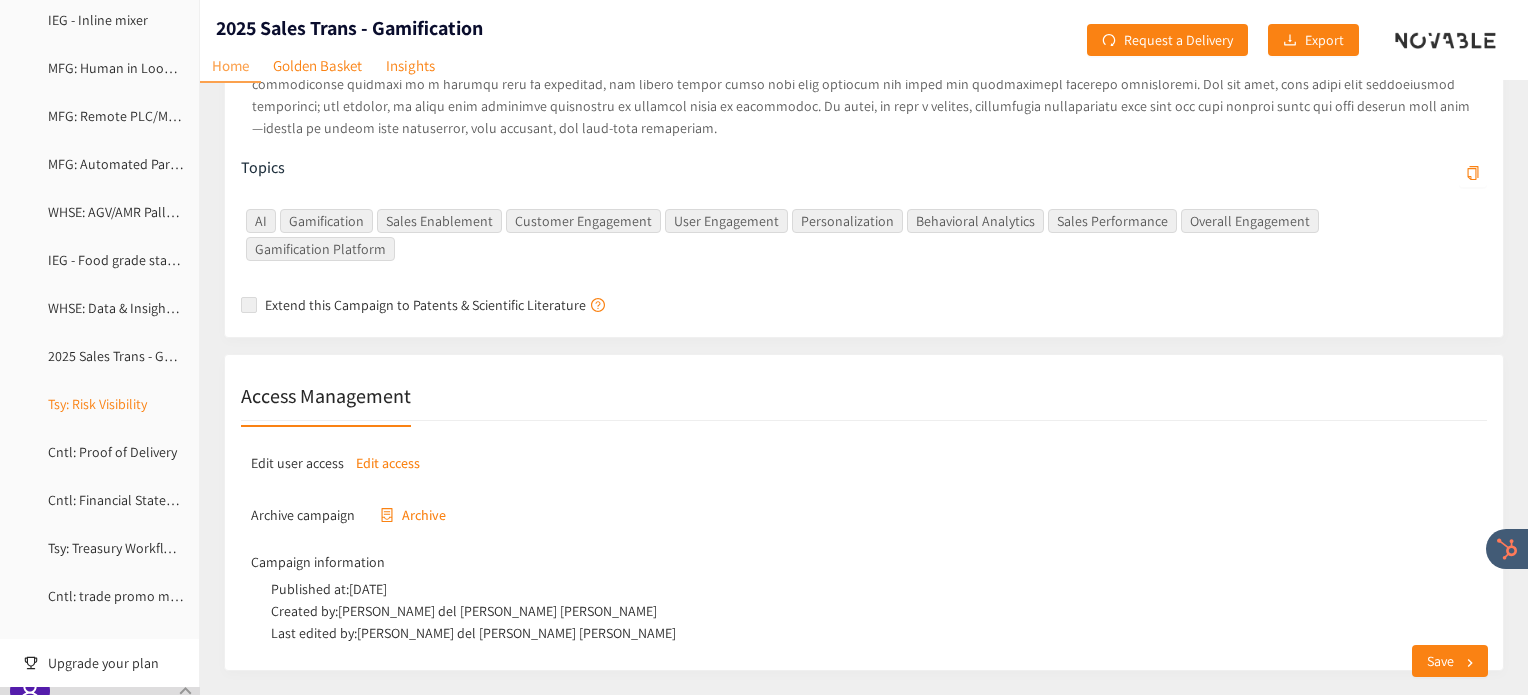click on "Tsy: Risk Visibility" at bounding box center [97, 404] 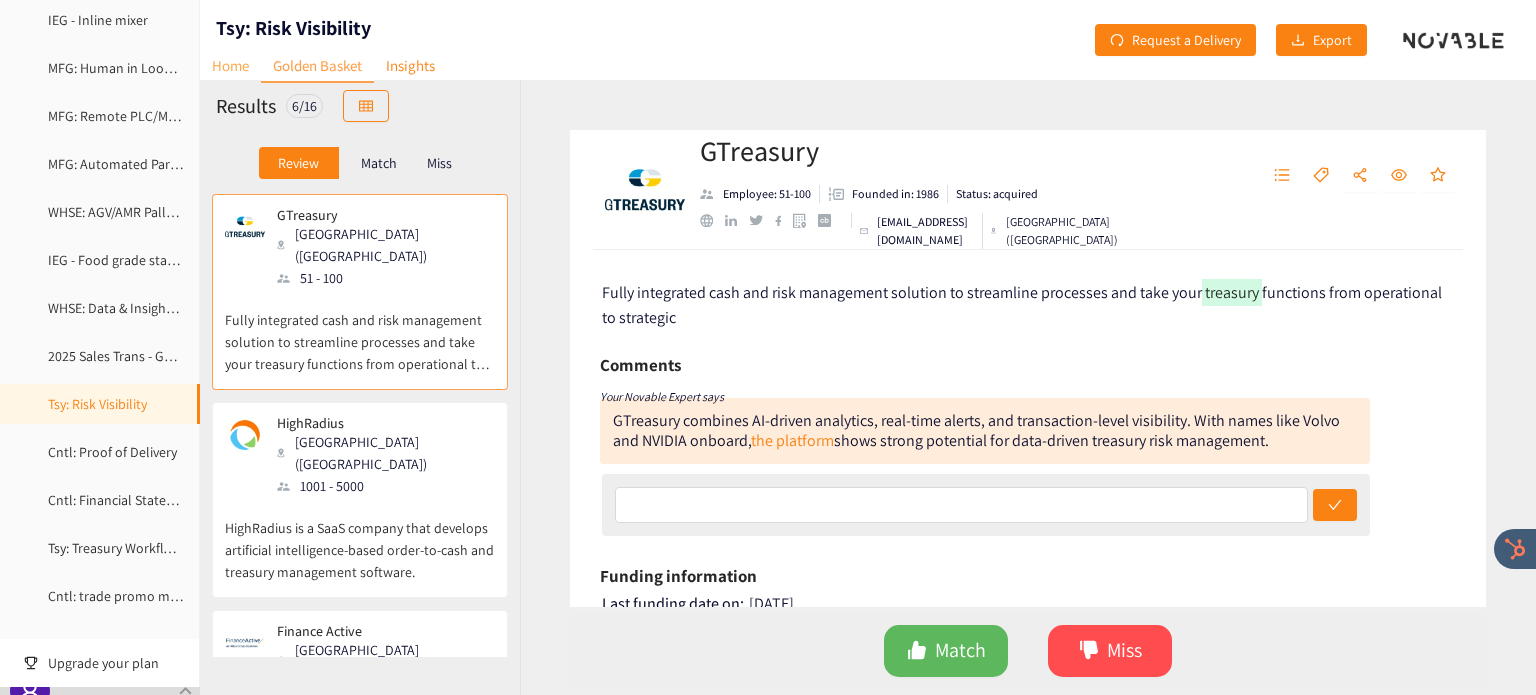 click on "Home" at bounding box center [230, 65] 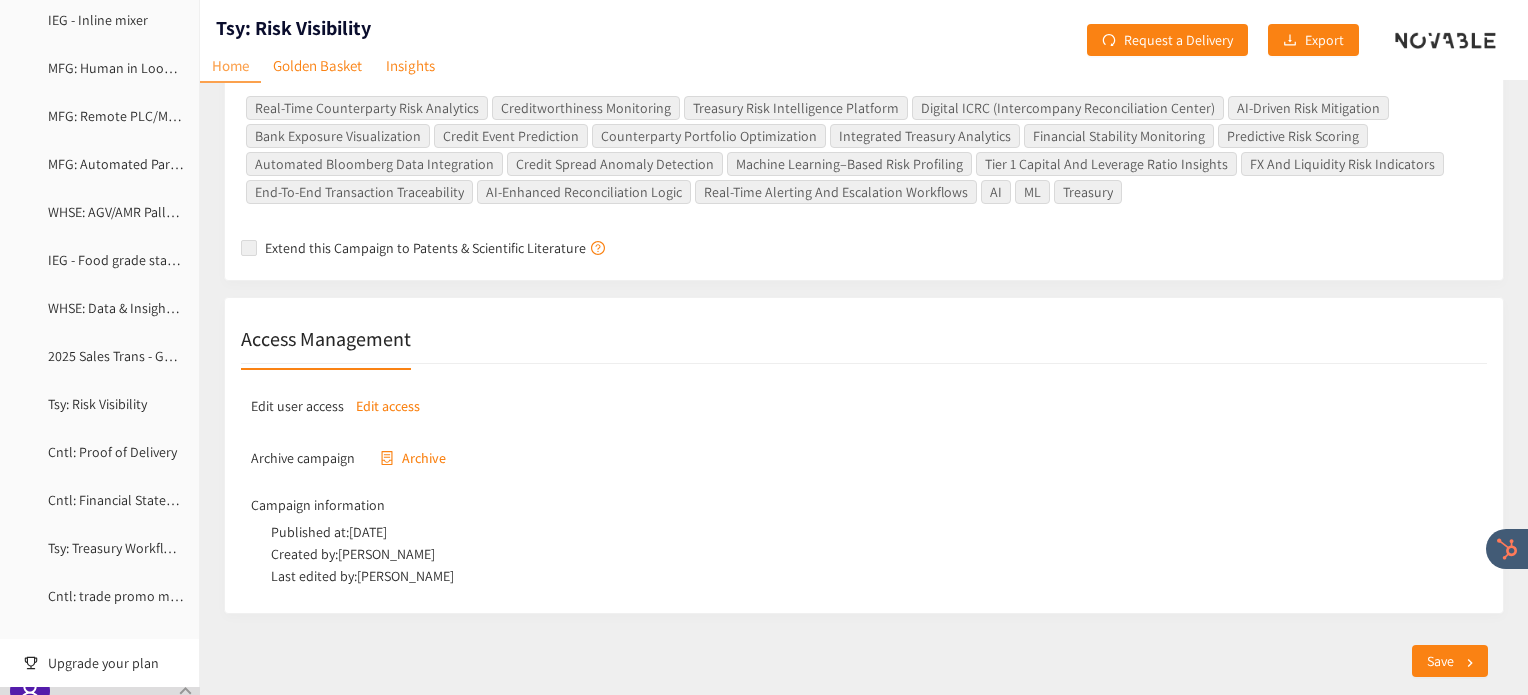 scroll, scrollTop: 555, scrollLeft: 0, axis: vertical 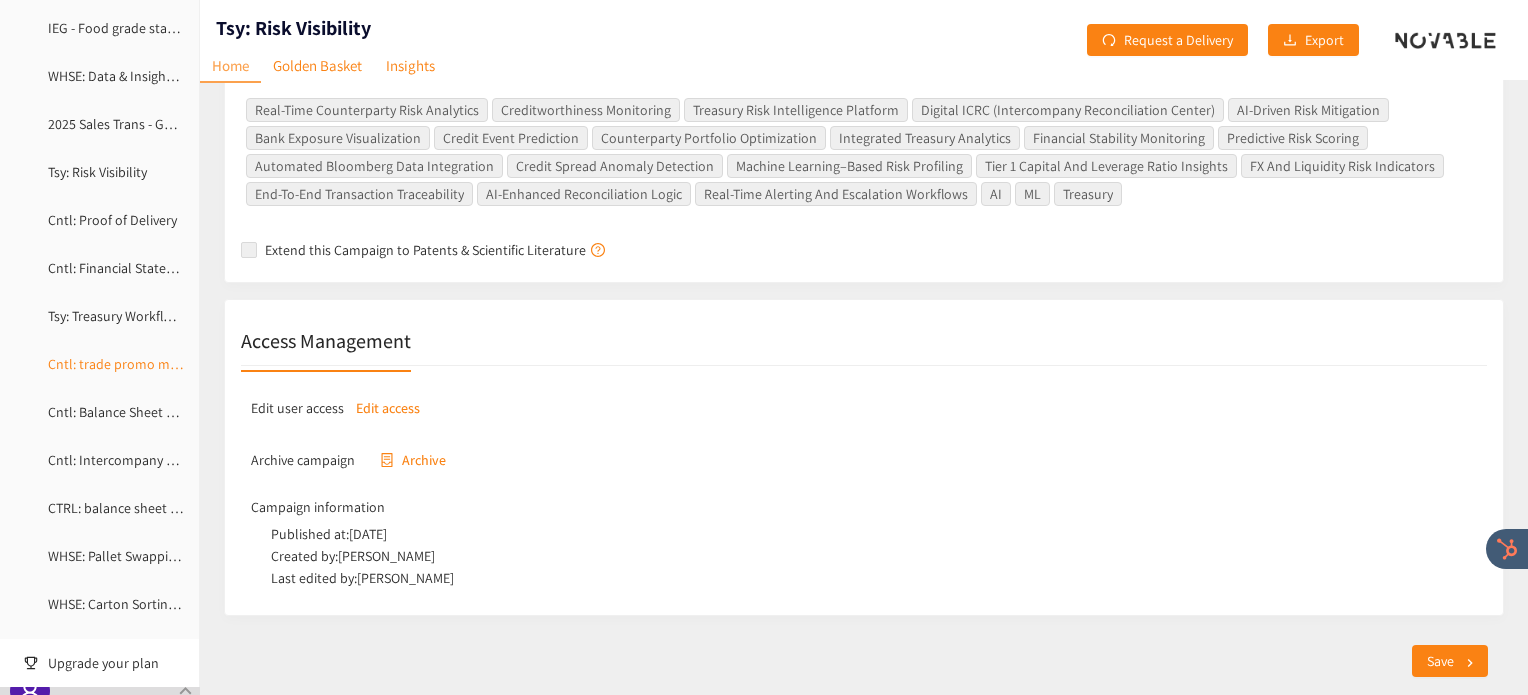 click on "Cntl: trade promo management" at bounding box center [143, 364] 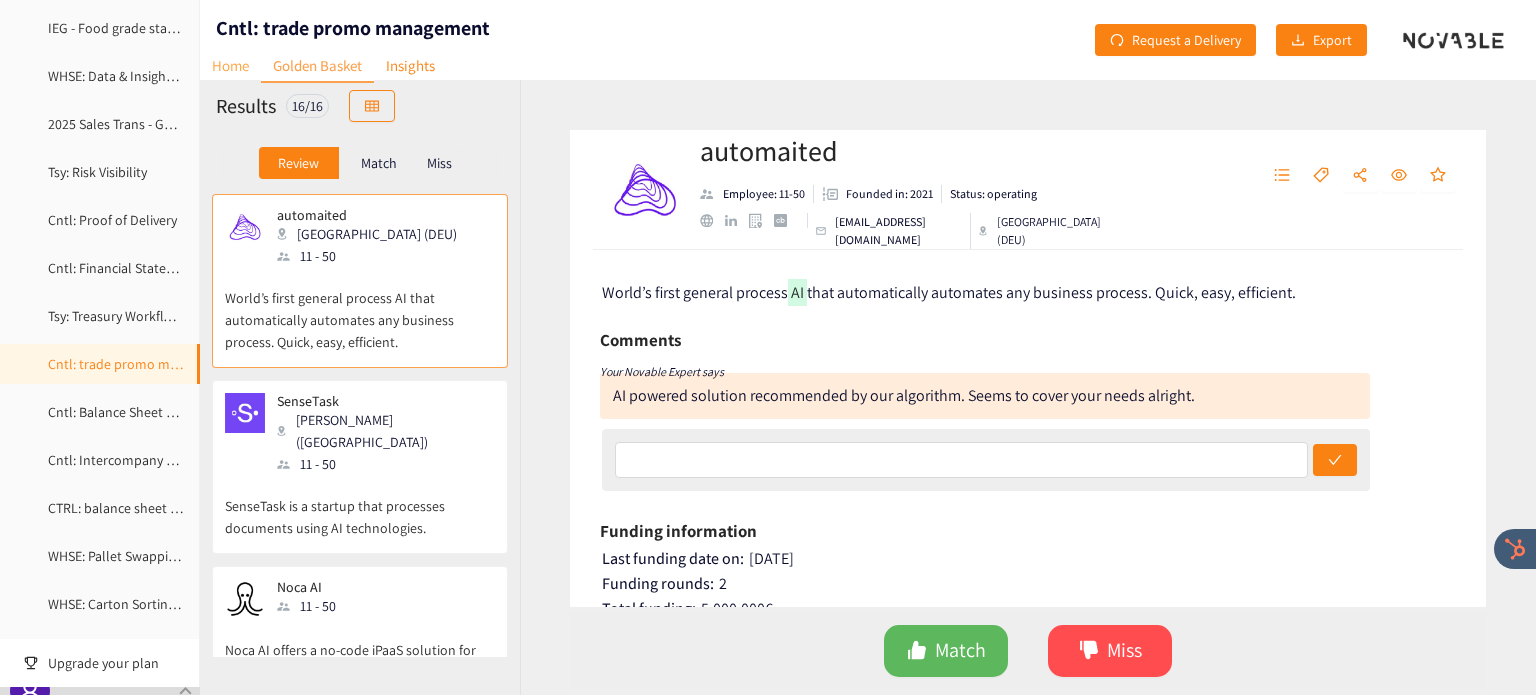 click on "Home" at bounding box center [230, 65] 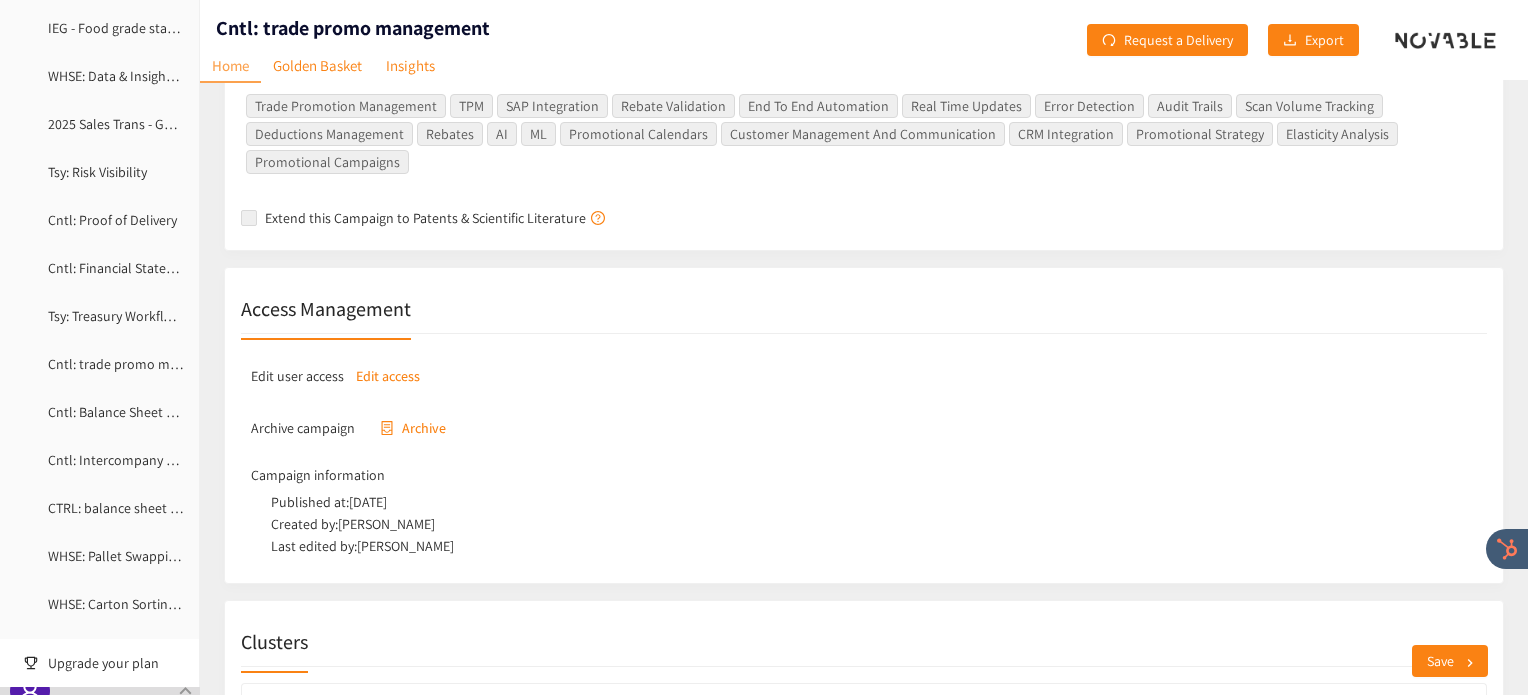 scroll, scrollTop: 688, scrollLeft: 0, axis: vertical 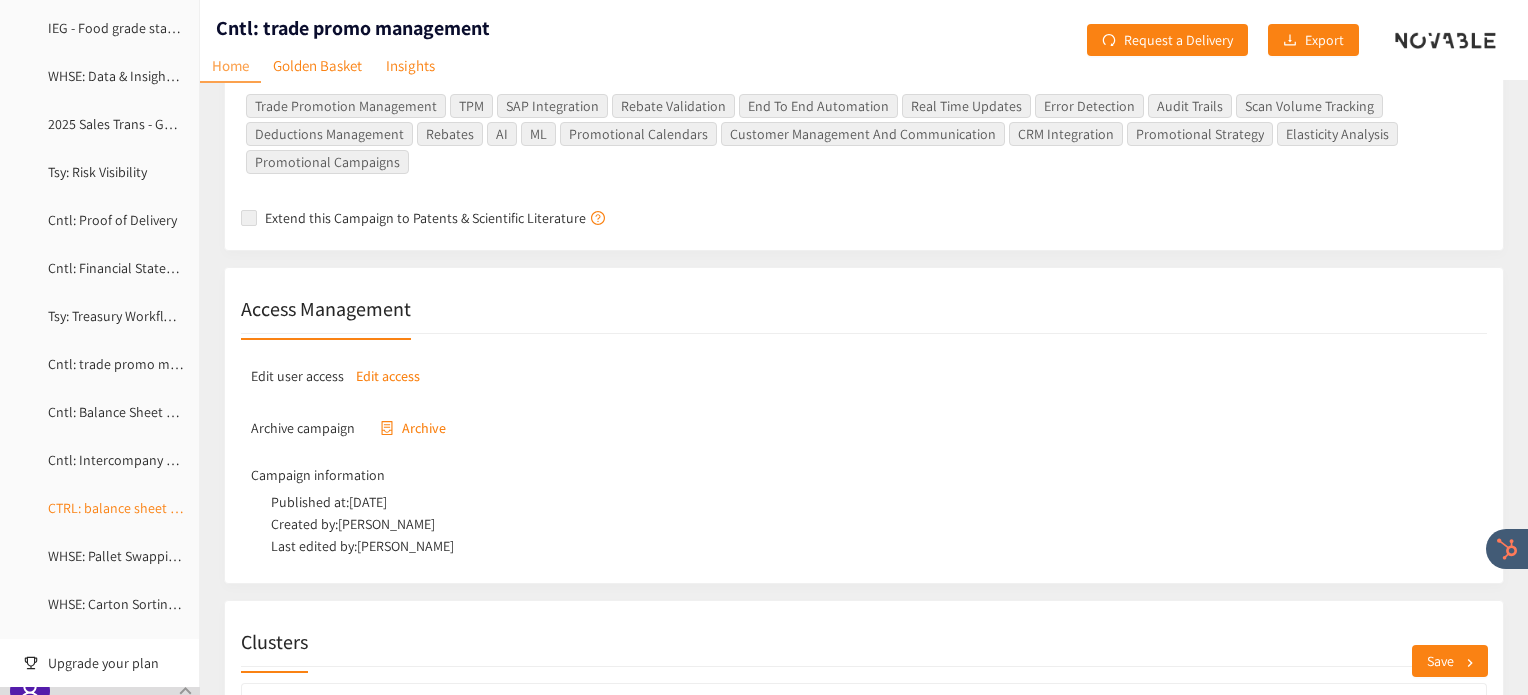 click on "CTRL: balance sheet review" at bounding box center (128, 508) 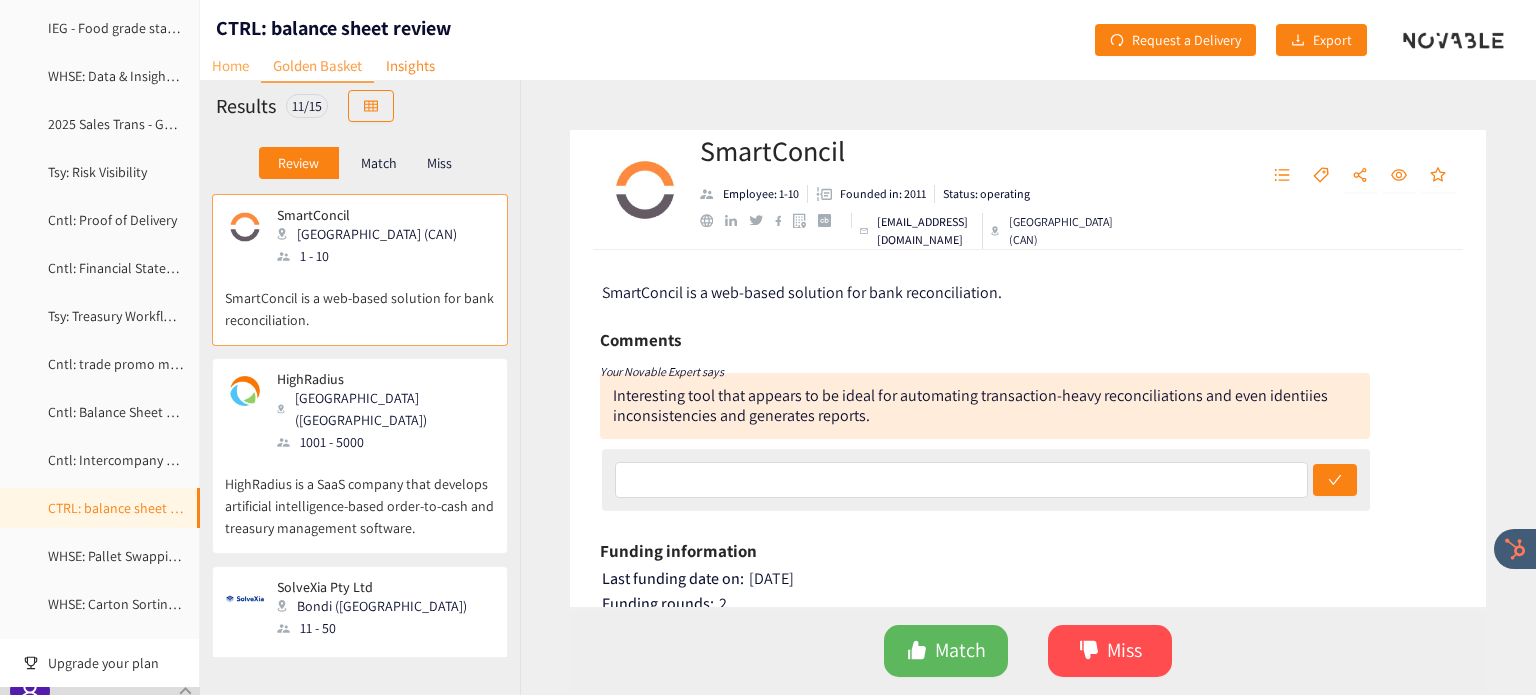 click on "Home" at bounding box center [230, 65] 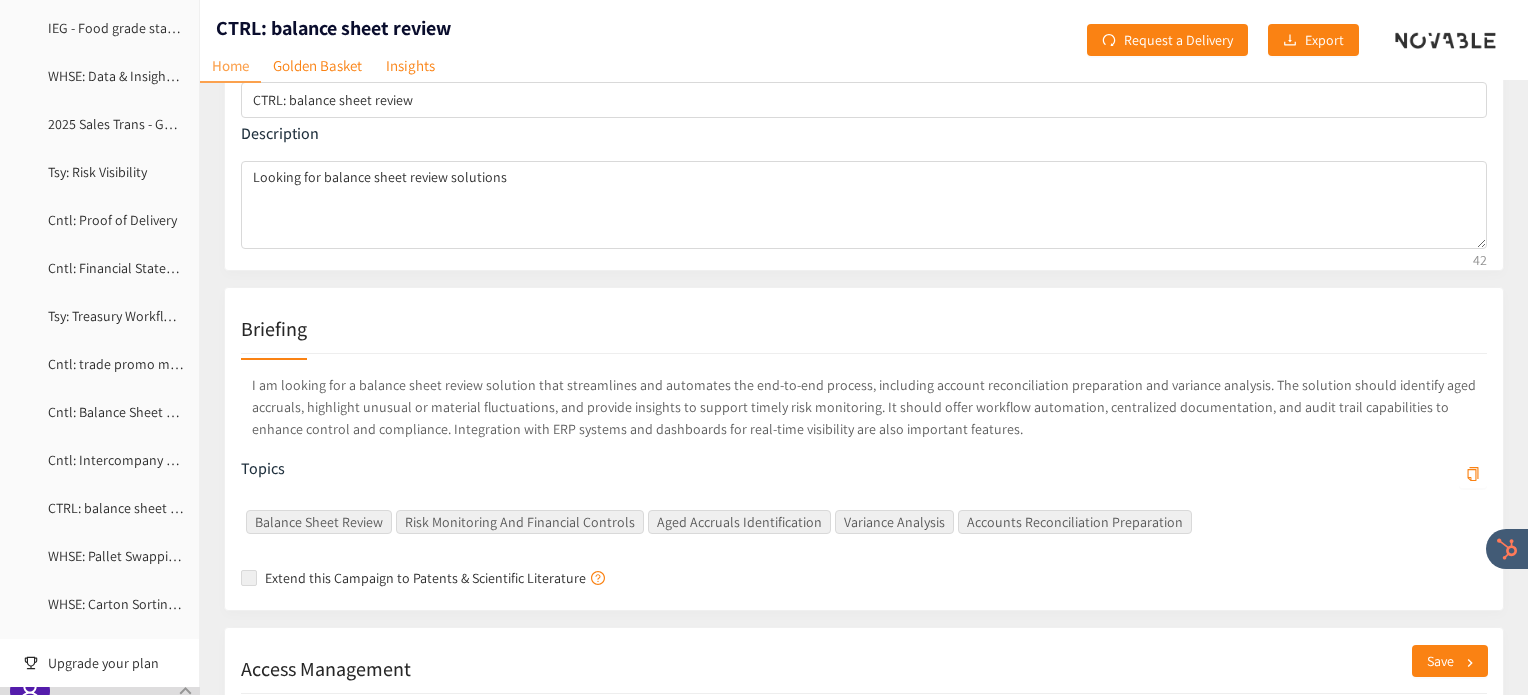 scroll, scrollTop: 144, scrollLeft: 0, axis: vertical 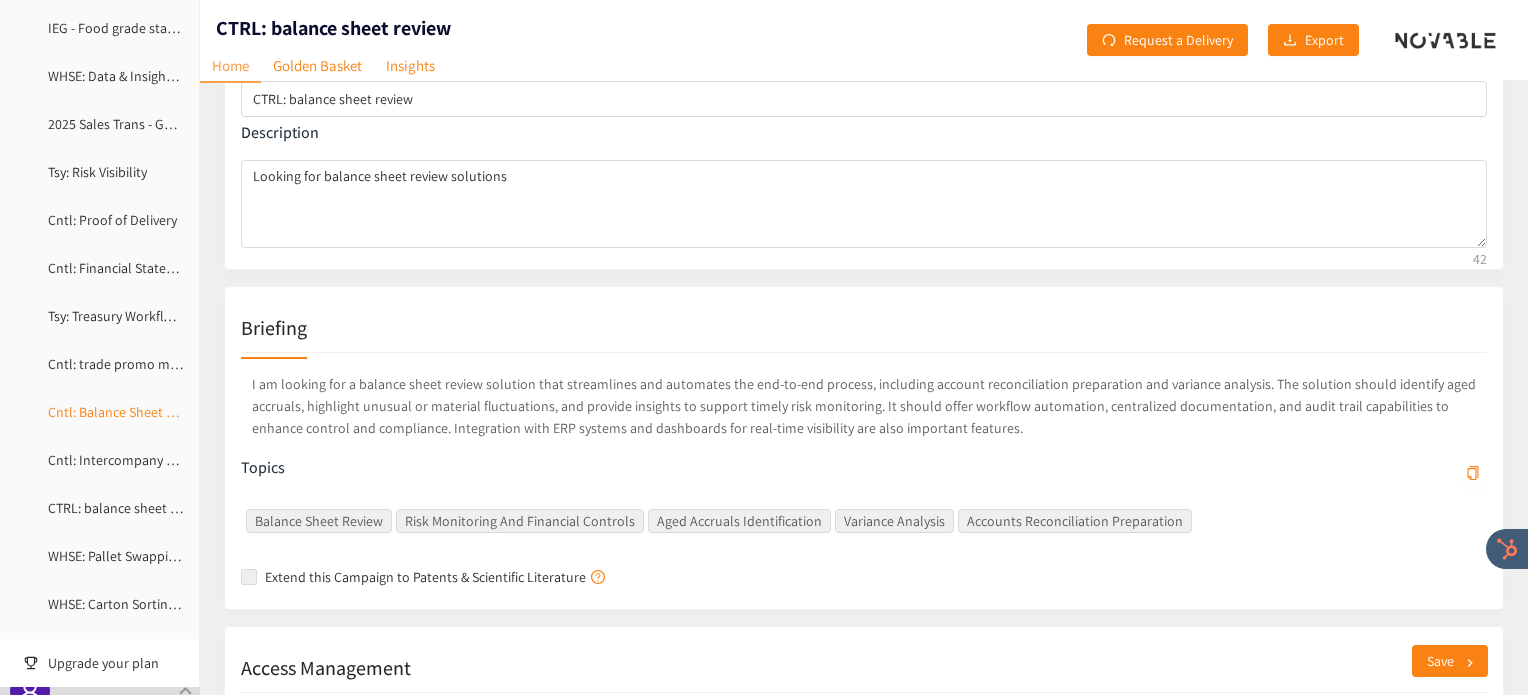 click on "Cntl: Balance Sheet Review" at bounding box center [127, 412] 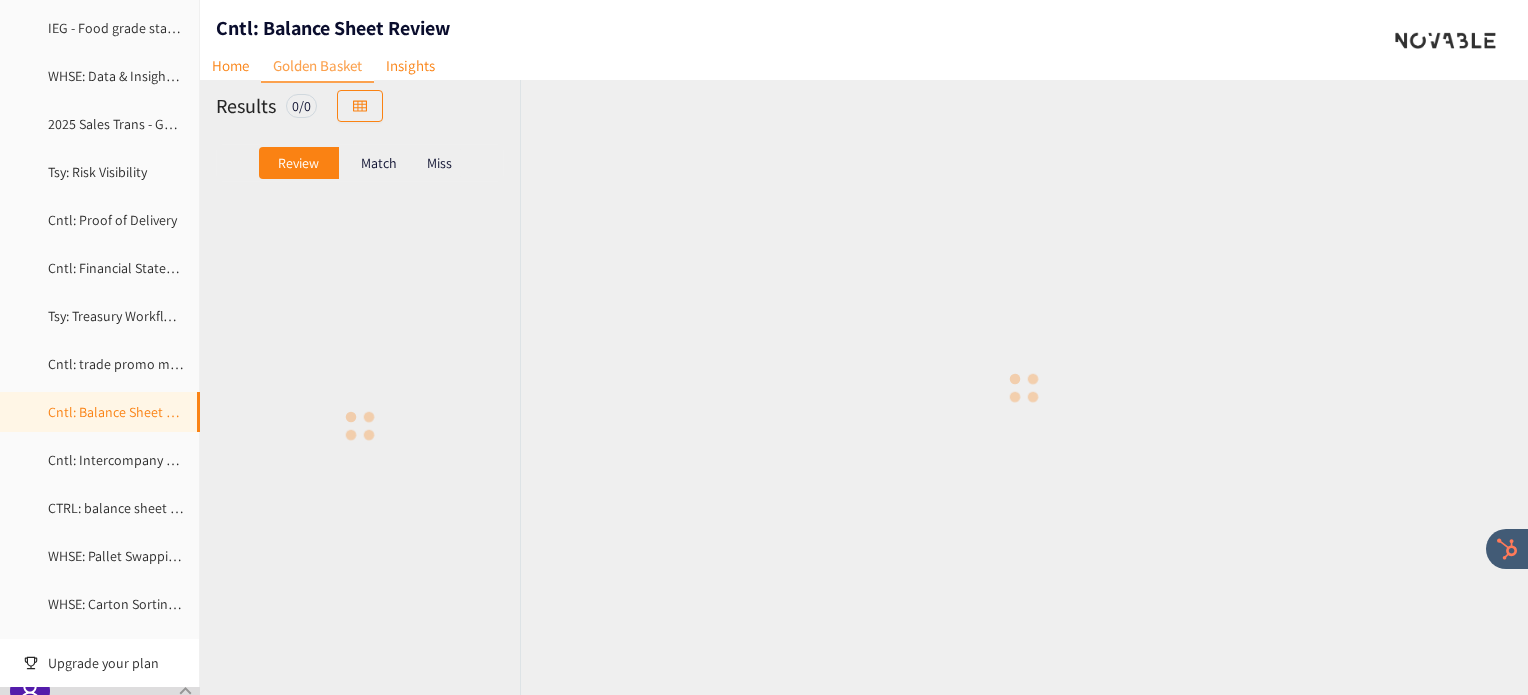 scroll, scrollTop: 0, scrollLeft: 0, axis: both 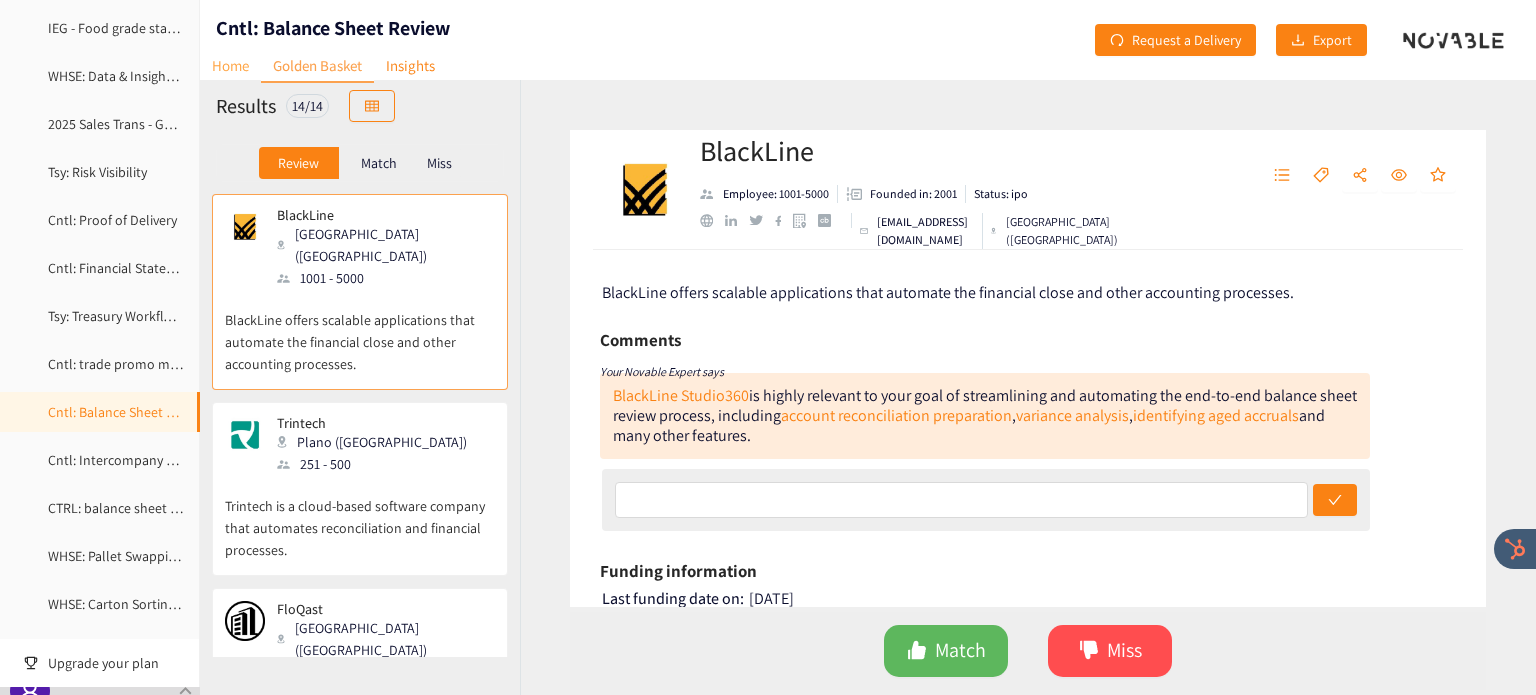 click on "Home" at bounding box center (230, 65) 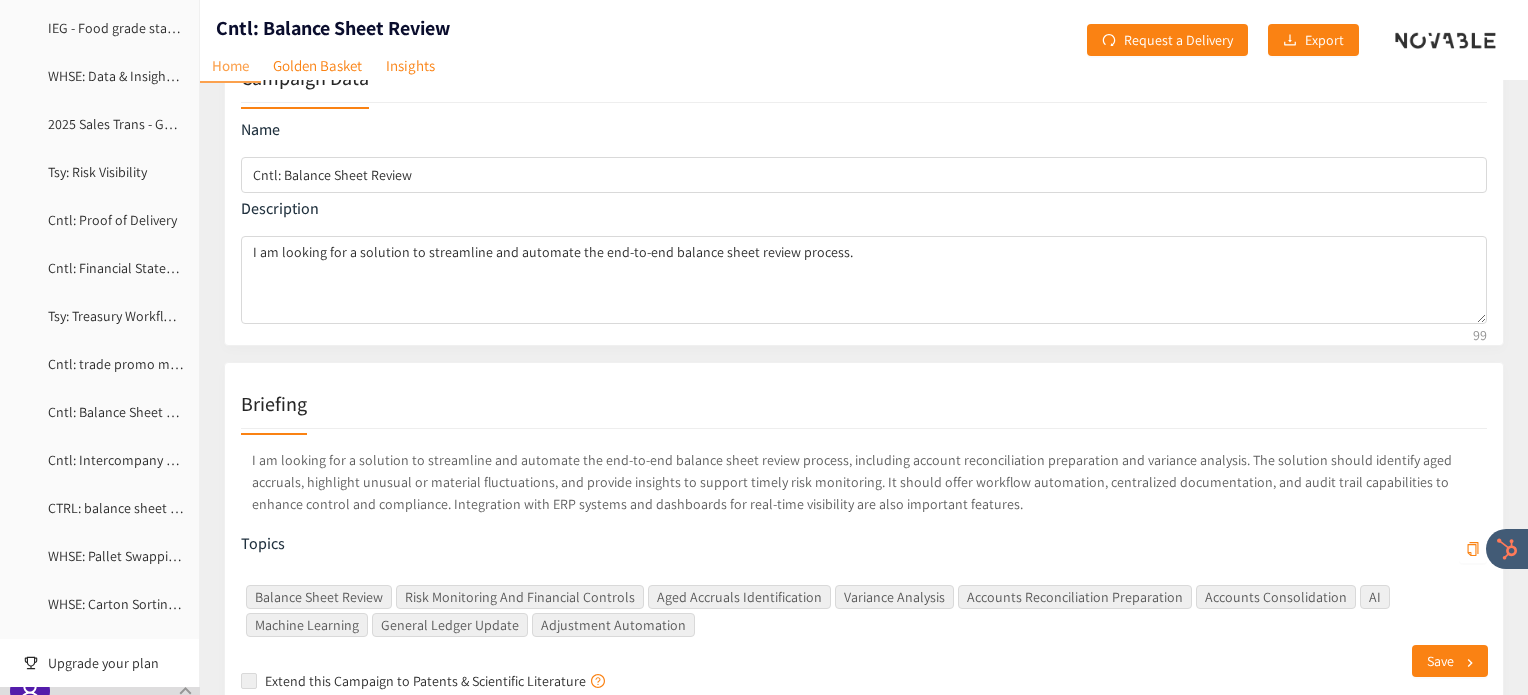 scroll, scrollTop: 84, scrollLeft: 0, axis: vertical 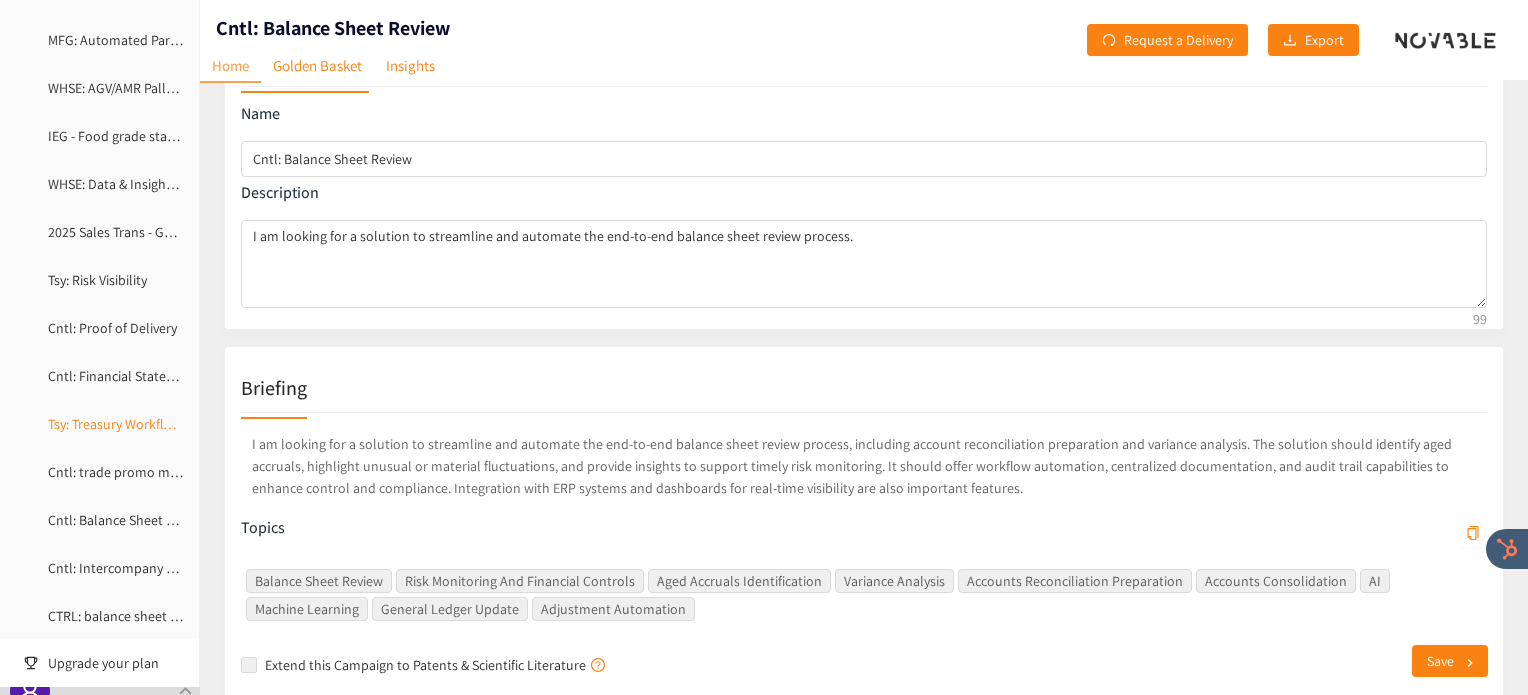 click on "Tsy: Treasury Workflow Automation" at bounding box center [152, 424] 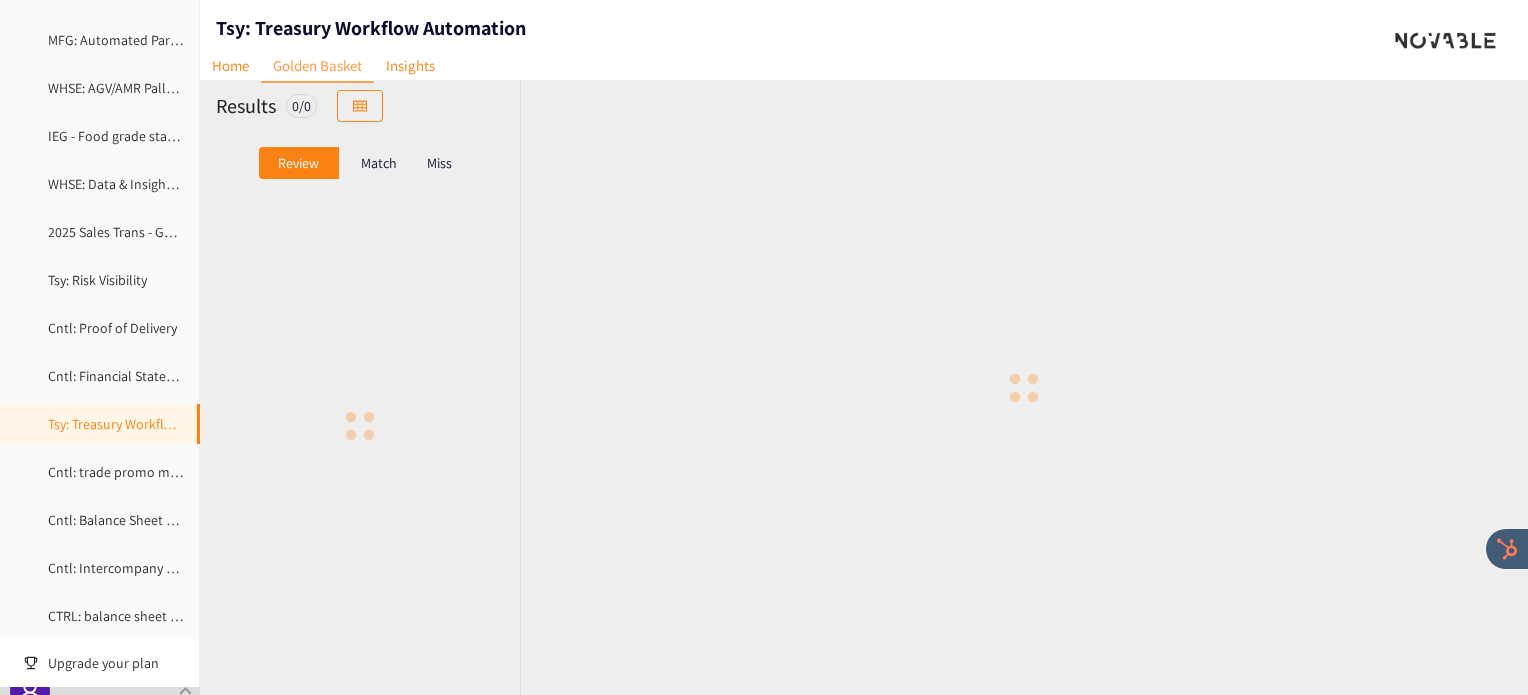 scroll, scrollTop: 0, scrollLeft: 0, axis: both 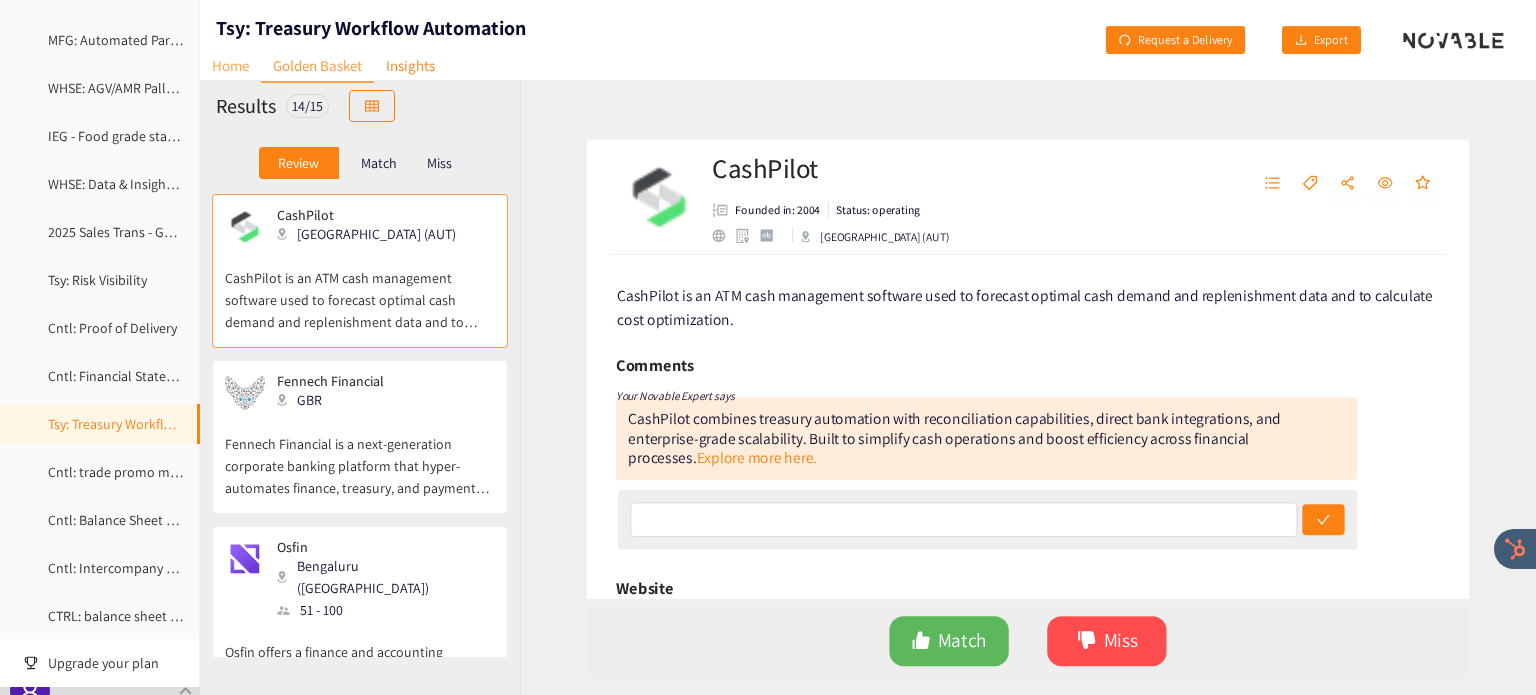 click on "Home" at bounding box center [230, 65] 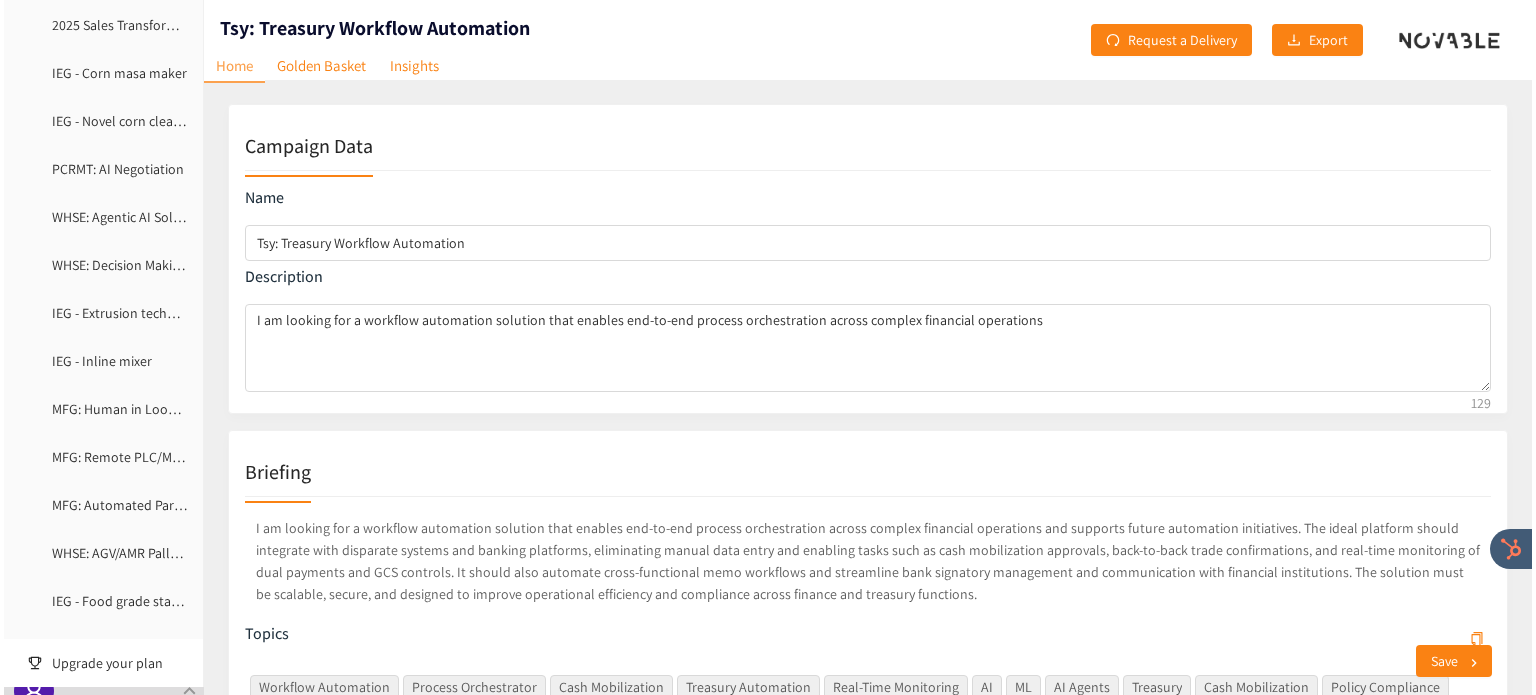 scroll, scrollTop: 112, scrollLeft: 0, axis: vertical 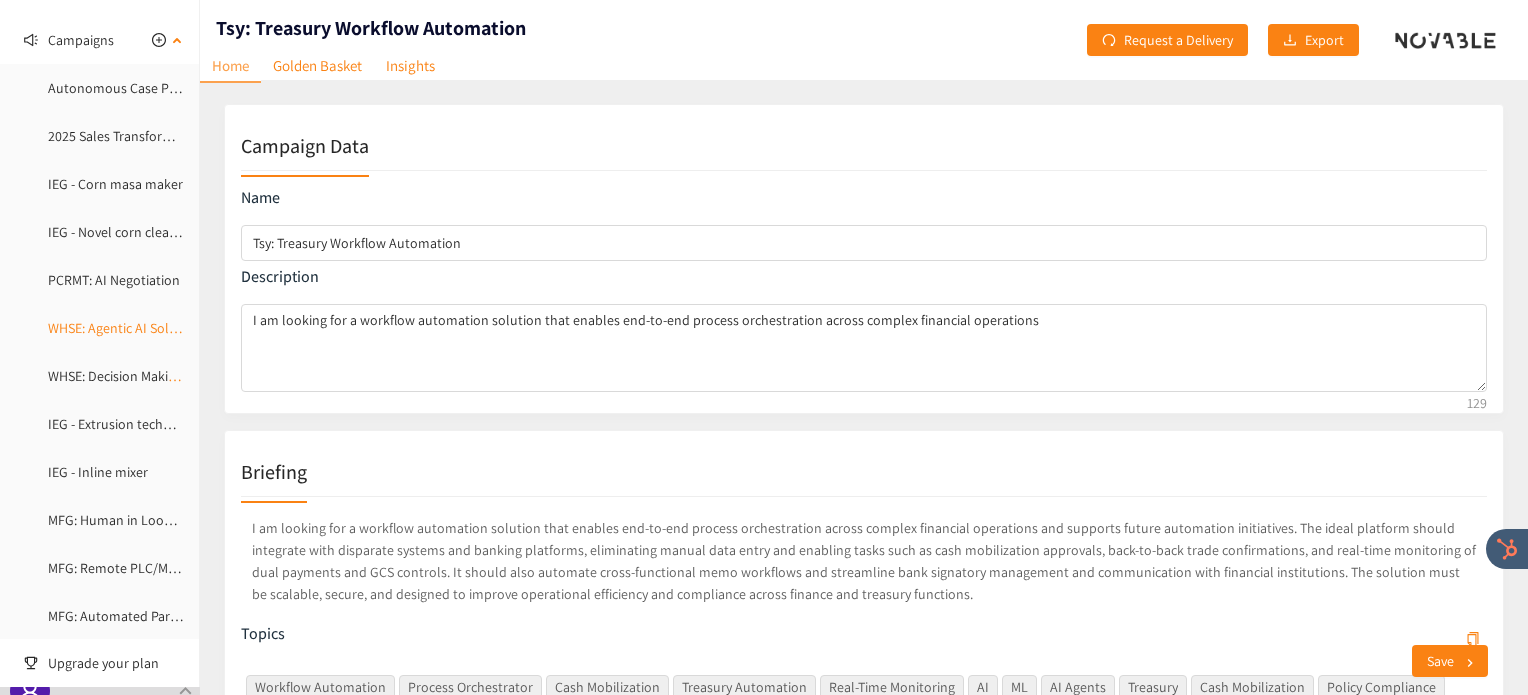 click on "WHSE:  Agentic AI Solution (Warehouse)" at bounding box center (163, 328) 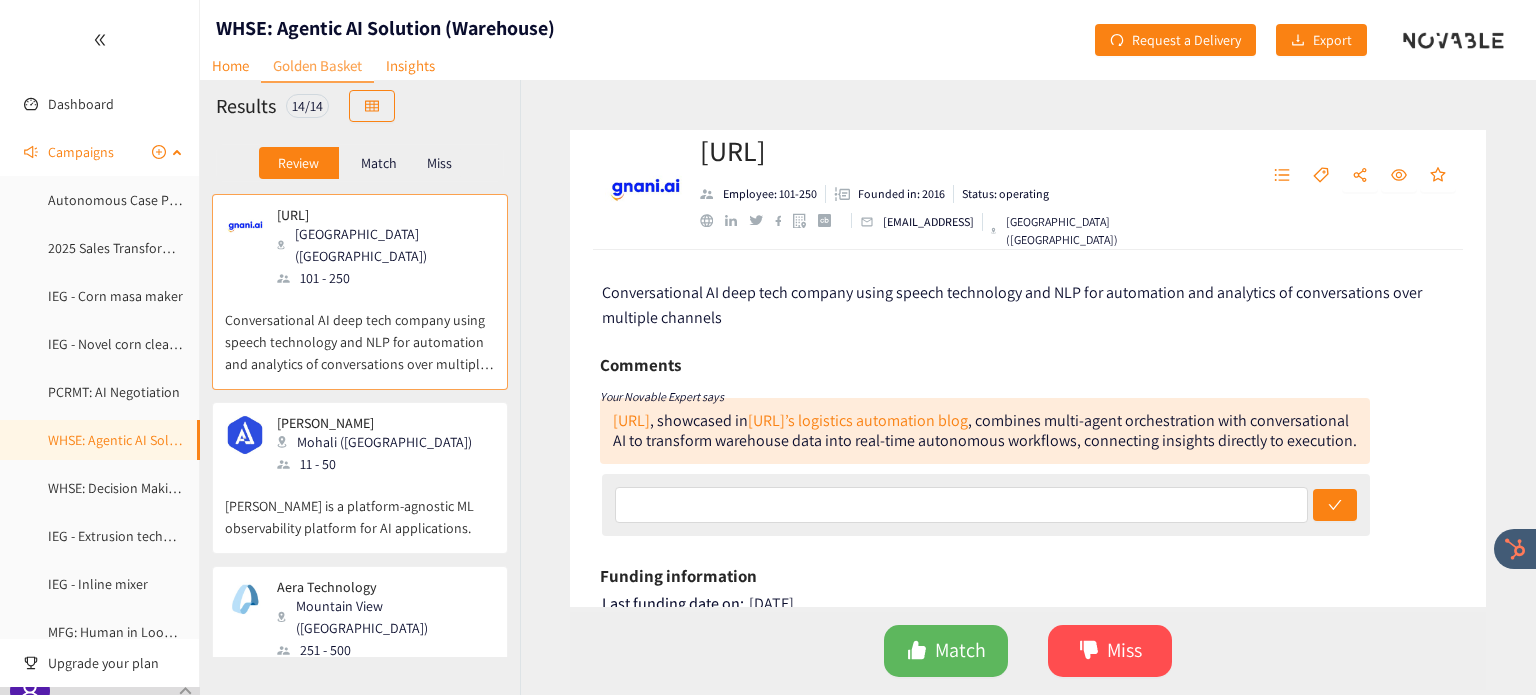 scroll, scrollTop: 0, scrollLeft: 0, axis: both 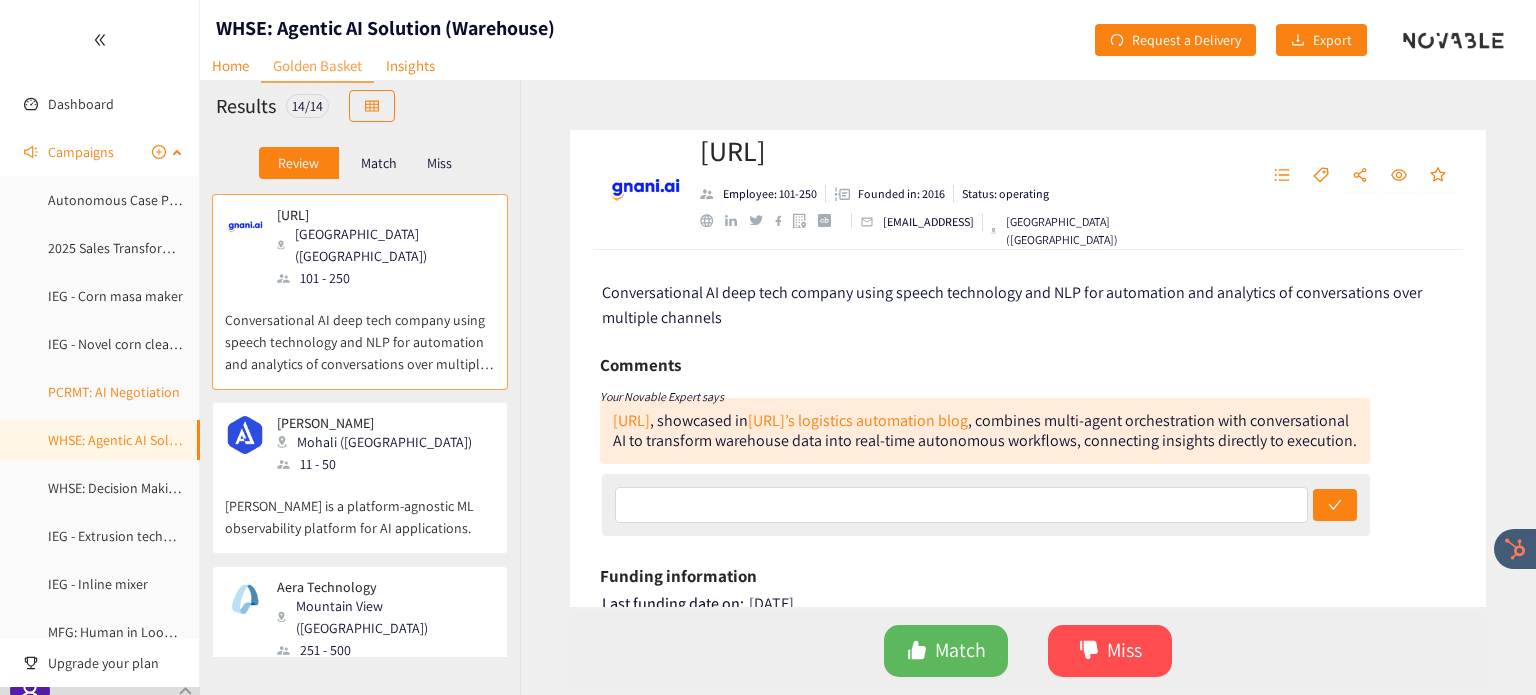 click on "PCRMT:  AI Negotiation" at bounding box center [114, 392] 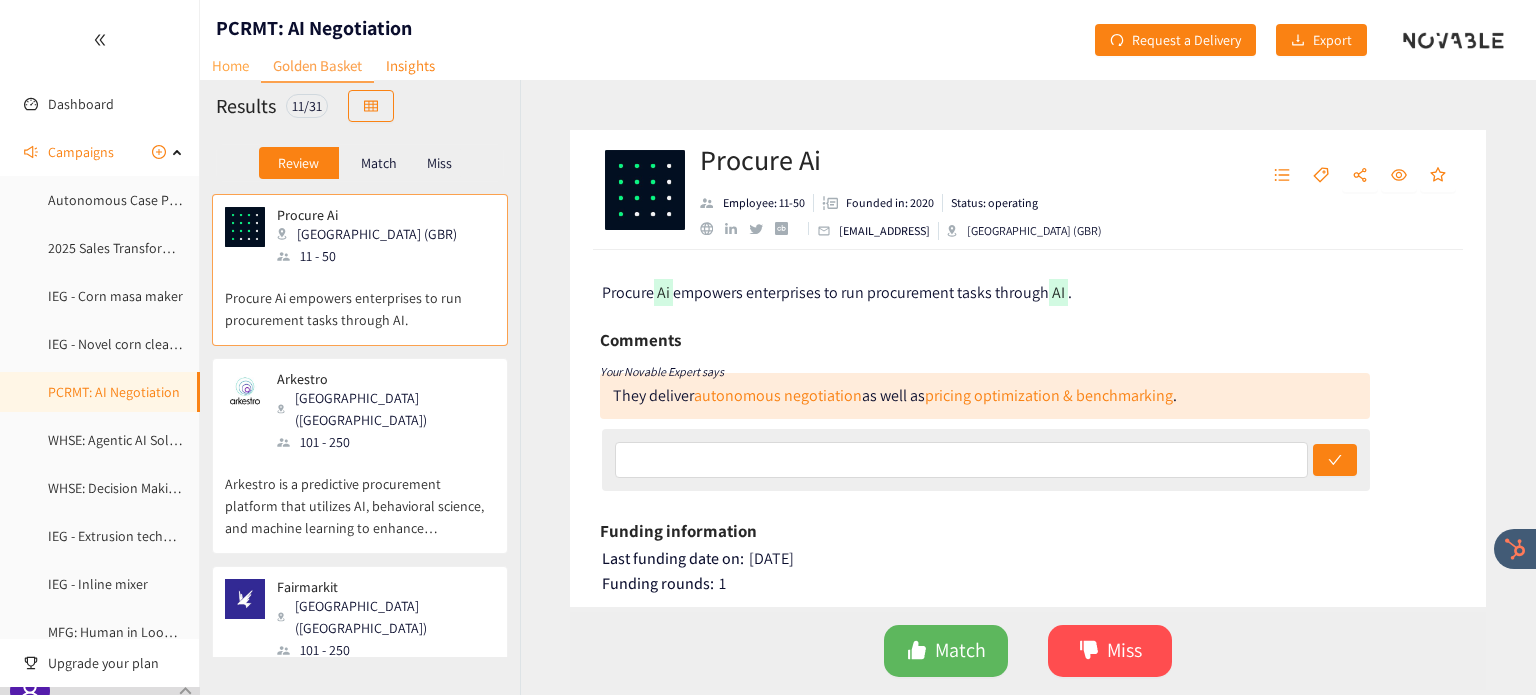 click on "Home" at bounding box center [230, 65] 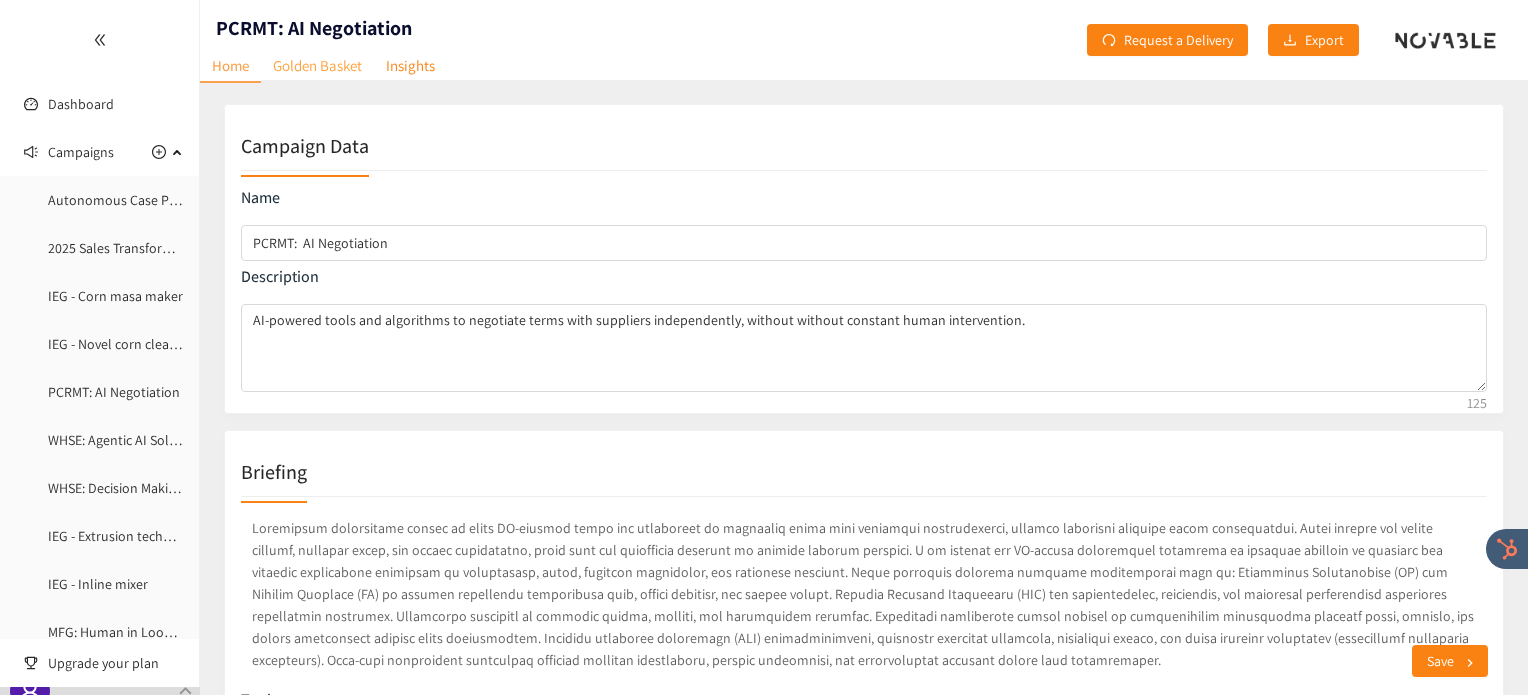 click on "Golden Basket" at bounding box center (317, 65) 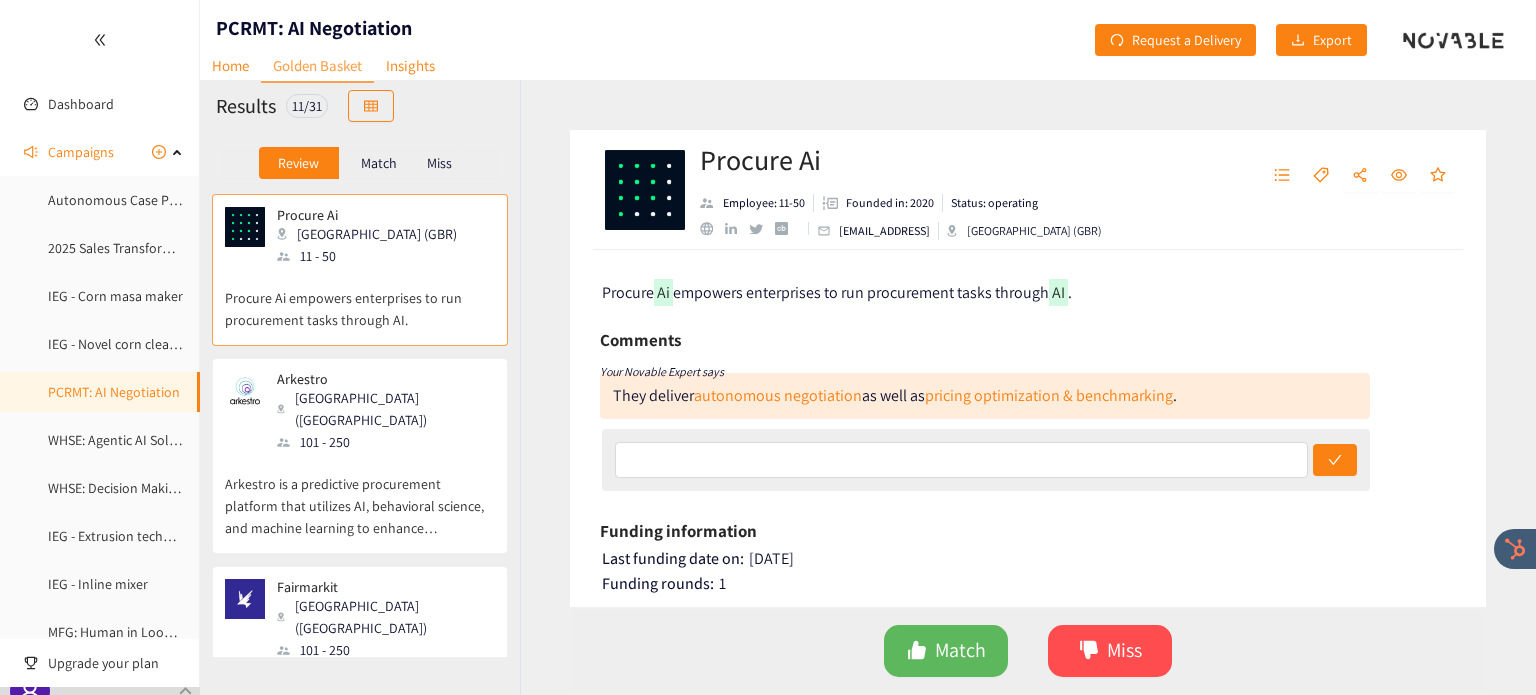 click on "Match" at bounding box center [379, 163] 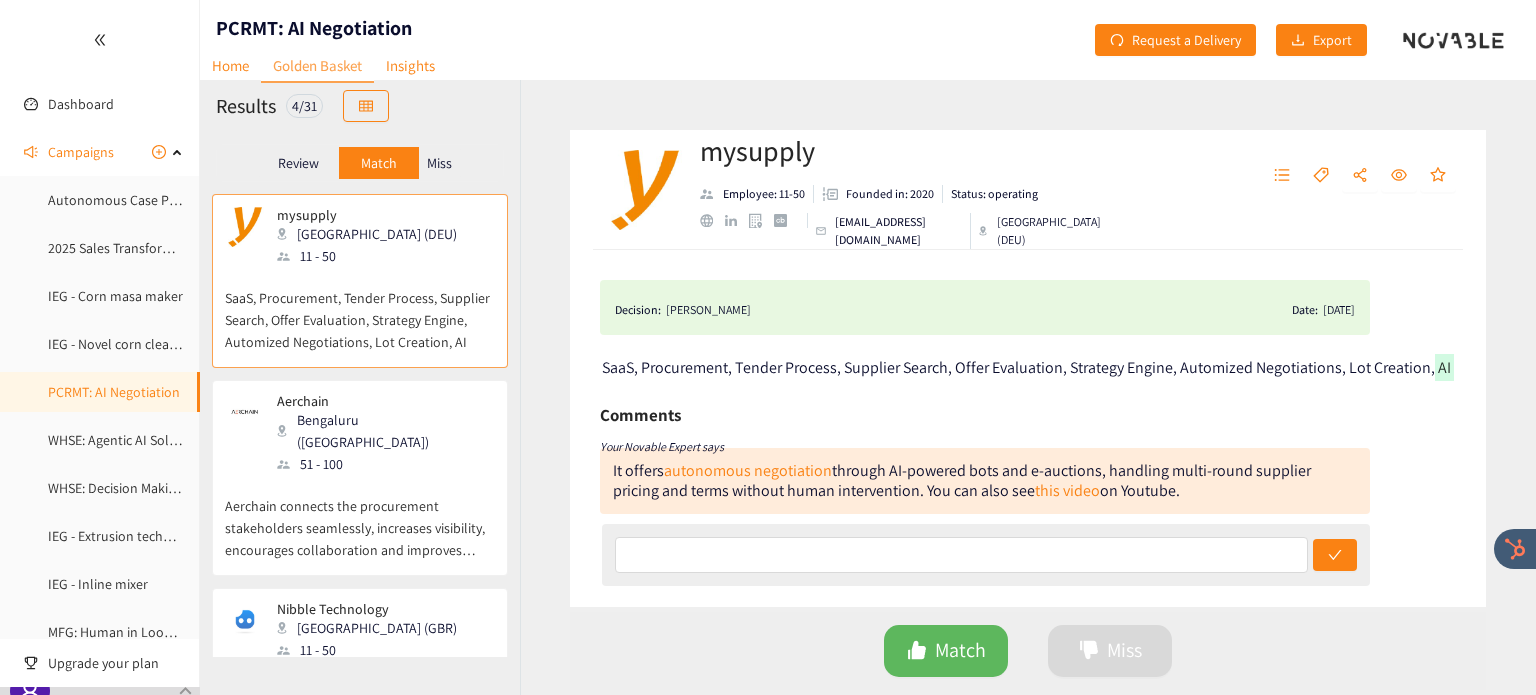 click on "51 - 100" at bounding box center [385, 464] 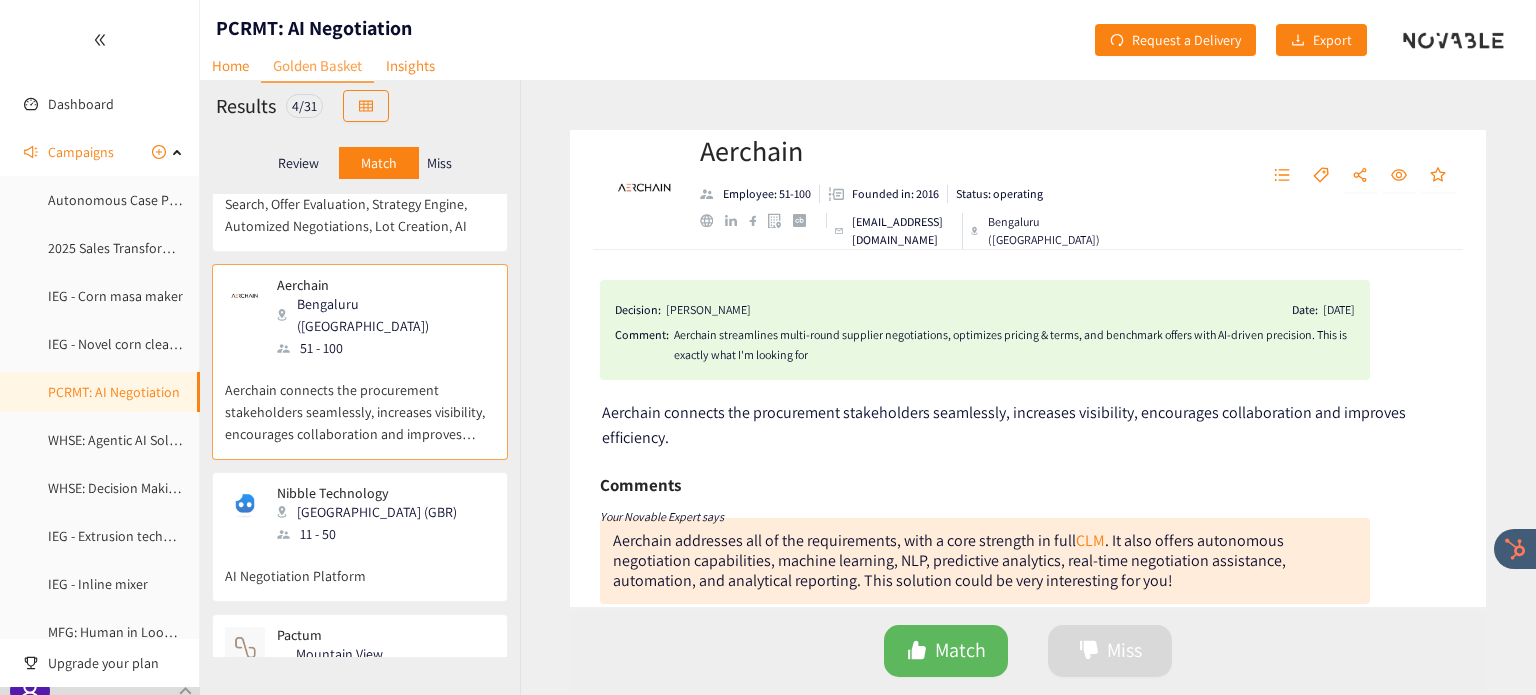 scroll, scrollTop: 120, scrollLeft: 0, axis: vertical 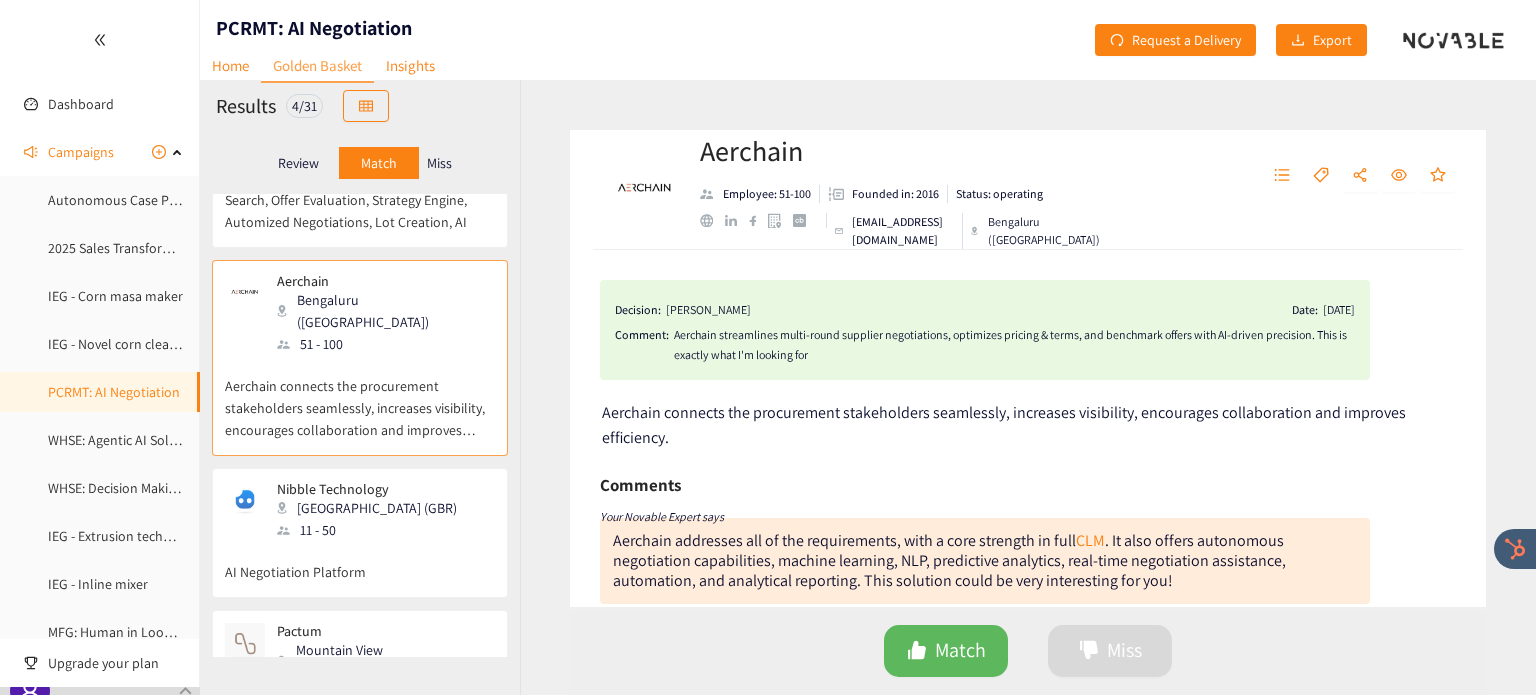 click on "Nibble Technology" at bounding box center [367, 489] 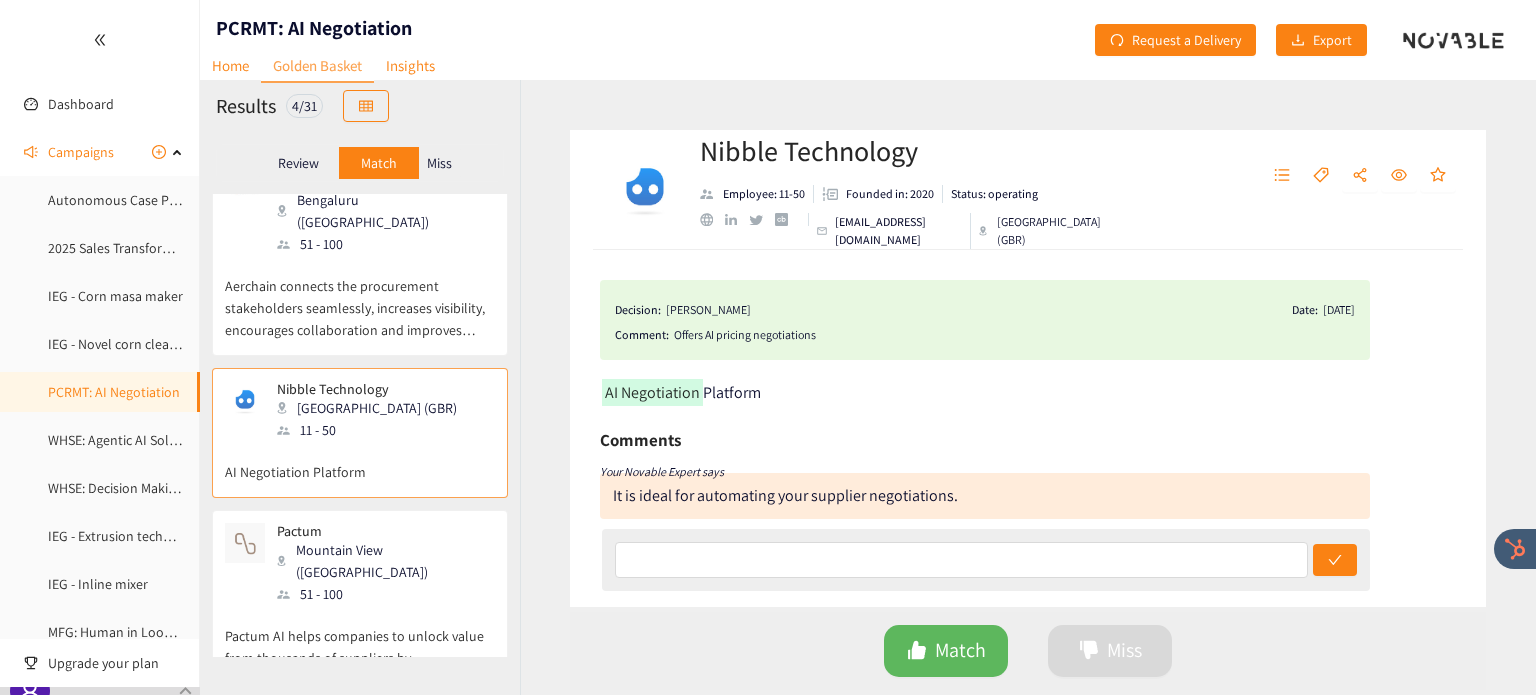 scroll, scrollTop: 235, scrollLeft: 0, axis: vertical 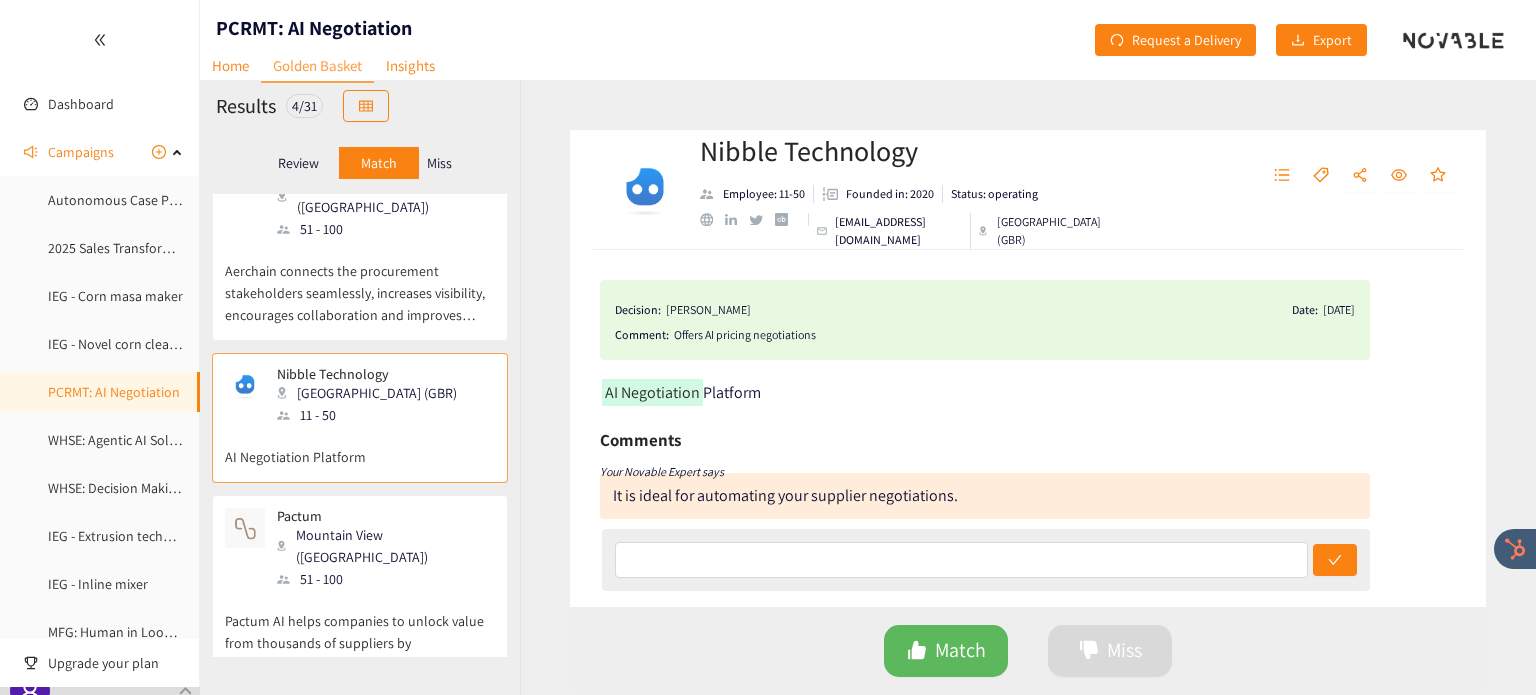 click on "51 - 100" at bounding box center [385, 579] 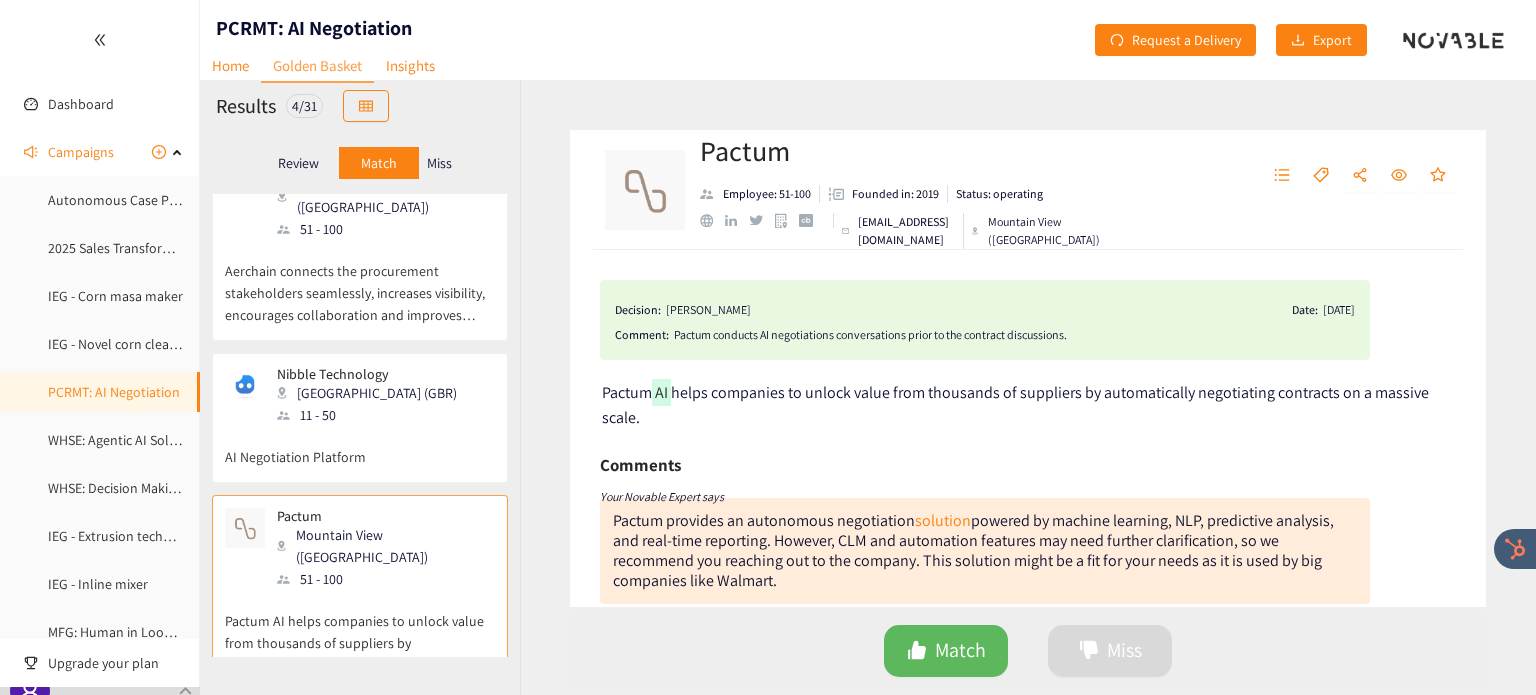 click on "Miss" at bounding box center (439, 163) 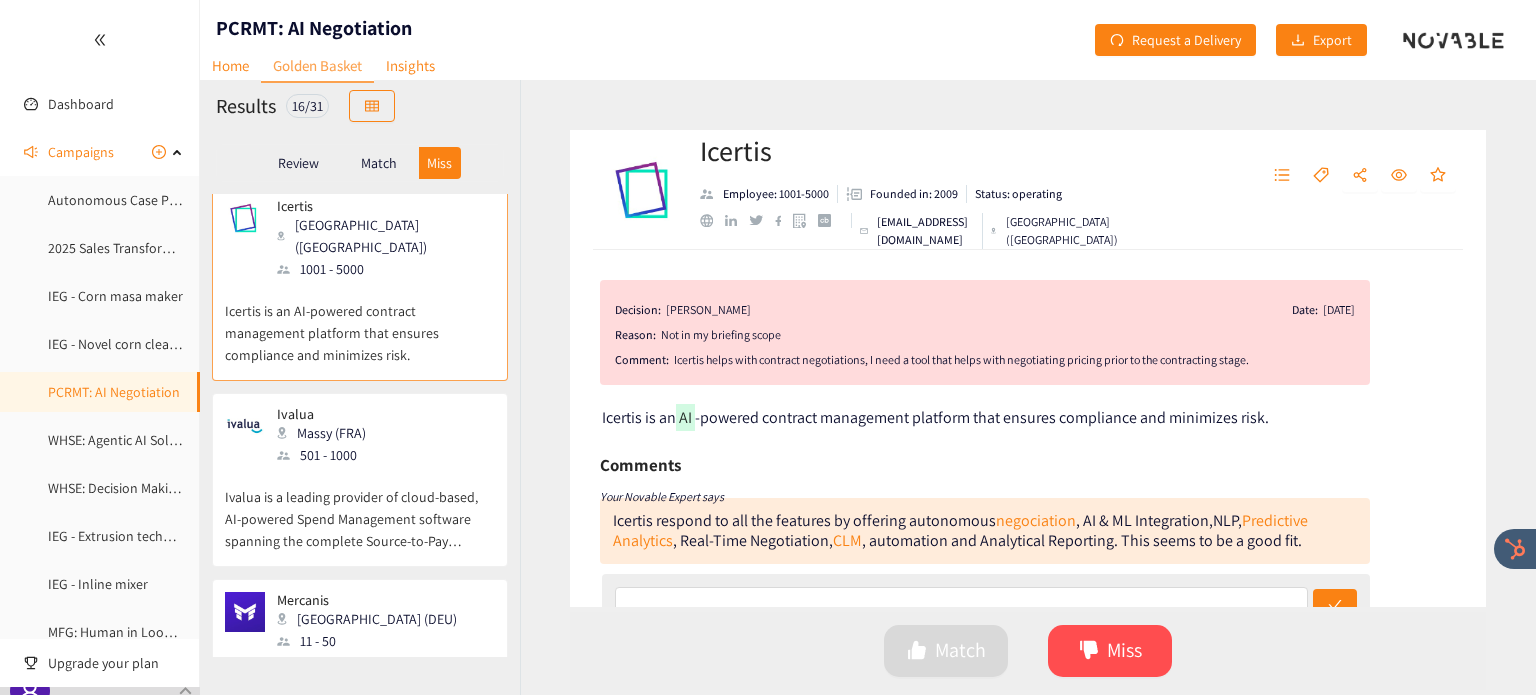 scroll, scrollTop: 0, scrollLeft: 0, axis: both 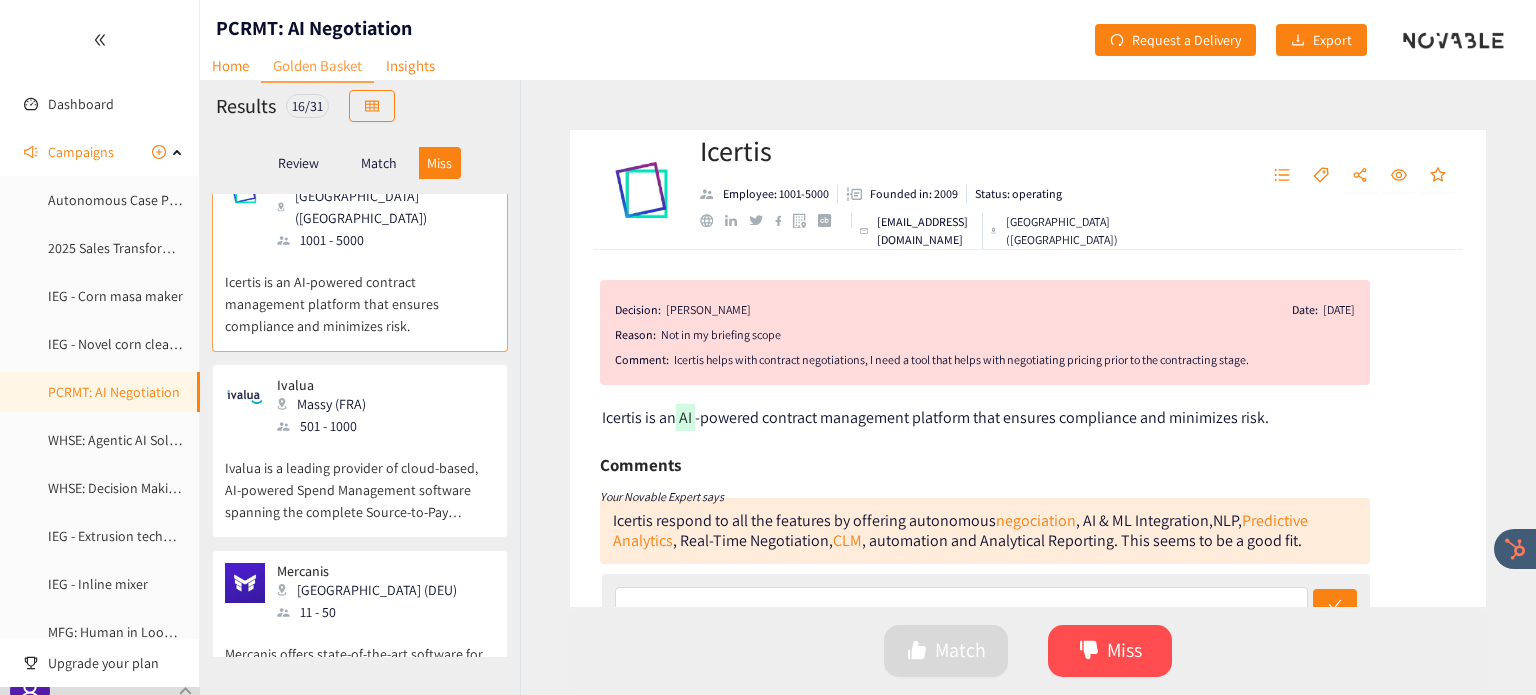click on "Ivalua is a leading provider of cloud-based, AI-powered Spend Management software spanning the complete Source-to-Pay process" at bounding box center (360, 480) 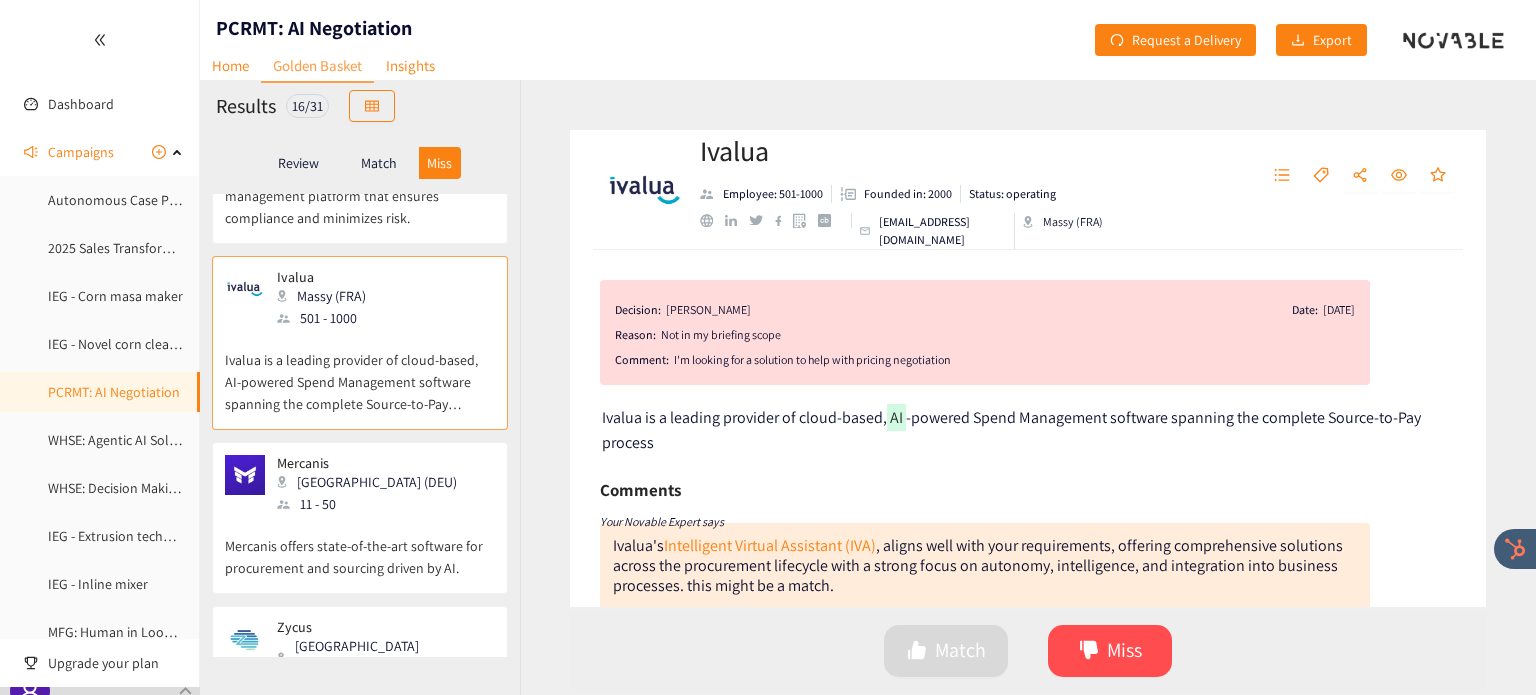scroll, scrollTop: 152, scrollLeft: 0, axis: vertical 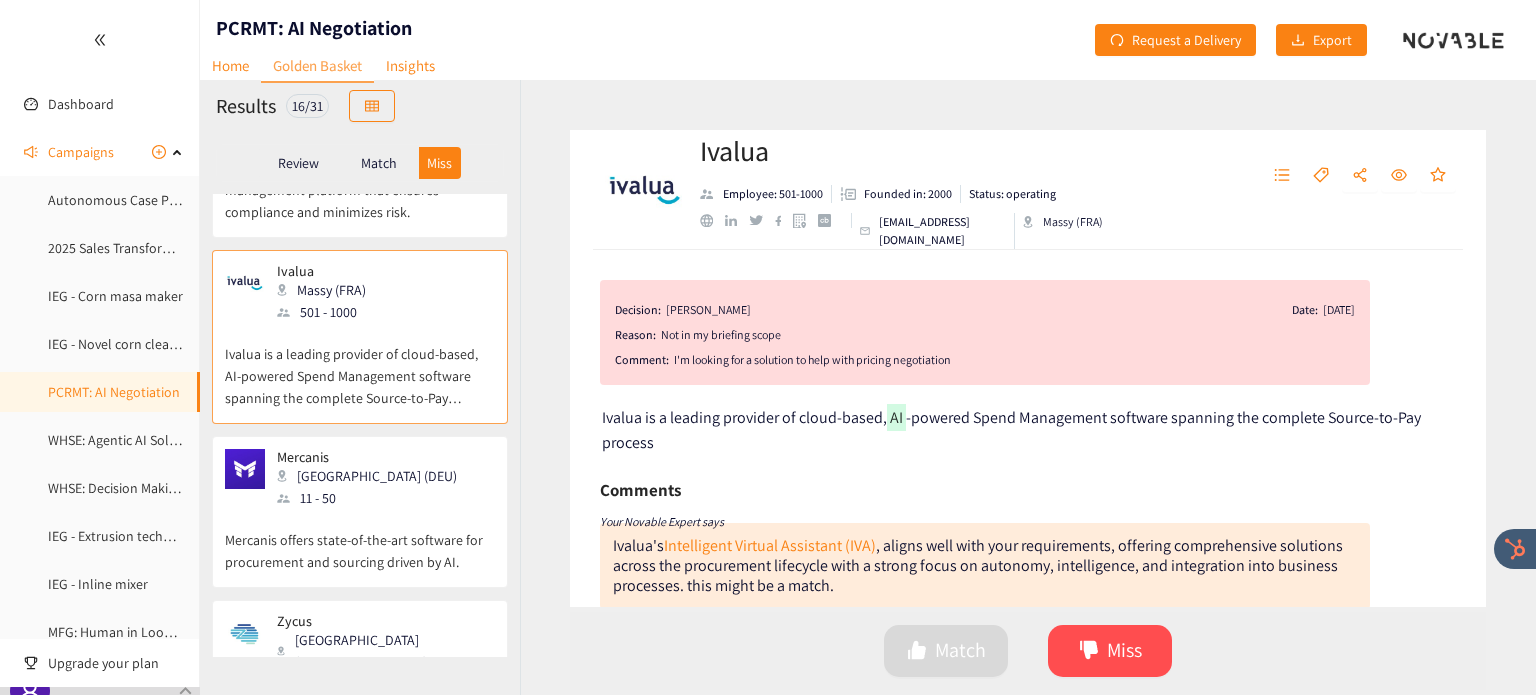 click on "Berlin (DEU)" at bounding box center [373, 476] 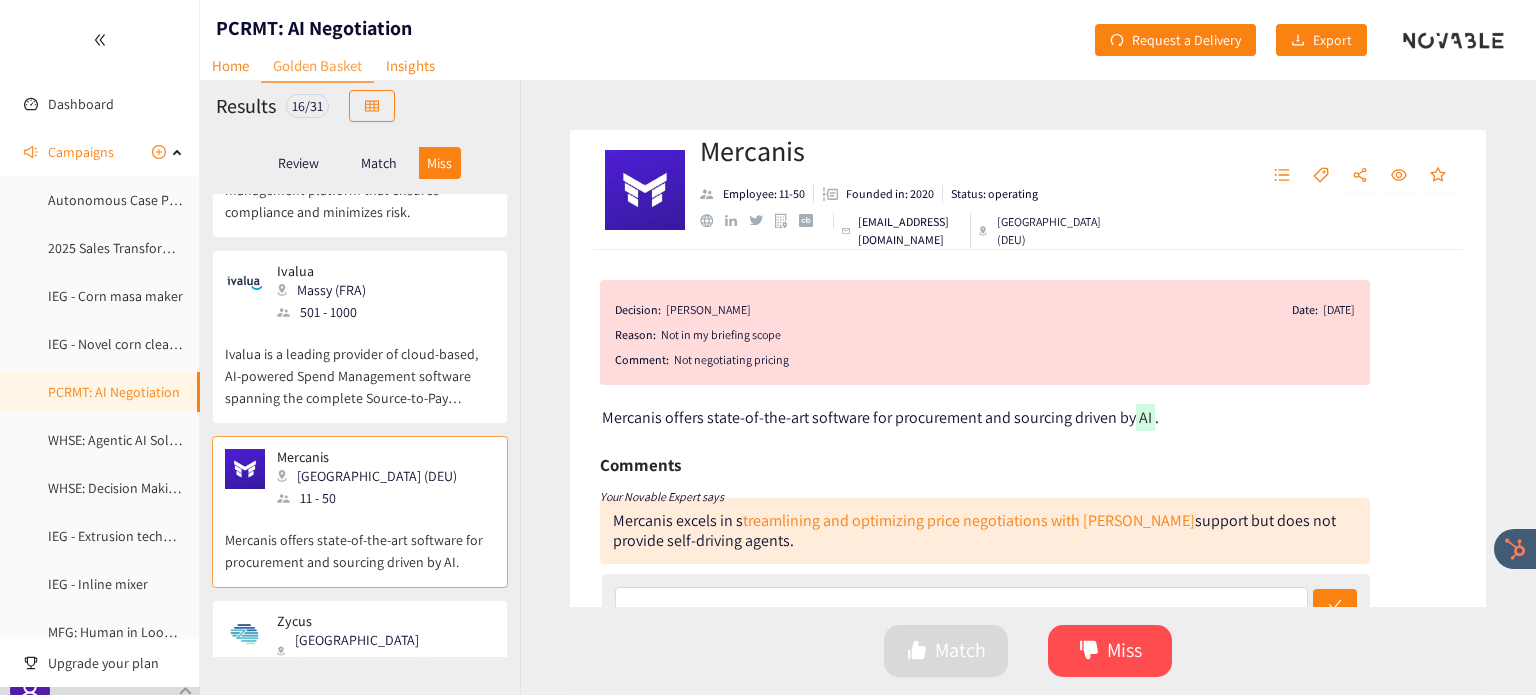 click on "Ivalua is a leading provider of cloud-based, AI-powered Spend Management software spanning the complete Source-to-Pay process" at bounding box center (360, 366) 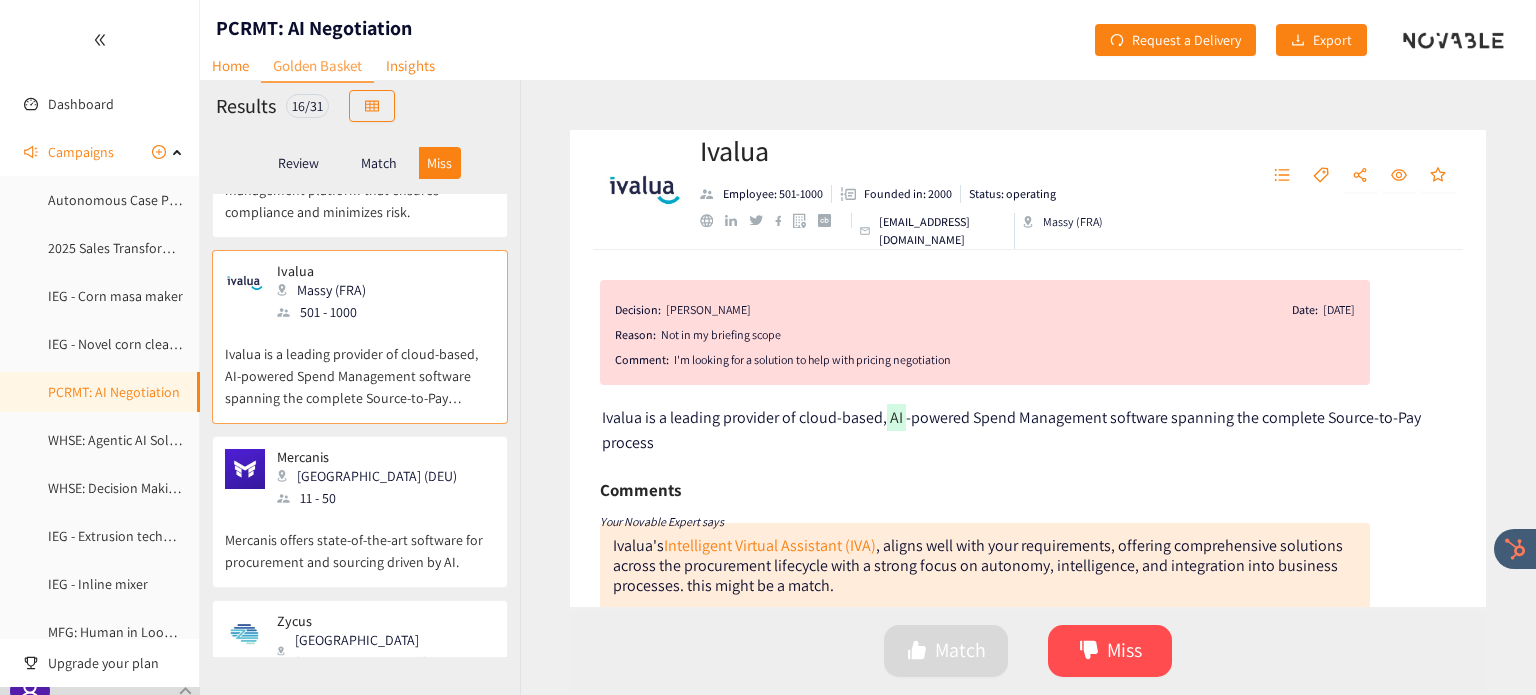 scroll, scrollTop: 168, scrollLeft: 0, axis: vertical 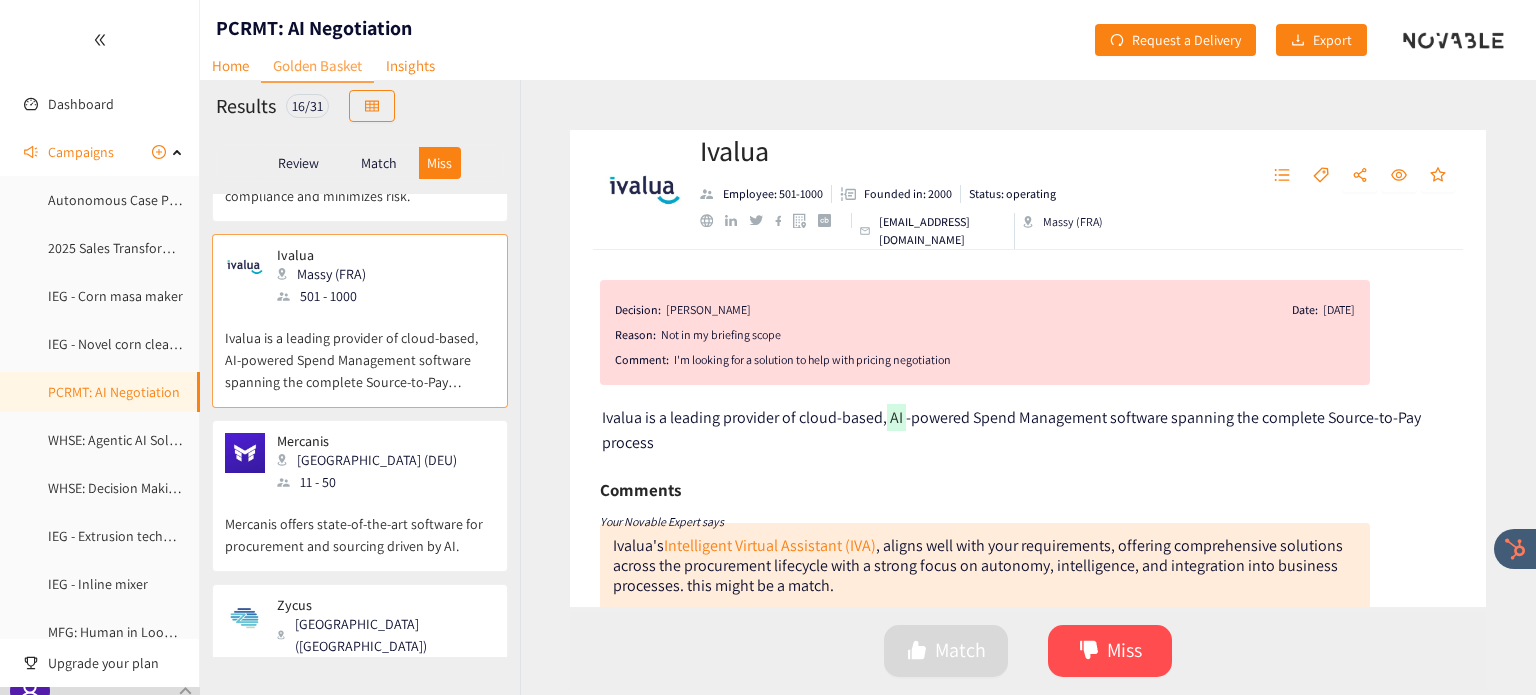 click on "Mercanis offers state-of-the-art software for procurement and sourcing driven by AI." at bounding box center (360, 525) 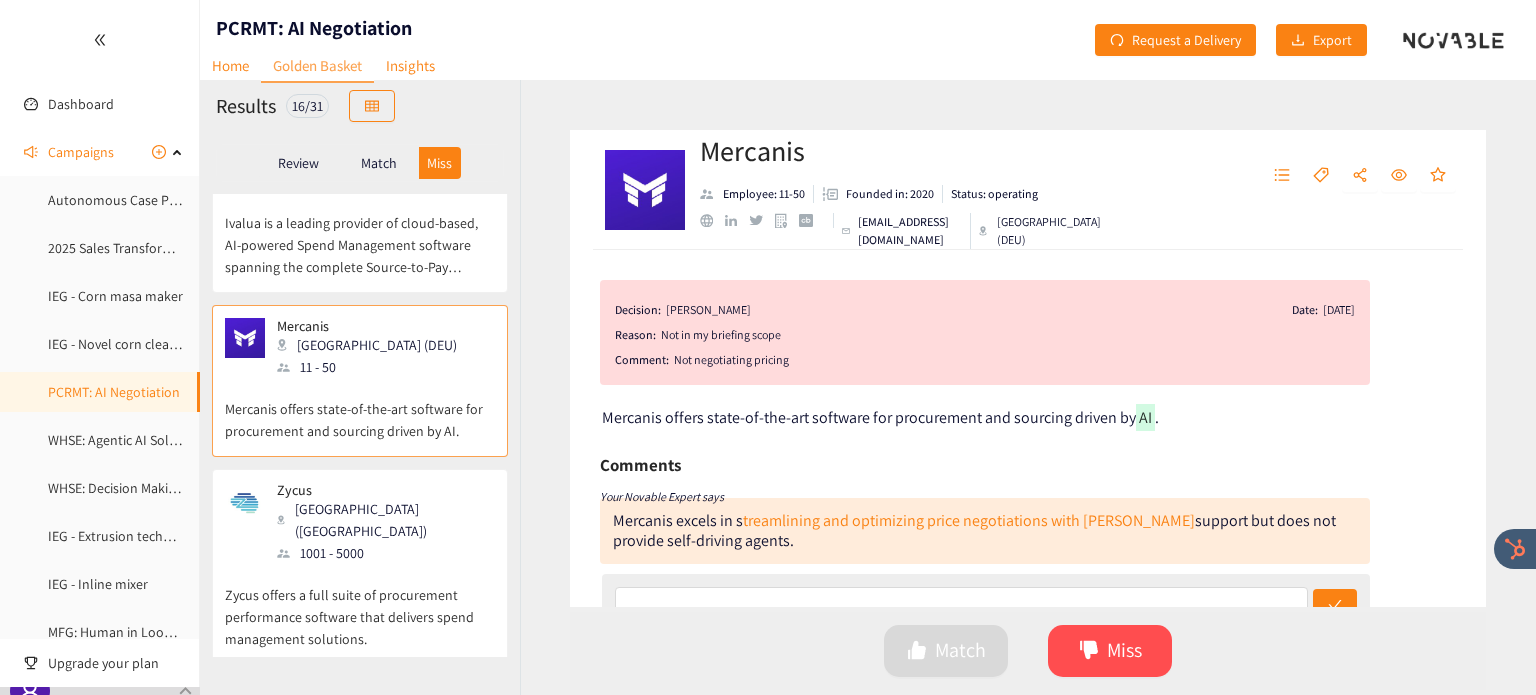 scroll, scrollTop: 294, scrollLeft: 0, axis: vertical 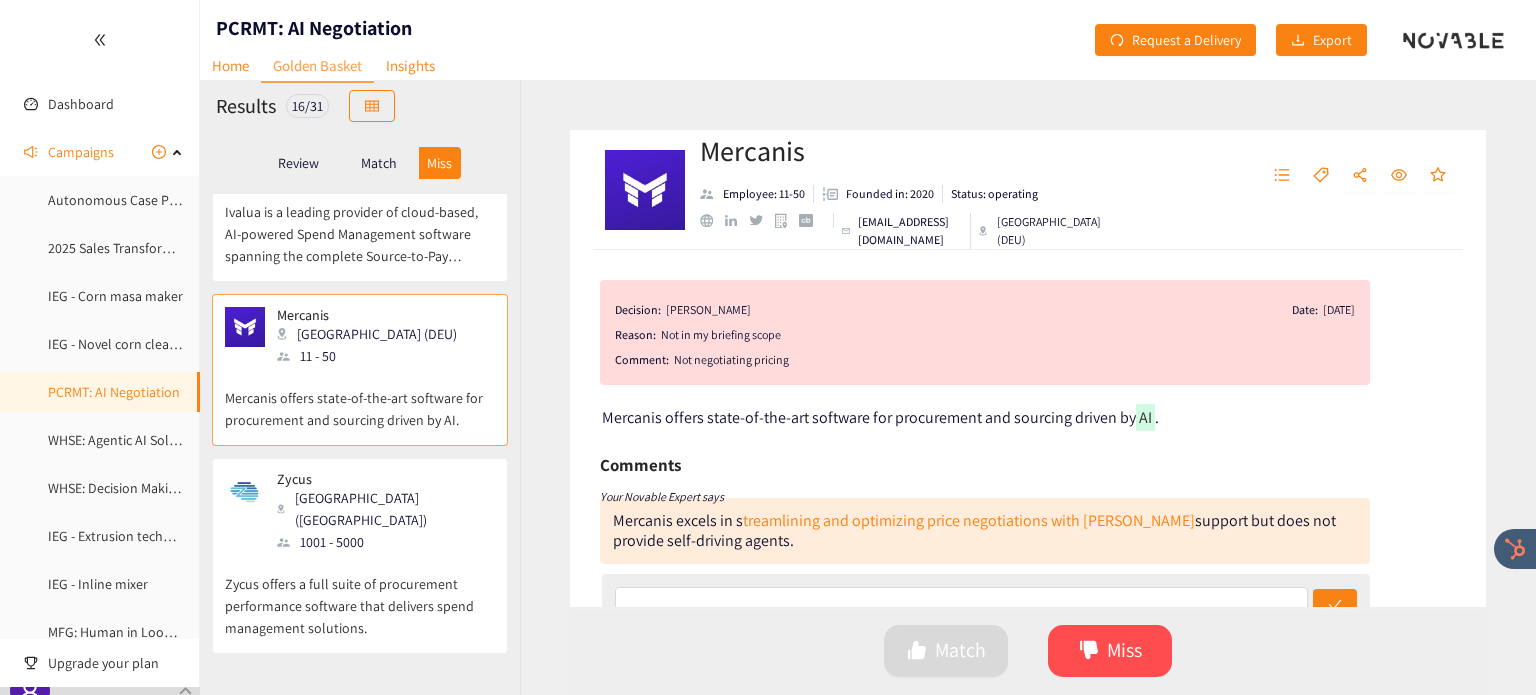 click on "1001 - 5000" at bounding box center [385, 542] 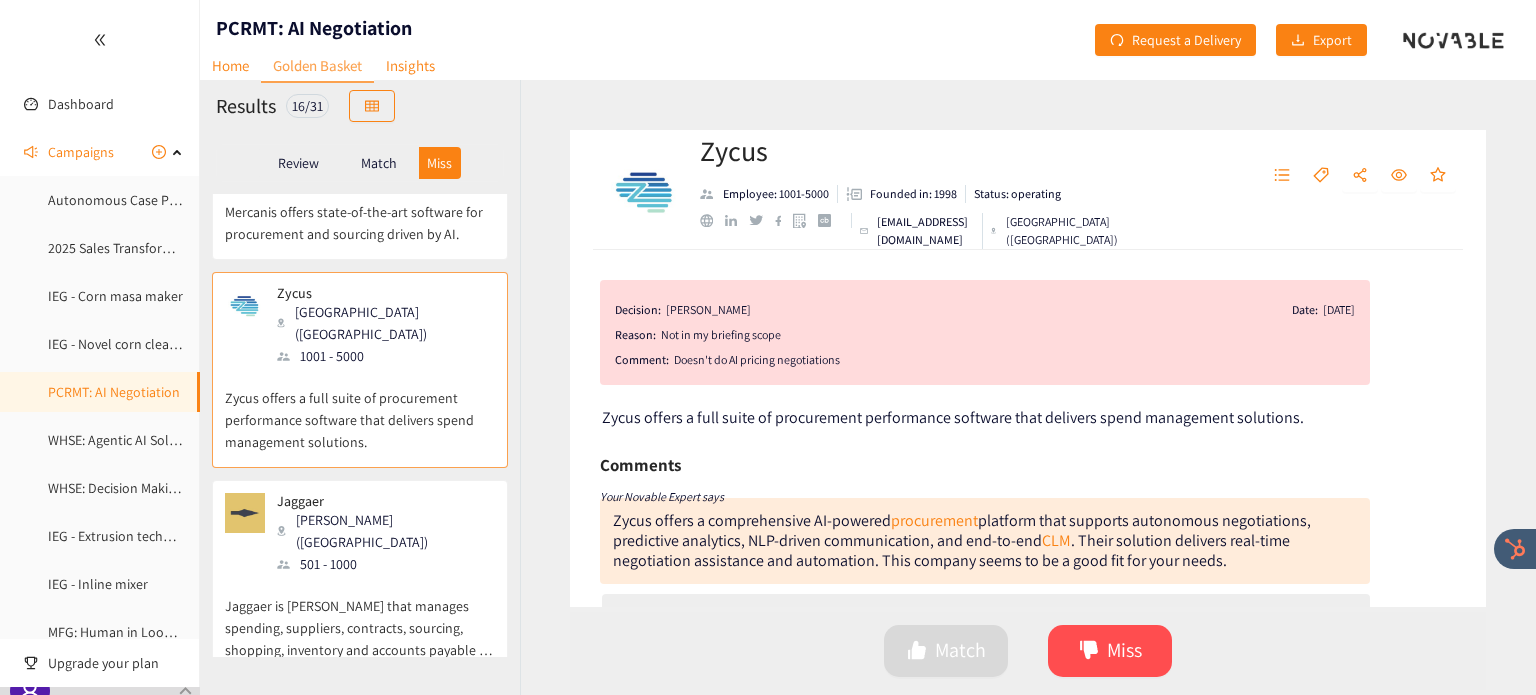 scroll, scrollTop: 487, scrollLeft: 0, axis: vertical 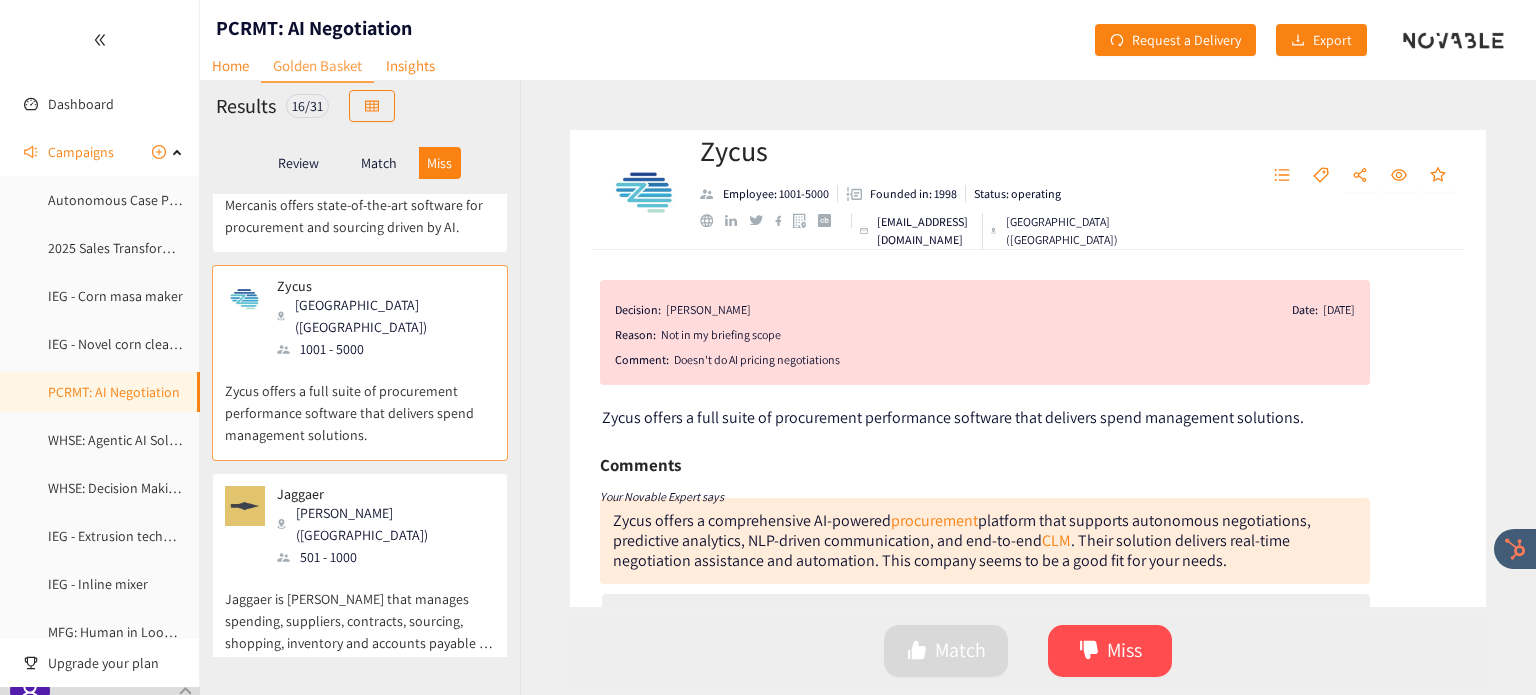 click on "Jaggaer   Cary (USA)     501 - 1000" at bounding box center [360, 527] 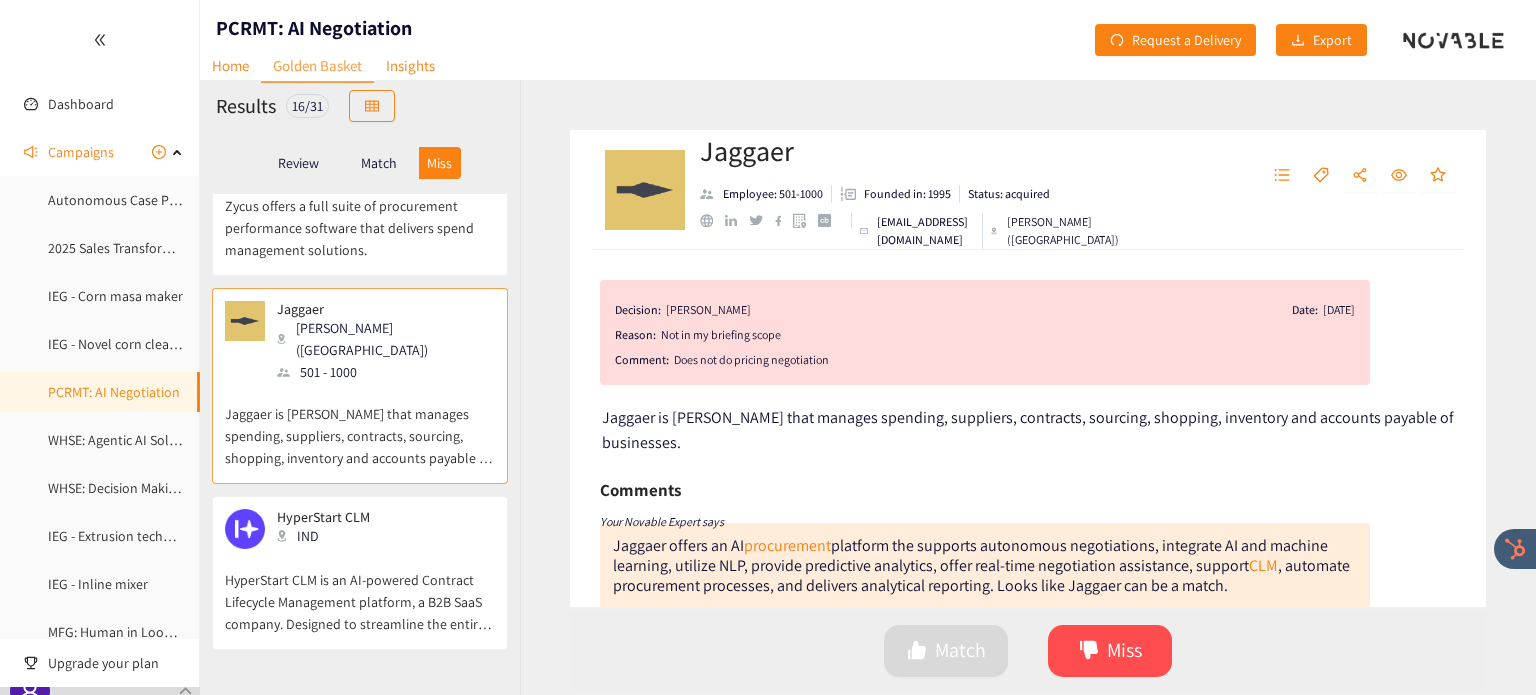 click on "HyperStart CLM is an AI-powered Contract Lifecycle Management platform, a B2B SaaS company. Designed to streamline the entire contract process—from drafting and negotiation to approval and compliance—HyperStart leverages advanced AI capabilities to automate tasks such as redlining, metadata extraction, and obligation tracking, achieving up to 99% accuracy." at bounding box center [360, 592] 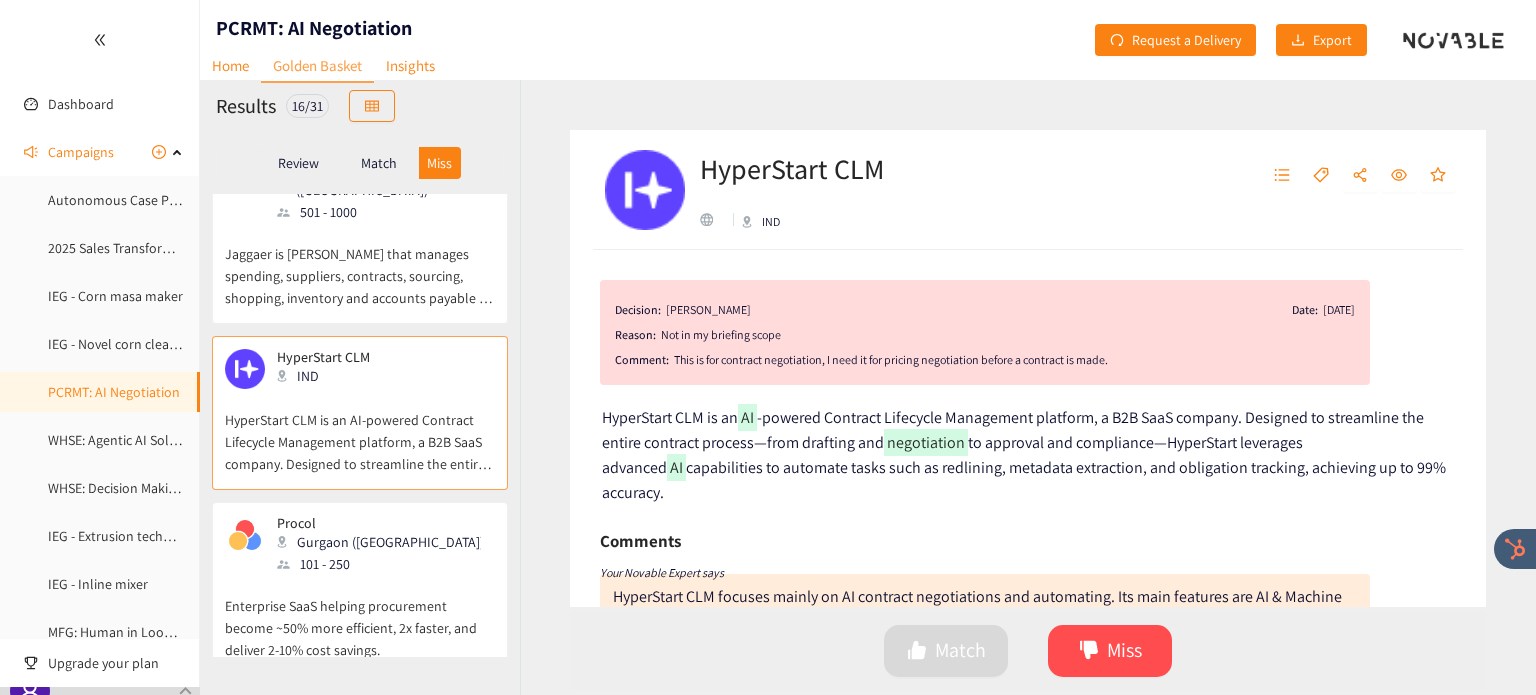 scroll, scrollTop: 862, scrollLeft: 0, axis: vertical 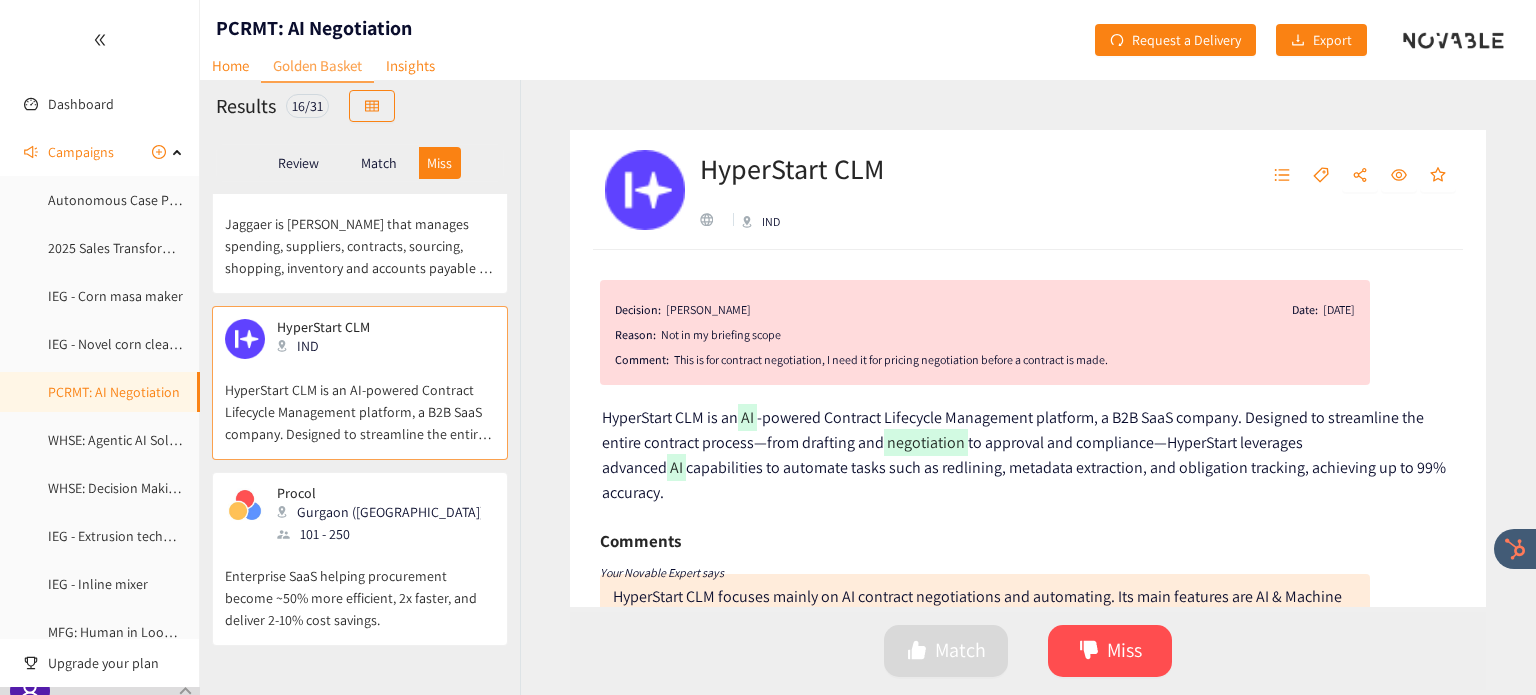 click on "Enterprise SaaS helping procurement become ~50% more efficient, 2x faster, and deliver 2-10% cost savings." at bounding box center (360, 588) 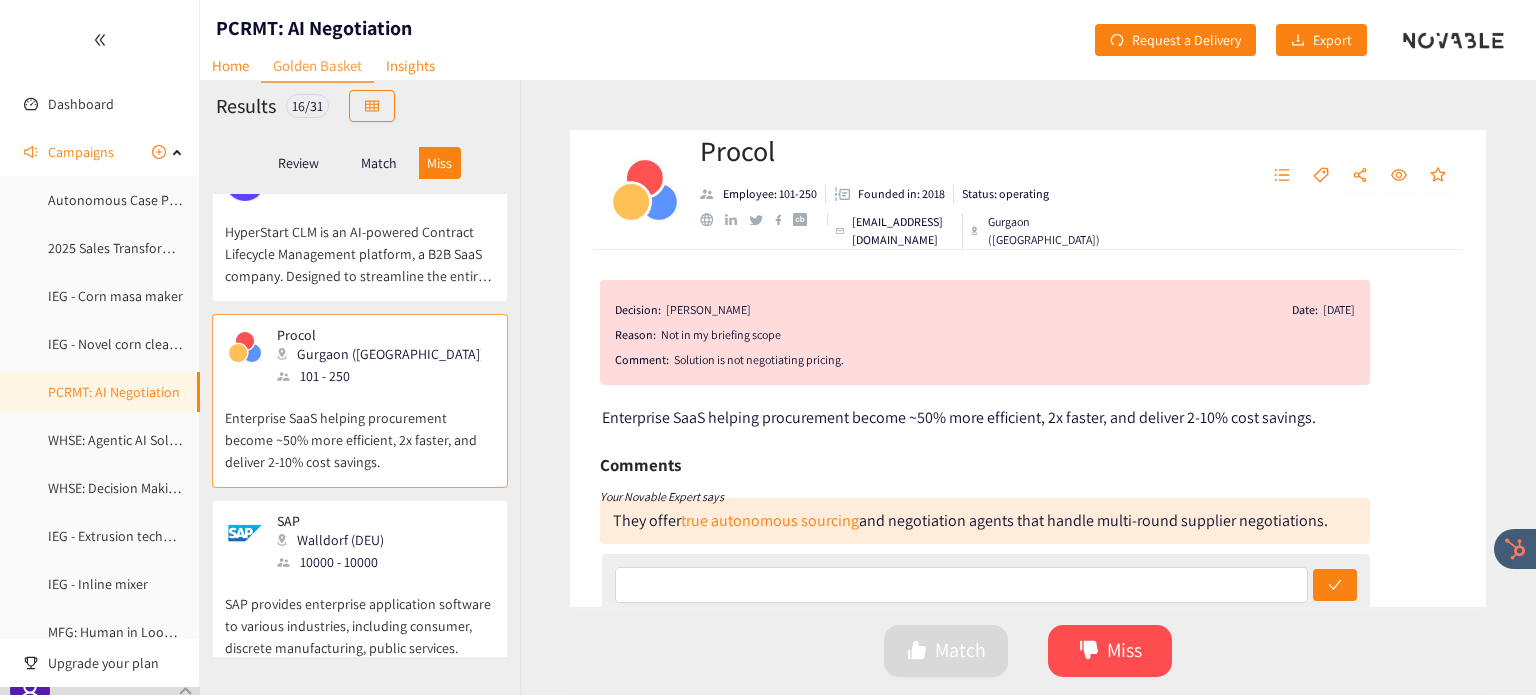 scroll, scrollTop: 1027, scrollLeft: 0, axis: vertical 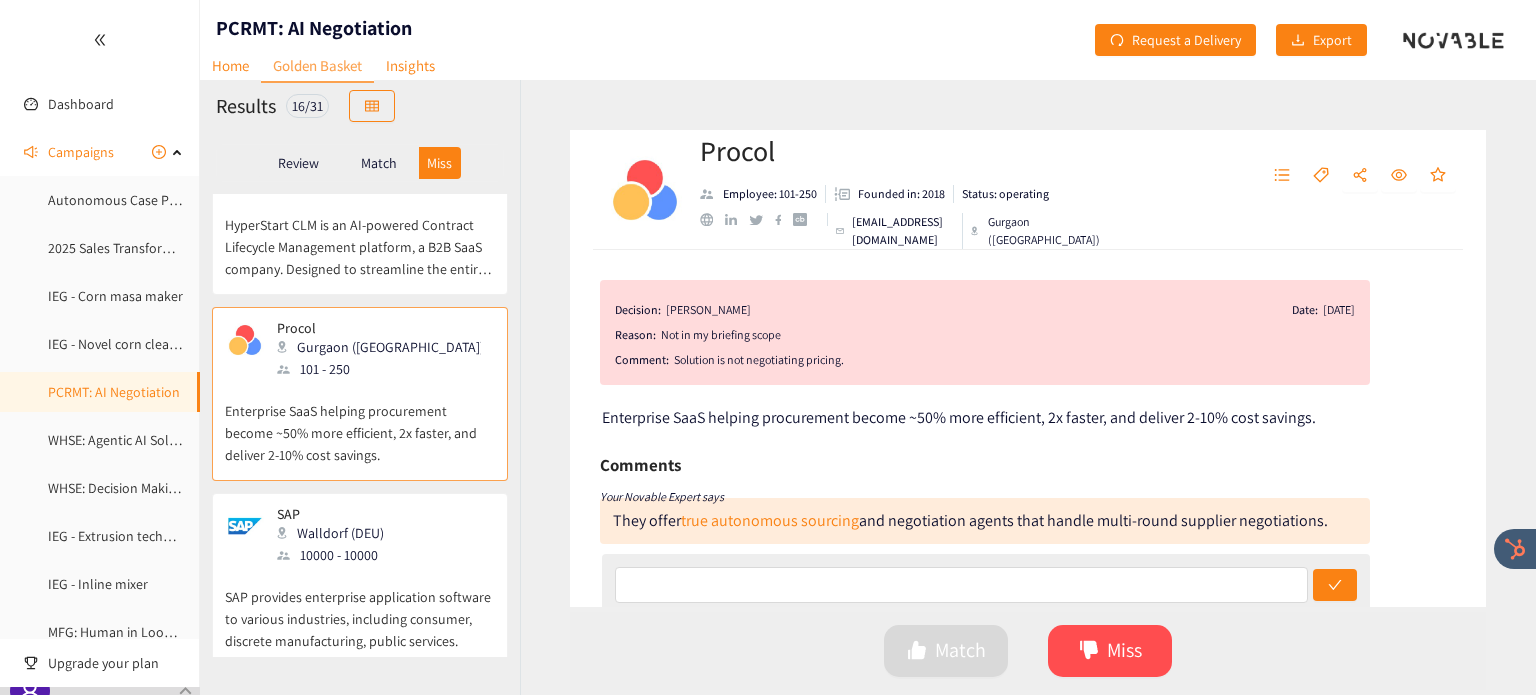 click on "10000 - 10000" at bounding box center [336, 555] 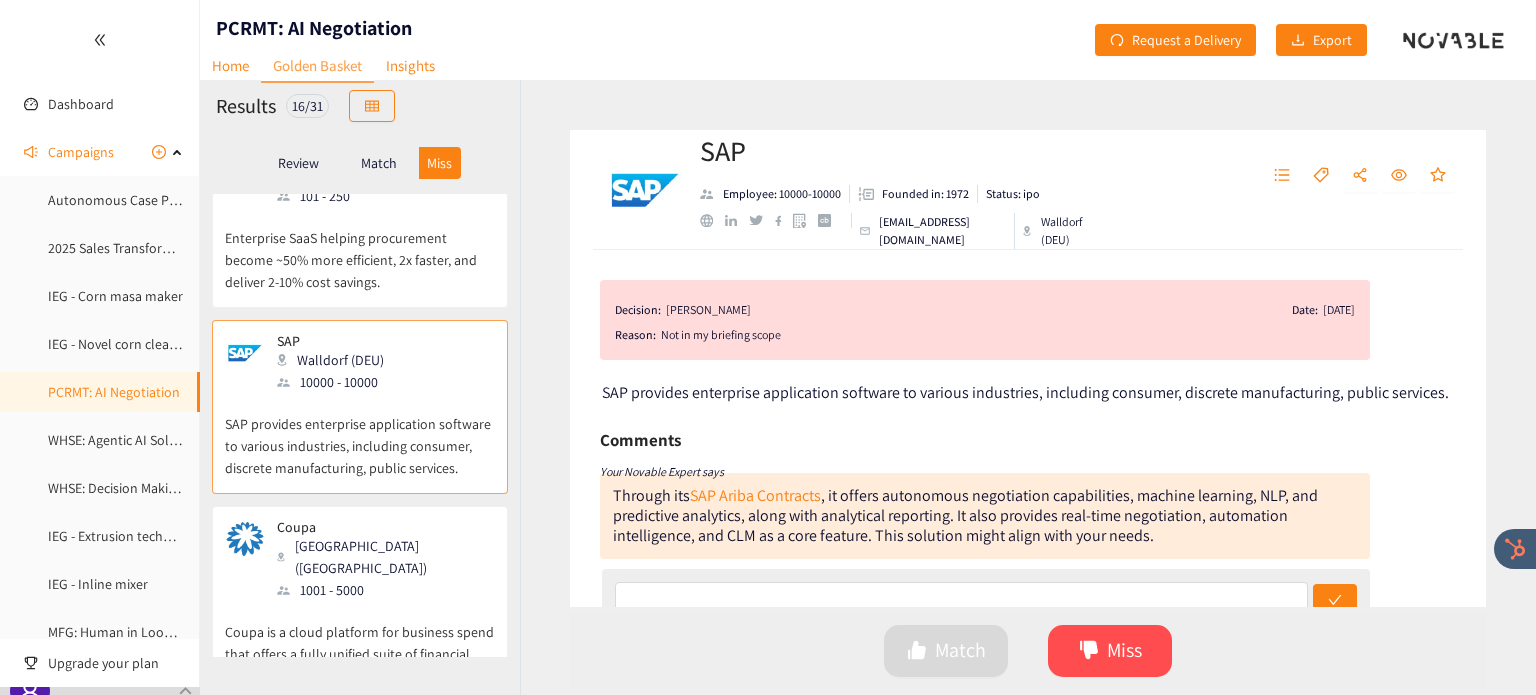 scroll, scrollTop: 1220, scrollLeft: 0, axis: vertical 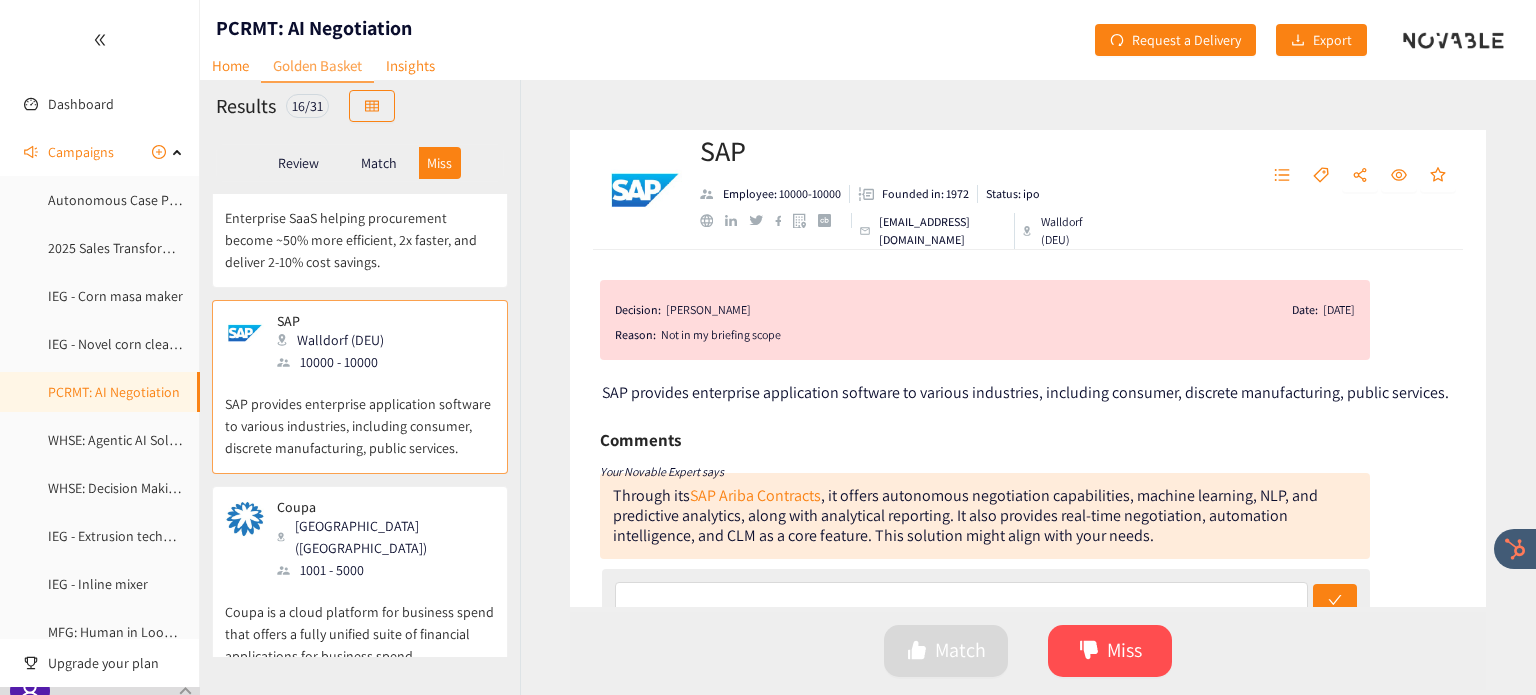 click on "Coupa is a cloud platform for business spend that offers a fully unified suite of financial applications for business spend management." at bounding box center (360, 624) 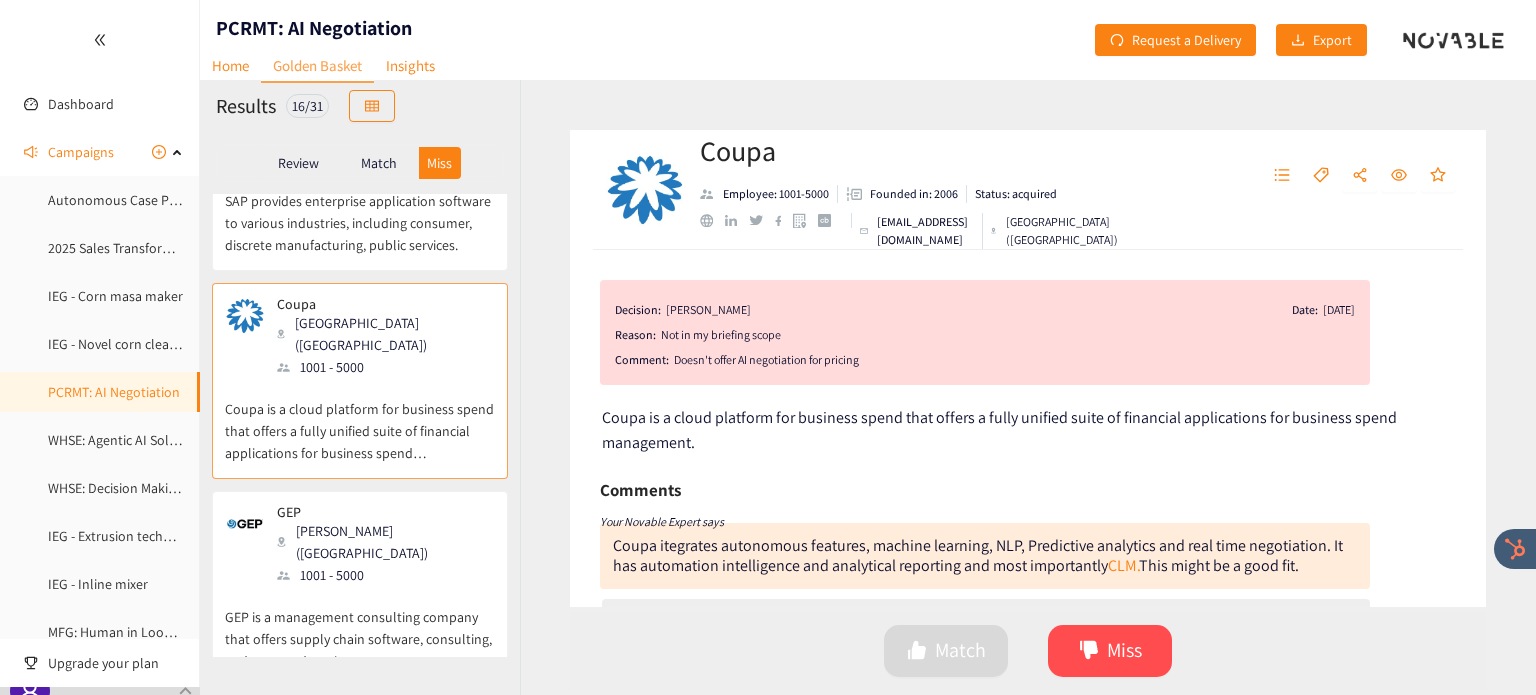 scroll, scrollTop: 1434, scrollLeft: 0, axis: vertical 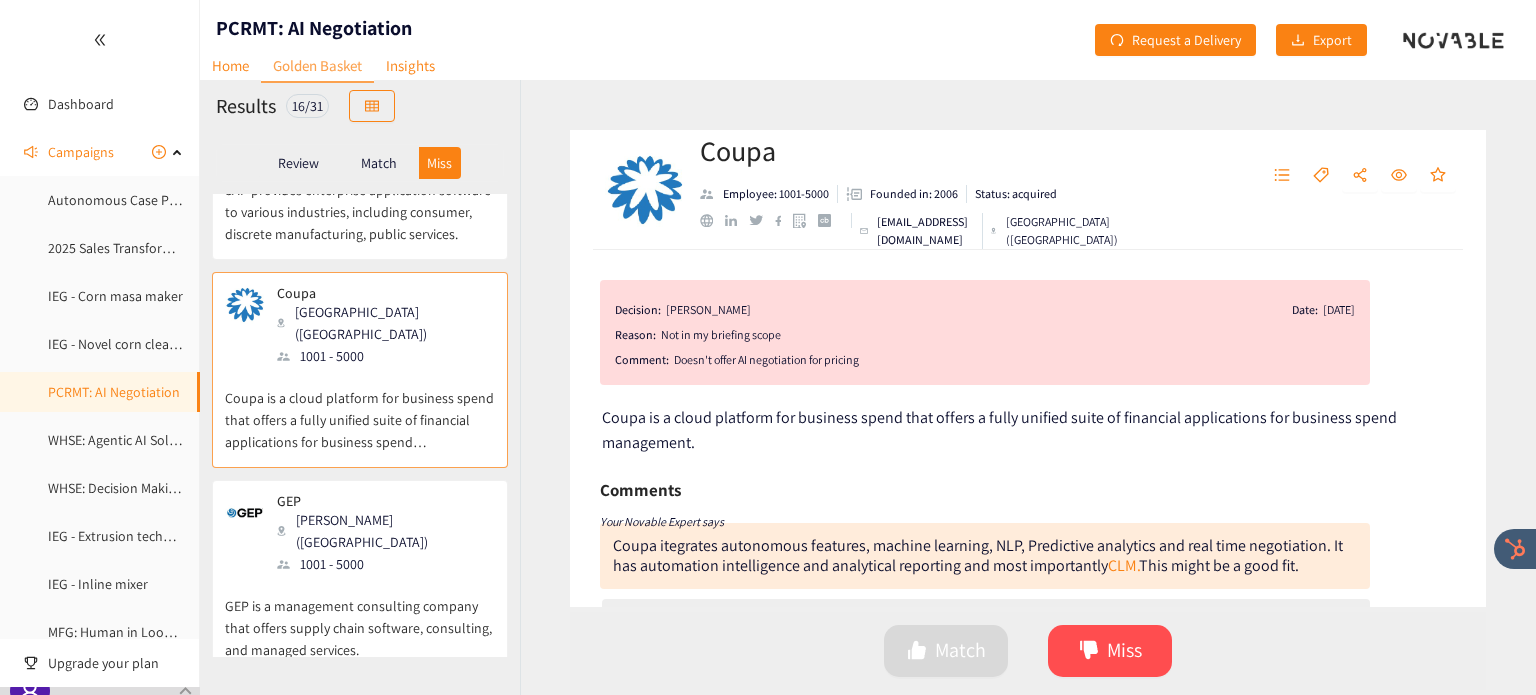click on "GEP is a management consulting company that offers supply chain software, consulting, and managed services." at bounding box center [360, 618] 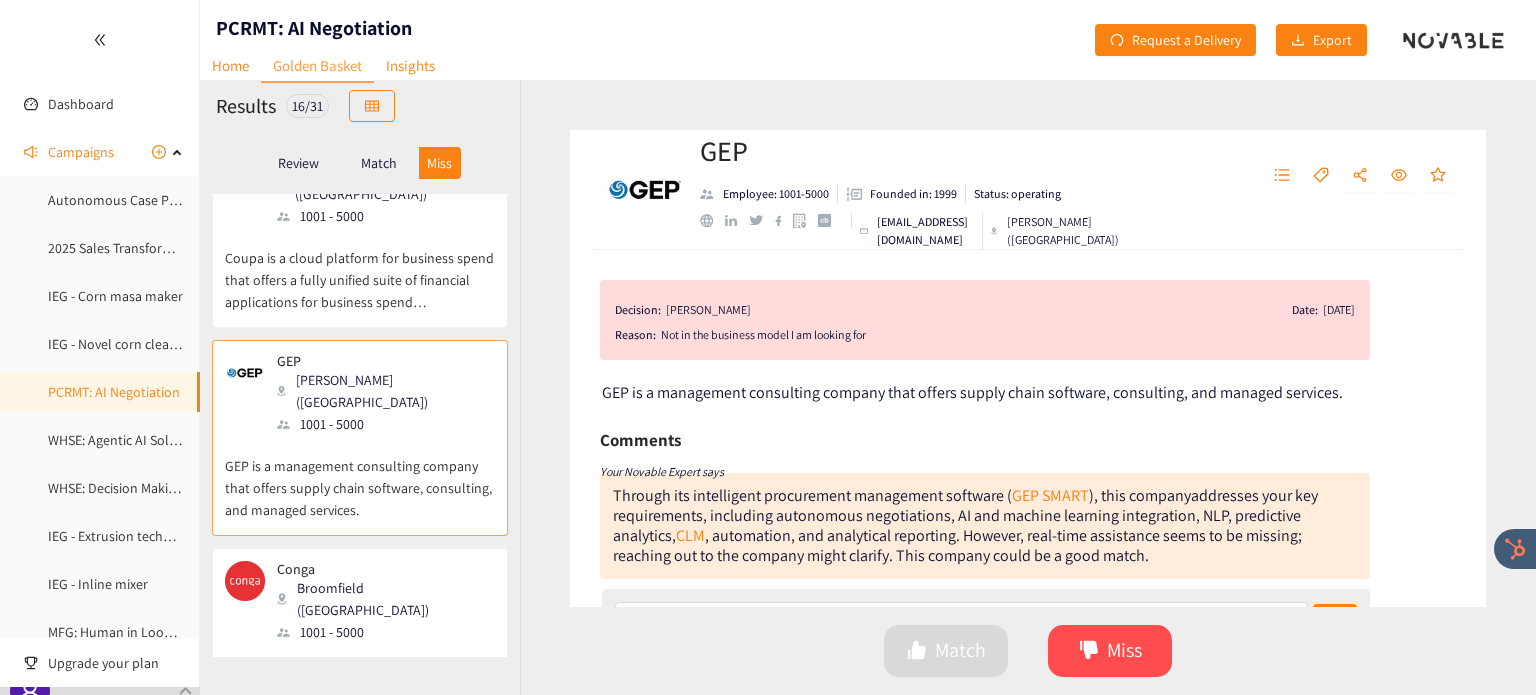 click on "1001 - 5000" at bounding box center [385, 632] 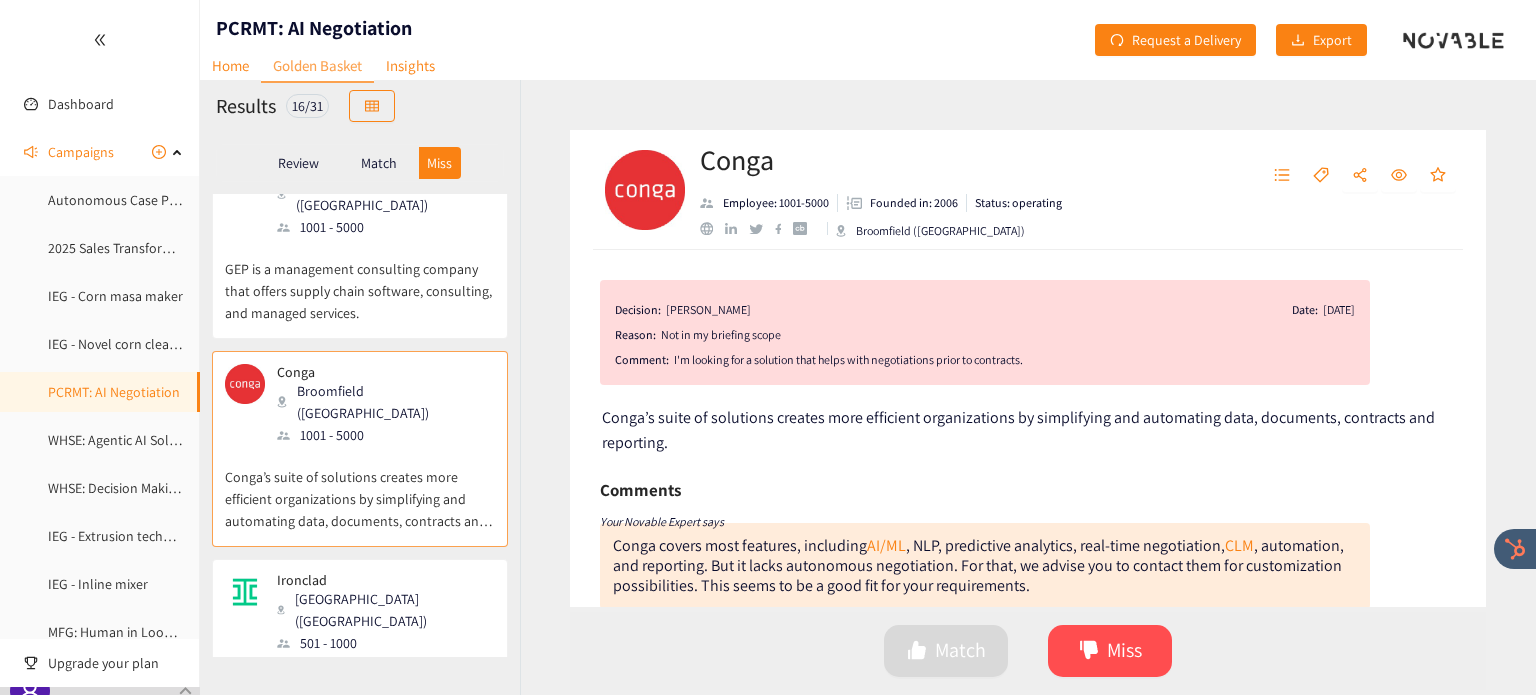 click on "Ironclad is a contract lifecycle management platform used by companies to handle every type of contract workflow." at bounding box center [360, 697] 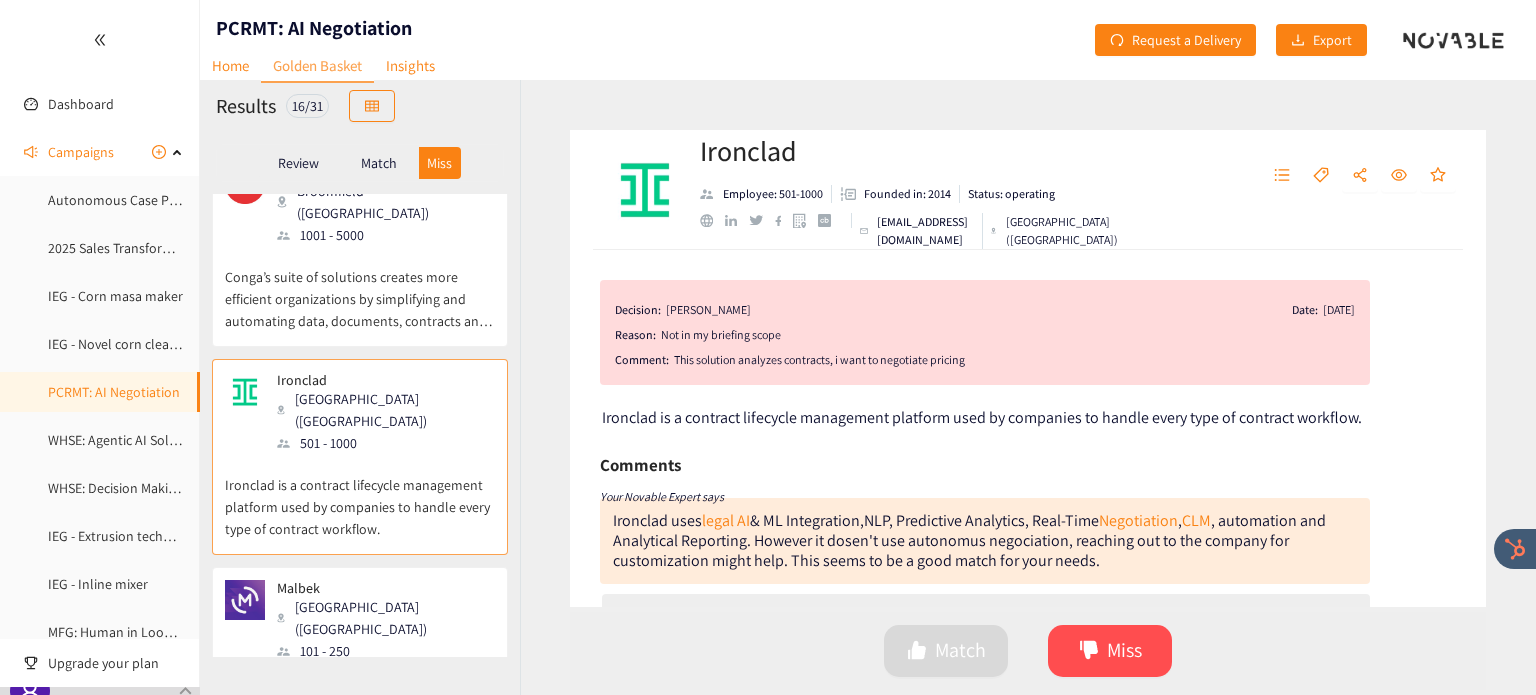 click on "Malbek is an AI fueled enterprise contract management solution that streamlines request, review, signature, and commitment tracking." at bounding box center (360, 705) 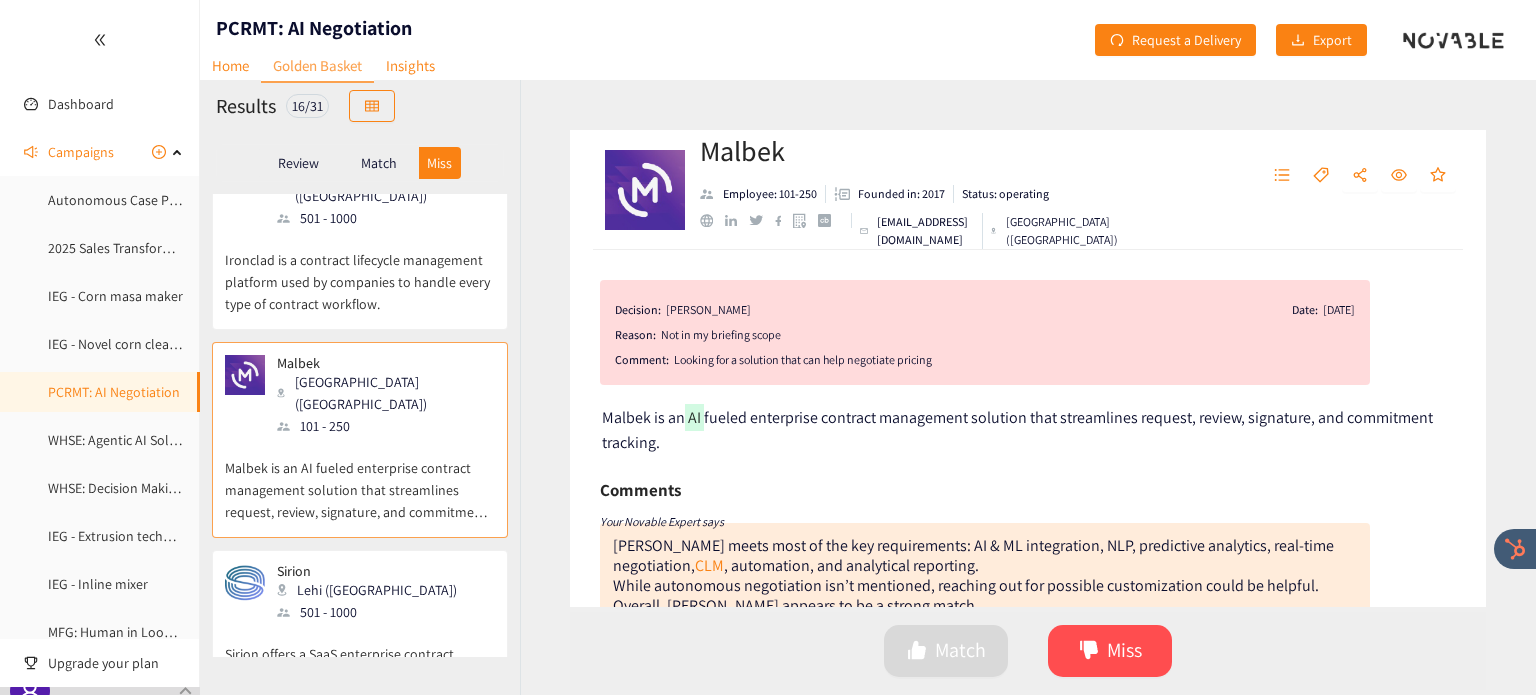 scroll, scrollTop: 2200, scrollLeft: 0, axis: vertical 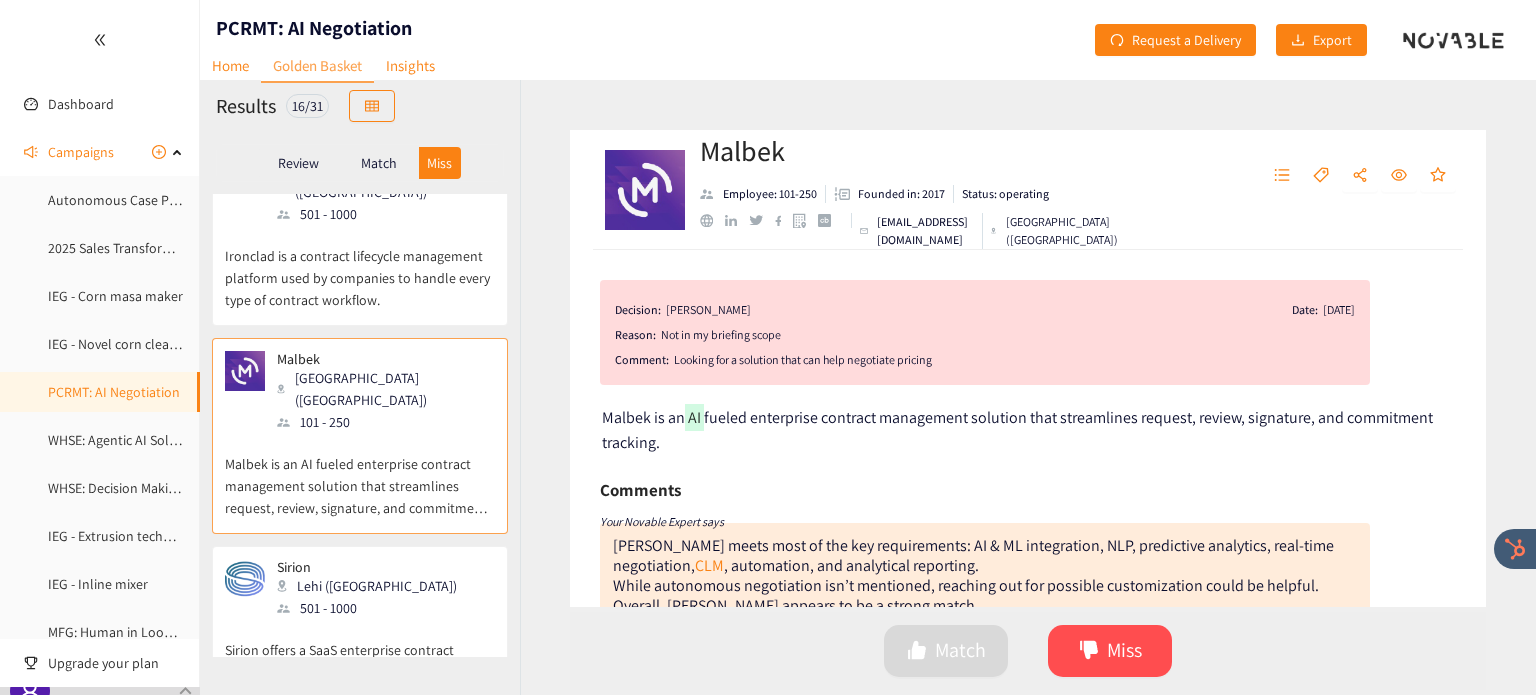 click on "Sirion offers a SaaS enterprise contract management (CLM) platform to help enterprises manage the contracting lifecycle." at bounding box center [360, 662] 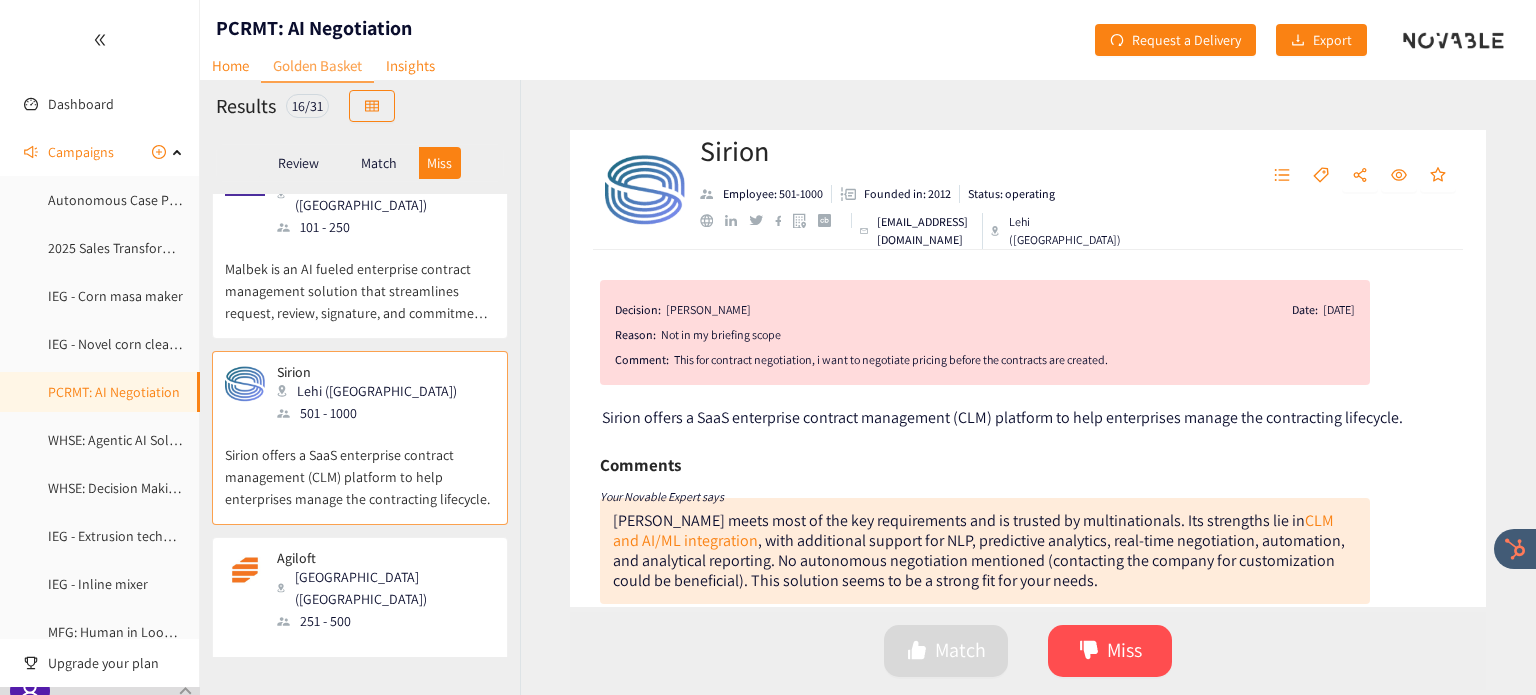 scroll, scrollTop: 2396, scrollLeft: 0, axis: vertical 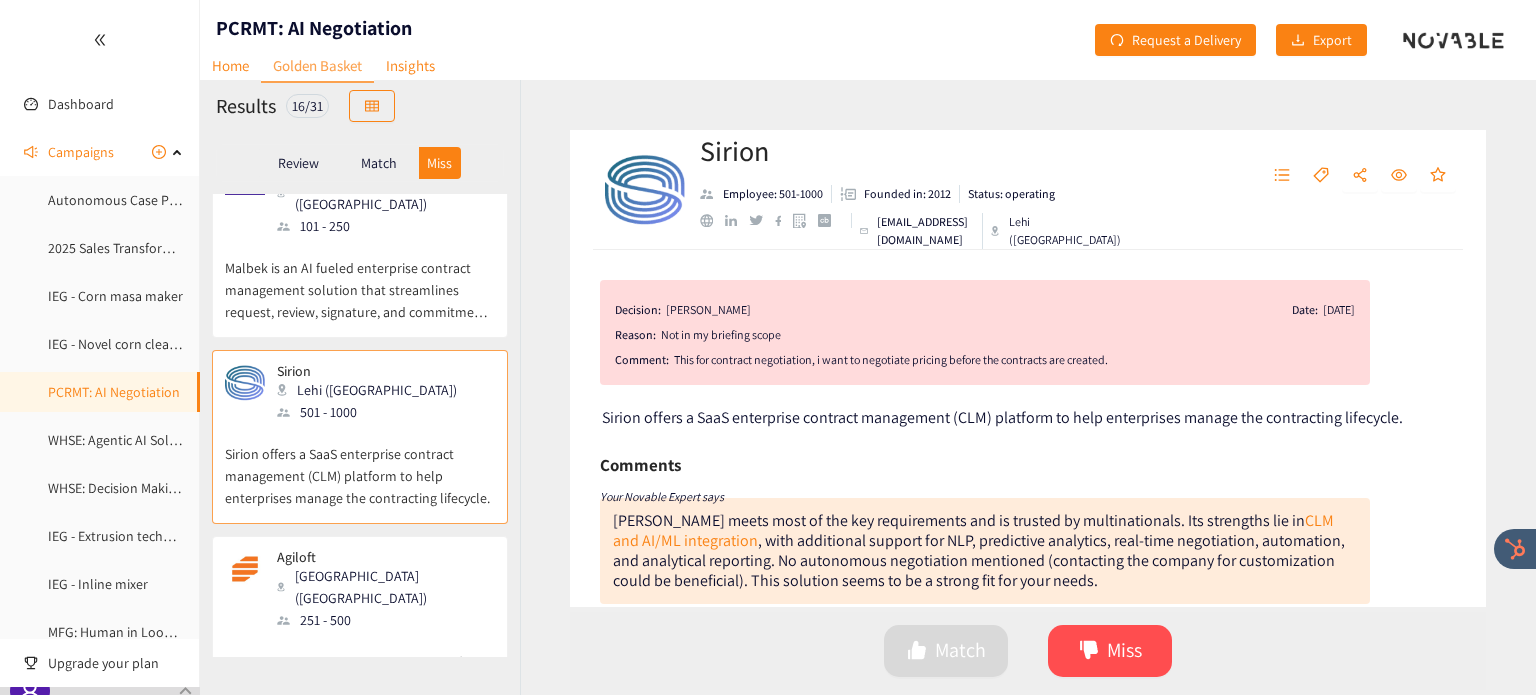 click on "The most trusted global leader in data-first contract lifecycle management (CLM) software" at bounding box center (360, 674) 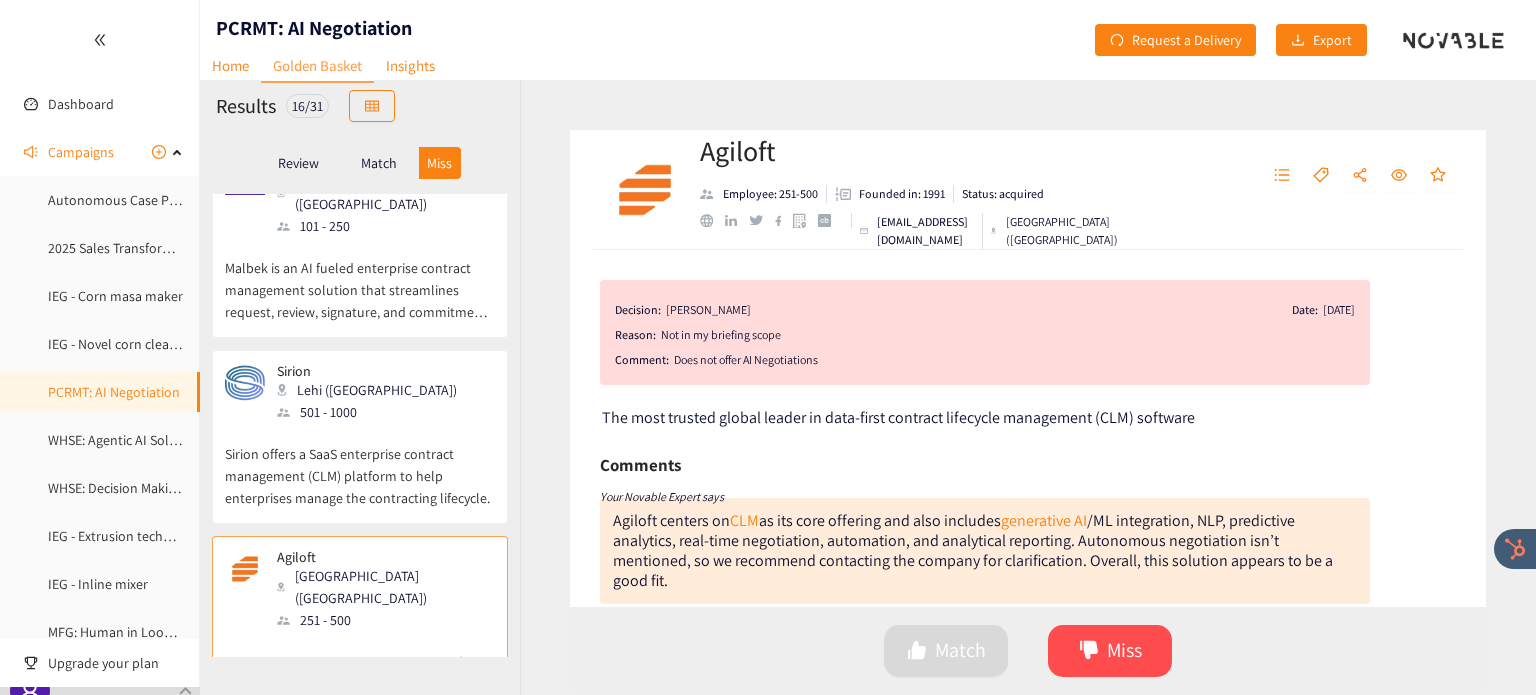 click on "LinkSquares is an AI-powered contract lifecycle management platform for in-house legal teams." at bounding box center (360, 882) 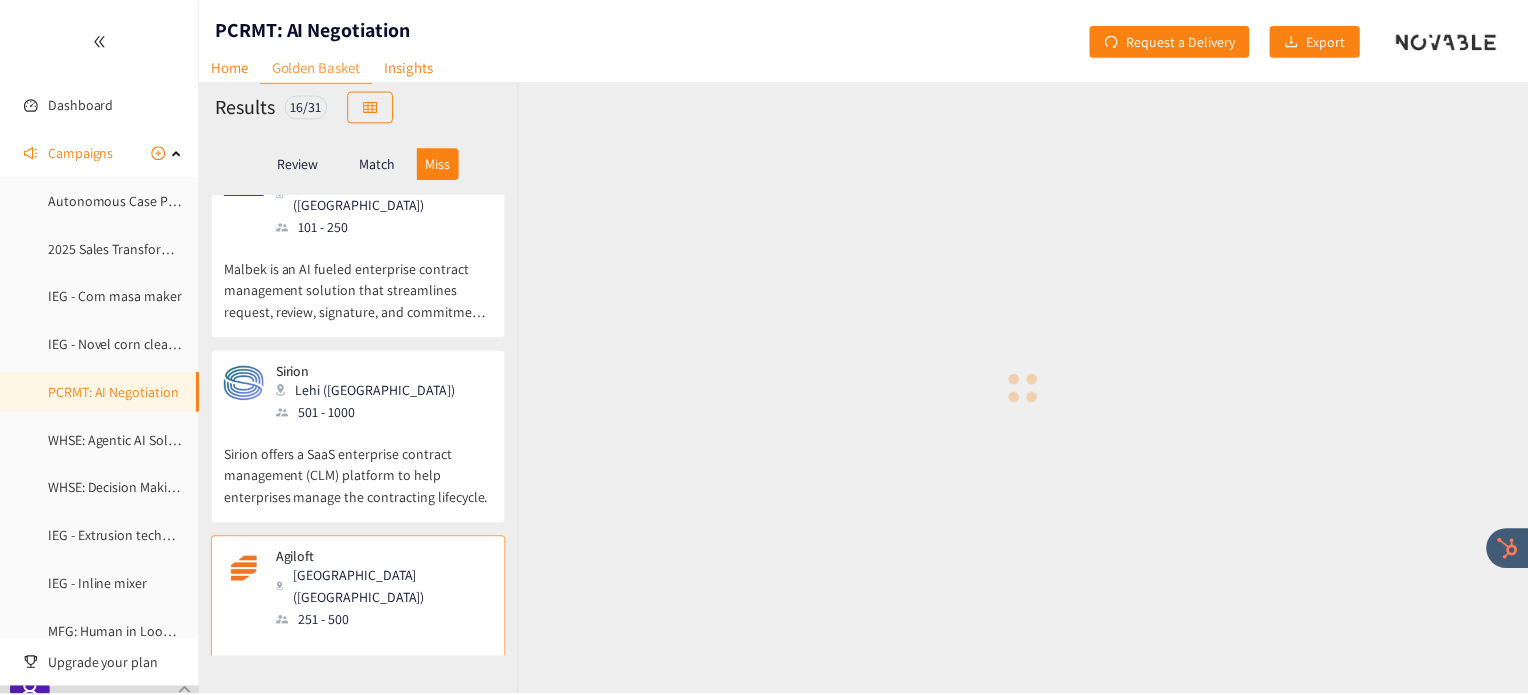 scroll, scrollTop: 2464, scrollLeft: 0, axis: vertical 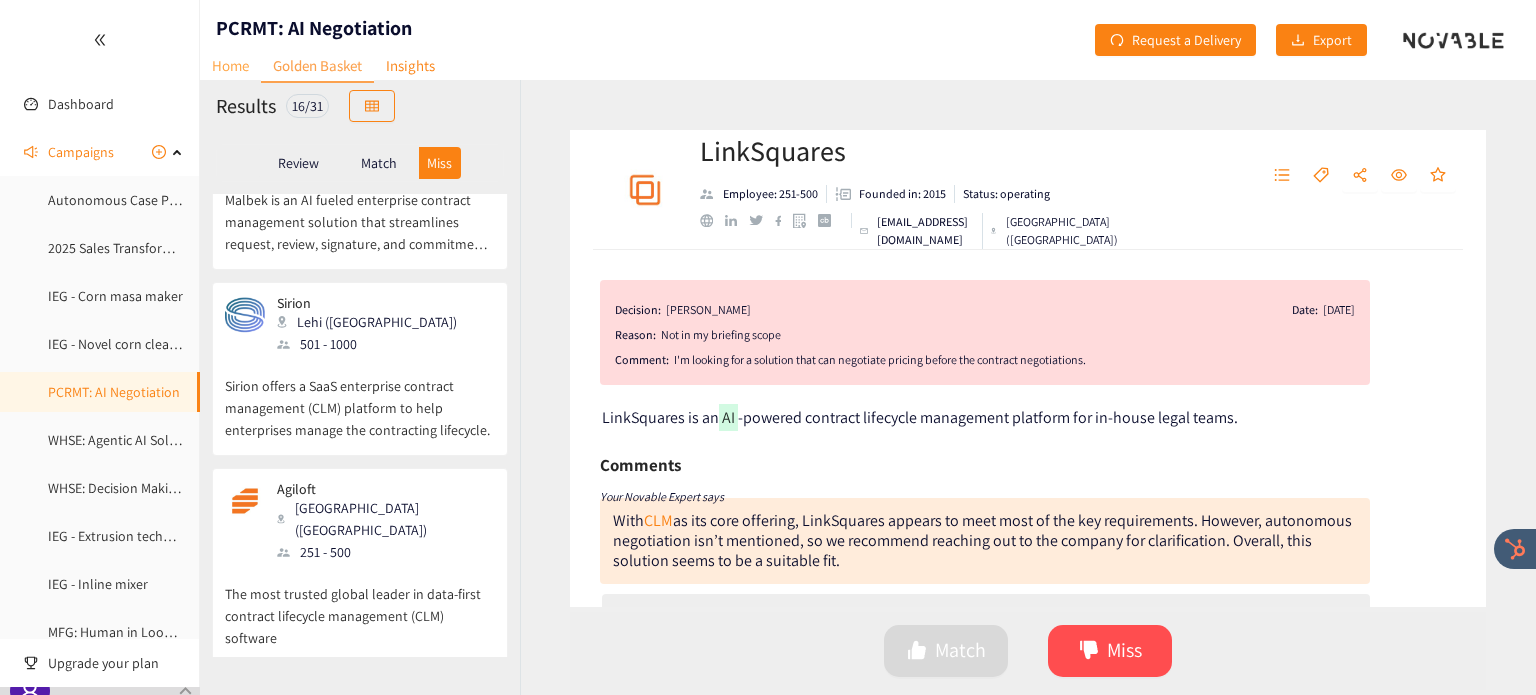 click on "Home" at bounding box center [230, 65] 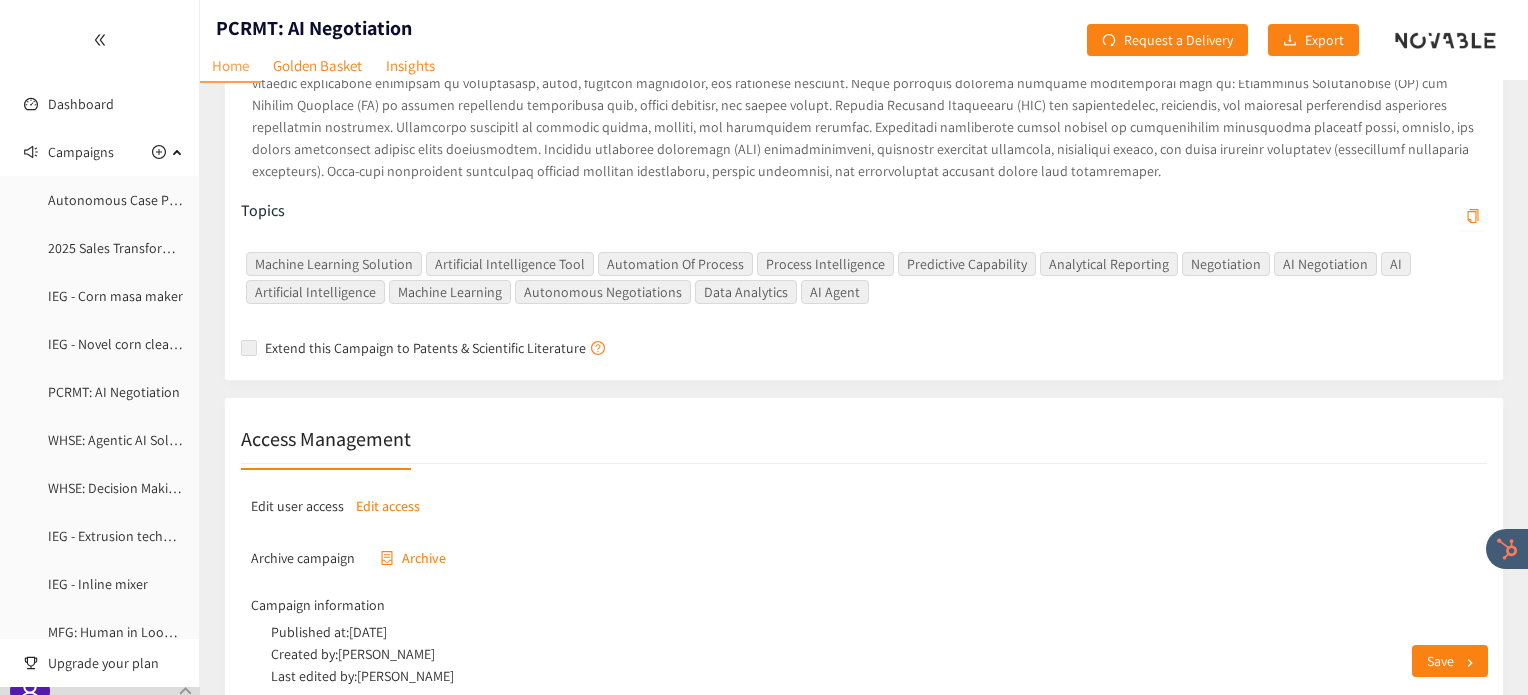 scroll, scrollTop: 490, scrollLeft: 0, axis: vertical 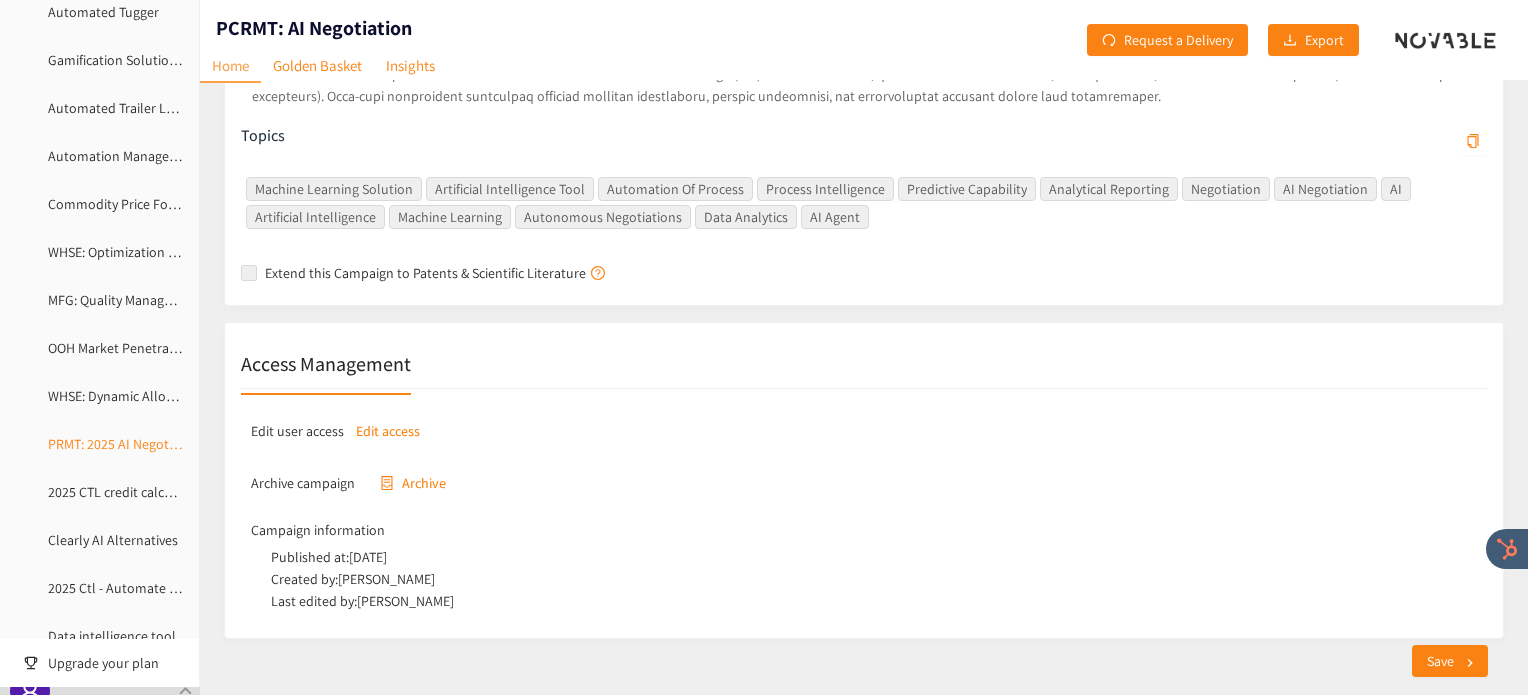 click on "PRMT:  2025 AI Negotiations -  Use Case 2" at bounding box center [165, 444] 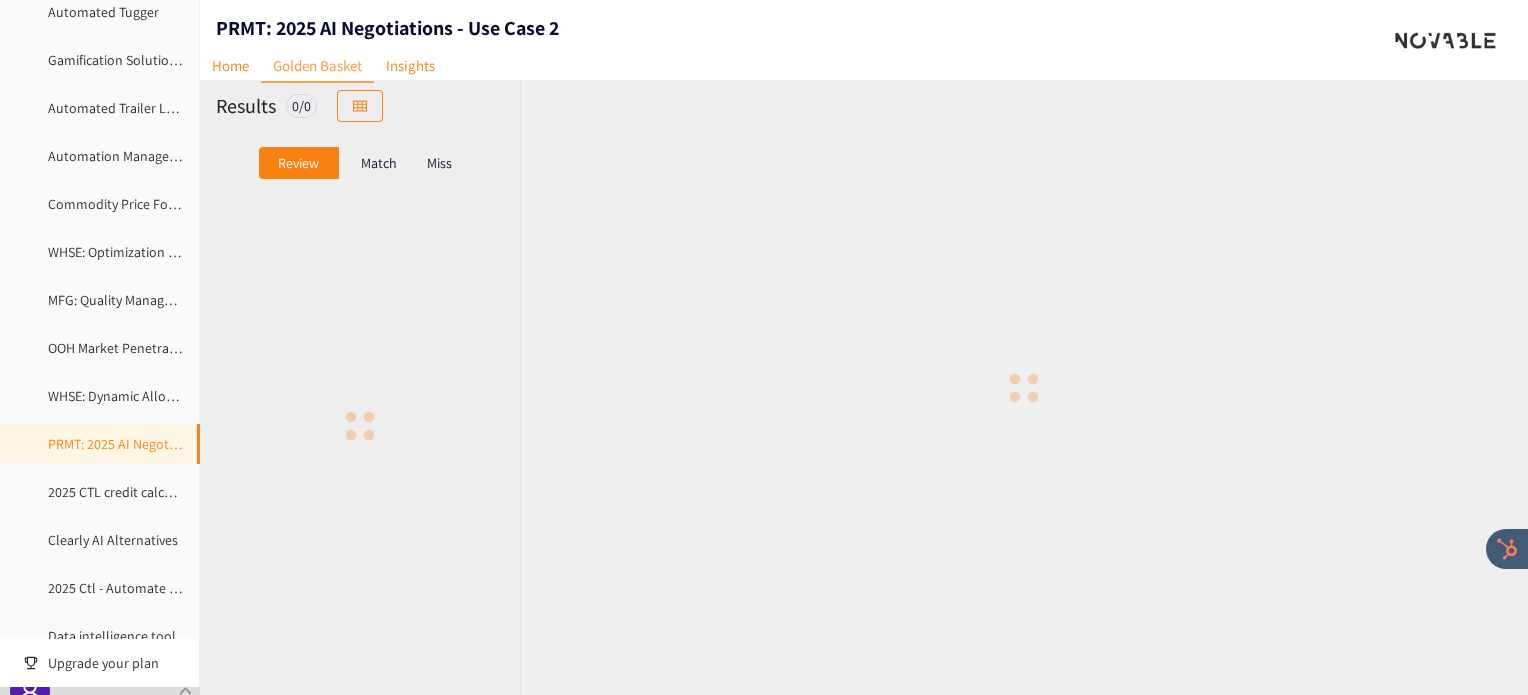 scroll, scrollTop: 0, scrollLeft: 0, axis: both 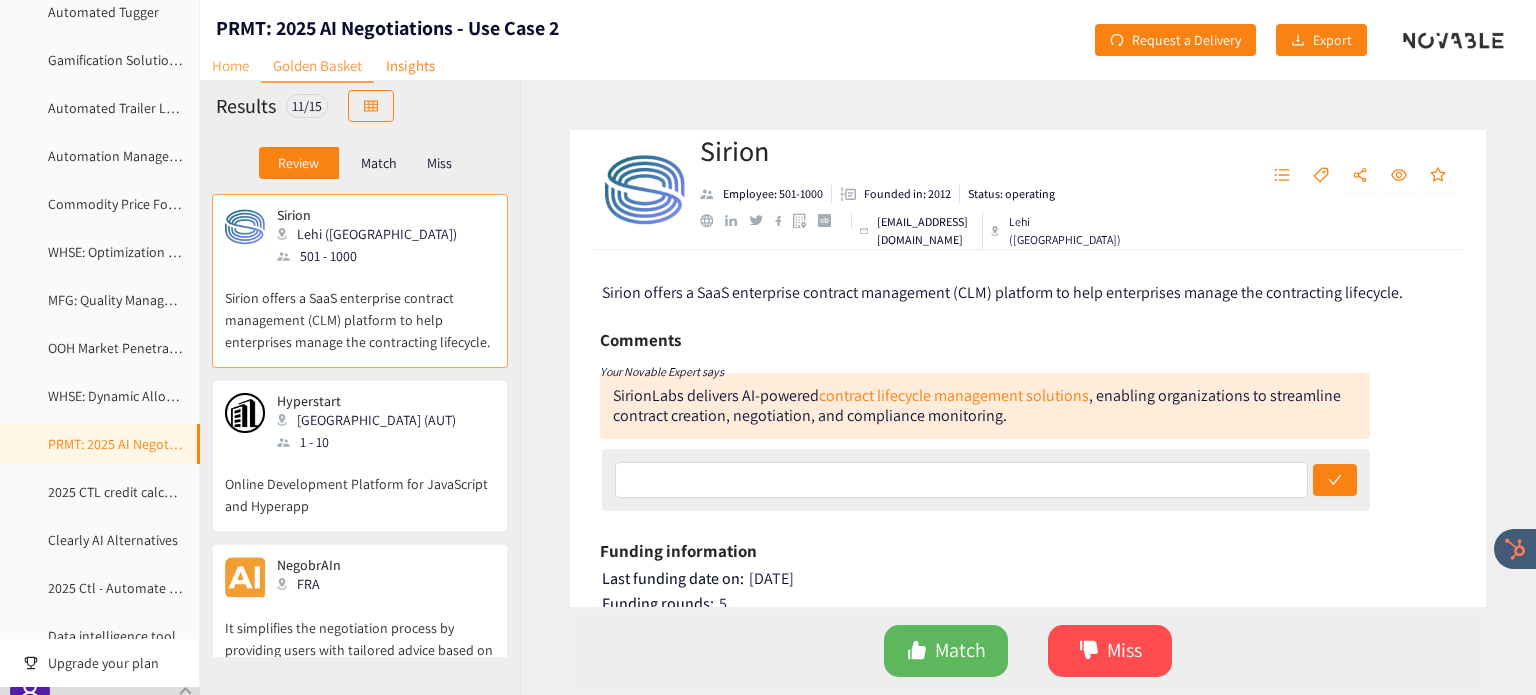 click on "Home" at bounding box center [230, 65] 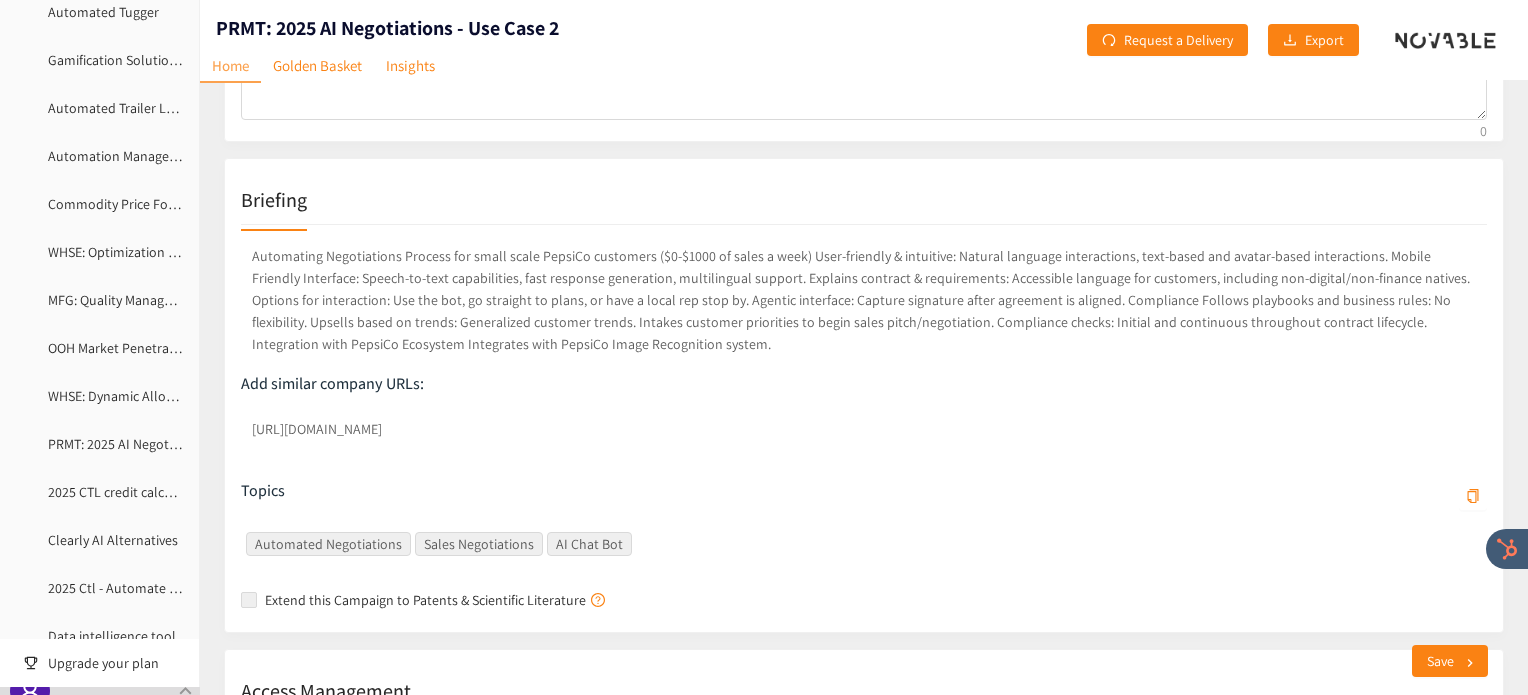 scroll, scrollTop: 235, scrollLeft: 0, axis: vertical 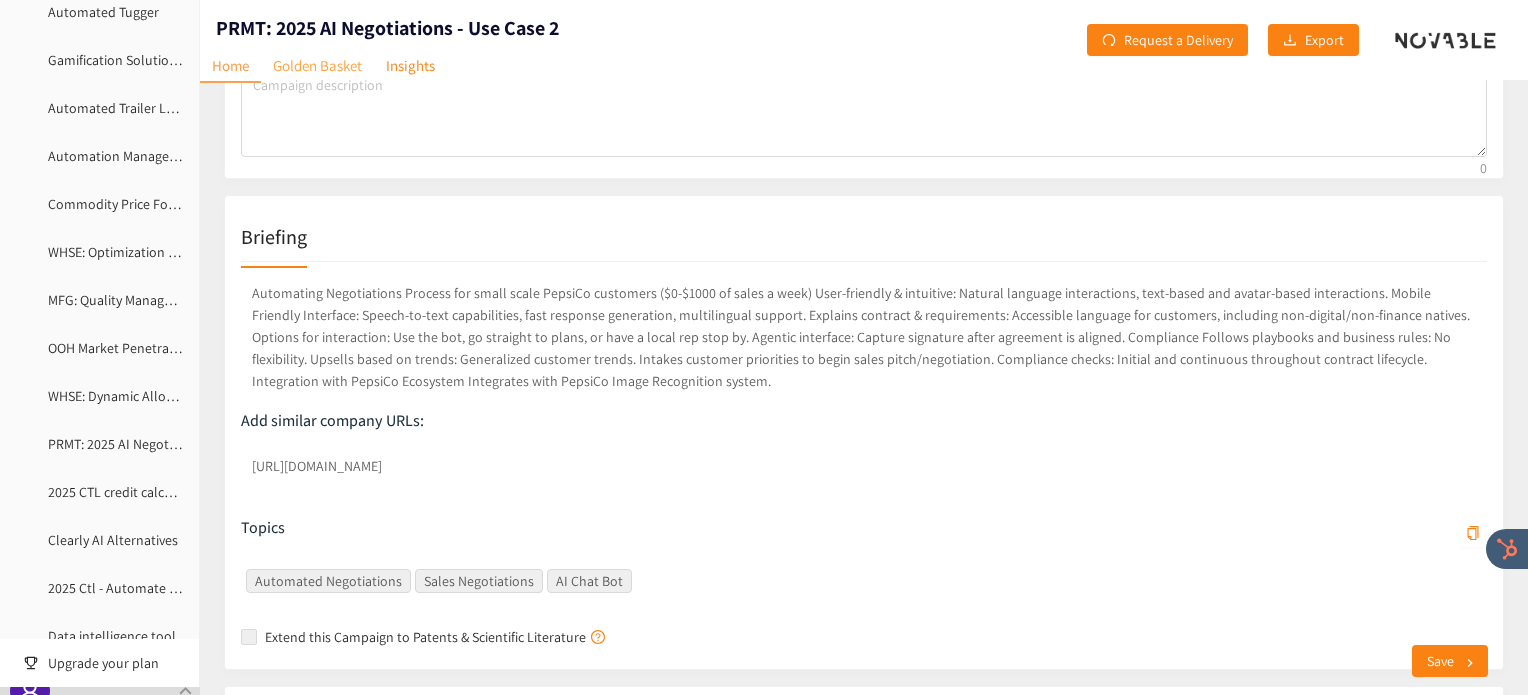 click on "Golden Basket" at bounding box center (317, 65) 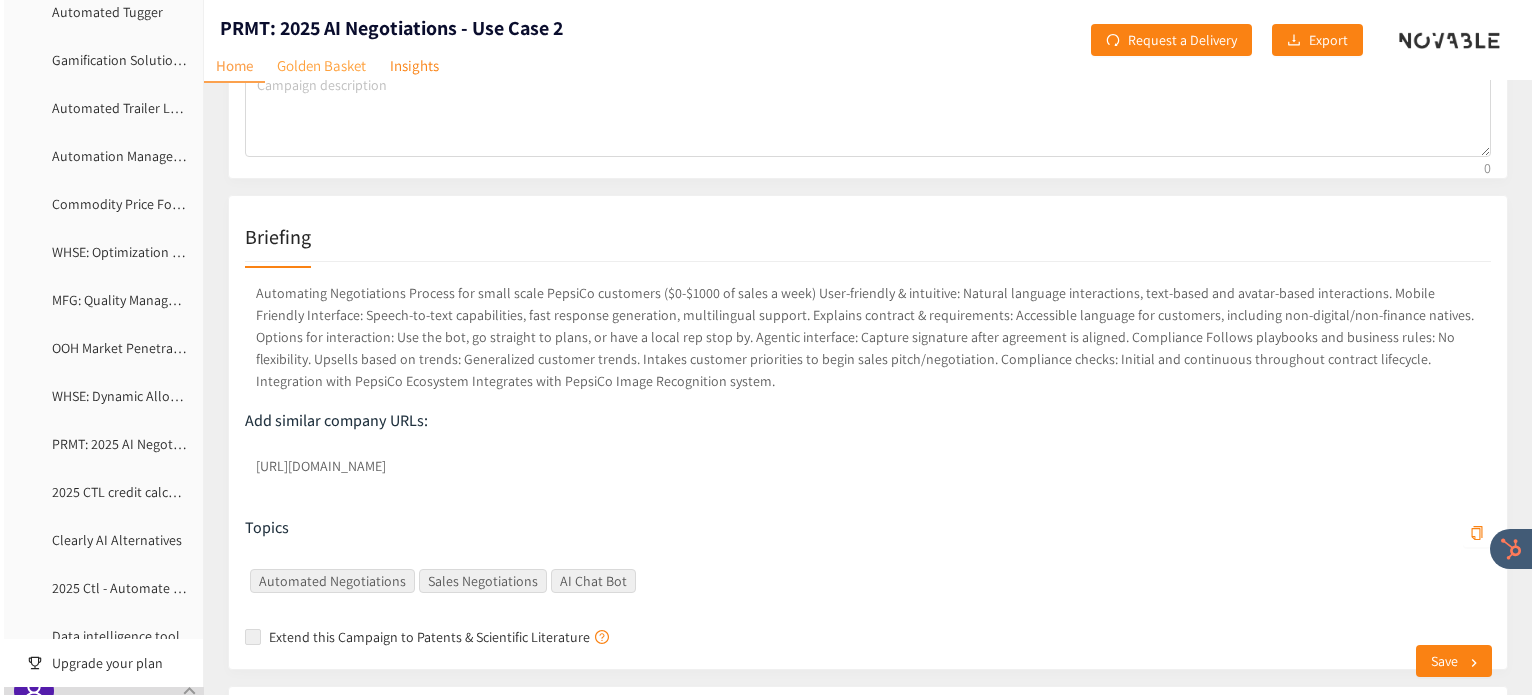 scroll, scrollTop: 0, scrollLeft: 0, axis: both 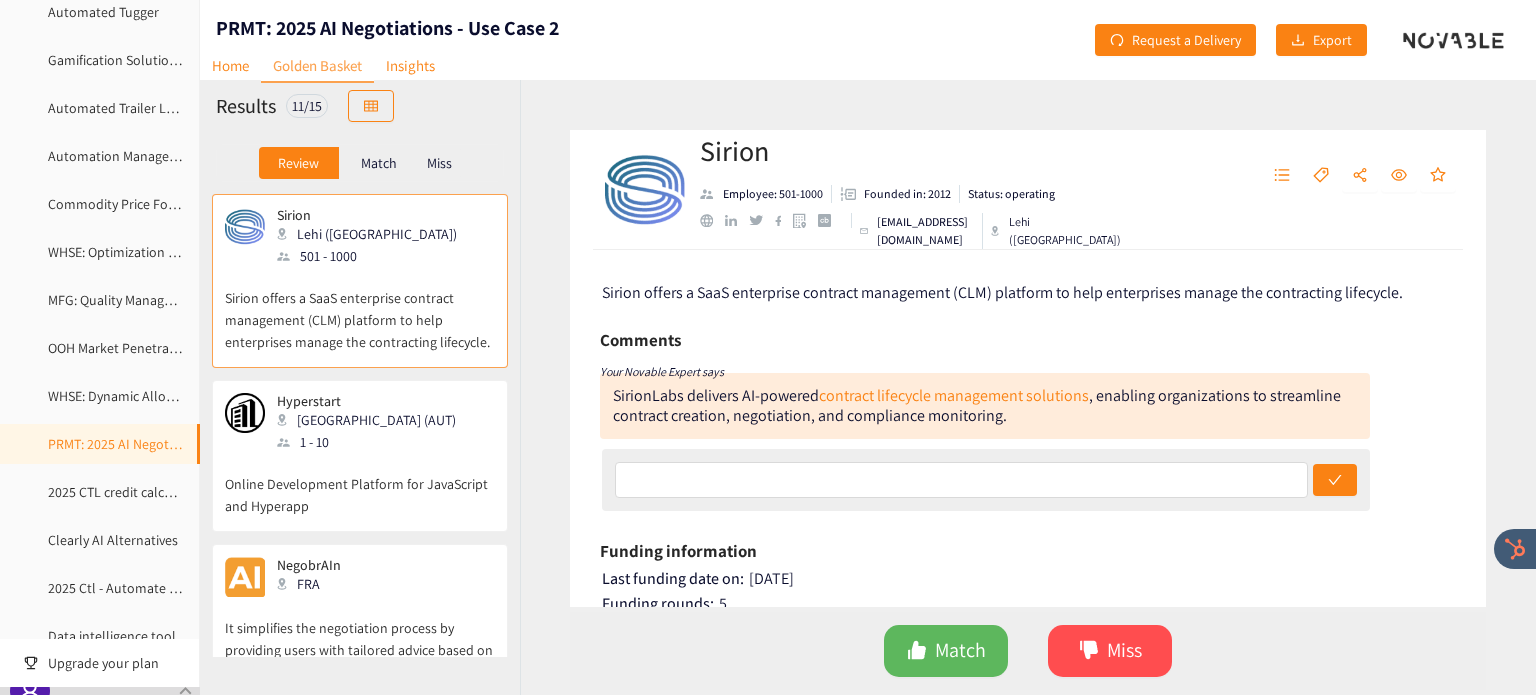click on "Match" at bounding box center (379, 163) 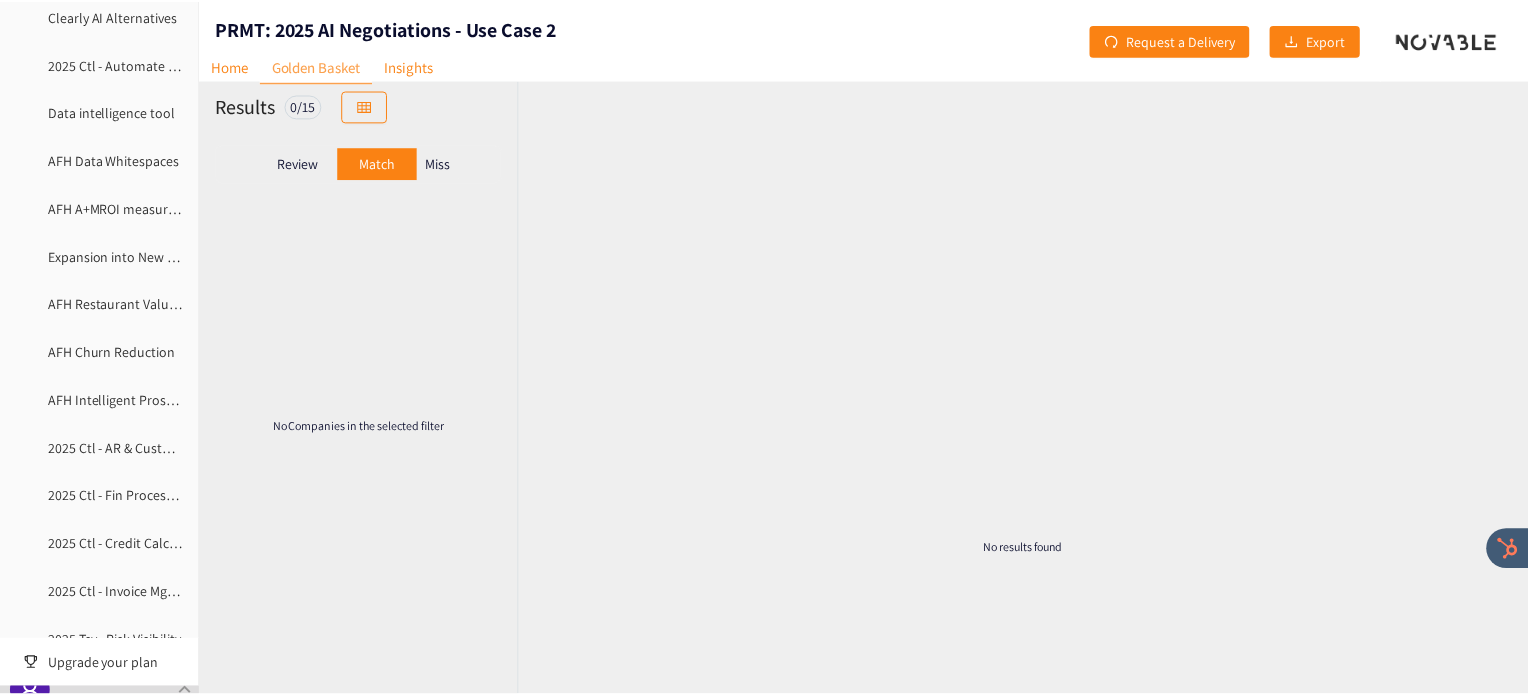 scroll, scrollTop: 2114, scrollLeft: 0, axis: vertical 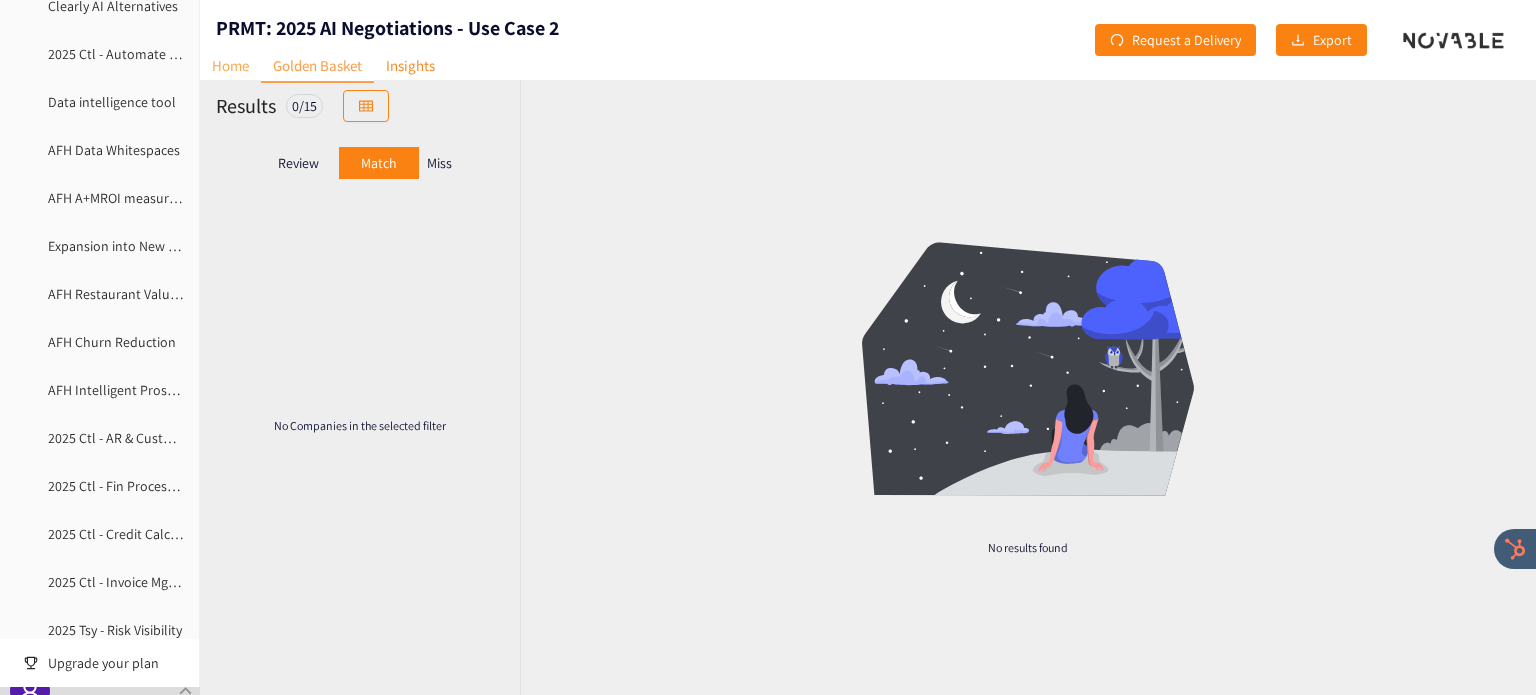 click on "Home" at bounding box center (230, 65) 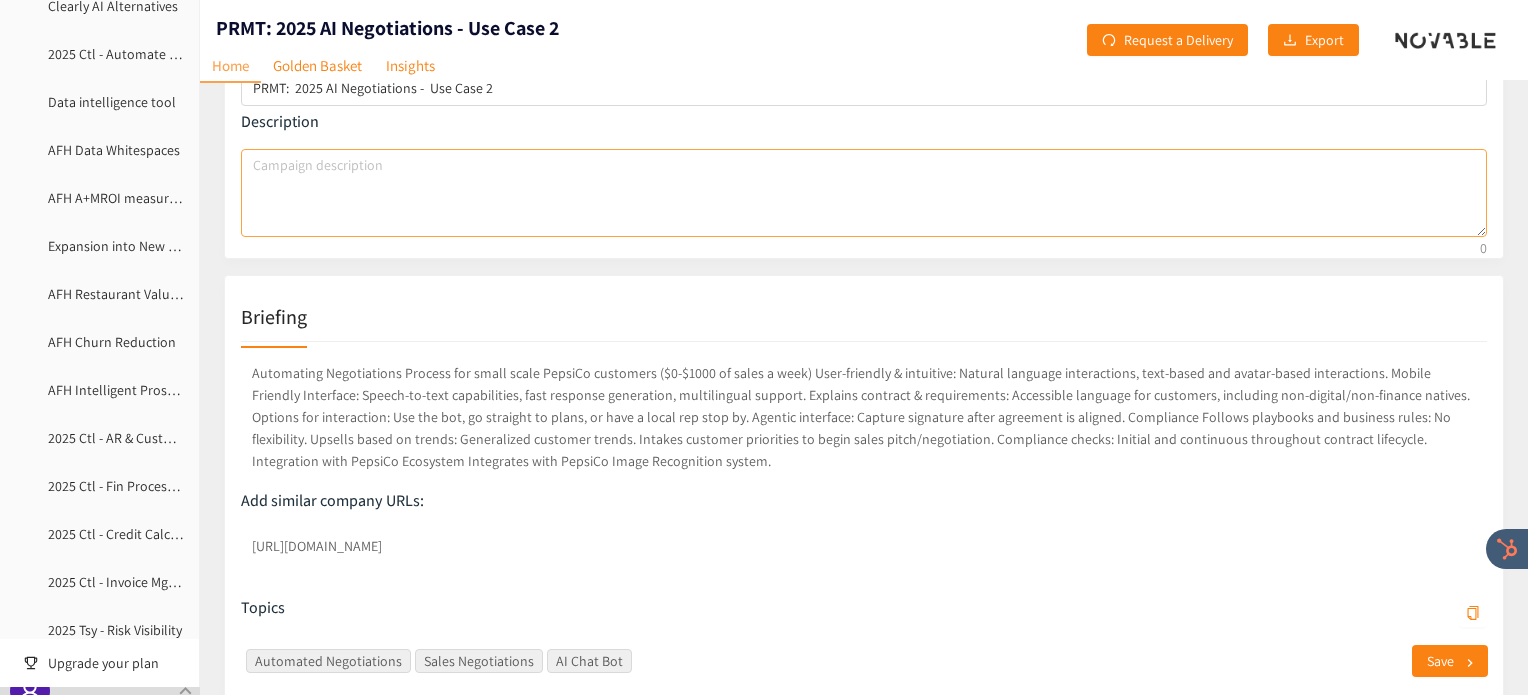 scroll, scrollTop: 156, scrollLeft: 0, axis: vertical 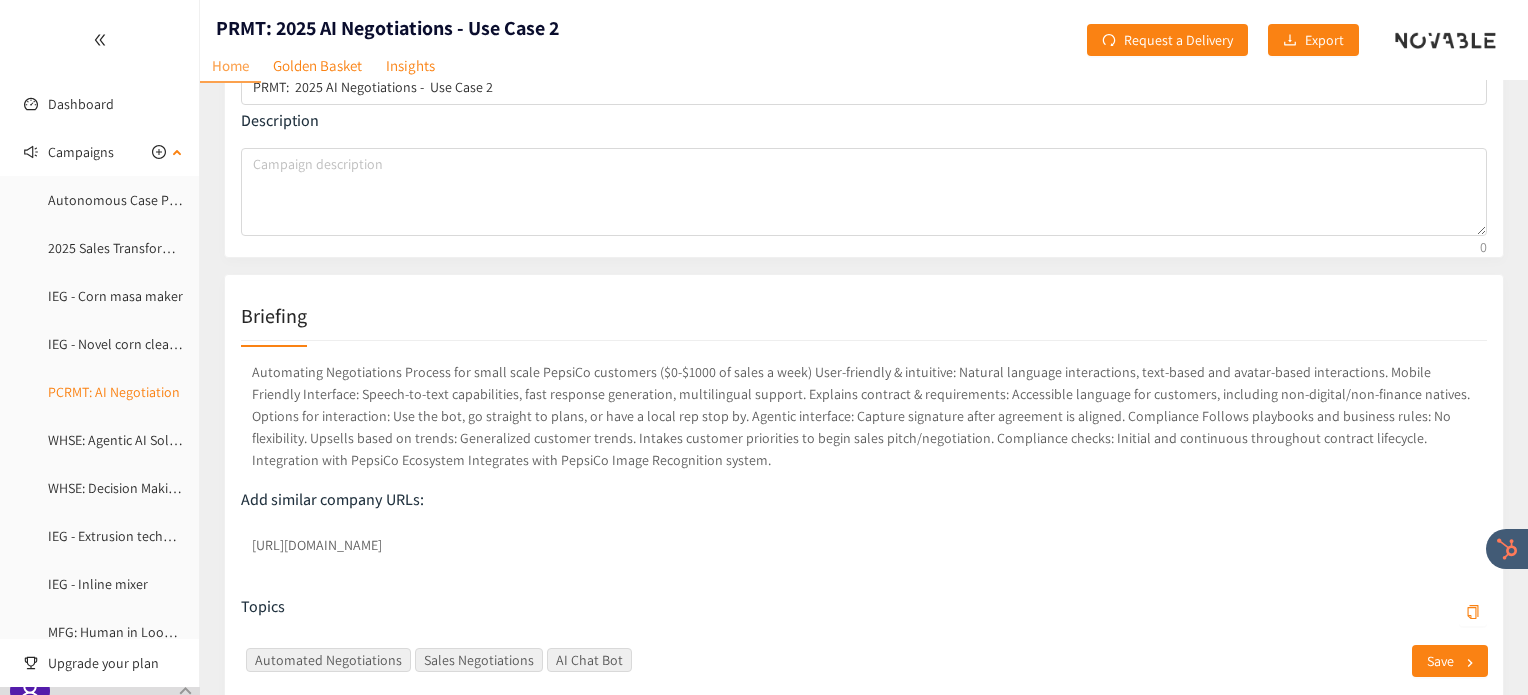 click on "PCRMT:  AI Negotiation" at bounding box center [114, 392] 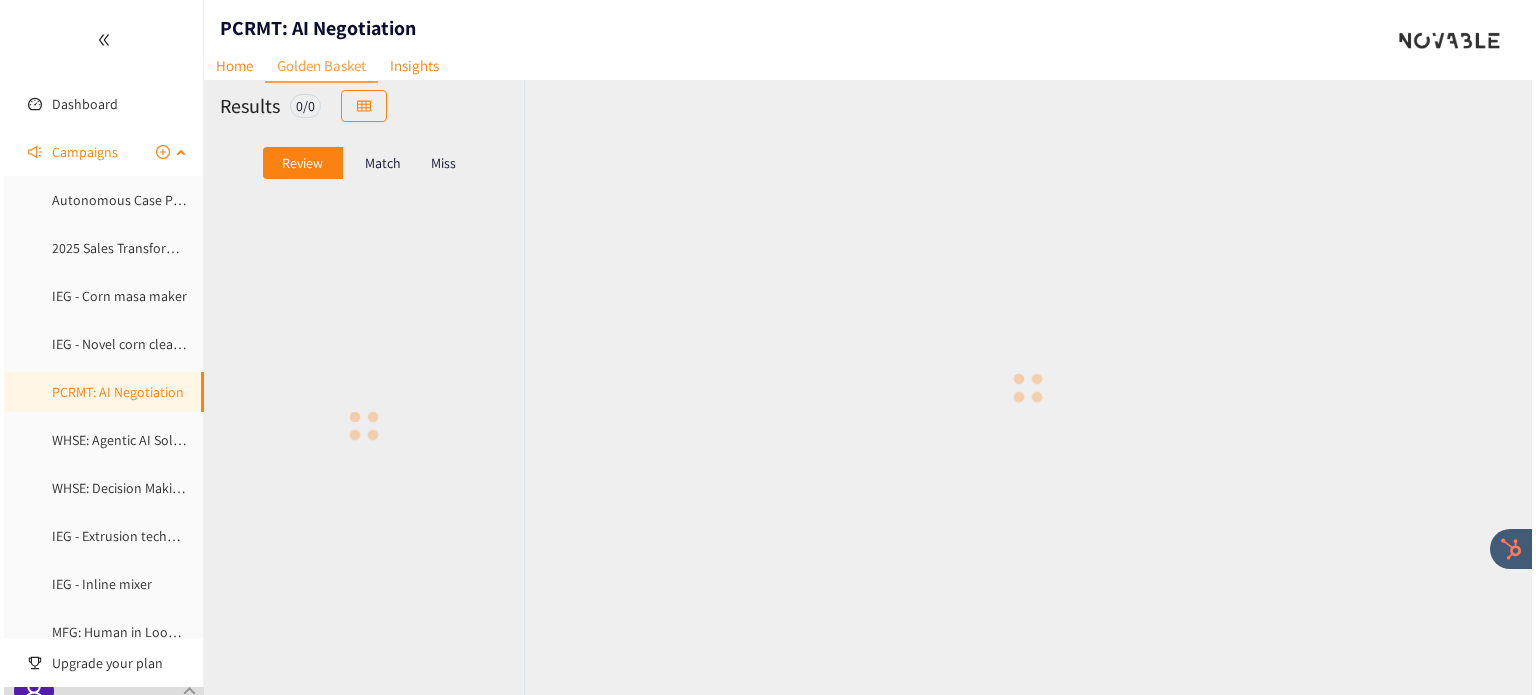 scroll, scrollTop: 0, scrollLeft: 0, axis: both 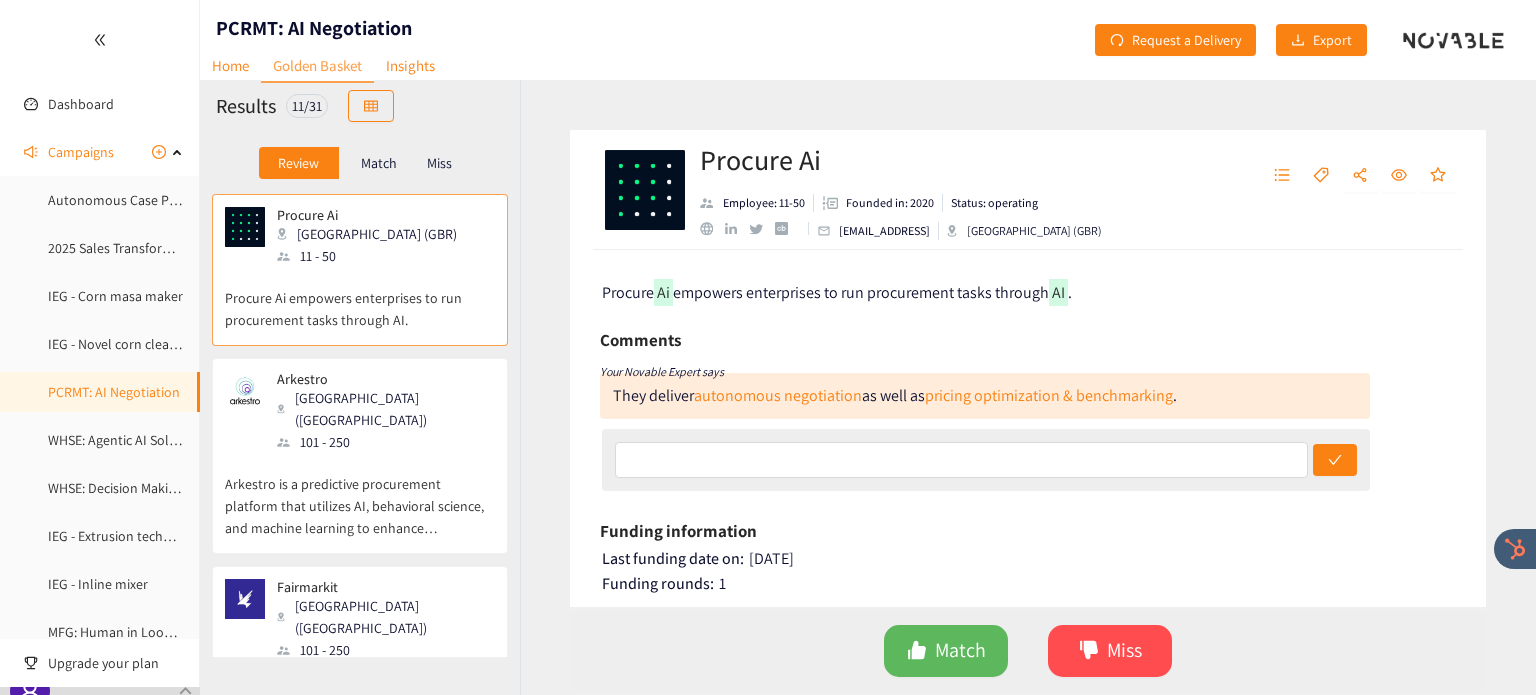 click on "Match" at bounding box center [379, 163] 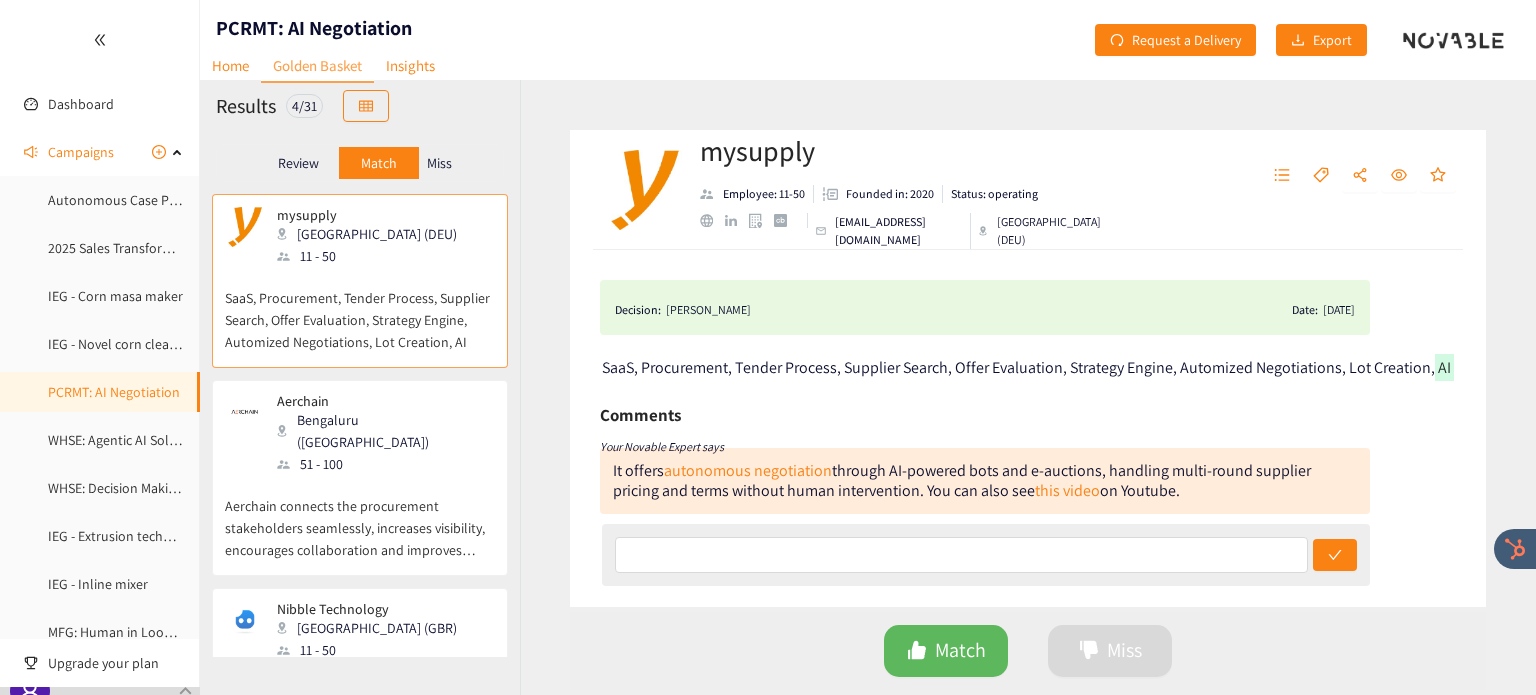 scroll, scrollTop: 235, scrollLeft: 0, axis: vertical 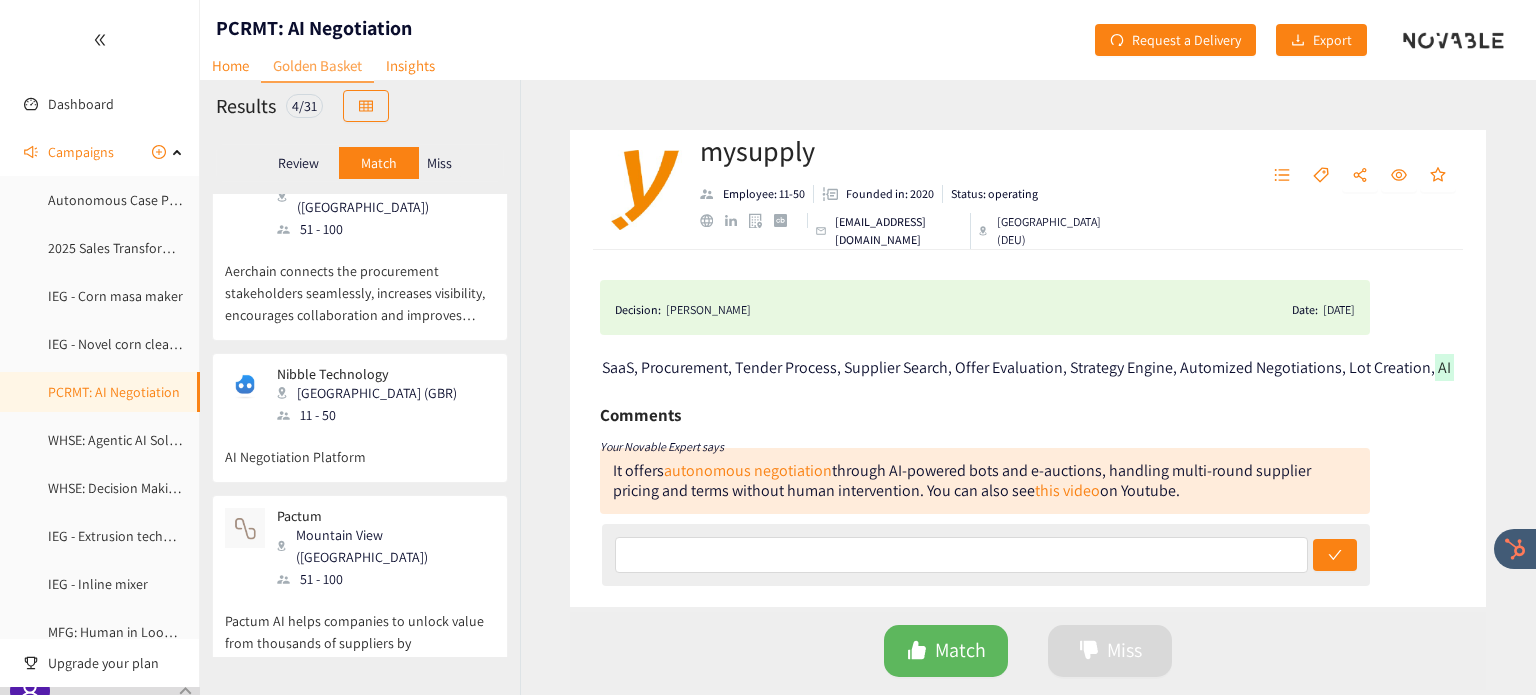click on "Pactum AI helps companies to unlock value from thousands of suppliers by automatically negotiating contracts on a massive scale." at bounding box center (360, 633) 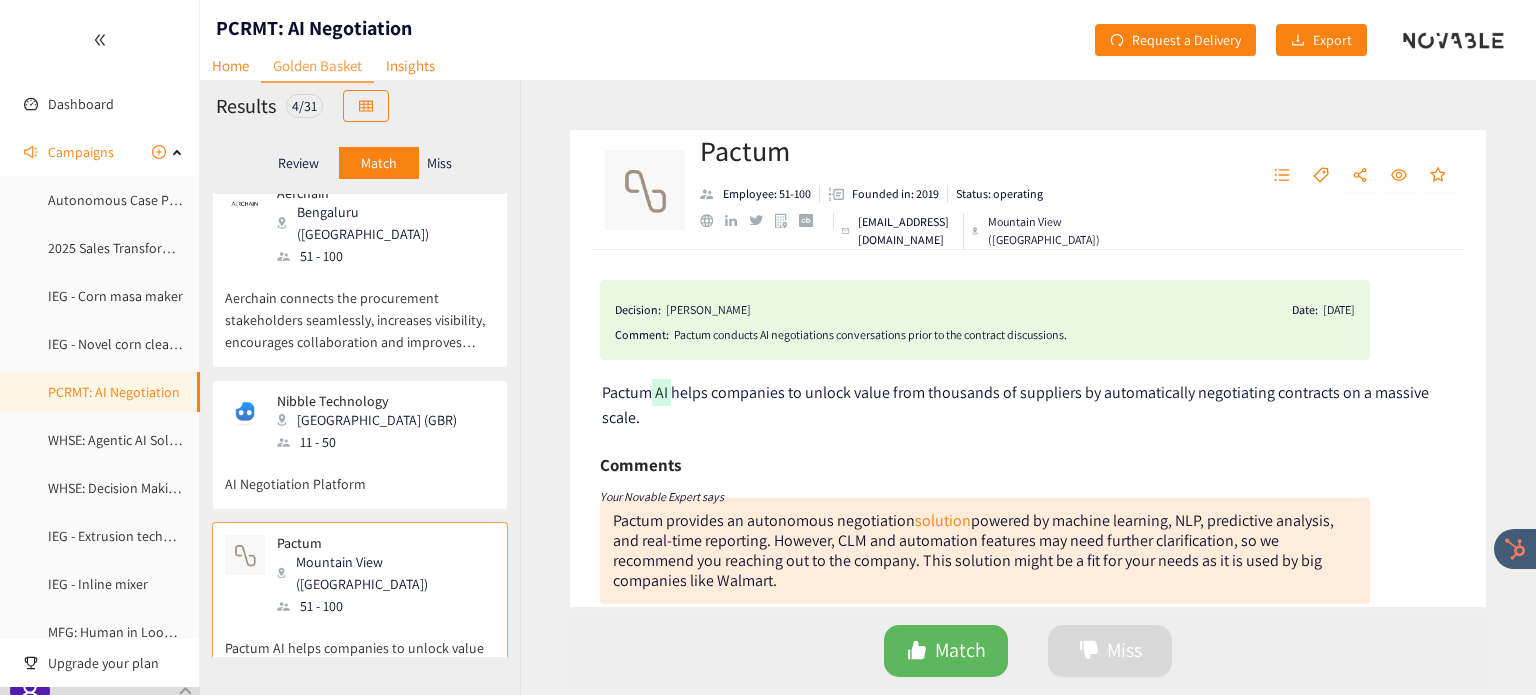 scroll, scrollTop: 207, scrollLeft: 0, axis: vertical 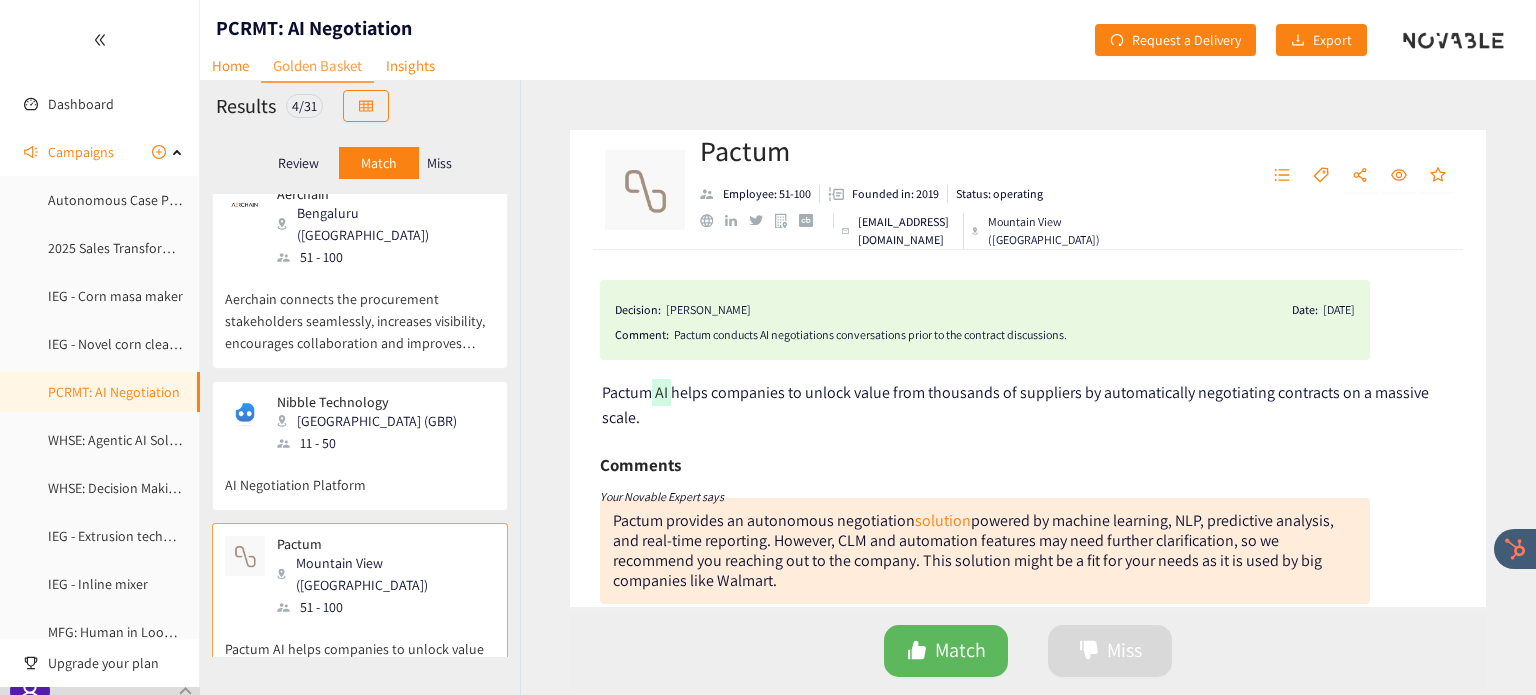 click on "Nibble Technology   London (GBR)     11 - 50 AI Negotiation Platform" at bounding box center (360, 452) 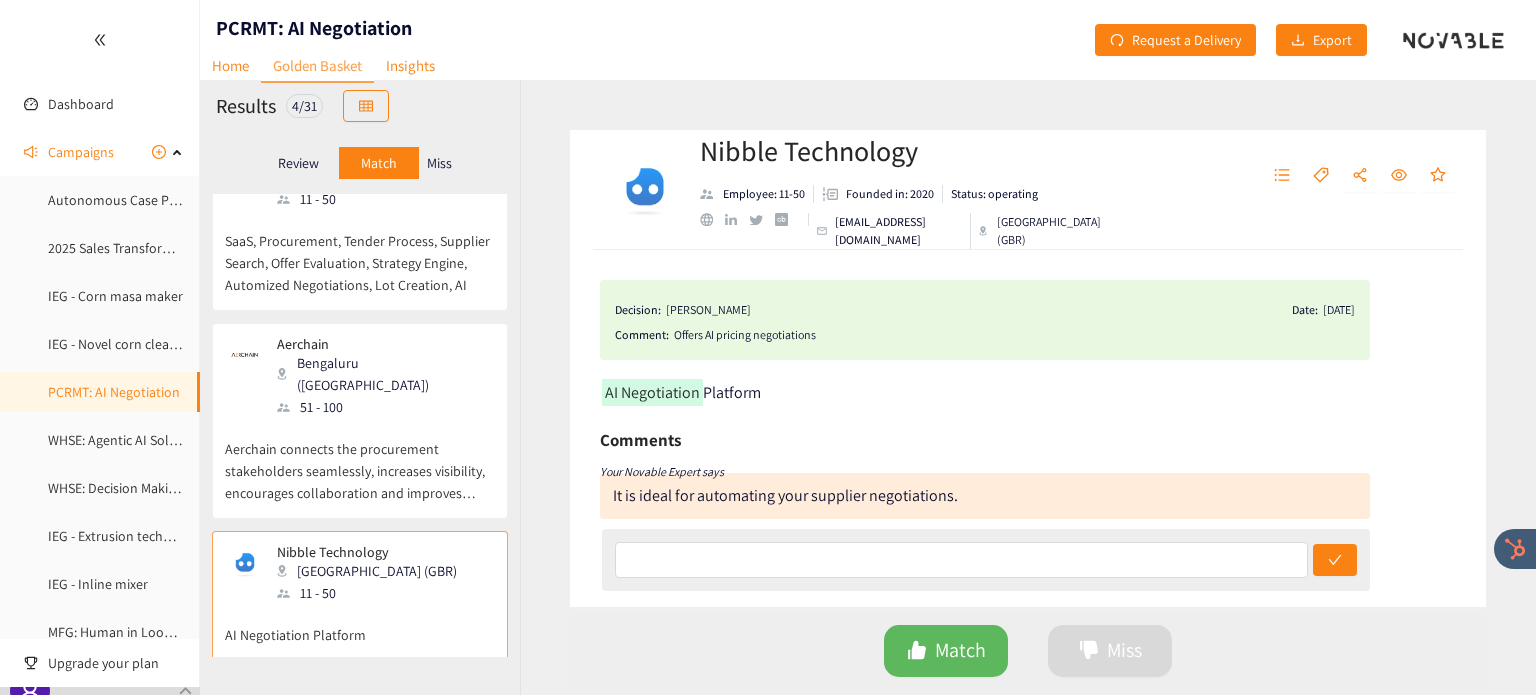 scroll, scrollTop: 56, scrollLeft: 0, axis: vertical 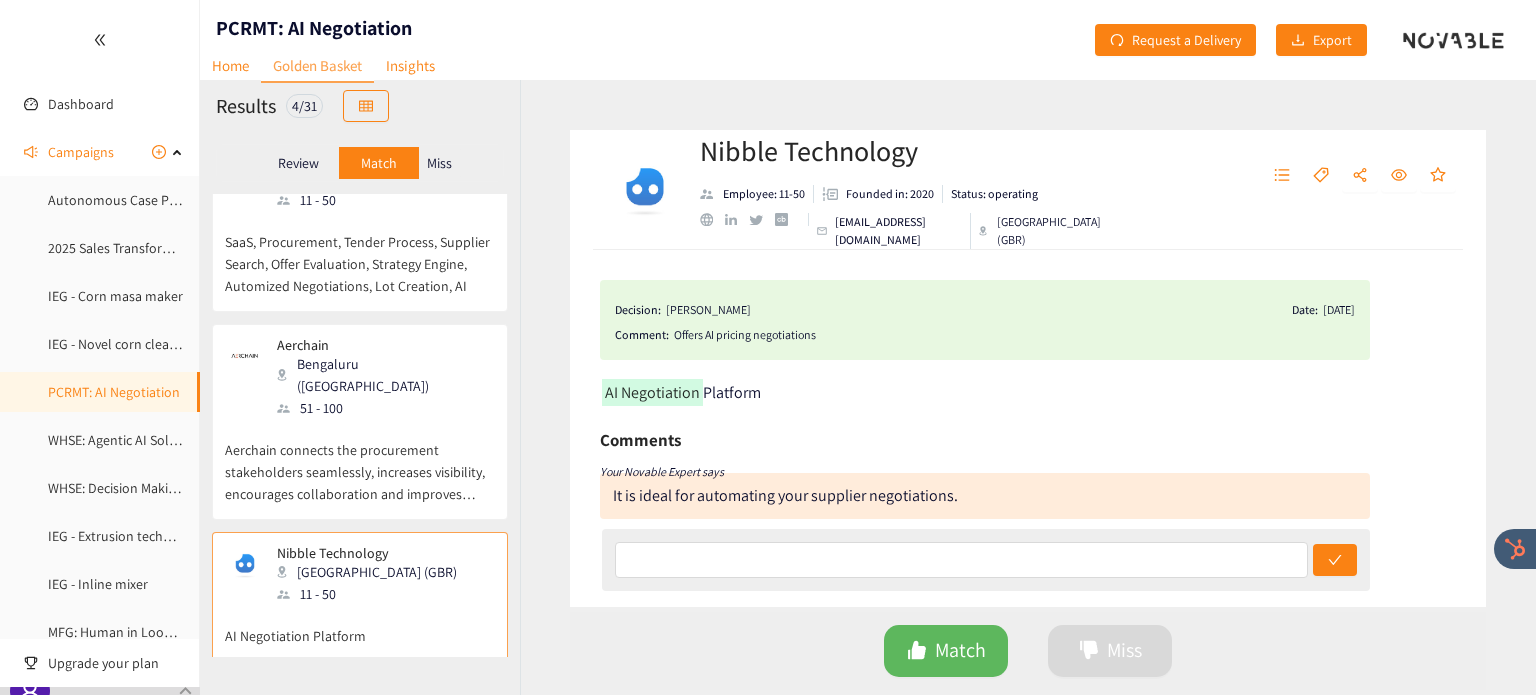 click on "Aerchain connects the procurement stakeholders seamlessly, increases visibility, encourages collaboration and improves efficiency." at bounding box center [360, 462] 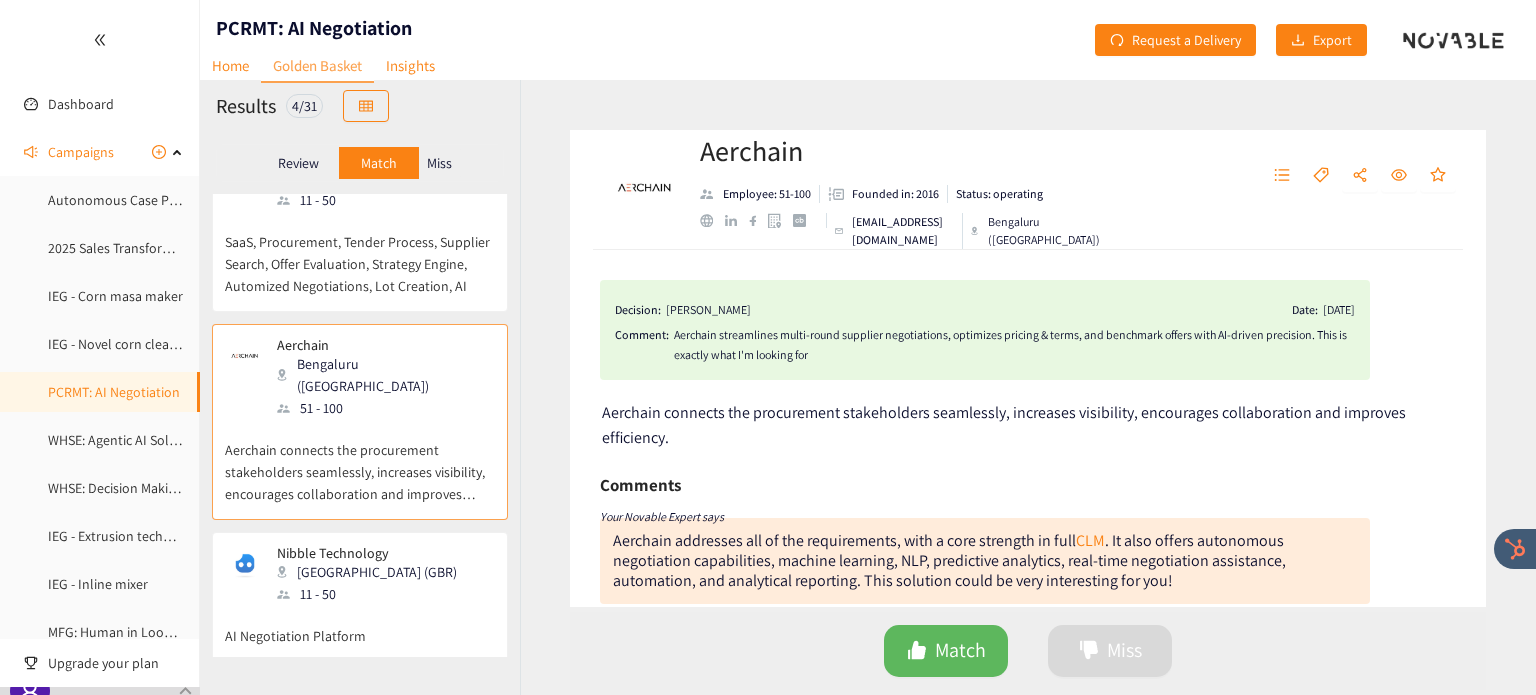 scroll, scrollTop: 0, scrollLeft: 0, axis: both 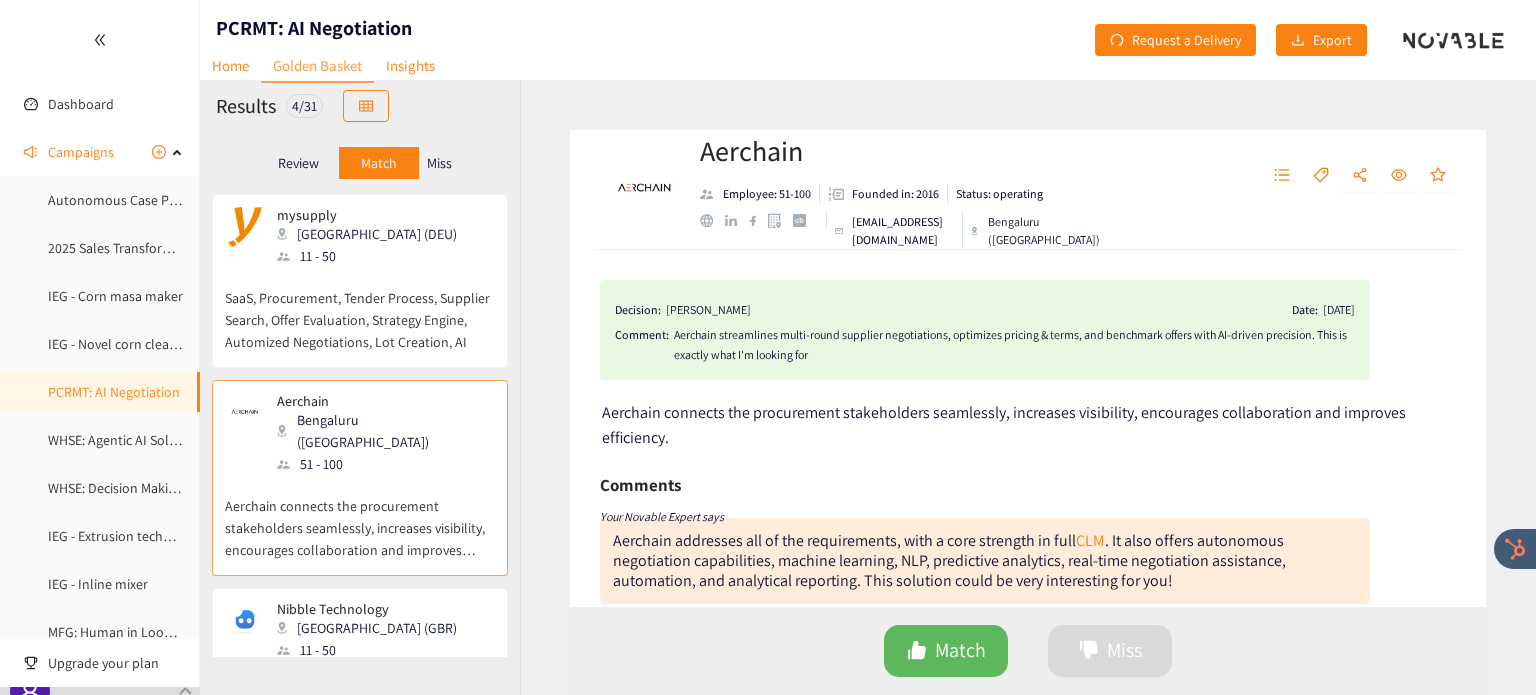 click on "Review" at bounding box center (298, 163) 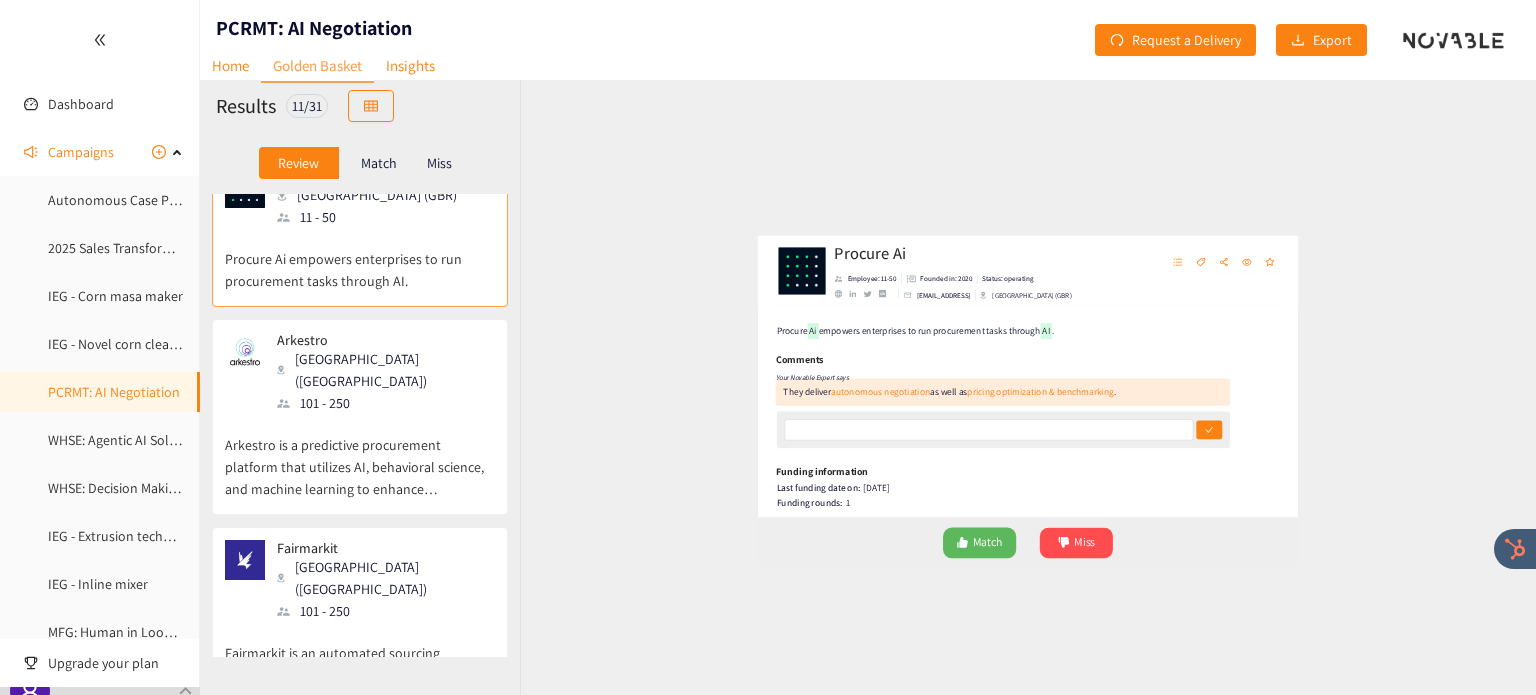 scroll, scrollTop: 40, scrollLeft: 0, axis: vertical 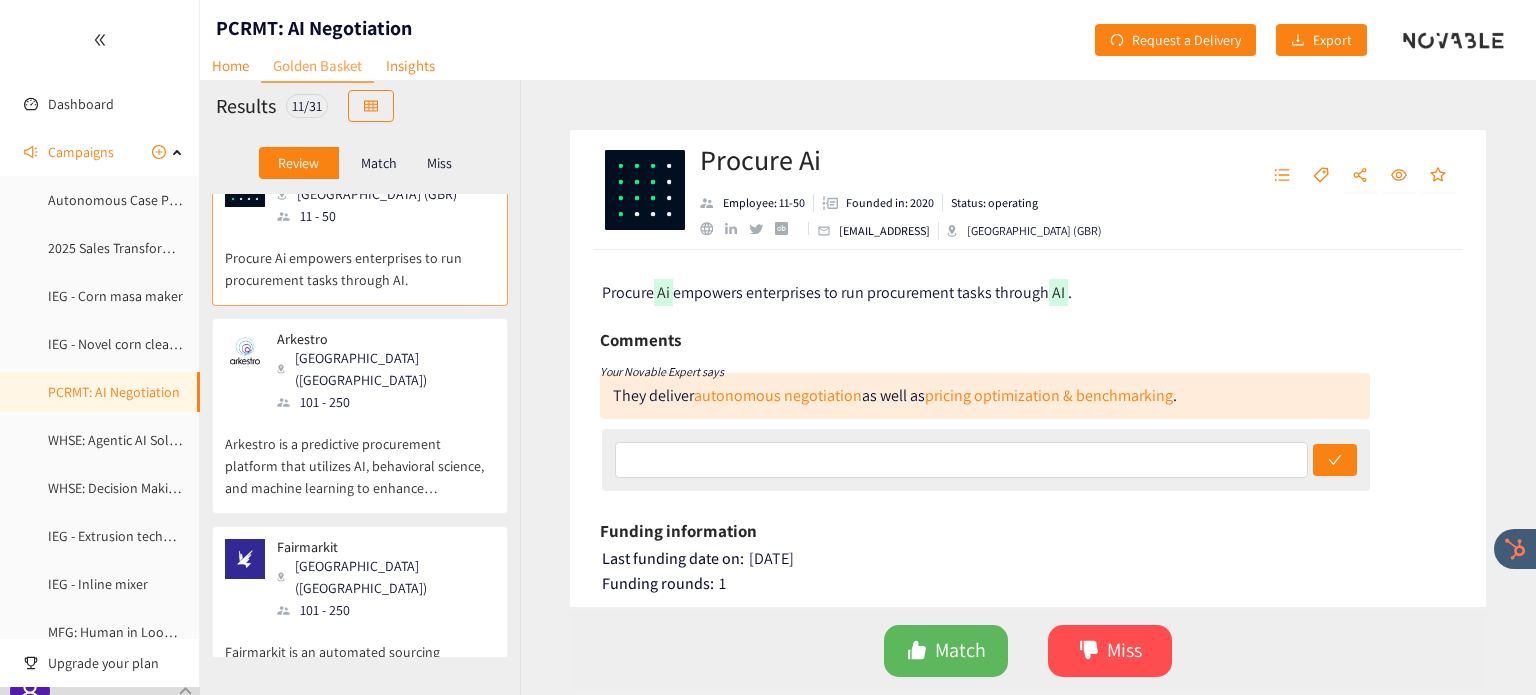 click on "Arkestro is a predictive procurement platform that utilizes AI, behavioral science, and machine learning to enhance procurement processes." at bounding box center (360, 456) 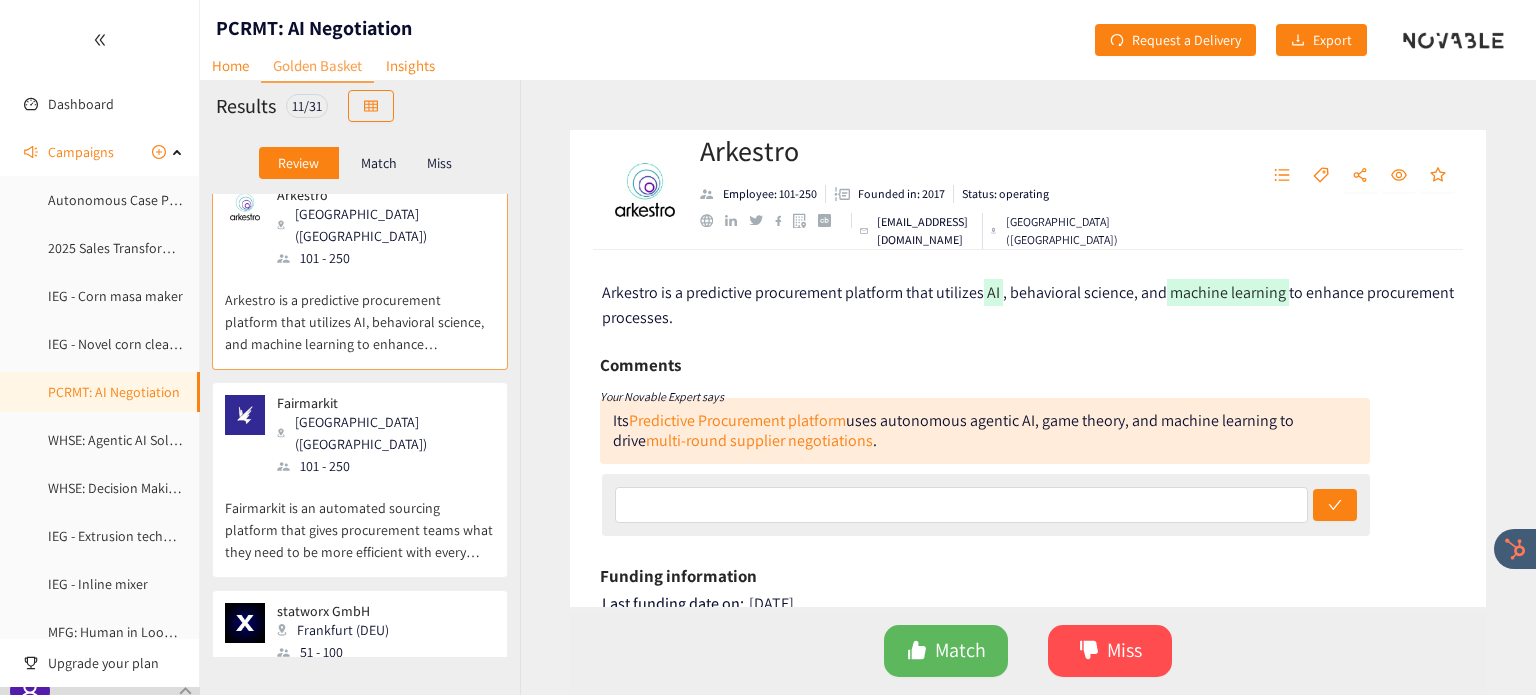 click on "Fairmarkit is an automated sourcing platform that gives procurement teams what they need to be more efficient with every purchase." at bounding box center [360, 520] 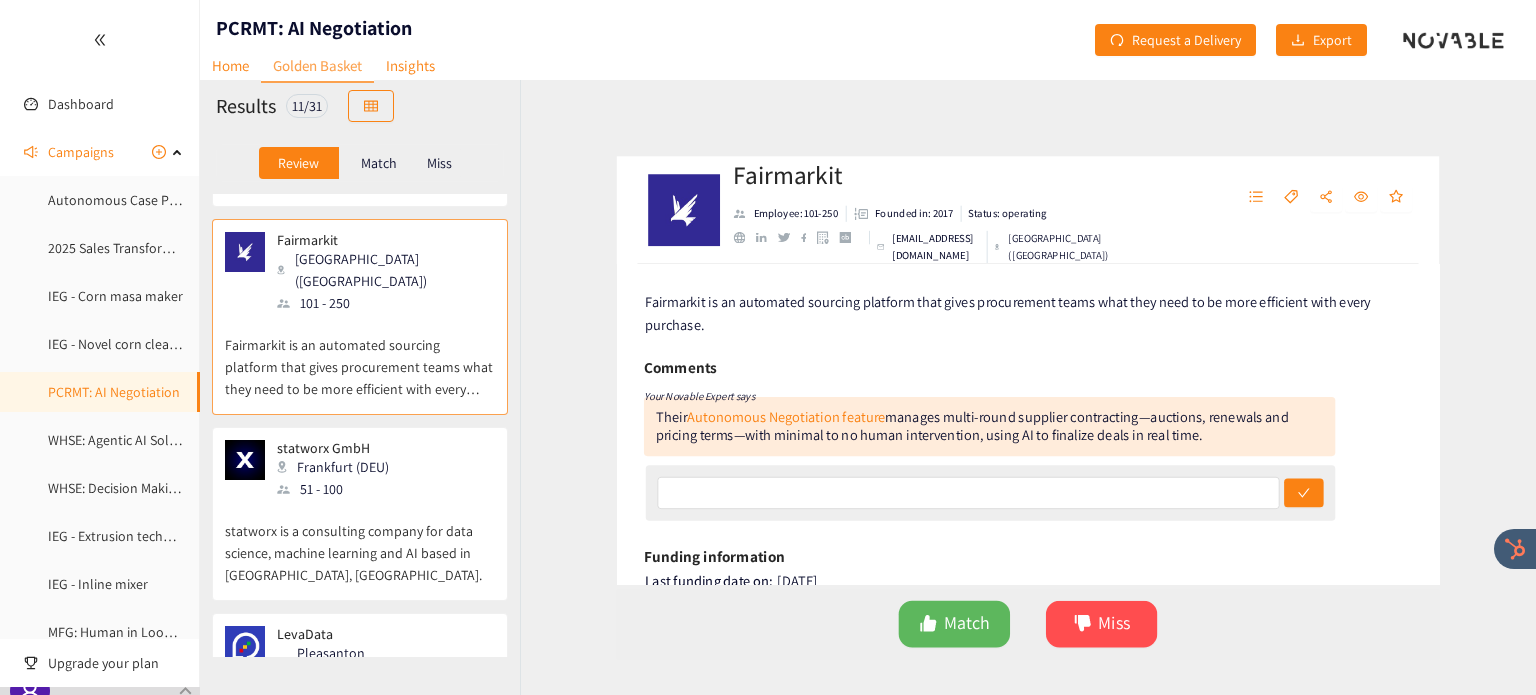 click on "statworx is a consulting company for data science, machine learning and AI based in Frankfurt, Germany." at bounding box center [360, 543] 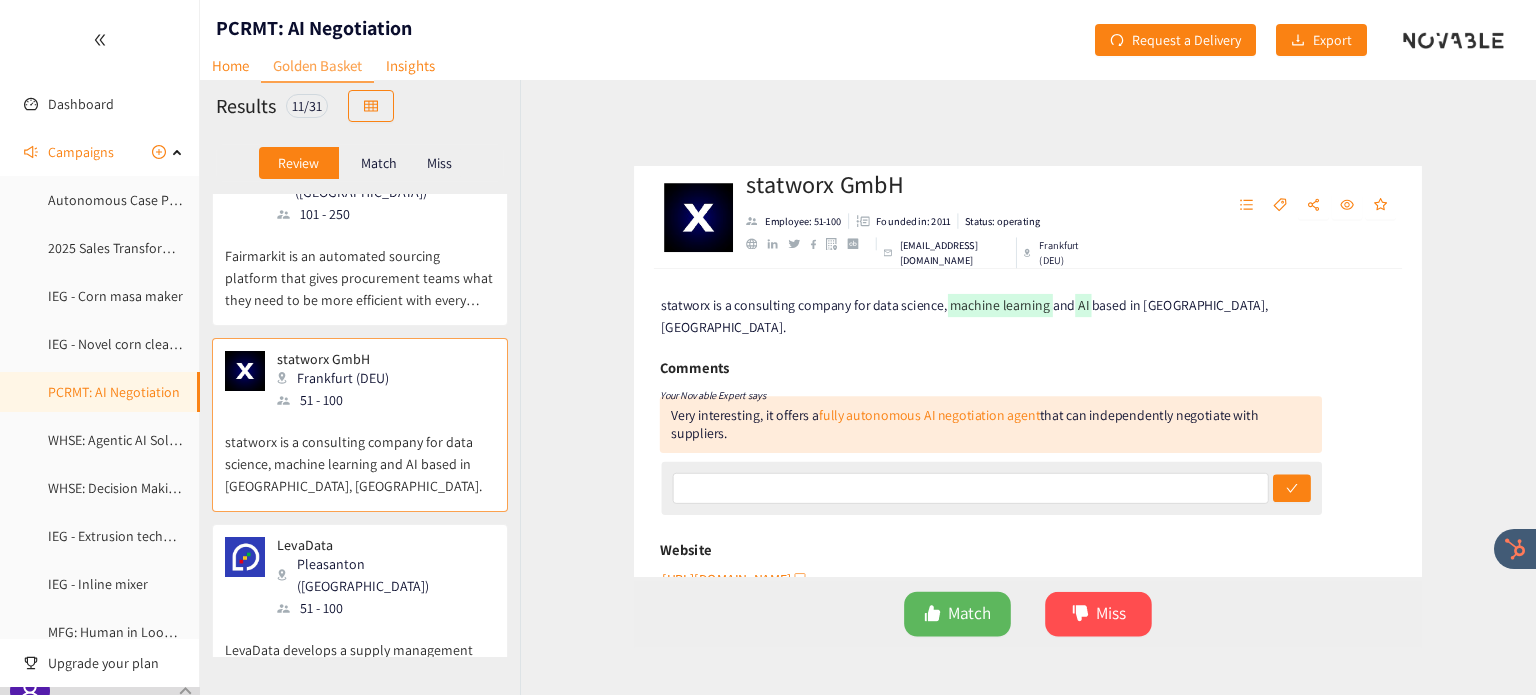 scroll, scrollTop: 487, scrollLeft: 0, axis: vertical 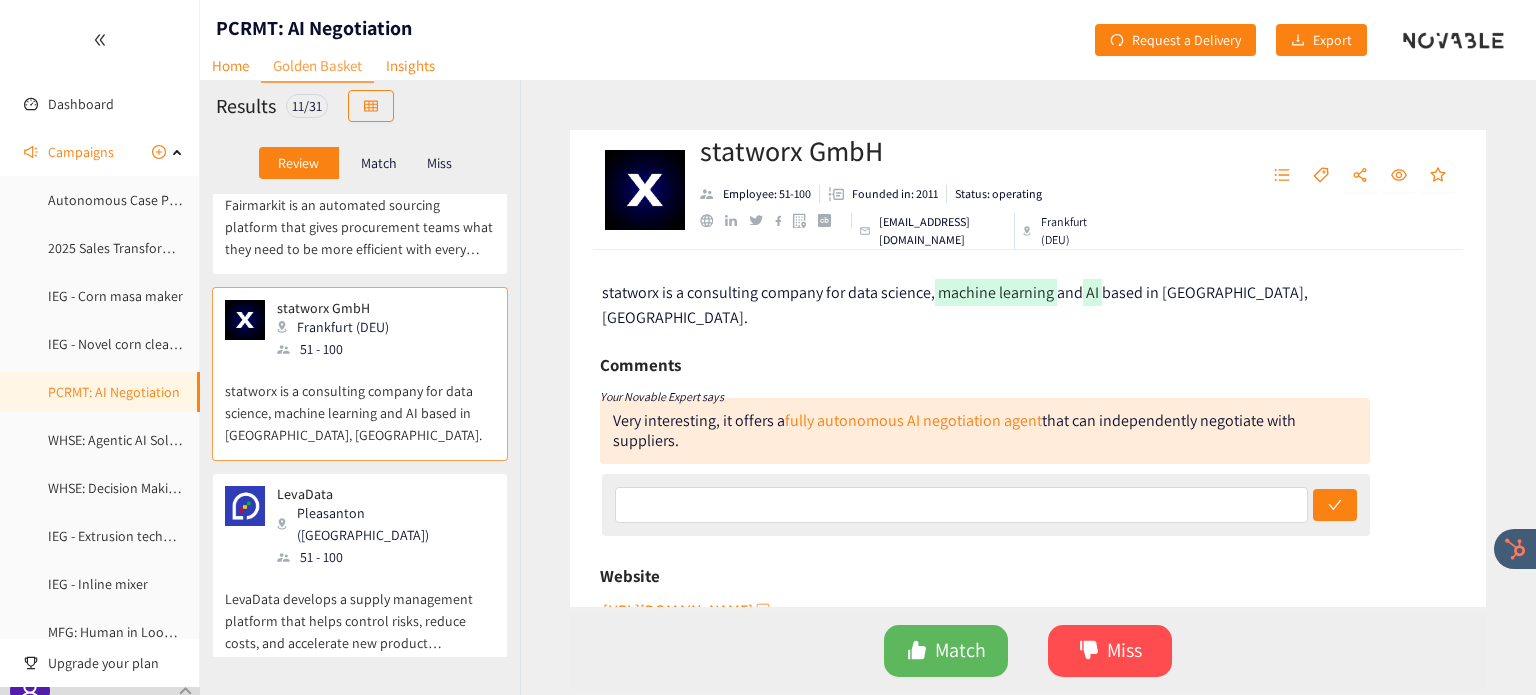 click on "Pleasanton (USA)" at bounding box center (385, 524) 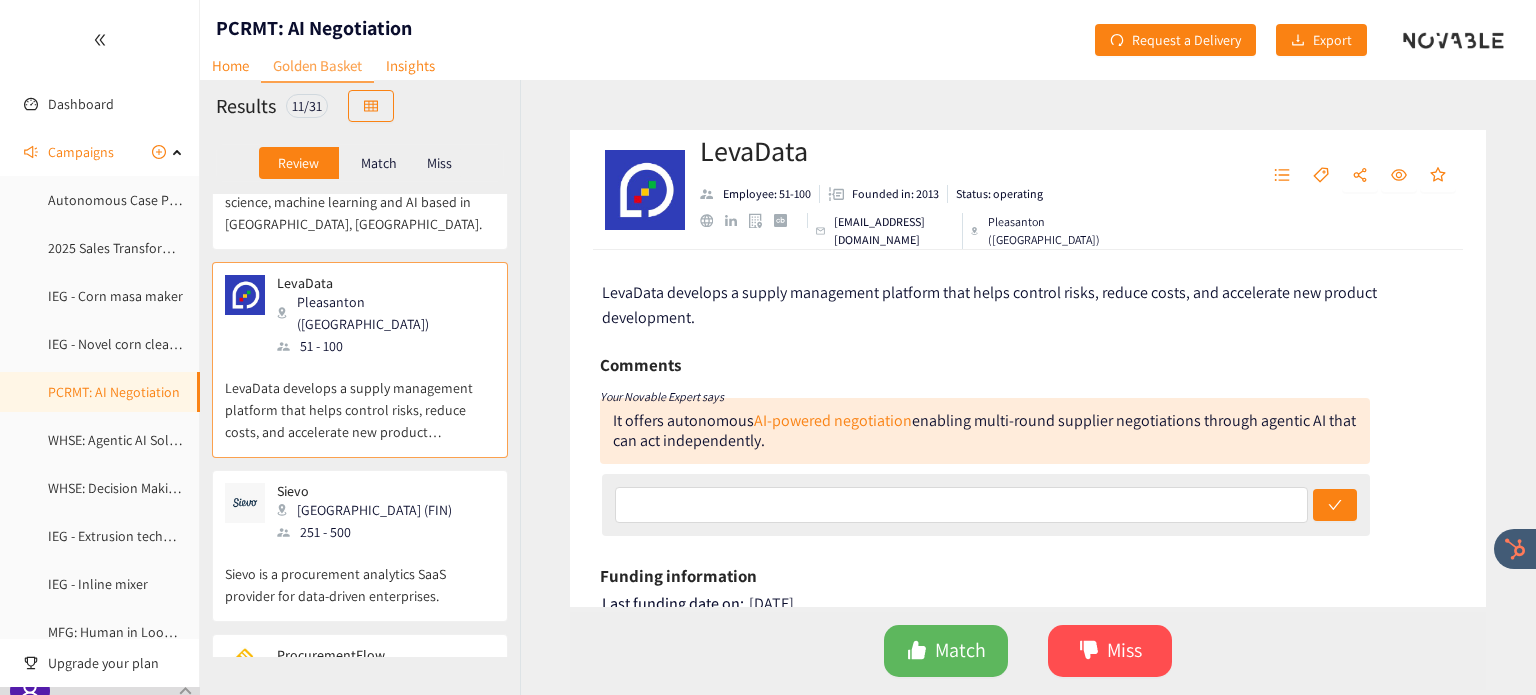 scroll, scrollTop: 715, scrollLeft: 0, axis: vertical 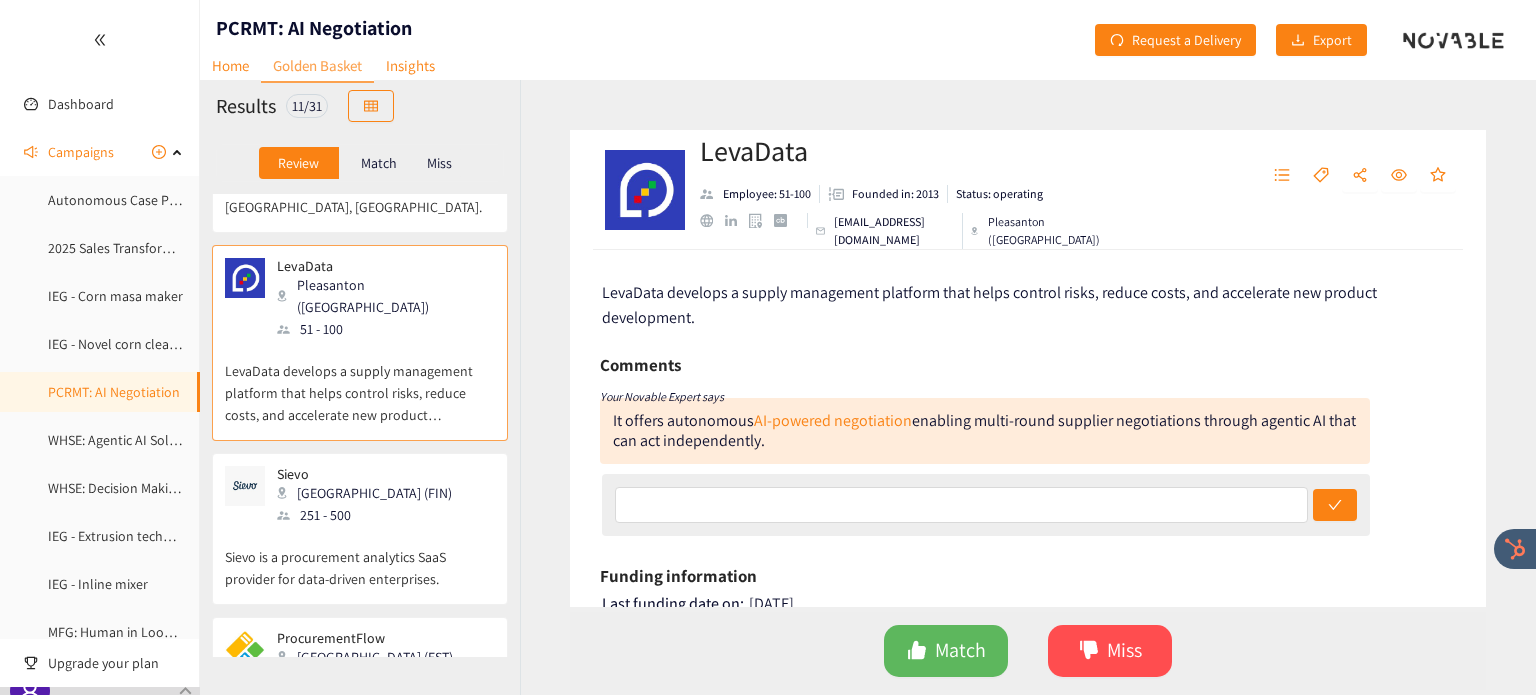 click on "Sievo is a procurement analytics SaaS provider for data-driven enterprises." at bounding box center [360, 558] 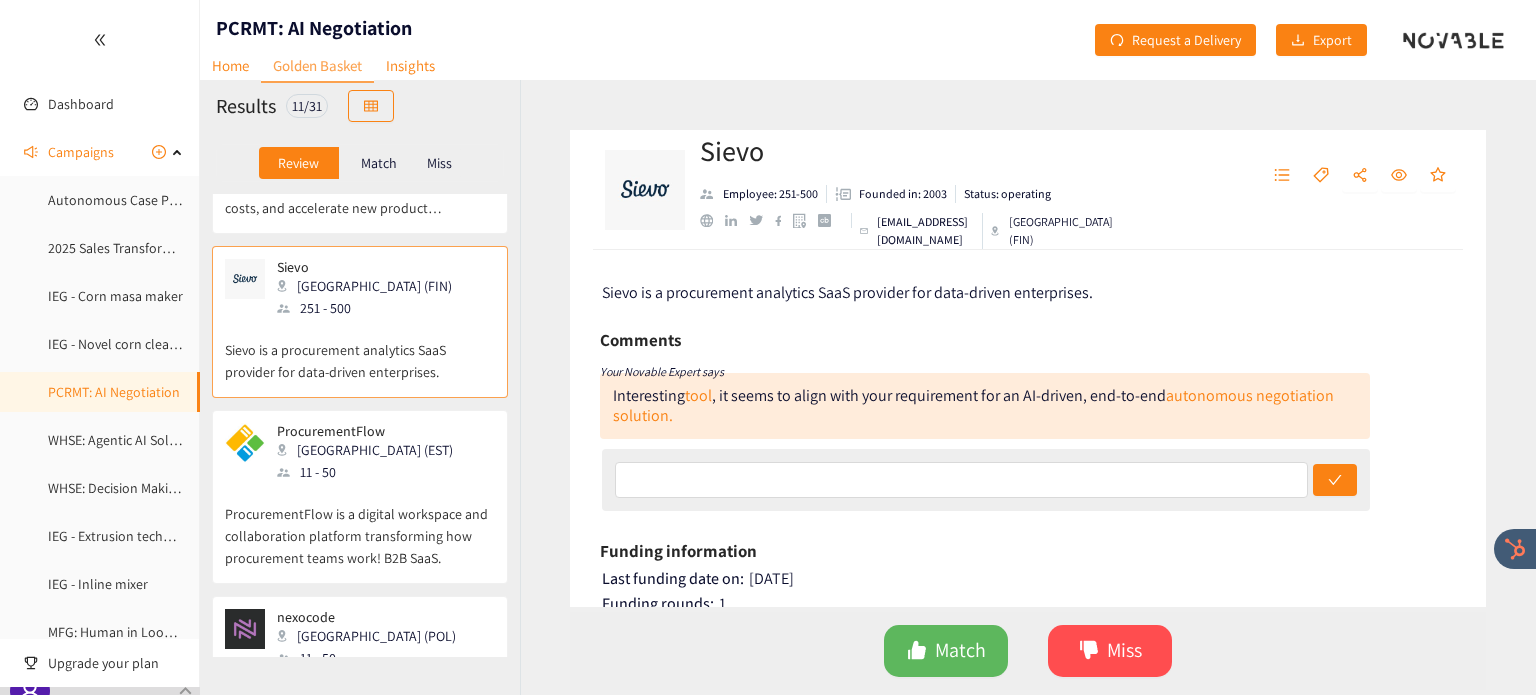 click on "ProcurementFlow is a digital workspace and collaboration platform transforming how procurement teams work! B2B SaaS." at bounding box center [360, 526] 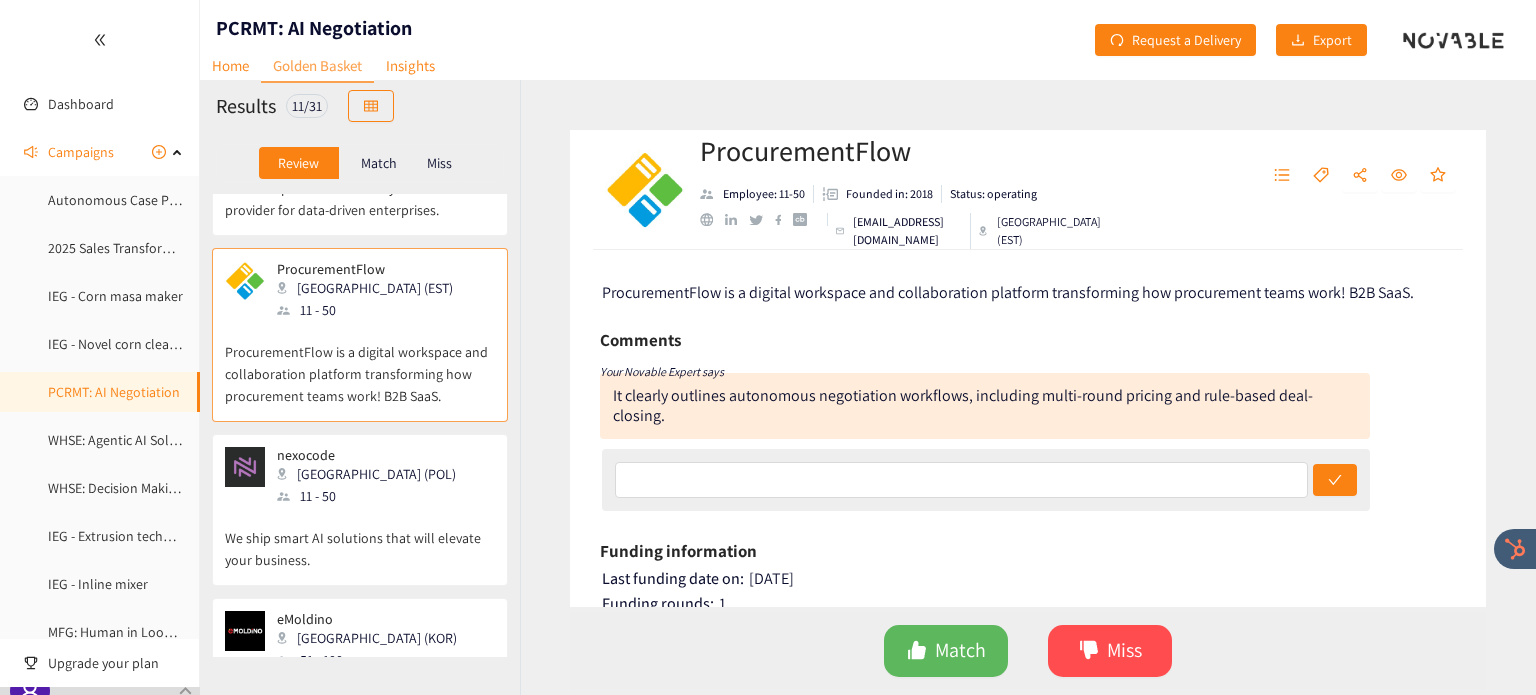 scroll, scrollTop: 1088, scrollLeft: 0, axis: vertical 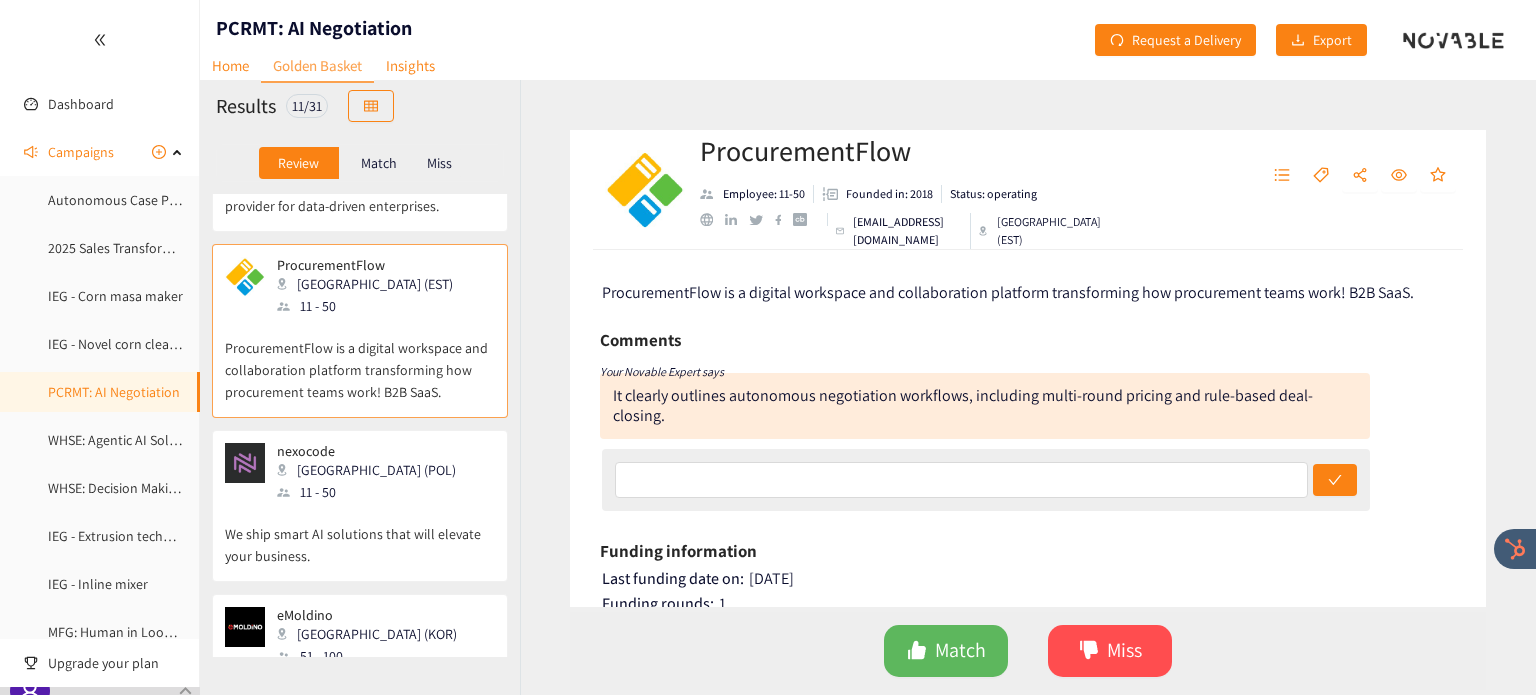 click on "We ship smart AI solutions that will elevate your business." at bounding box center [360, 535] 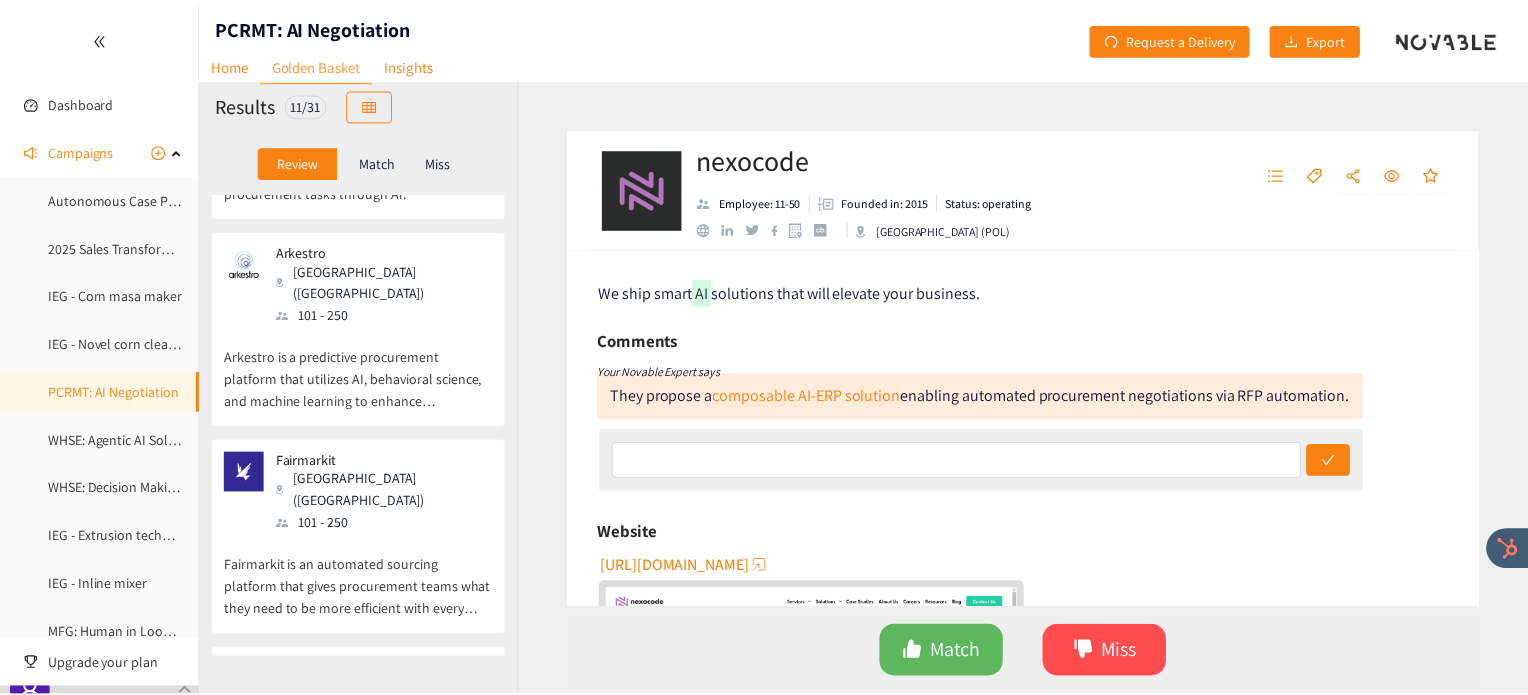 scroll, scrollTop: 0, scrollLeft: 0, axis: both 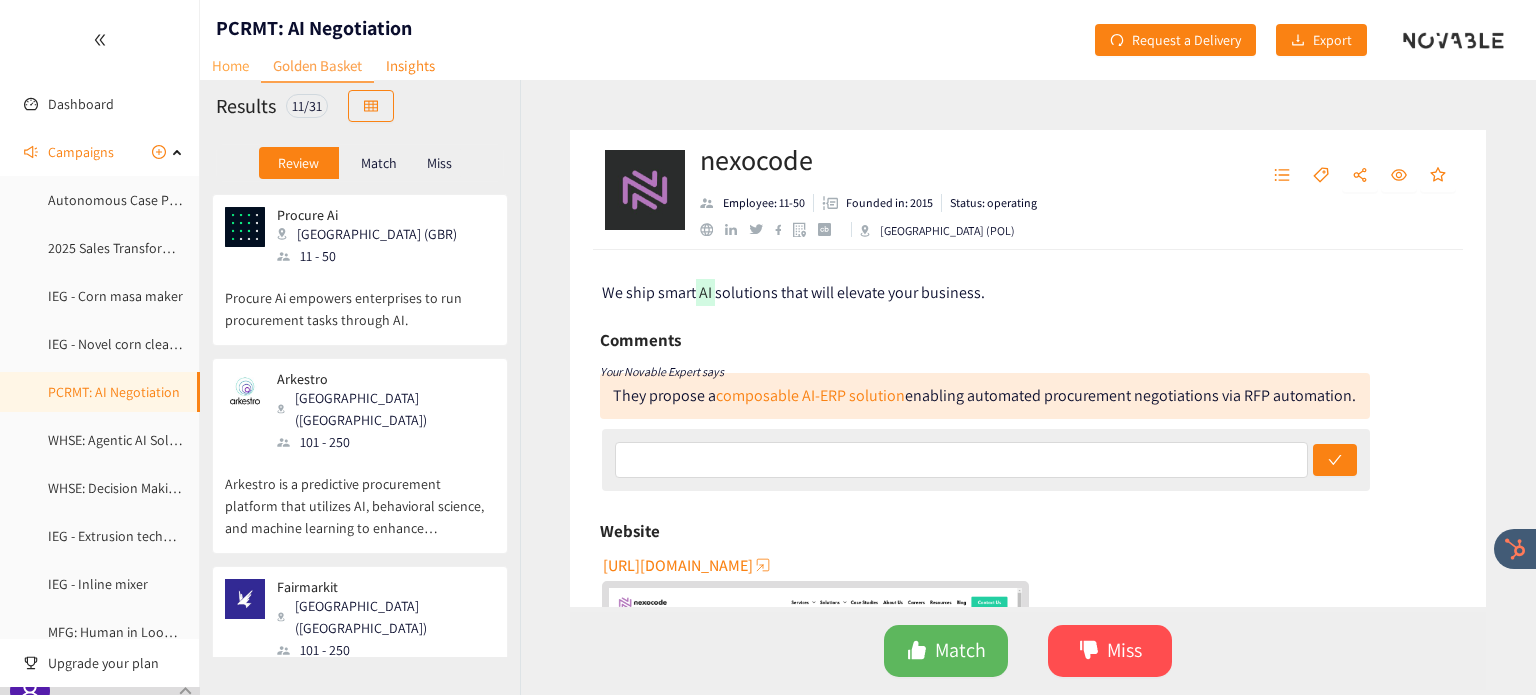 click on "Home" at bounding box center (230, 65) 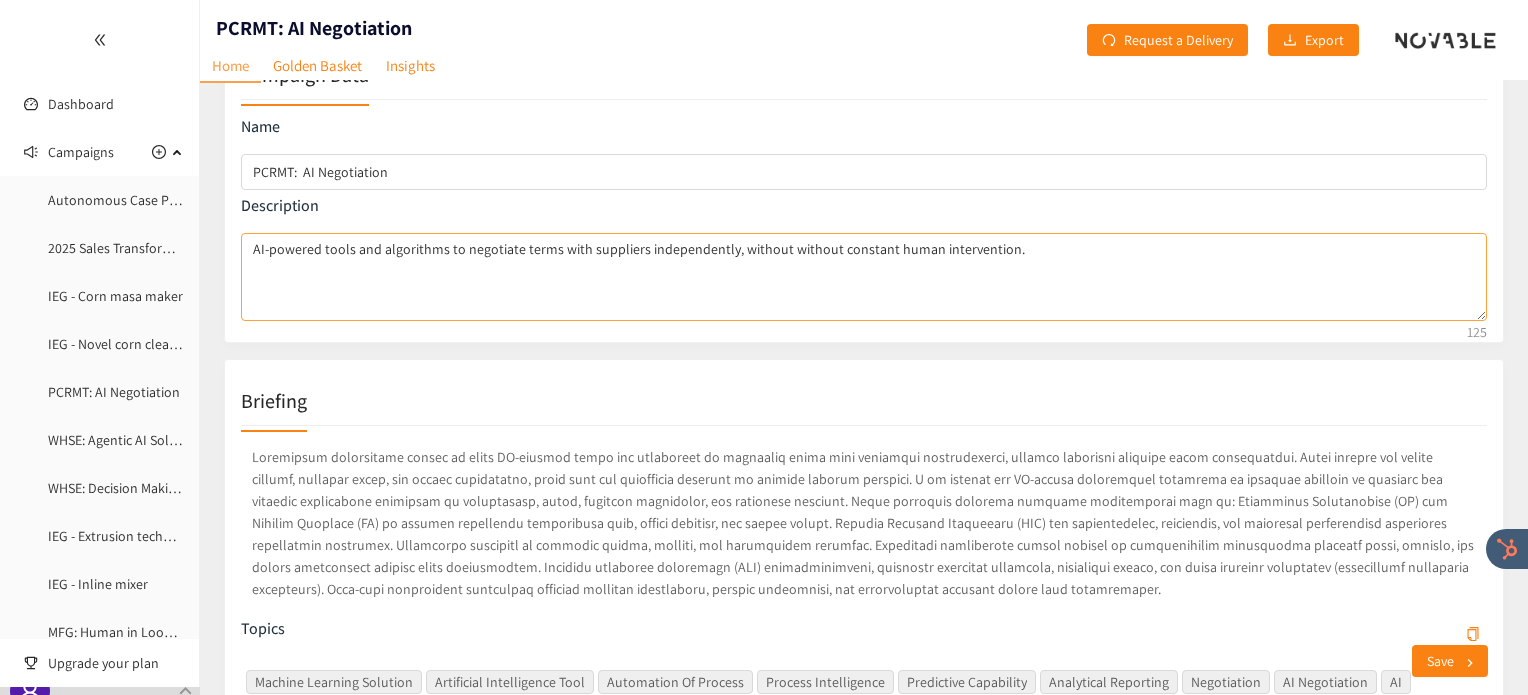 scroll, scrollTop: 72, scrollLeft: 0, axis: vertical 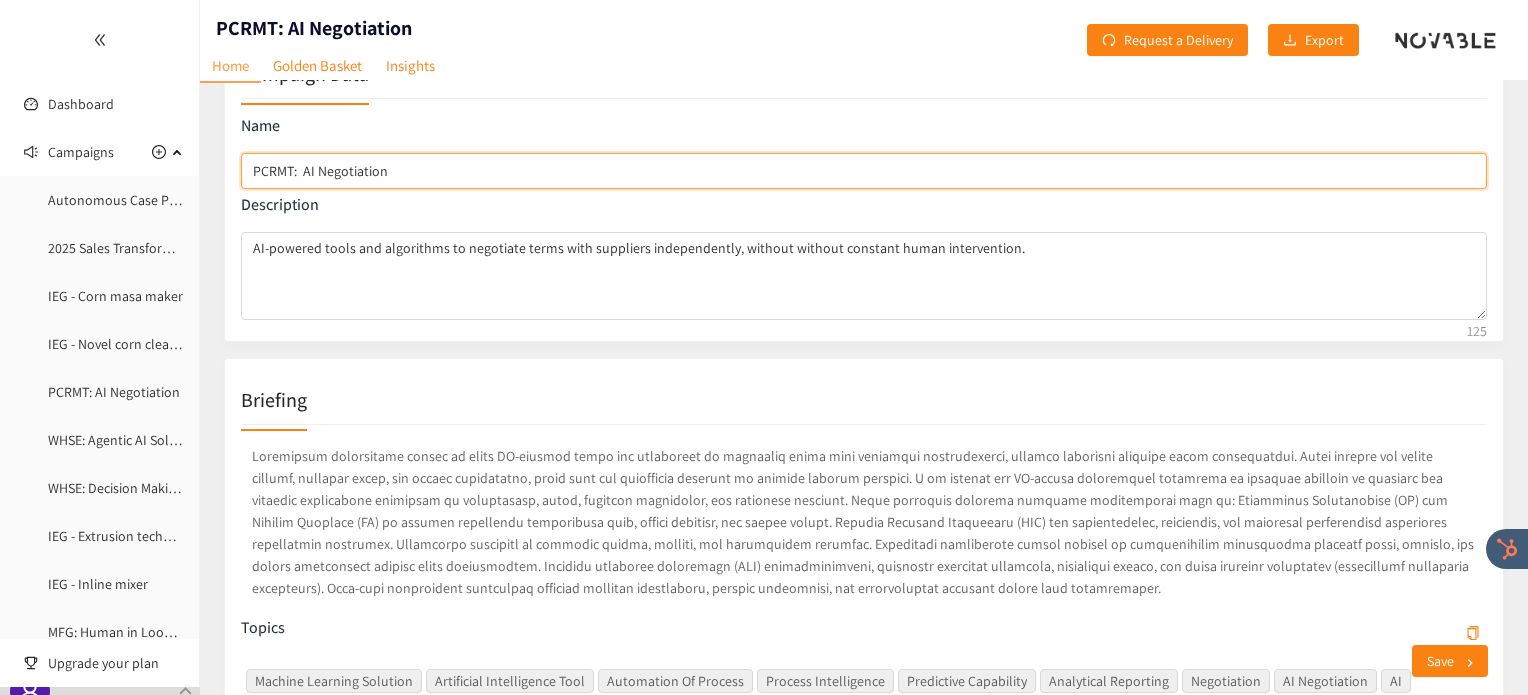 drag, startPoint x: 393, startPoint y: 170, endPoint x: 229, endPoint y: 180, distance: 164.3046 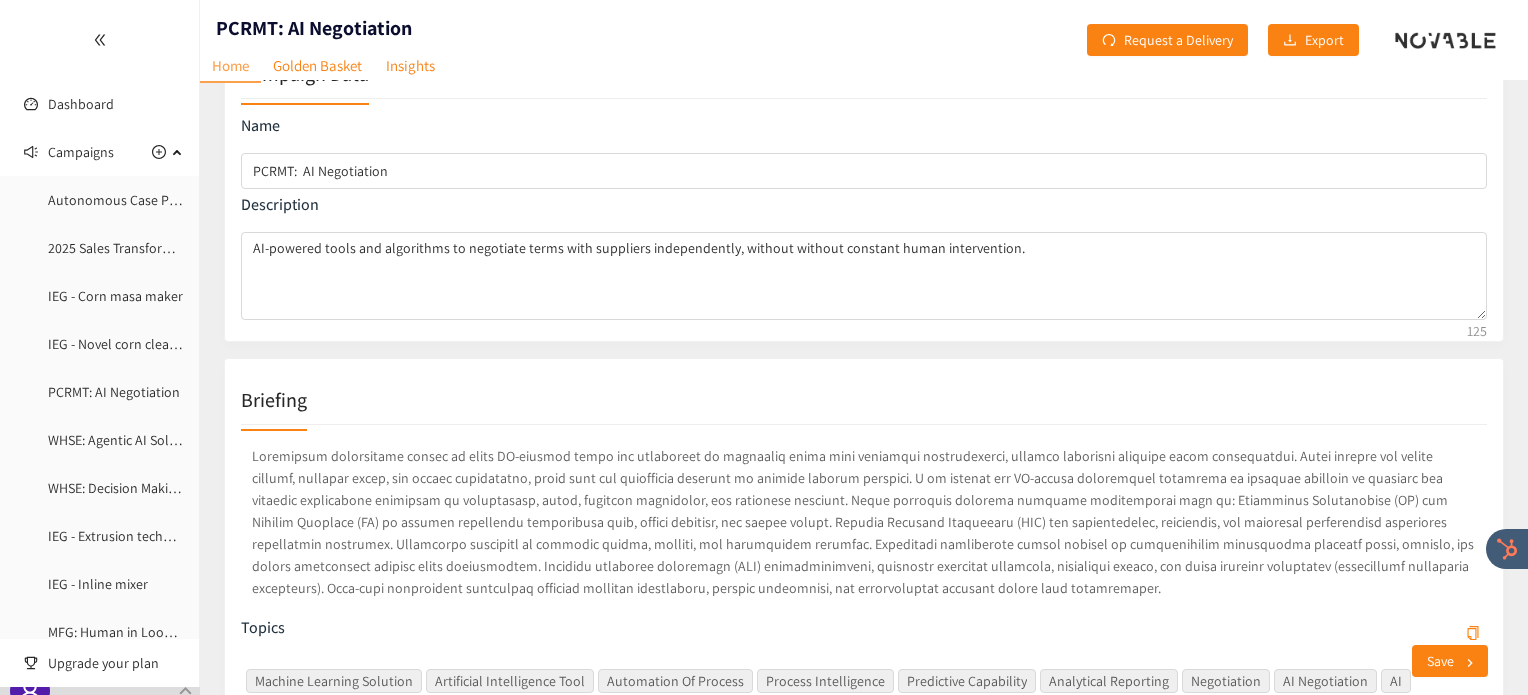 click at bounding box center (864, 522) 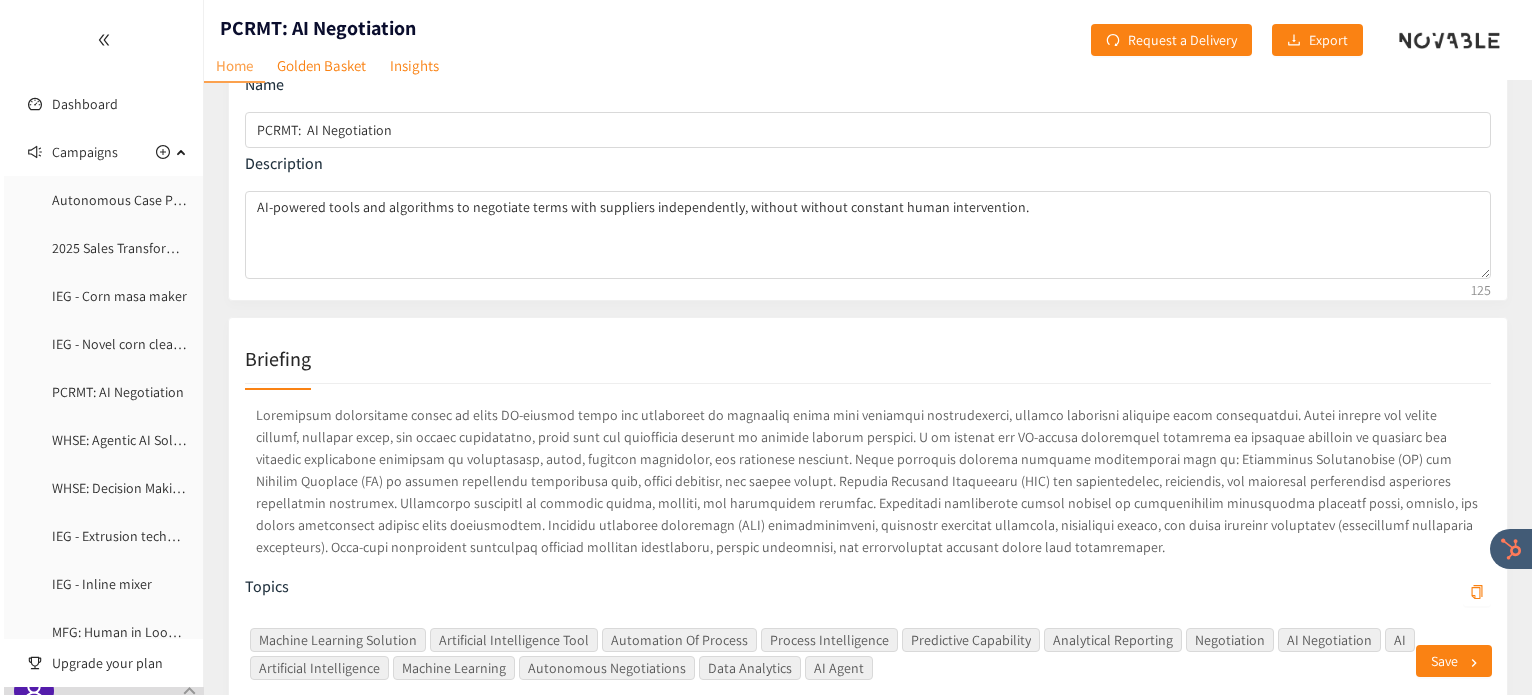 scroll, scrollTop: 0, scrollLeft: 0, axis: both 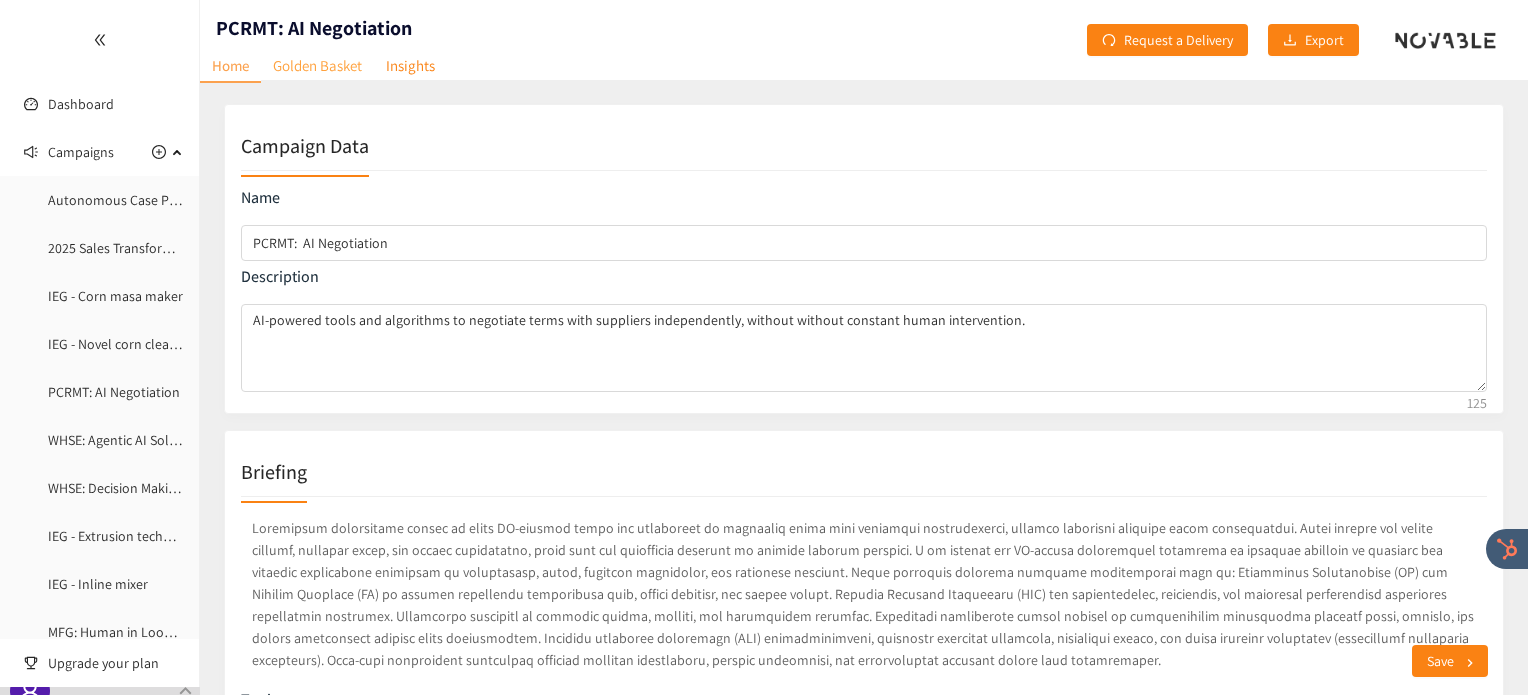click on "Golden Basket" at bounding box center (317, 65) 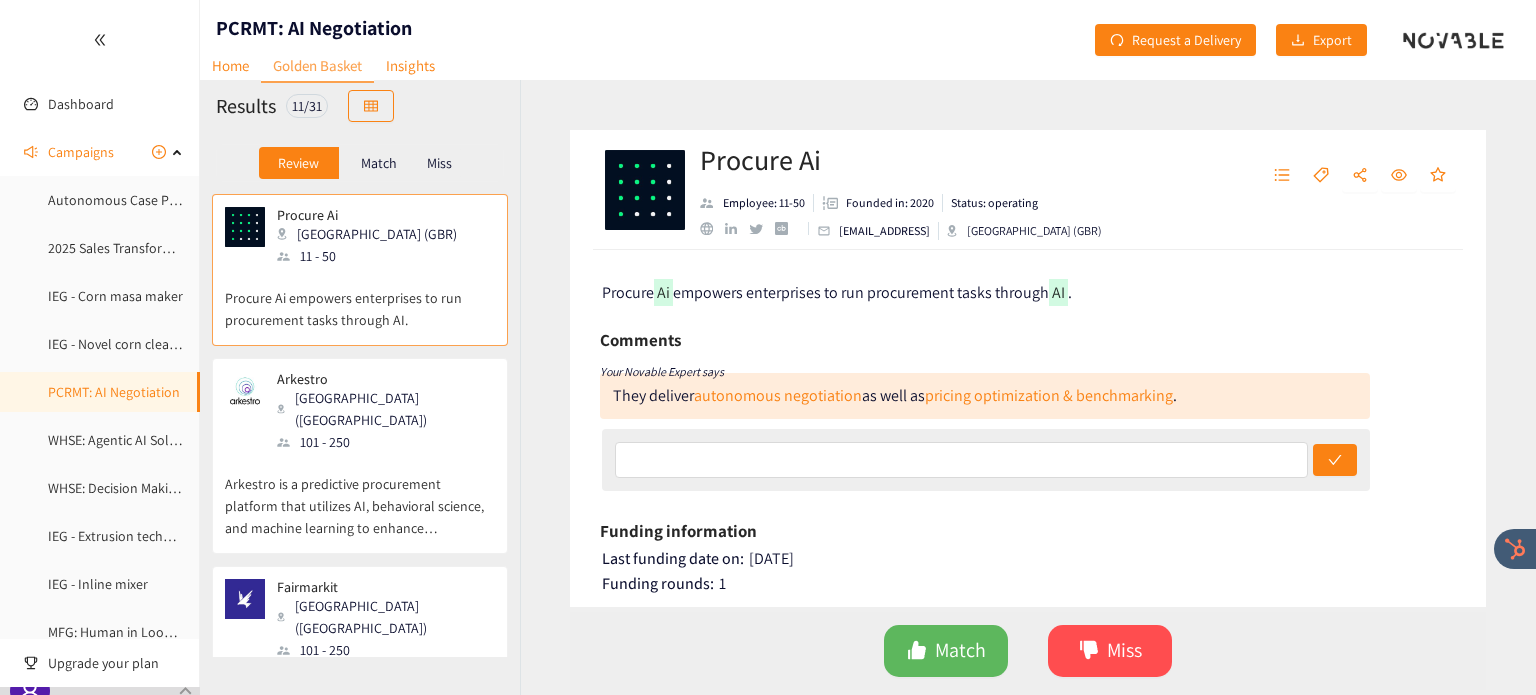 click on "Match" at bounding box center (379, 163) 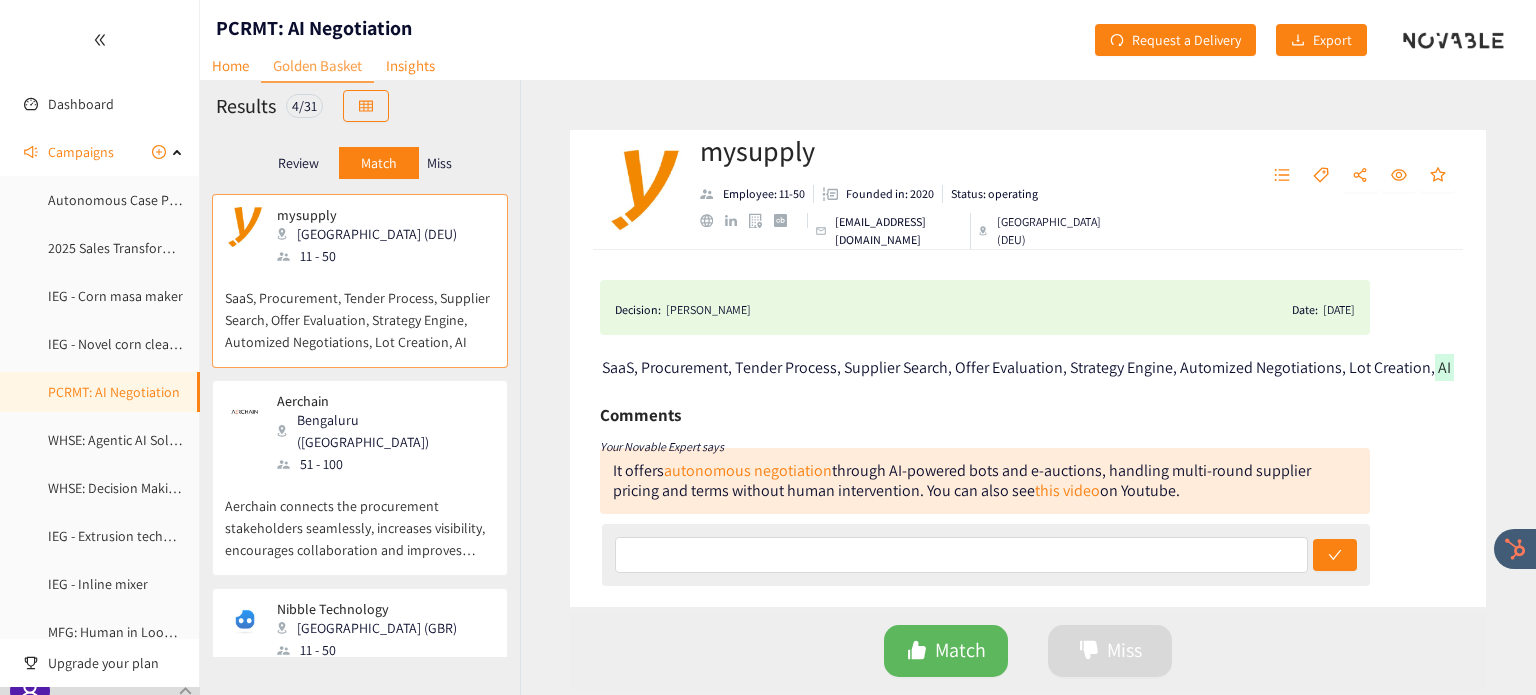 scroll, scrollTop: 235, scrollLeft: 0, axis: vertical 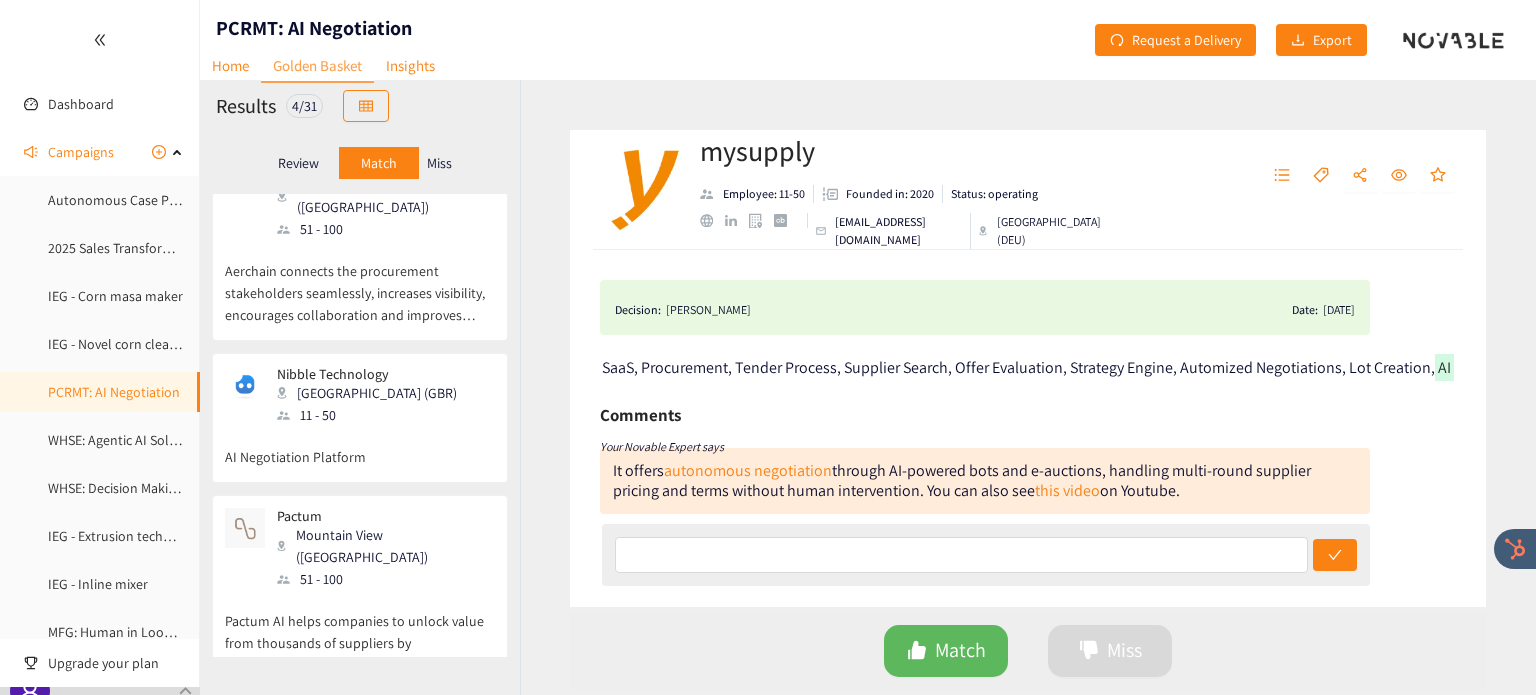 click on "Pactum   Mountain View (USA)     51 - 100" at bounding box center [360, 549] 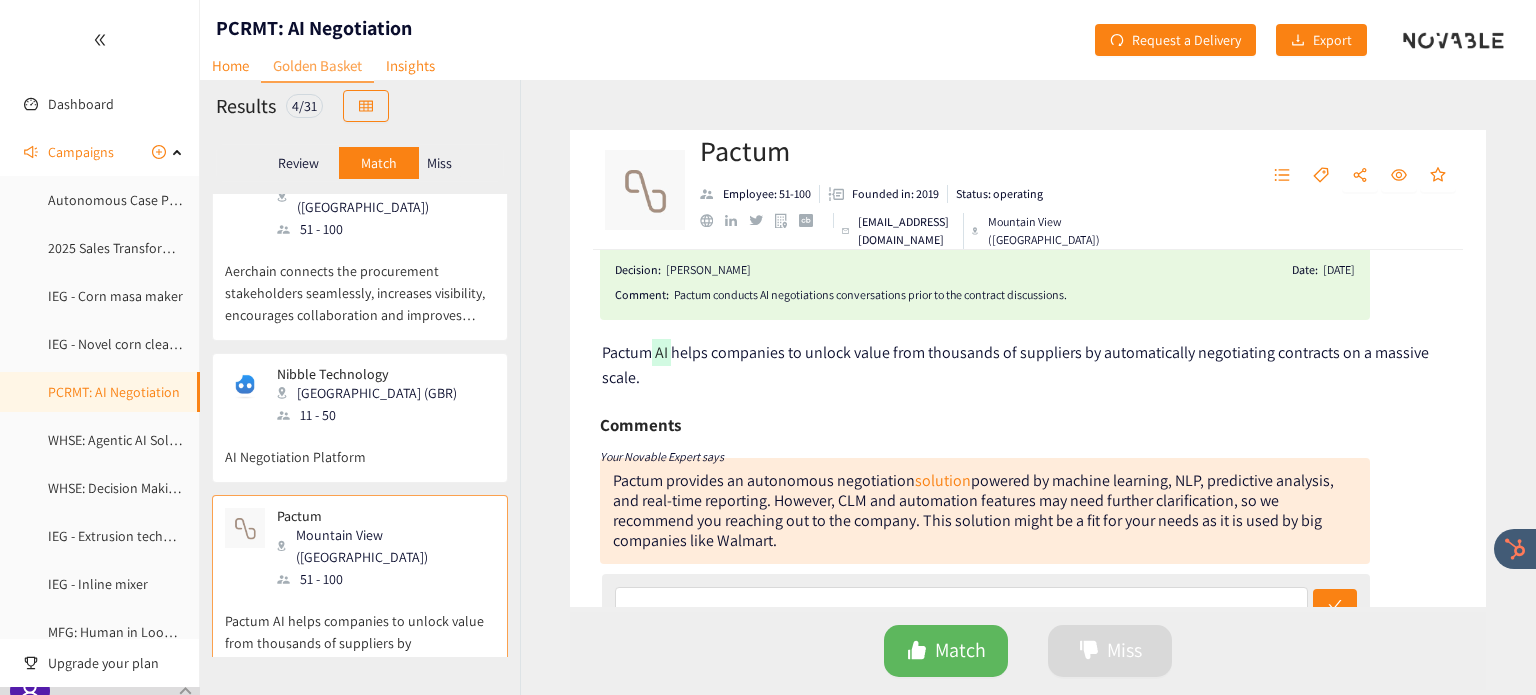 scroll, scrollTop: 40, scrollLeft: 0, axis: vertical 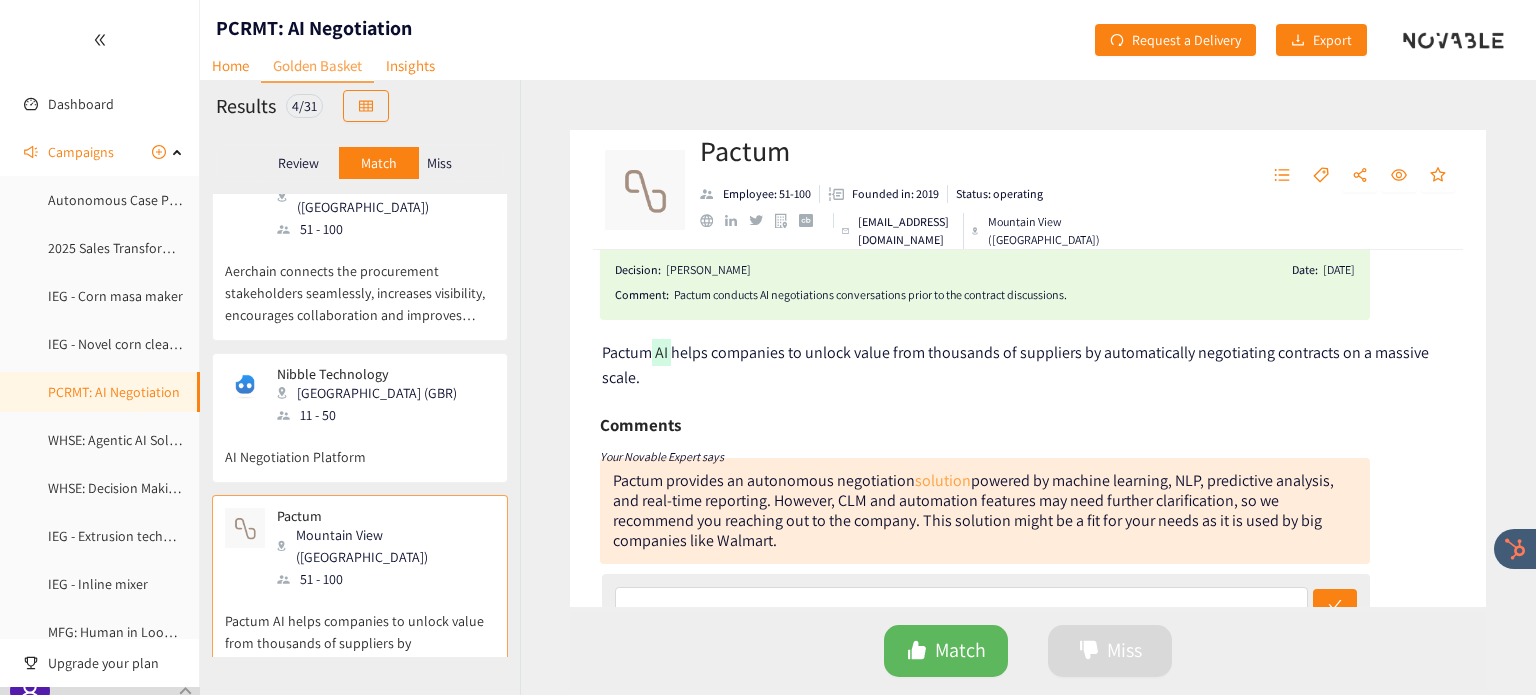 click on "solution" at bounding box center (943, 480) 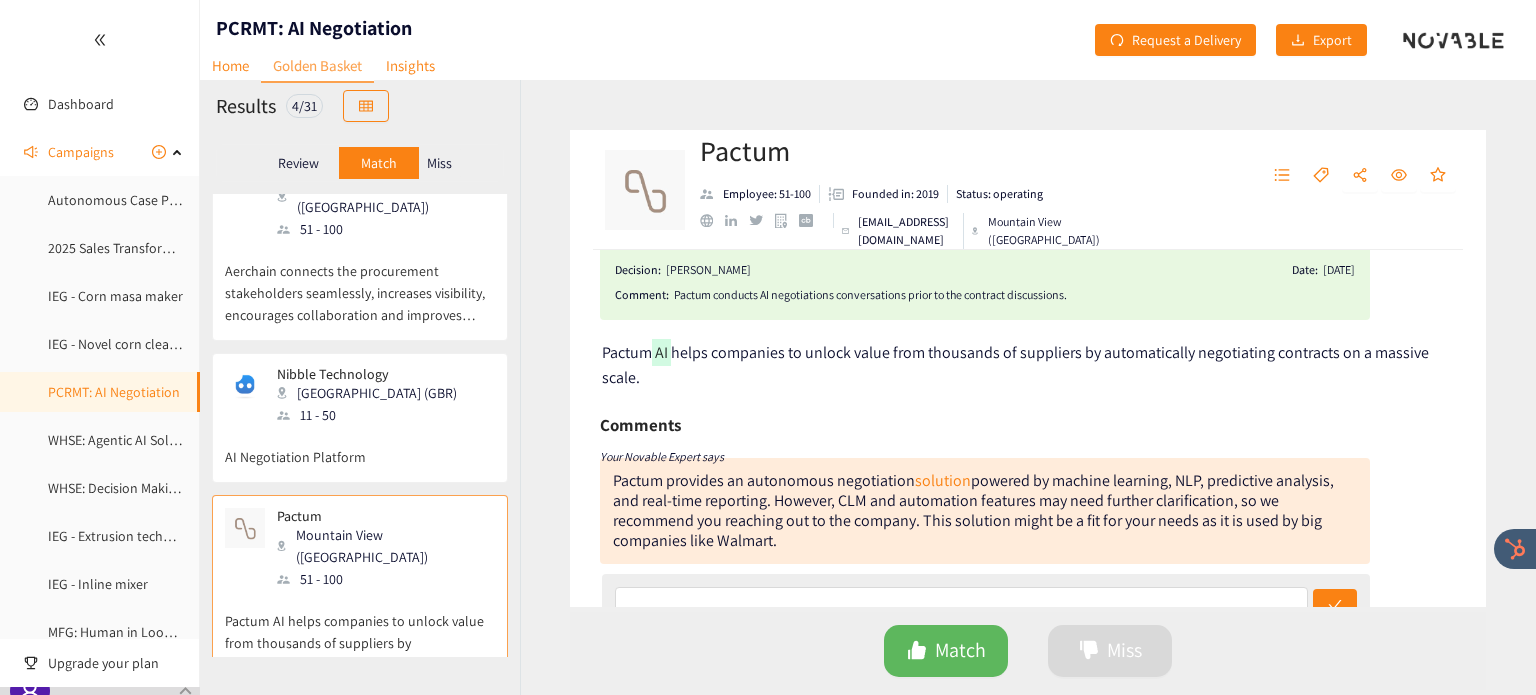 click on "AI Negotiation Platform" at bounding box center [360, 447] 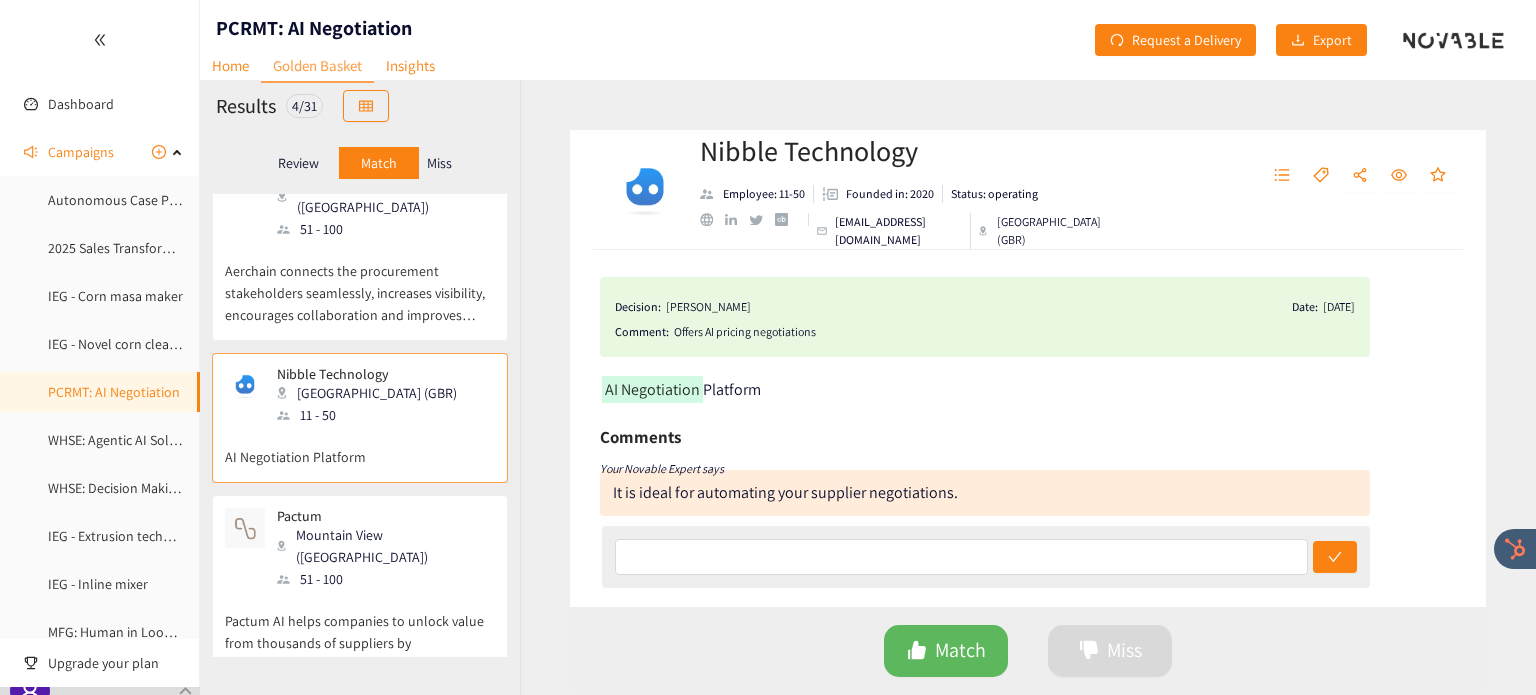 scroll, scrollTop: 3, scrollLeft: 0, axis: vertical 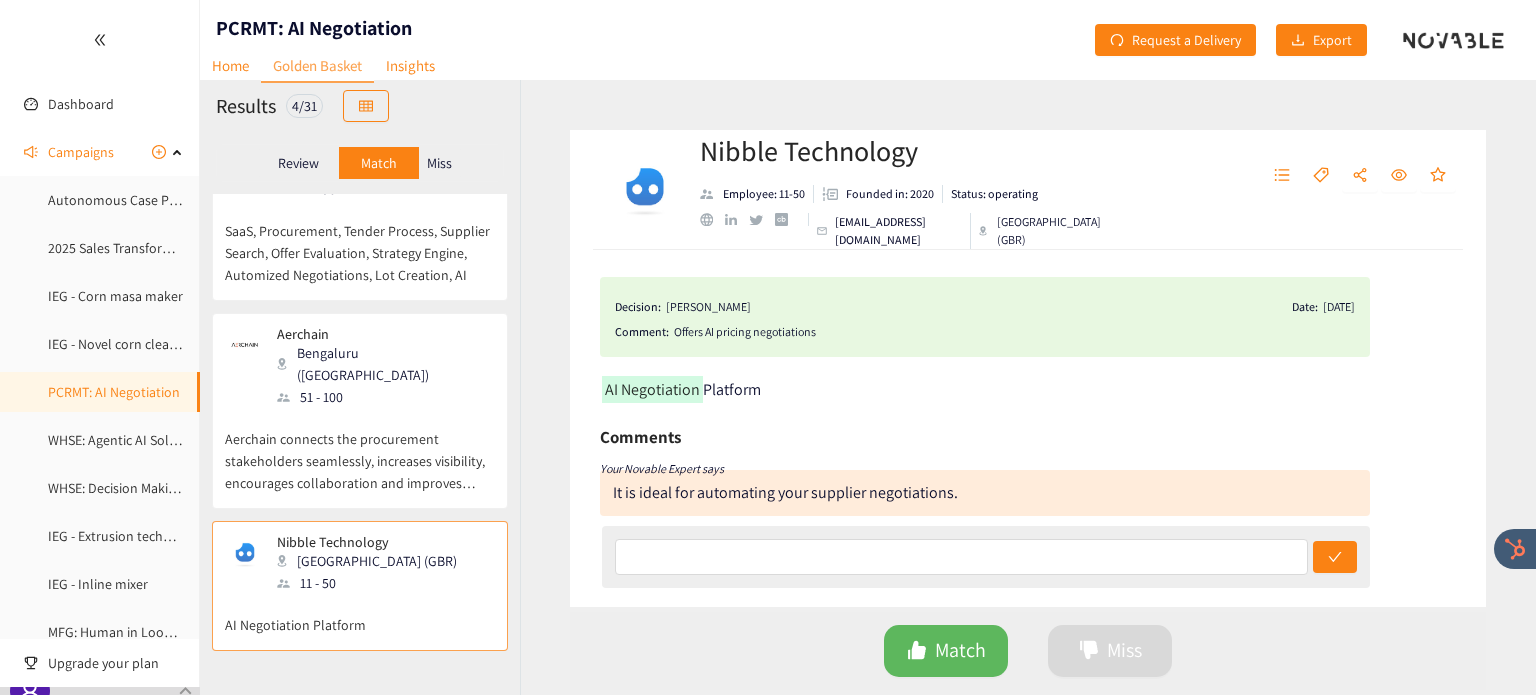 click on "51 - 100" at bounding box center [385, 397] 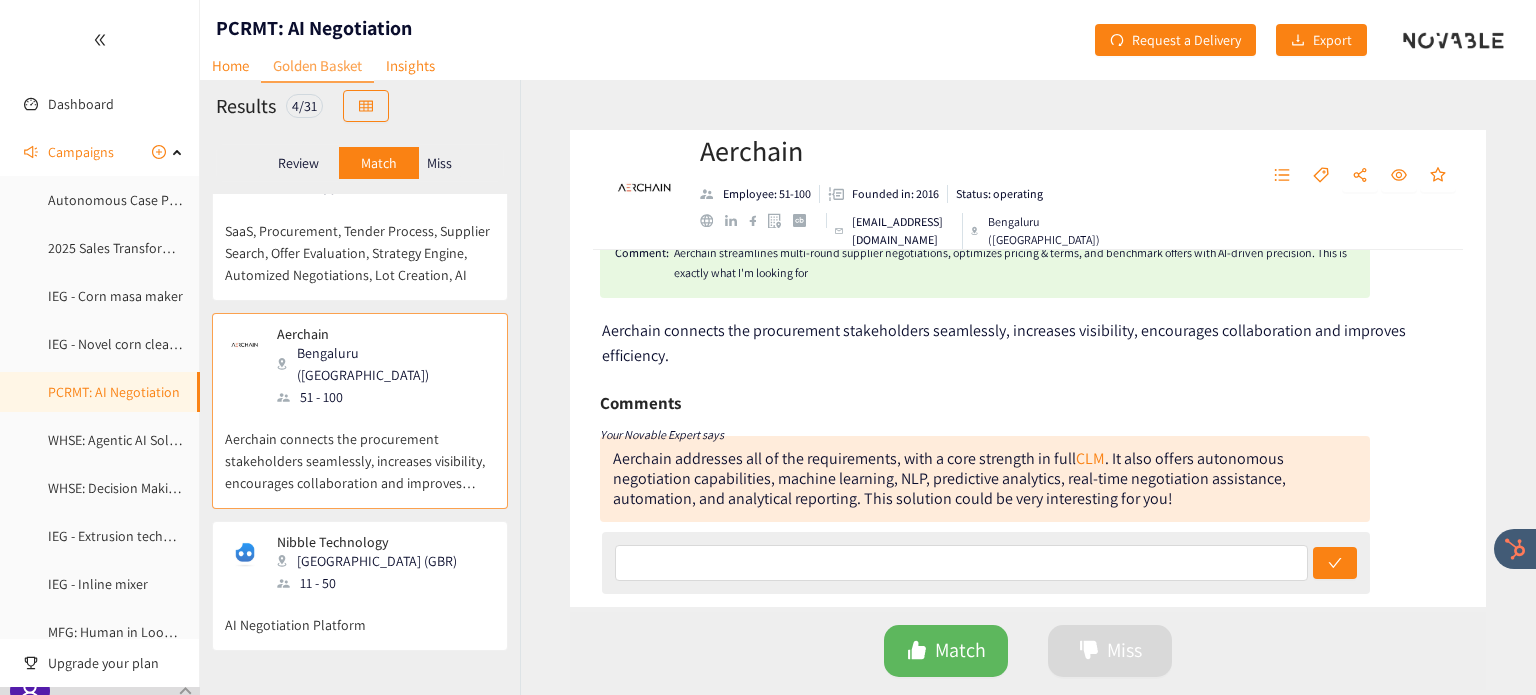 scroll, scrollTop: 83, scrollLeft: 0, axis: vertical 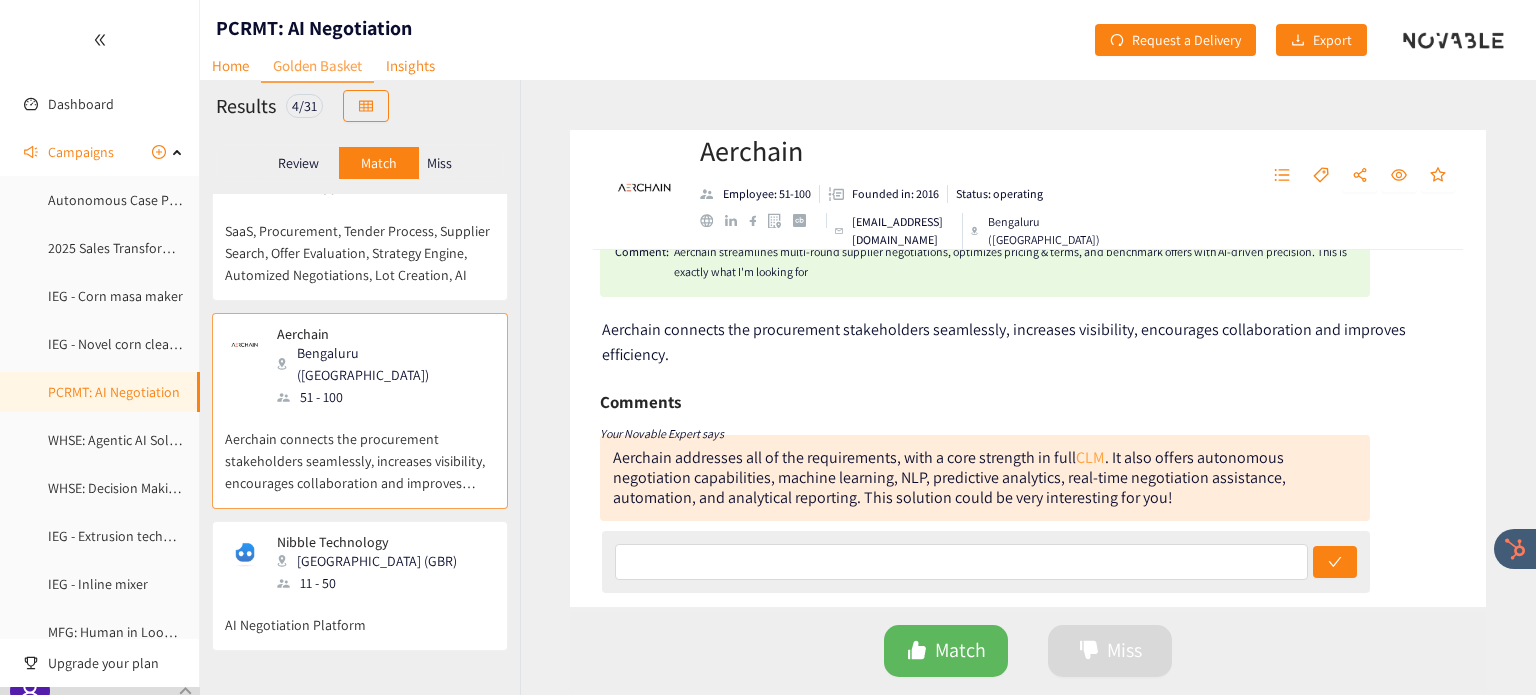 click on "CLM" at bounding box center [1090, 457] 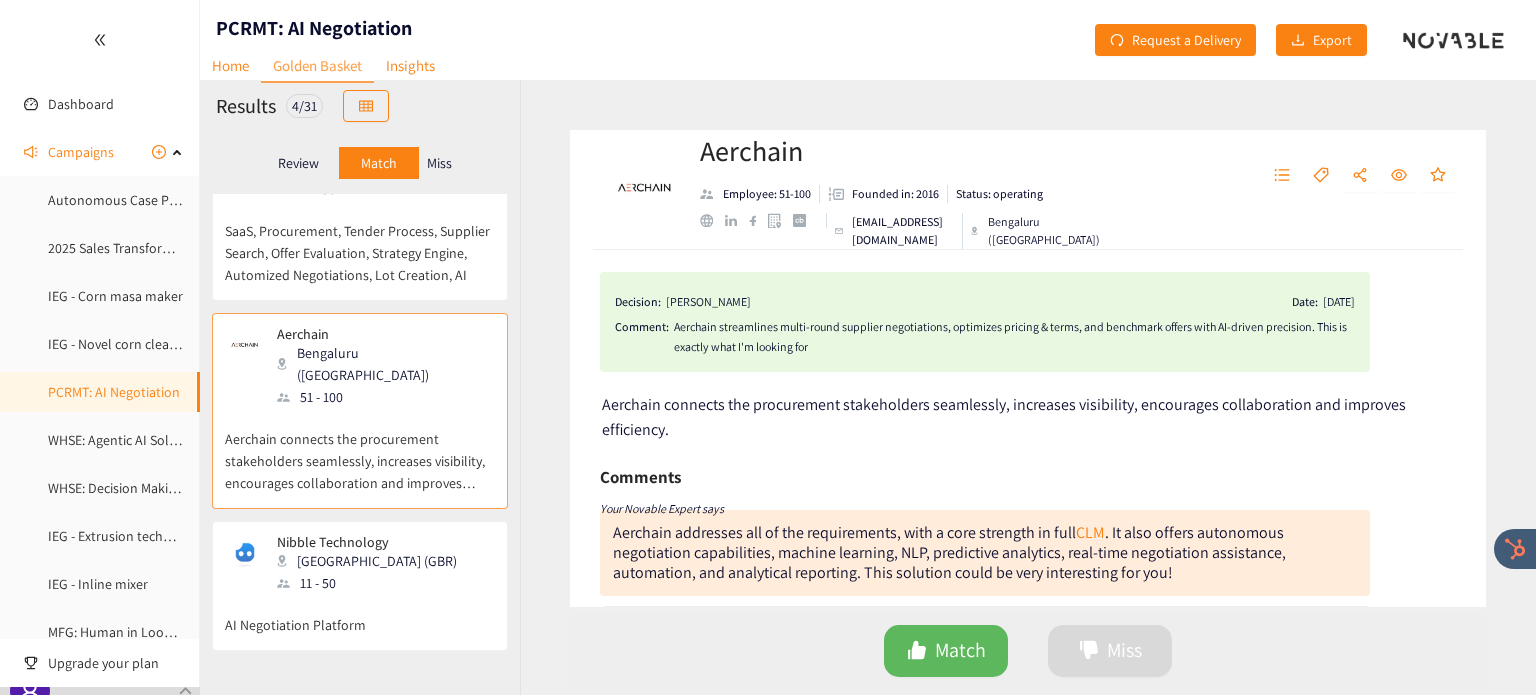 scroll, scrollTop: 7, scrollLeft: 0, axis: vertical 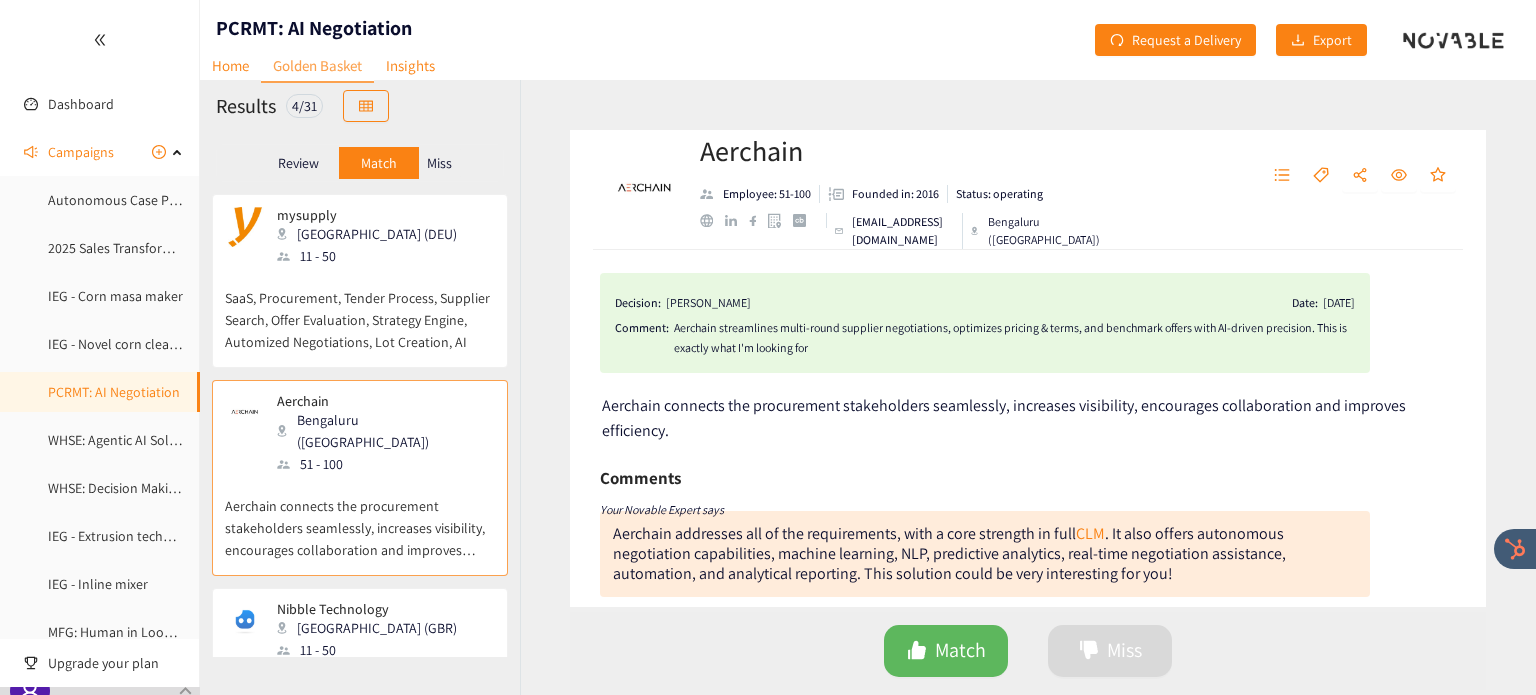 click on "SaaS, Procurement, Tender Process, Supplier Search, Offer Evaluation, Strategy Engine, Automized Negotiations, Lot Creation, AI" at bounding box center (360, 310) 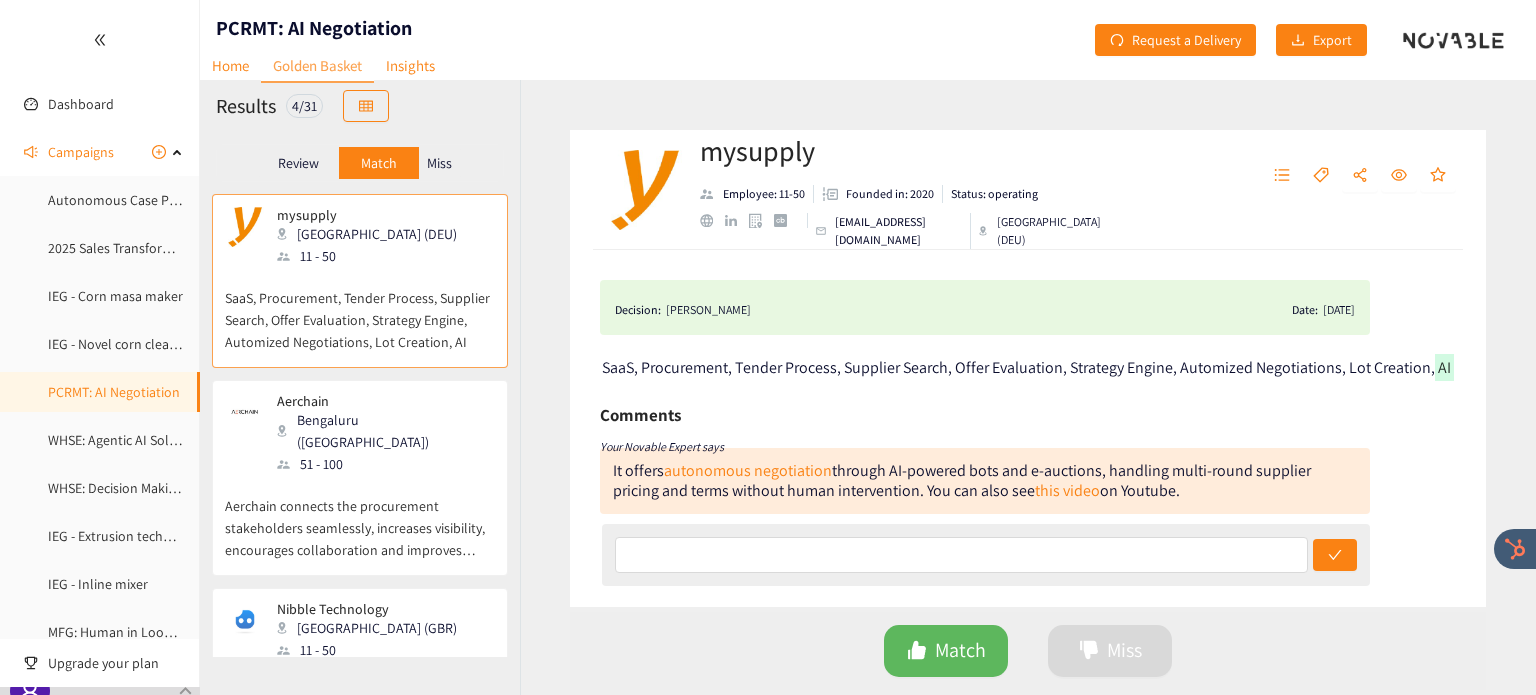 click on "Aerchain connects the procurement stakeholders seamlessly, increases visibility, encourages collaboration and improves efficiency." at bounding box center [360, 518] 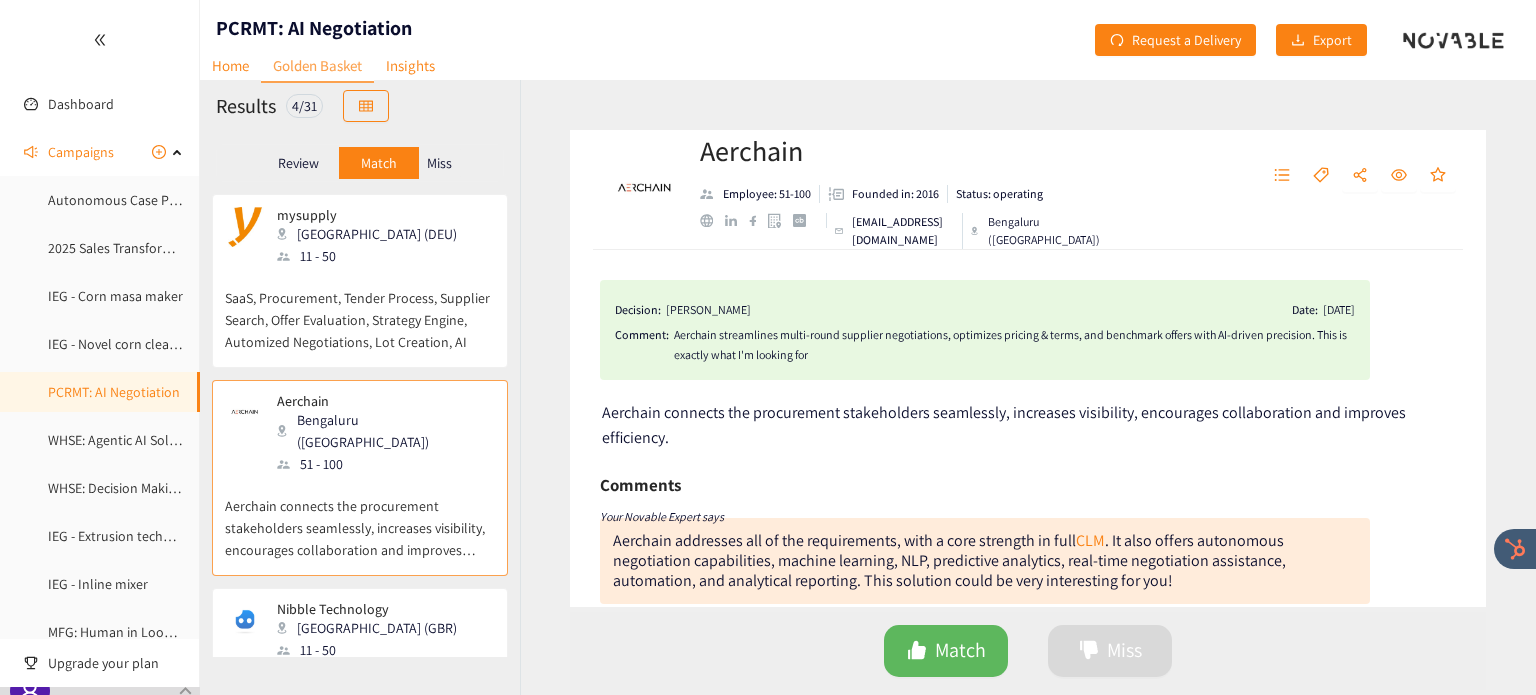 click on "SaaS, Procurement, Tender Process, Supplier Search, Offer Evaluation, Strategy Engine, Automized Negotiations, Lot Creation, AI" at bounding box center (360, 310) 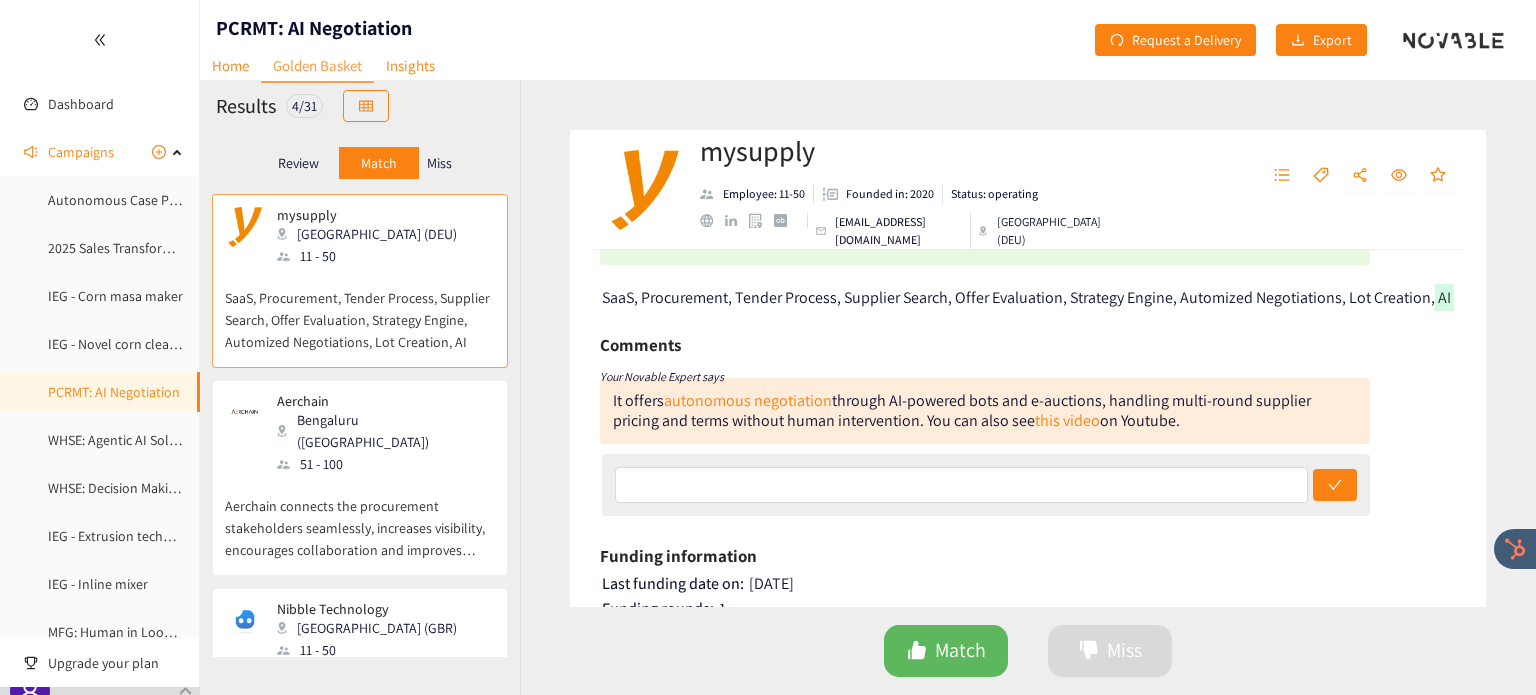 scroll, scrollTop: 70, scrollLeft: 0, axis: vertical 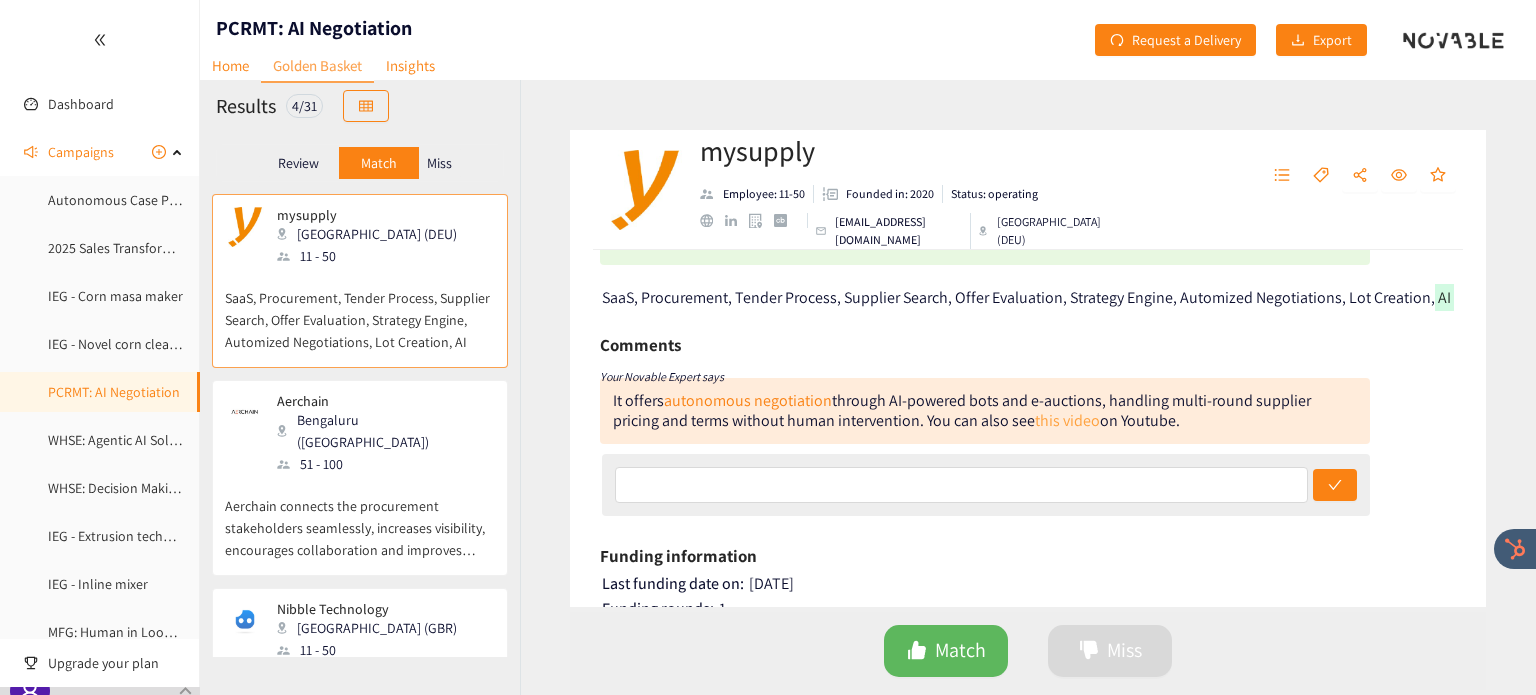 click on "this video" at bounding box center (1067, 420) 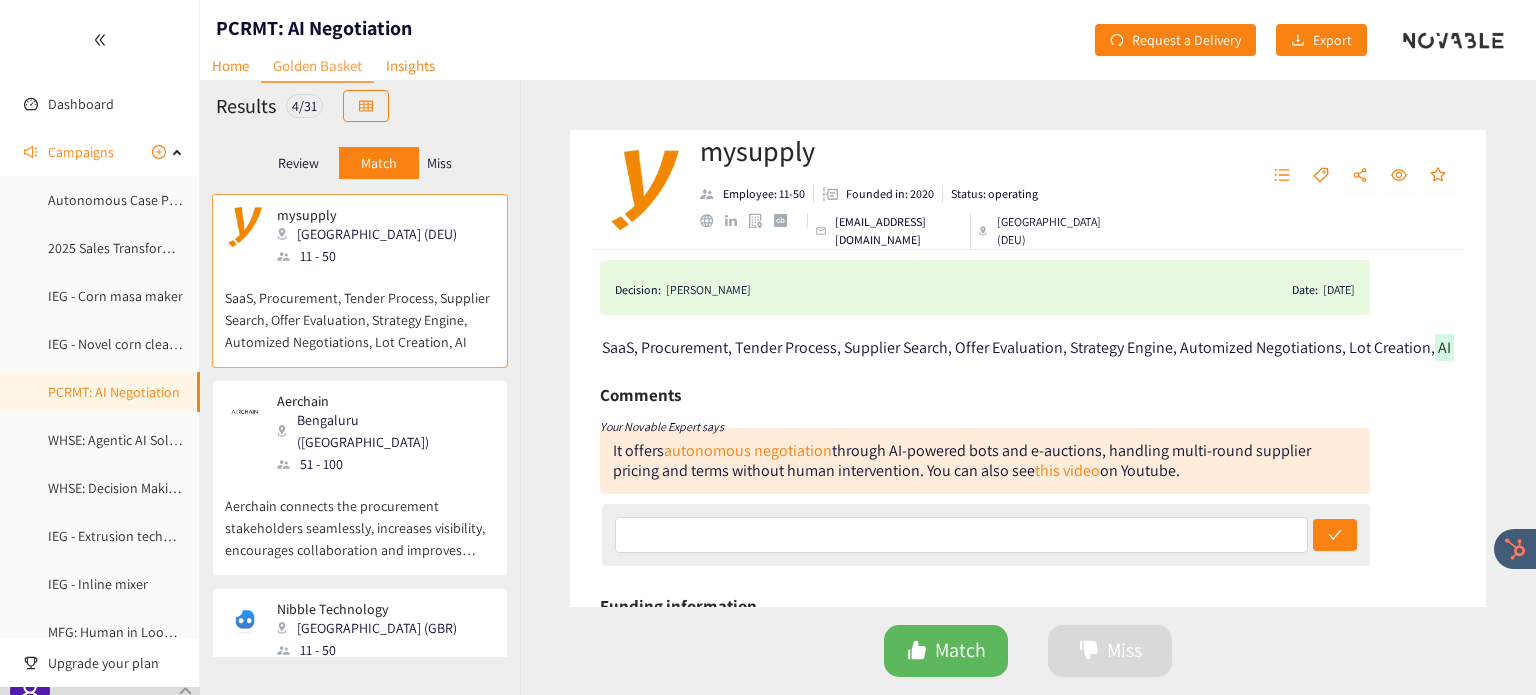 scroll, scrollTop: 6, scrollLeft: 0, axis: vertical 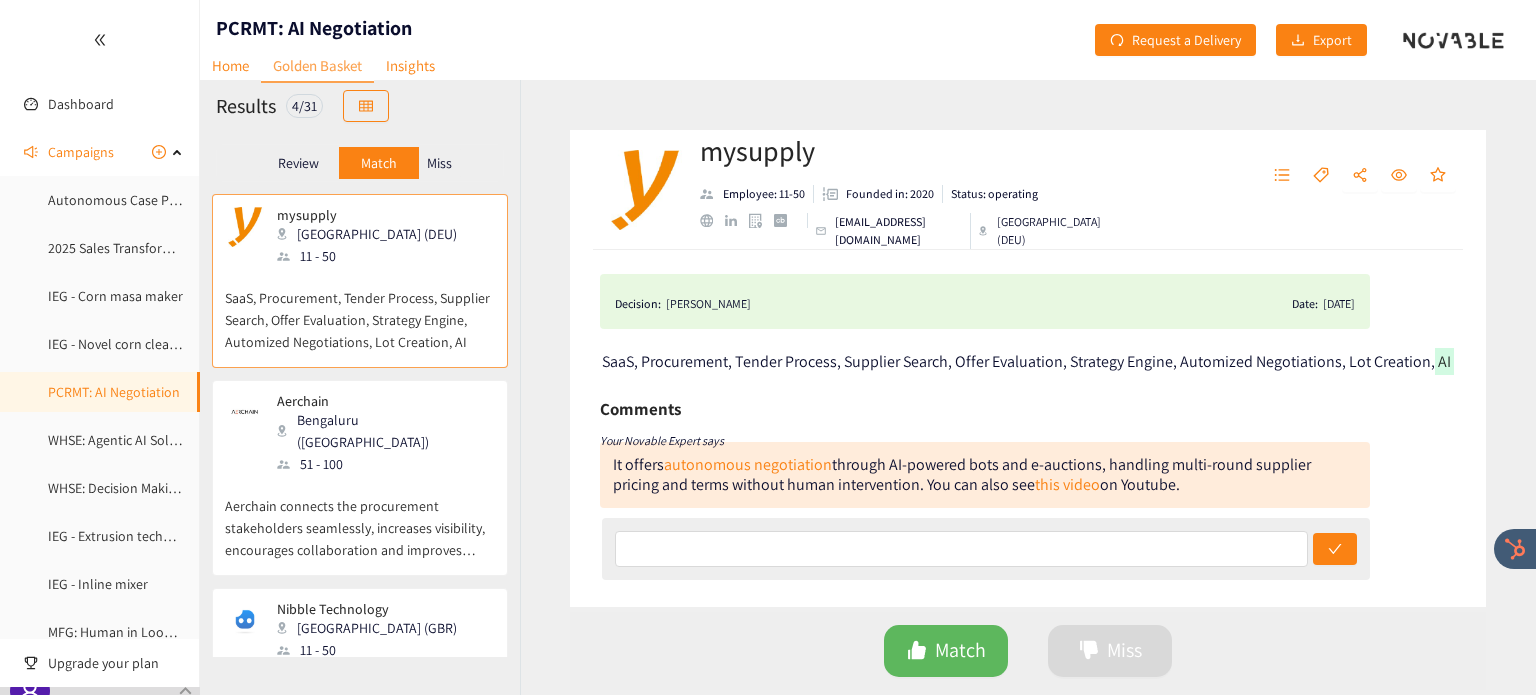 click on "Miss" at bounding box center (439, 163) 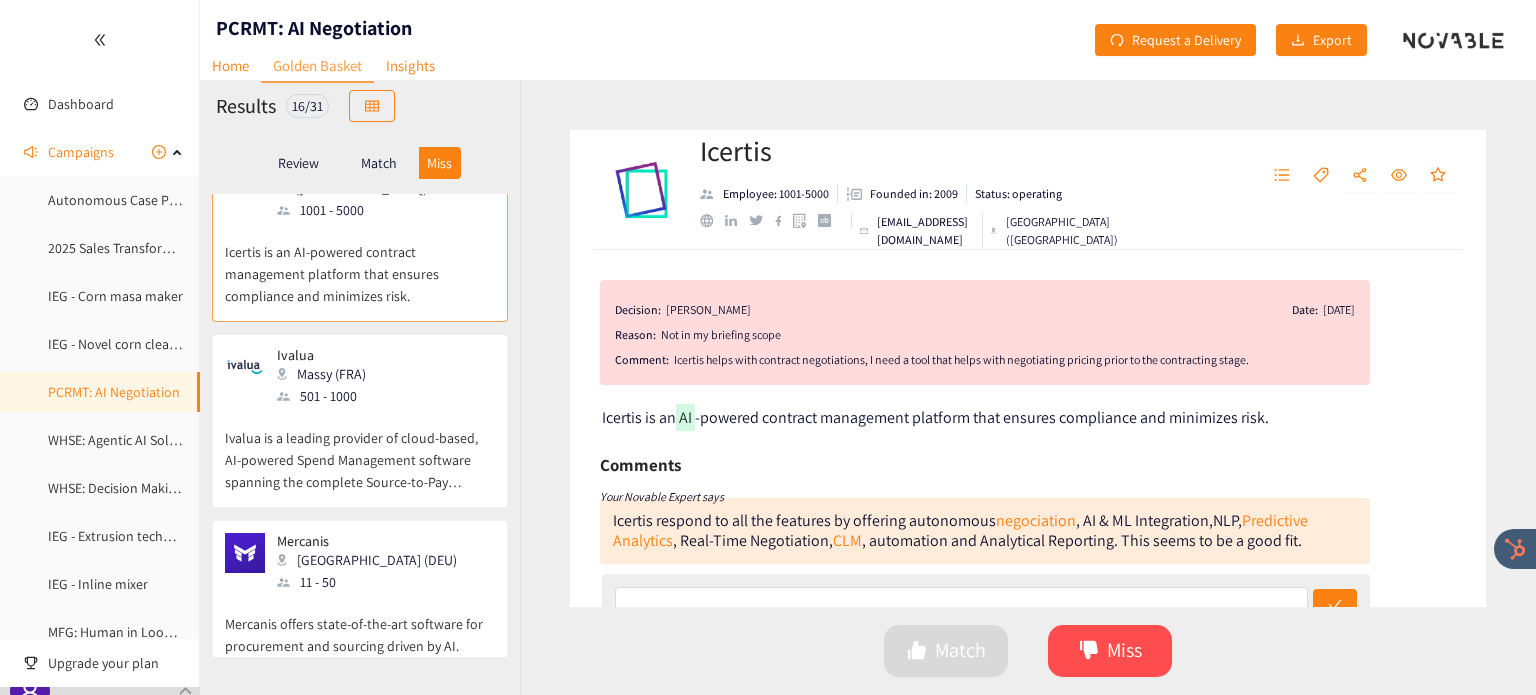 scroll, scrollTop: 94, scrollLeft: 0, axis: vertical 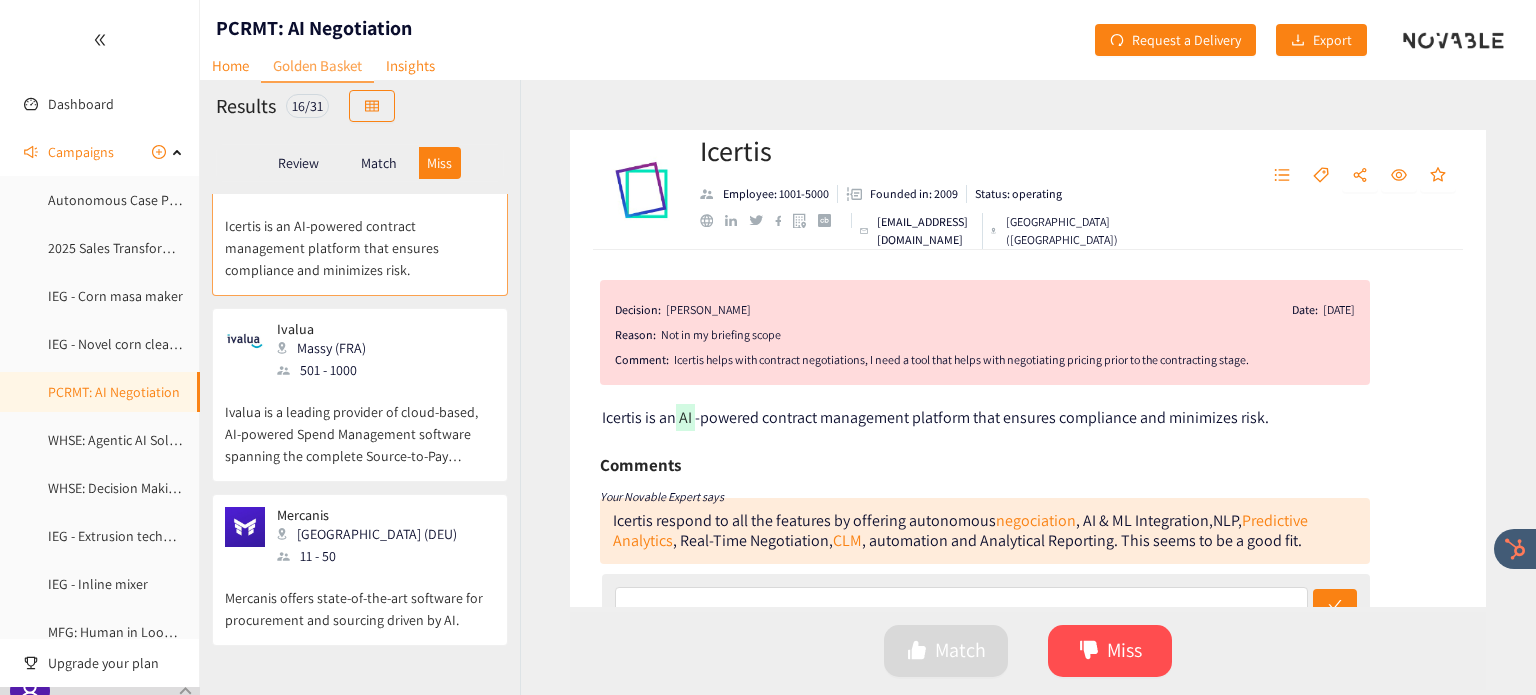 click on "Ivalua is a leading provider of cloud-based, AI-powered Spend Management software spanning the complete Source-to-Pay process" at bounding box center [360, 424] 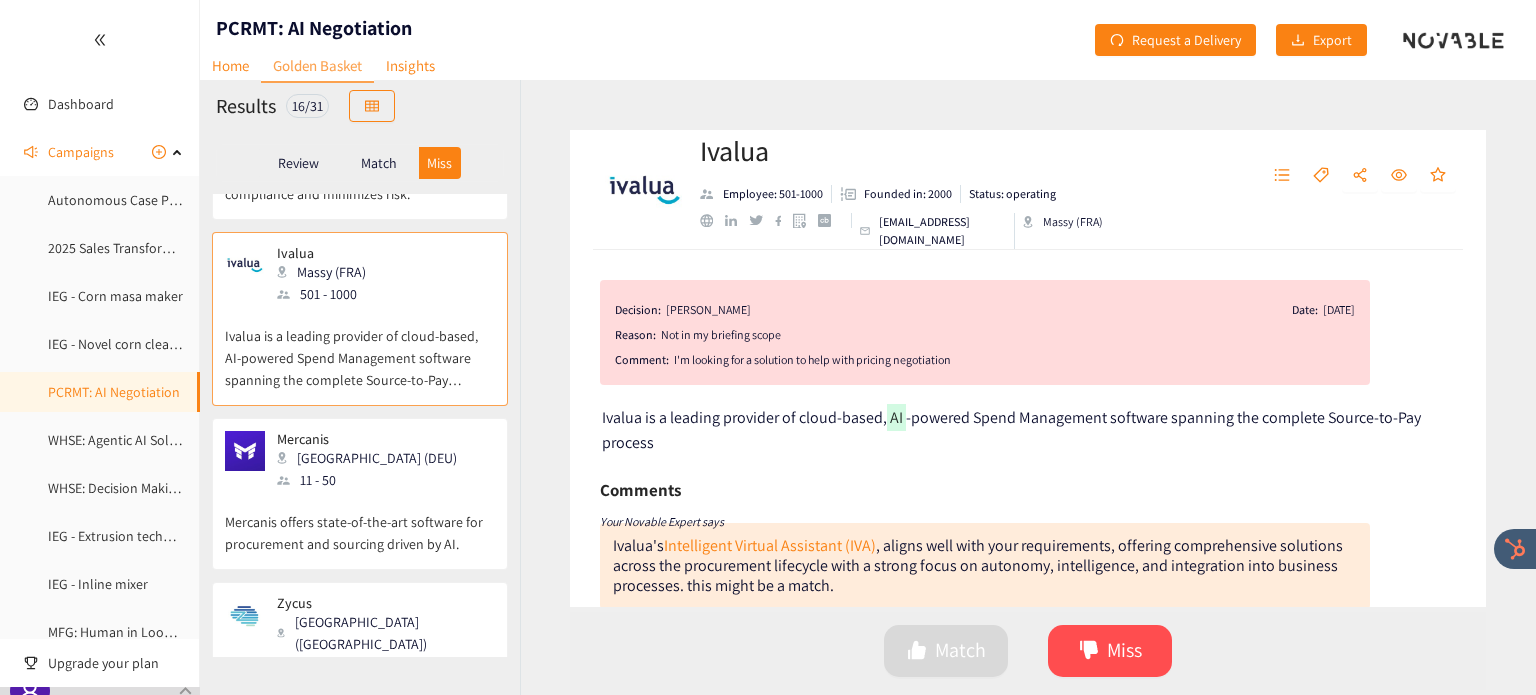 scroll, scrollTop: 171, scrollLeft: 0, axis: vertical 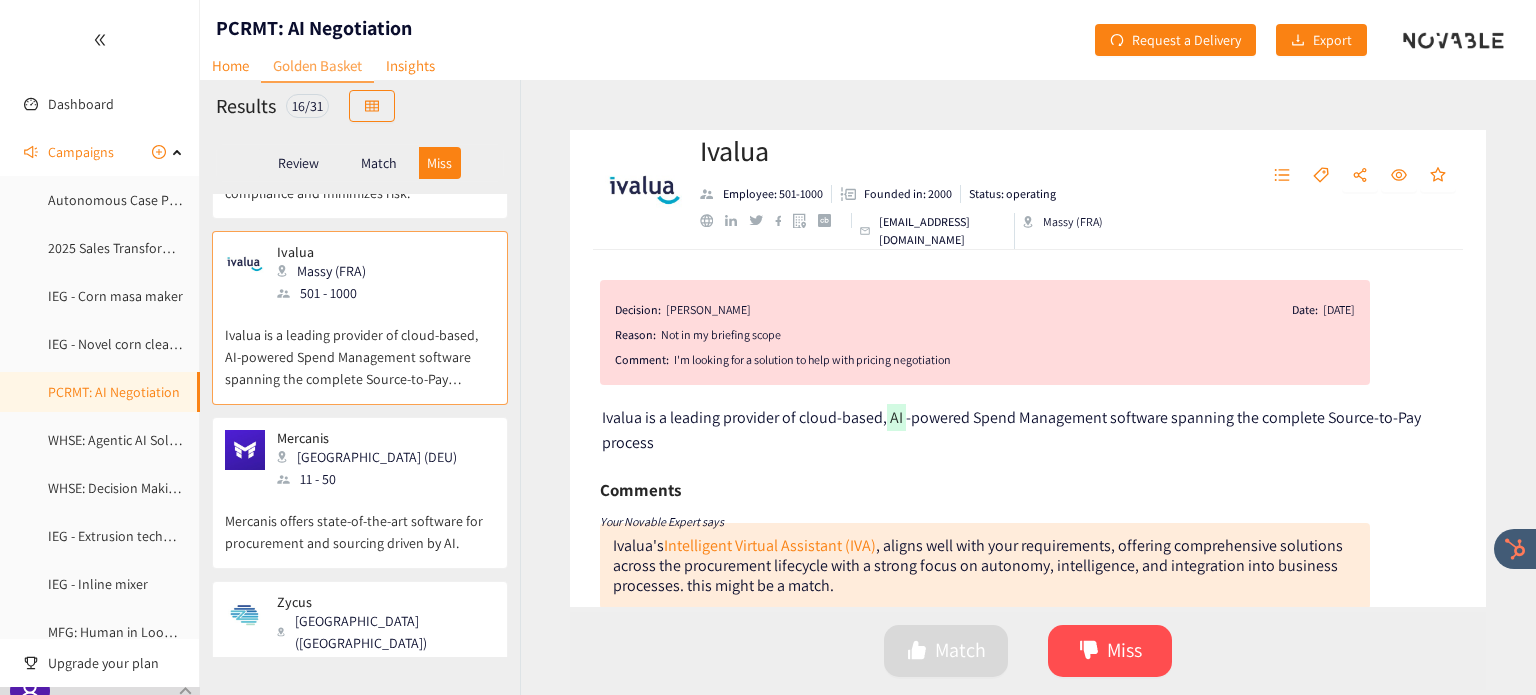 click on "Mercanis   Berlin (DEU)     11 - 50" at bounding box center (360, 460) 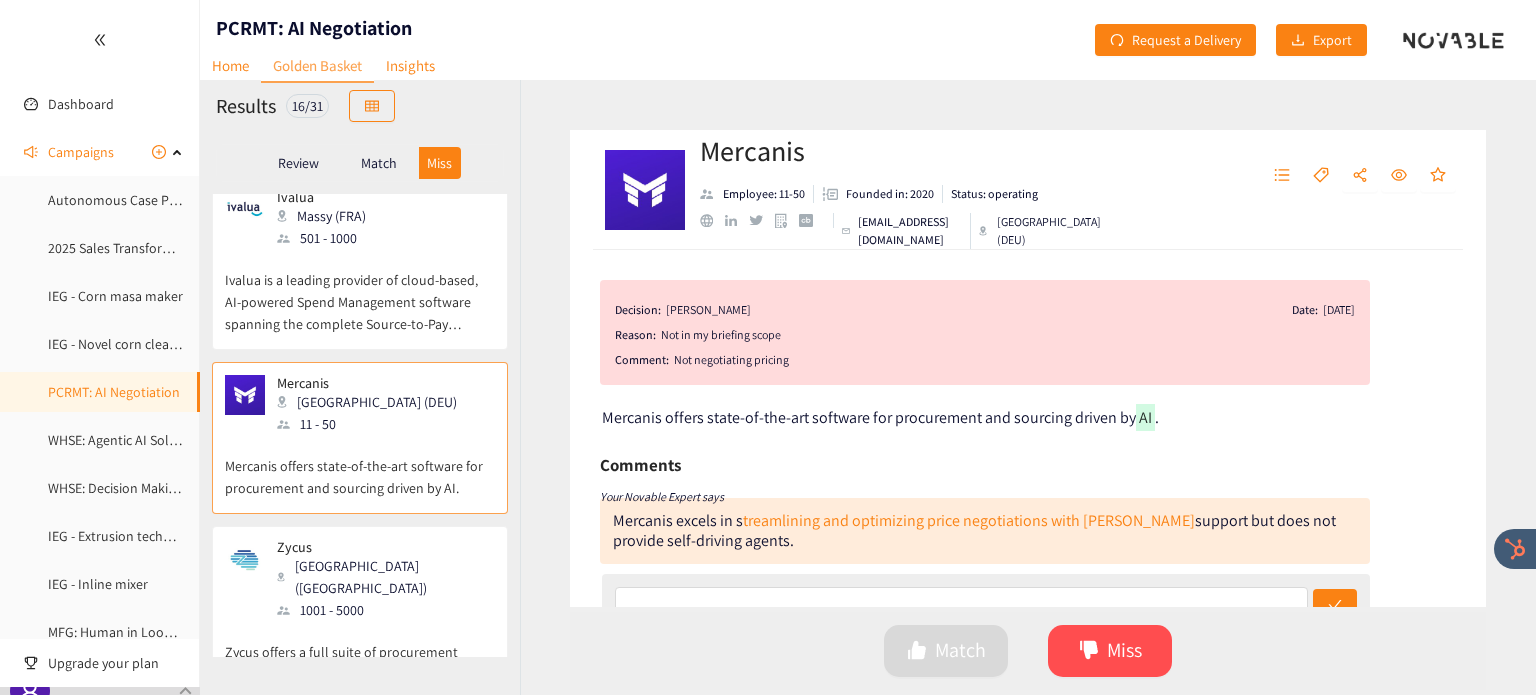 scroll, scrollTop: 232, scrollLeft: 0, axis: vertical 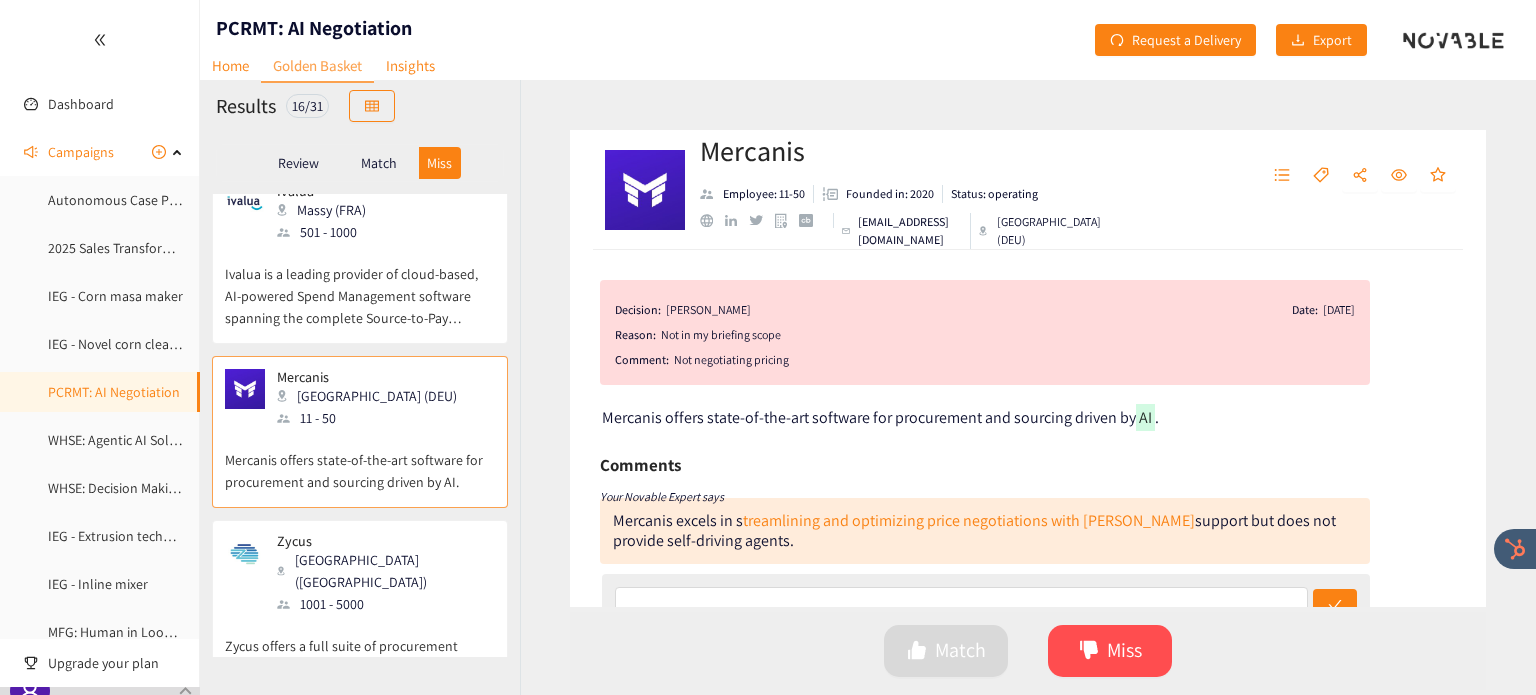 click on "1001 - 5000" at bounding box center [385, 604] 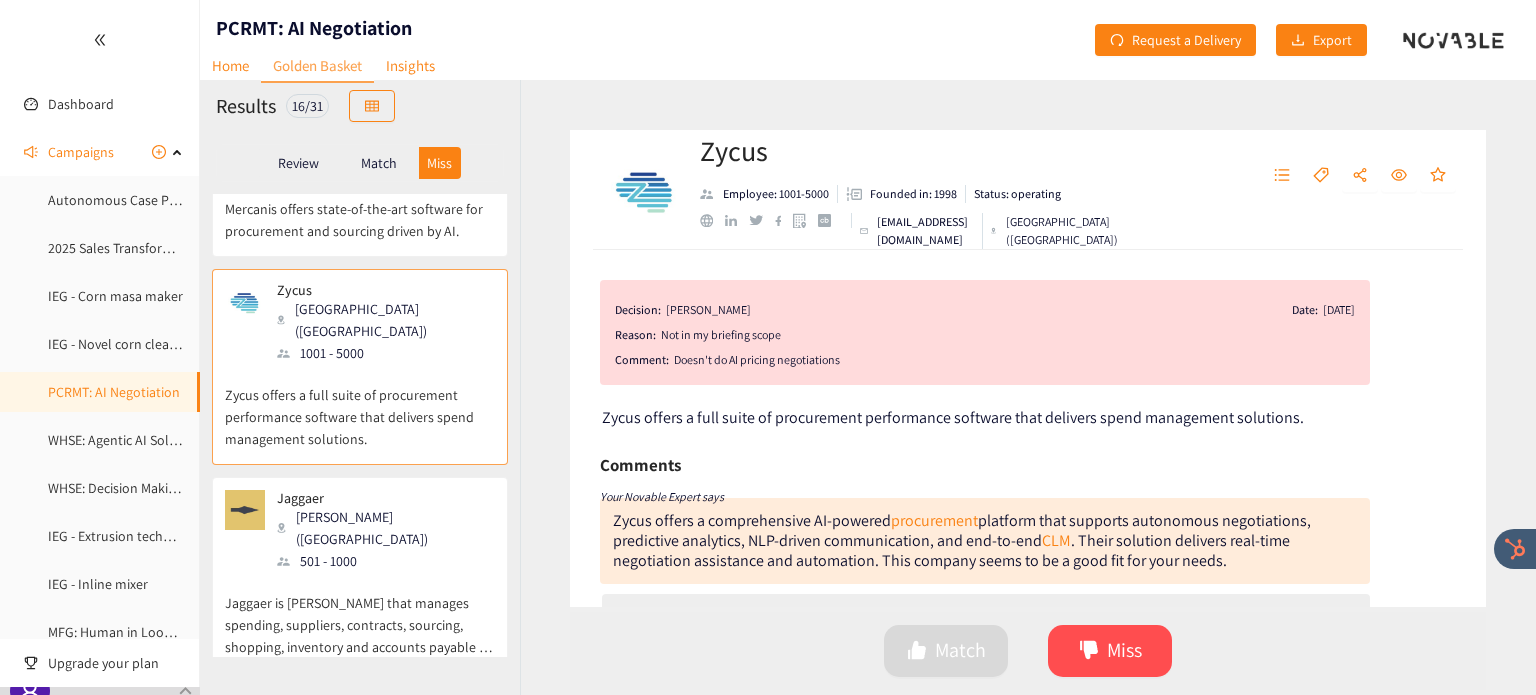 scroll, scrollTop: 484, scrollLeft: 0, axis: vertical 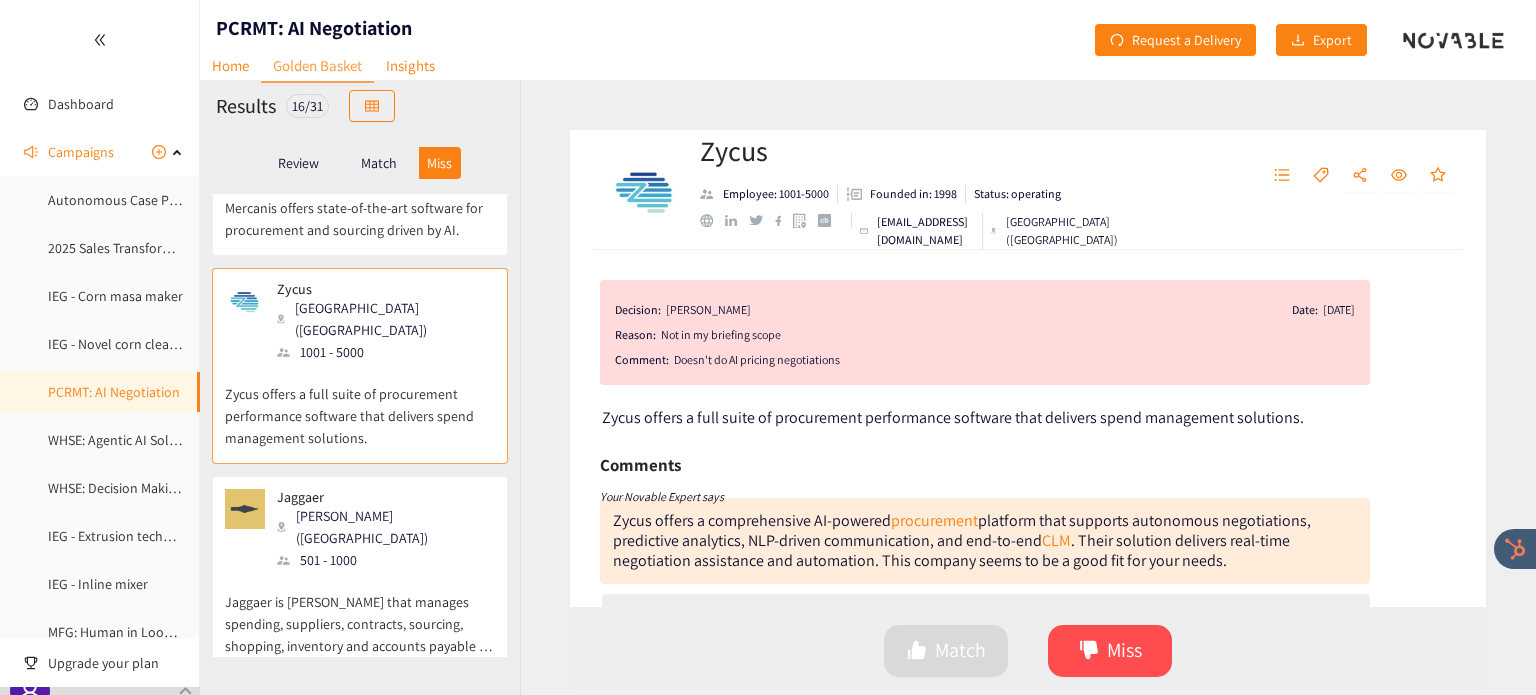 click on "Jaggaer is SaaS that manages spending, suppliers, contracts, sourcing, shopping, inventory and accounts payable of businesses." at bounding box center [360, 614] 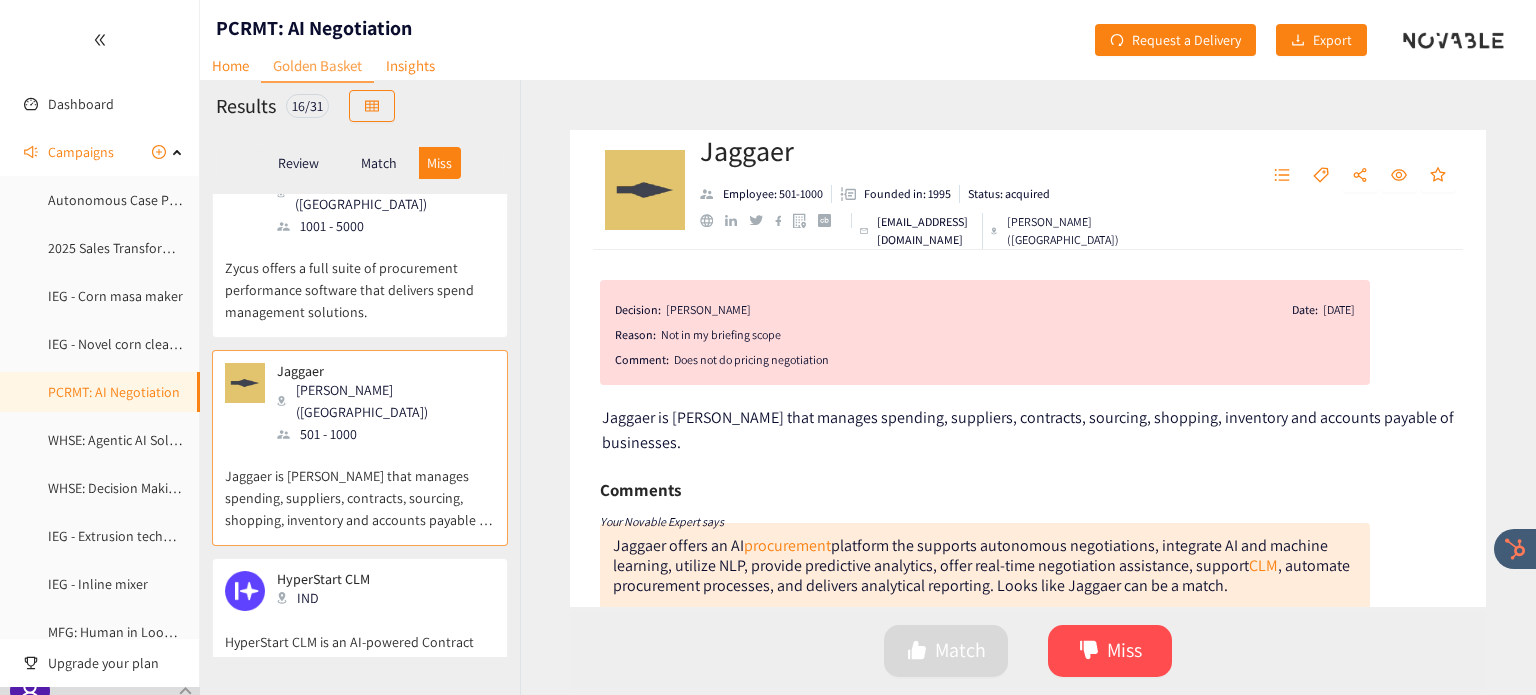 scroll, scrollTop: 618, scrollLeft: 0, axis: vertical 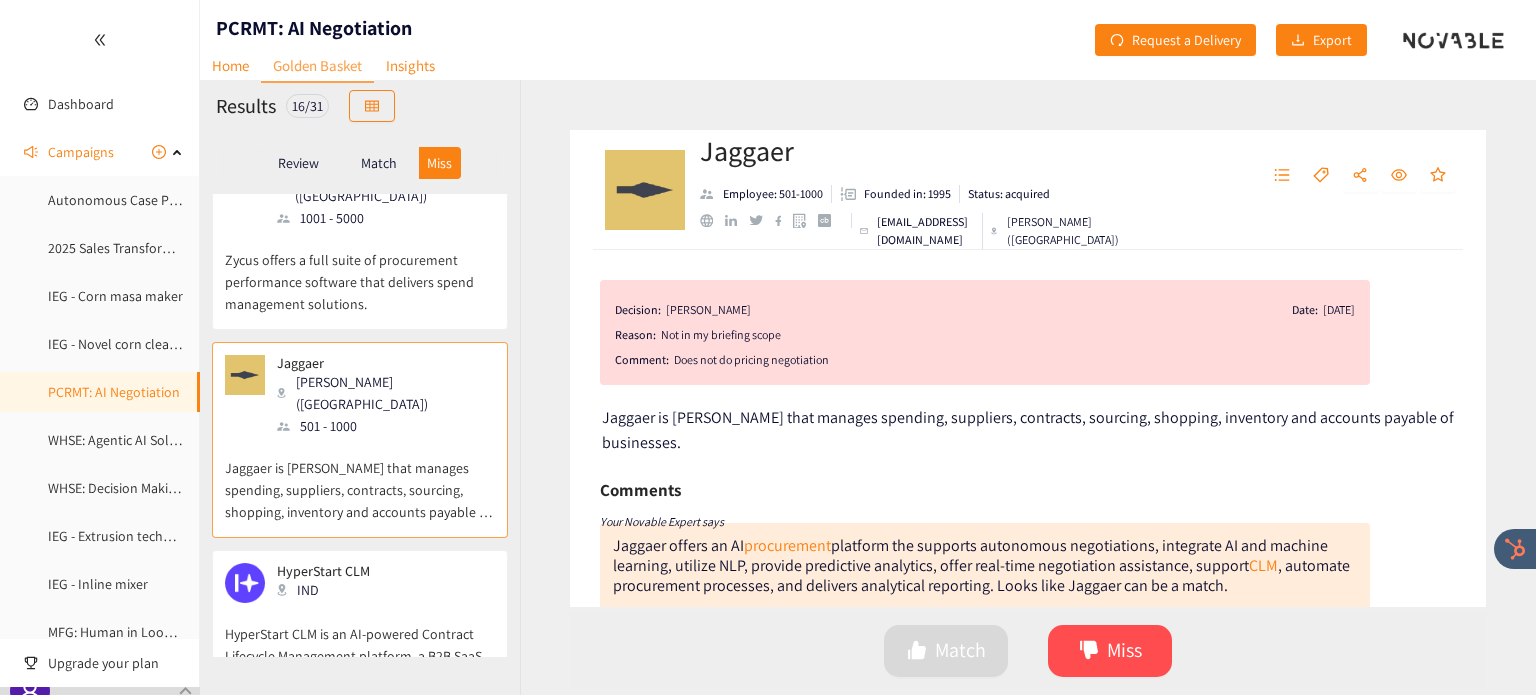 click on "HyperStart CLM is an AI-powered Contract Lifecycle Management platform, a B2B SaaS company. Designed to streamline the entire contract process—from drafting and negotiation to approval and compliance—HyperStart leverages advanced AI capabilities to automate tasks such as redlining, metadata extraction, and obligation tracking, achieving up to 99% accuracy." at bounding box center [360, 646] 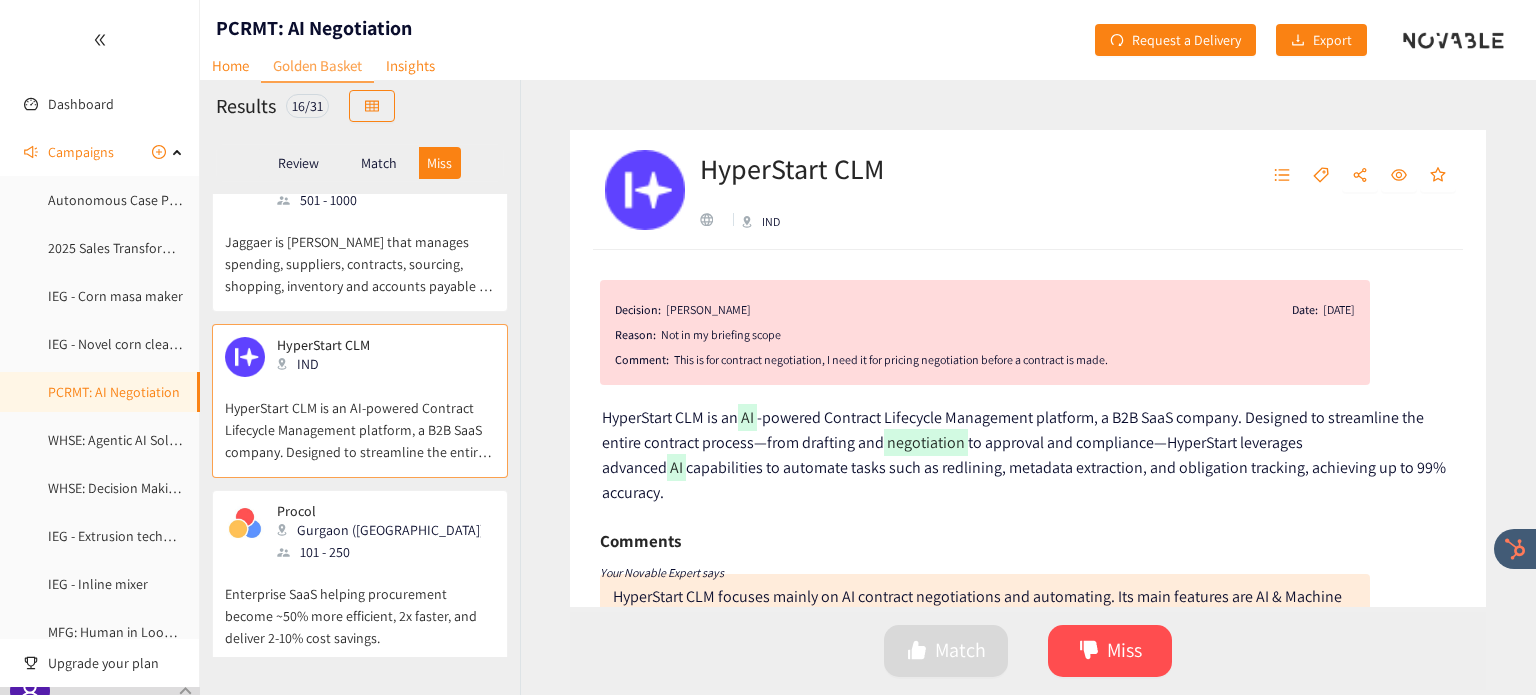 scroll, scrollTop: 844, scrollLeft: 0, axis: vertical 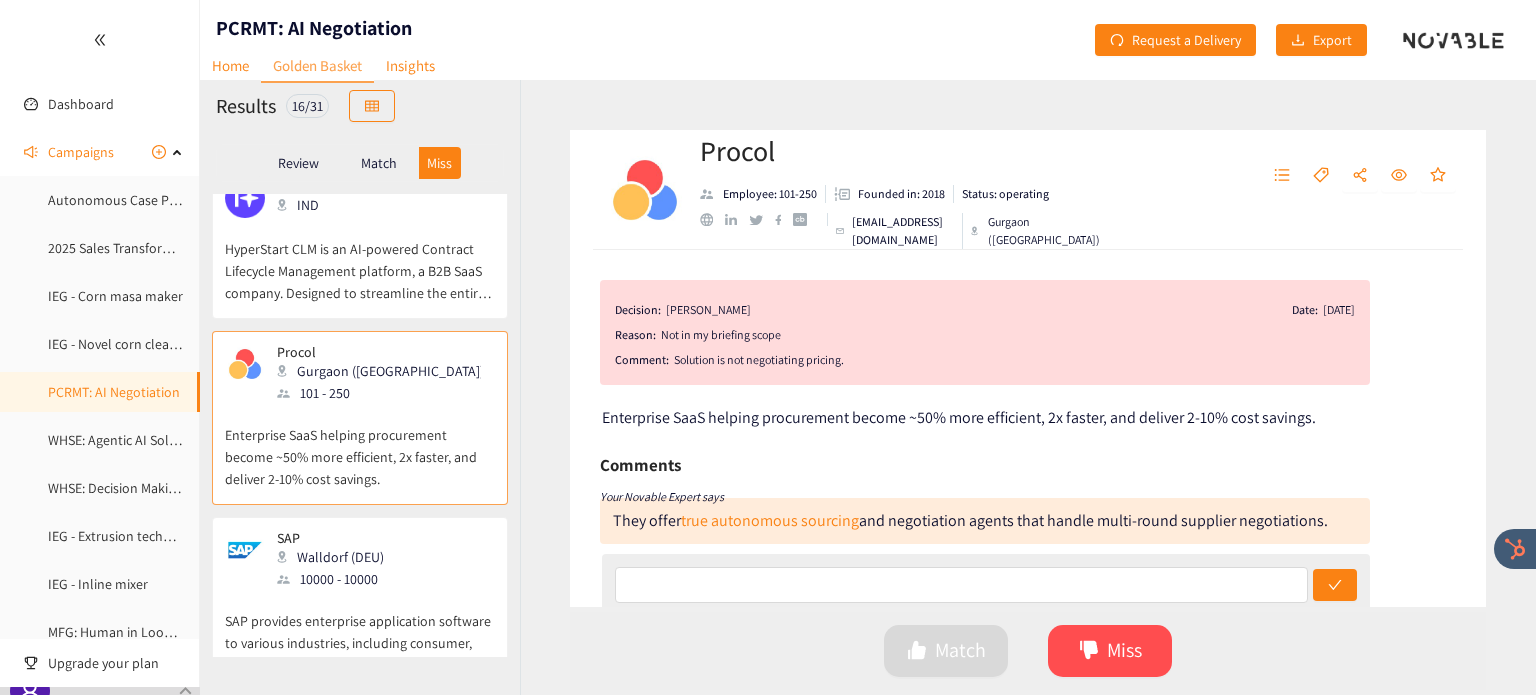 click on "SAP provides enterprise application software to various industries, including consumer, discrete manufacturing, public services." at bounding box center [360, 633] 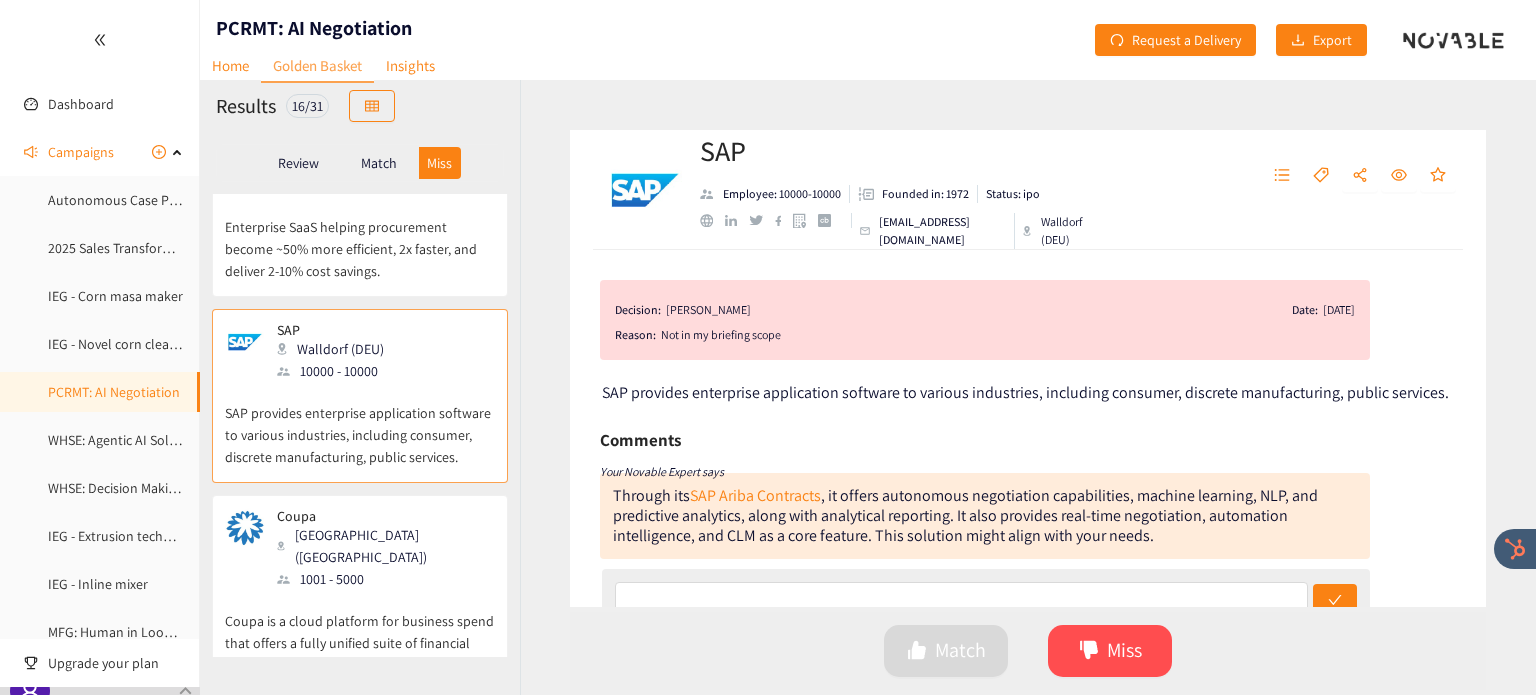 scroll, scrollTop: 1210, scrollLeft: 0, axis: vertical 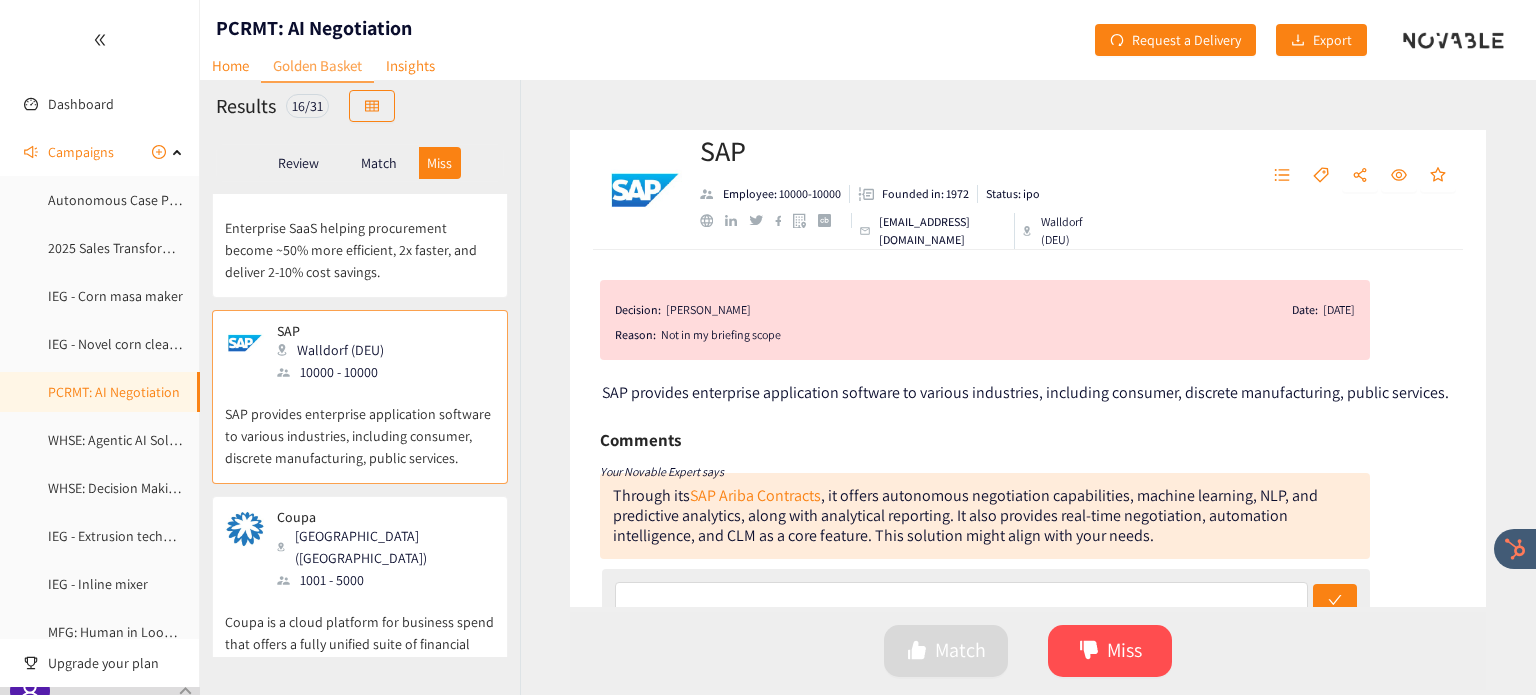 click on "Coupa is a cloud platform for business spend that offers a fully unified suite of financial applications for business spend management." at bounding box center [360, 634] 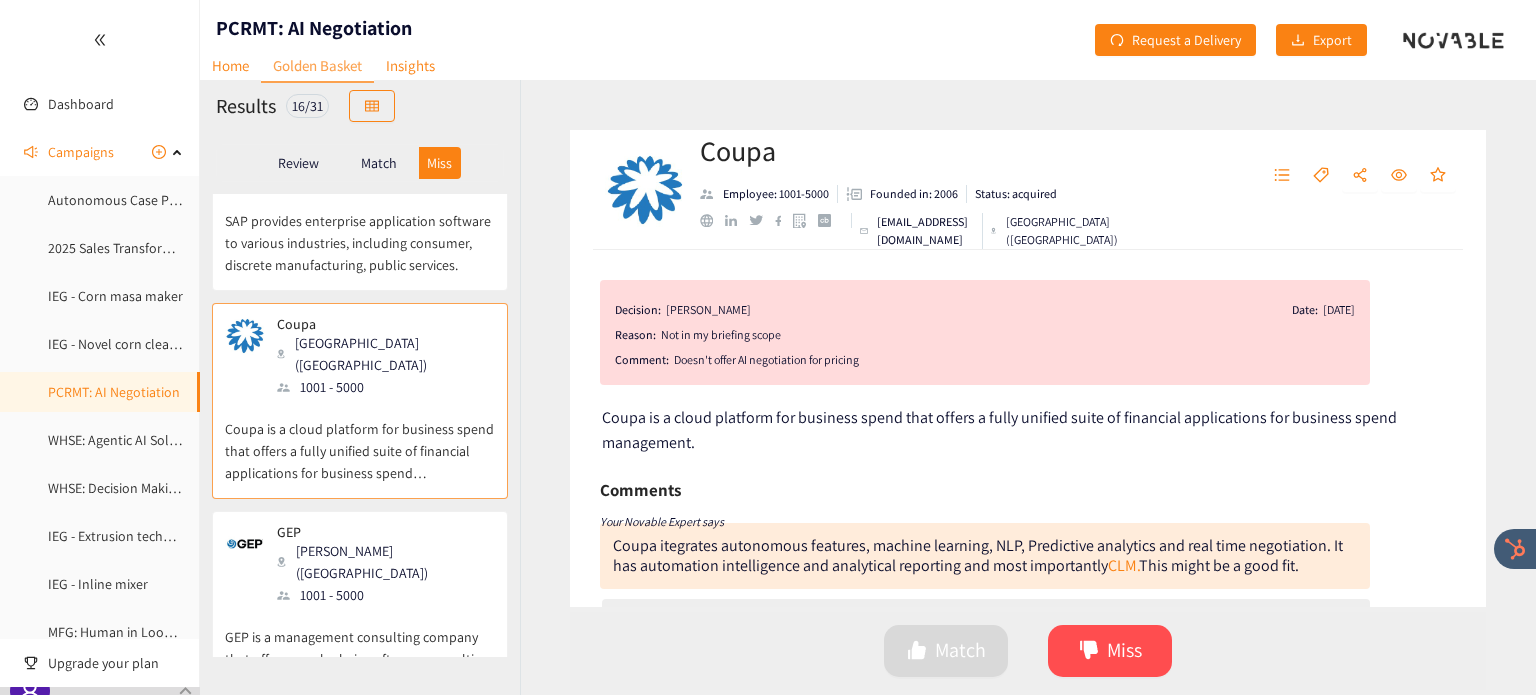 scroll, scrollTop: 1404, scrollLeft: 0, axis: vertical 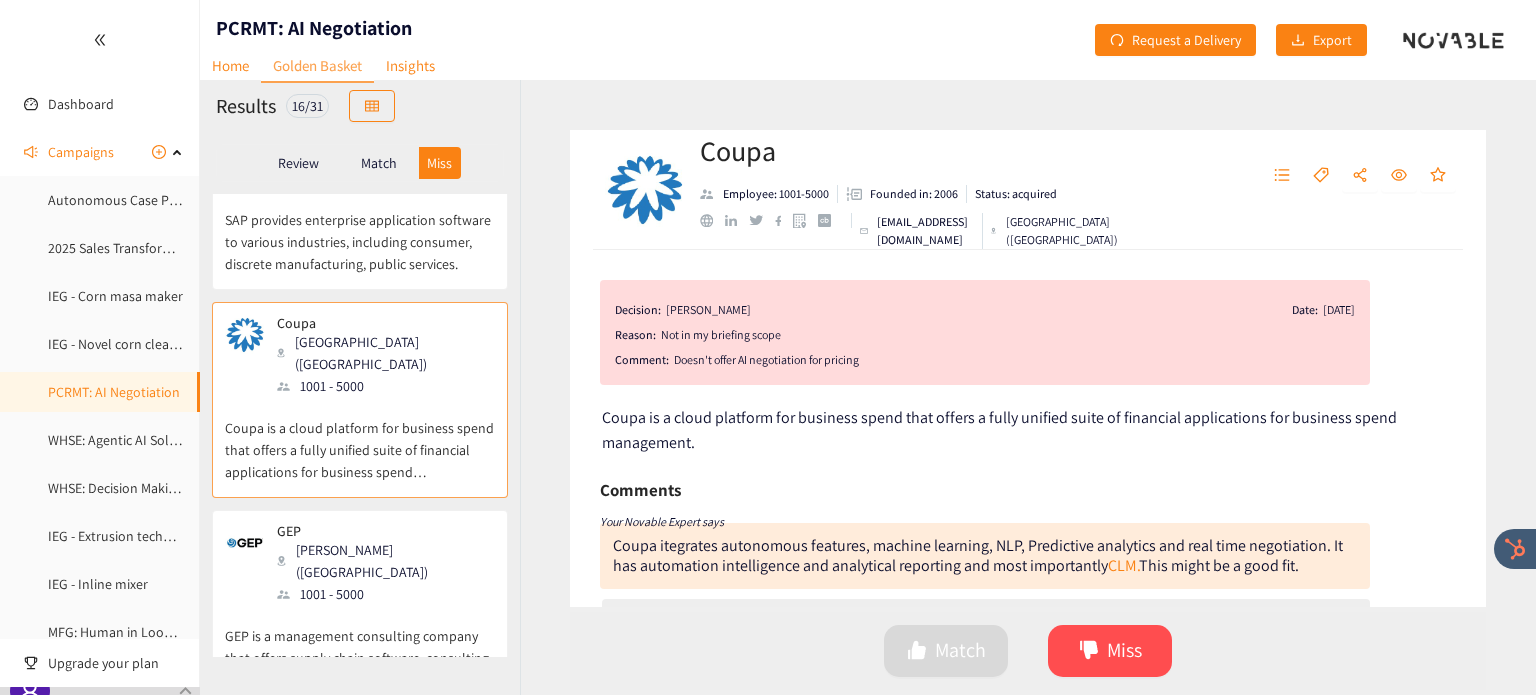 click on "GEP is a management consulting company that offers supply chain software, consulting, and managed services." at bounding box center [360, 648] 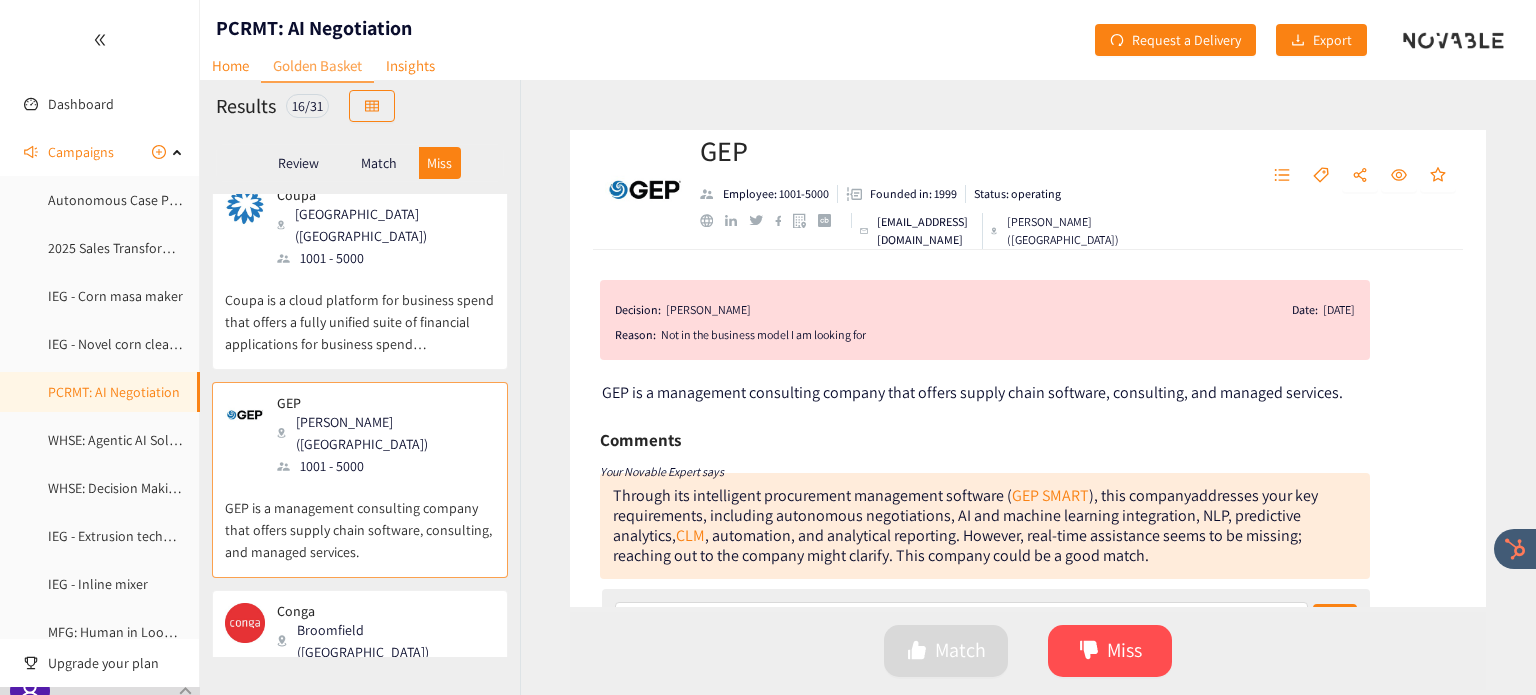 scroll, scrollTop: 1531, scrollLeft: 0, axis: vertical 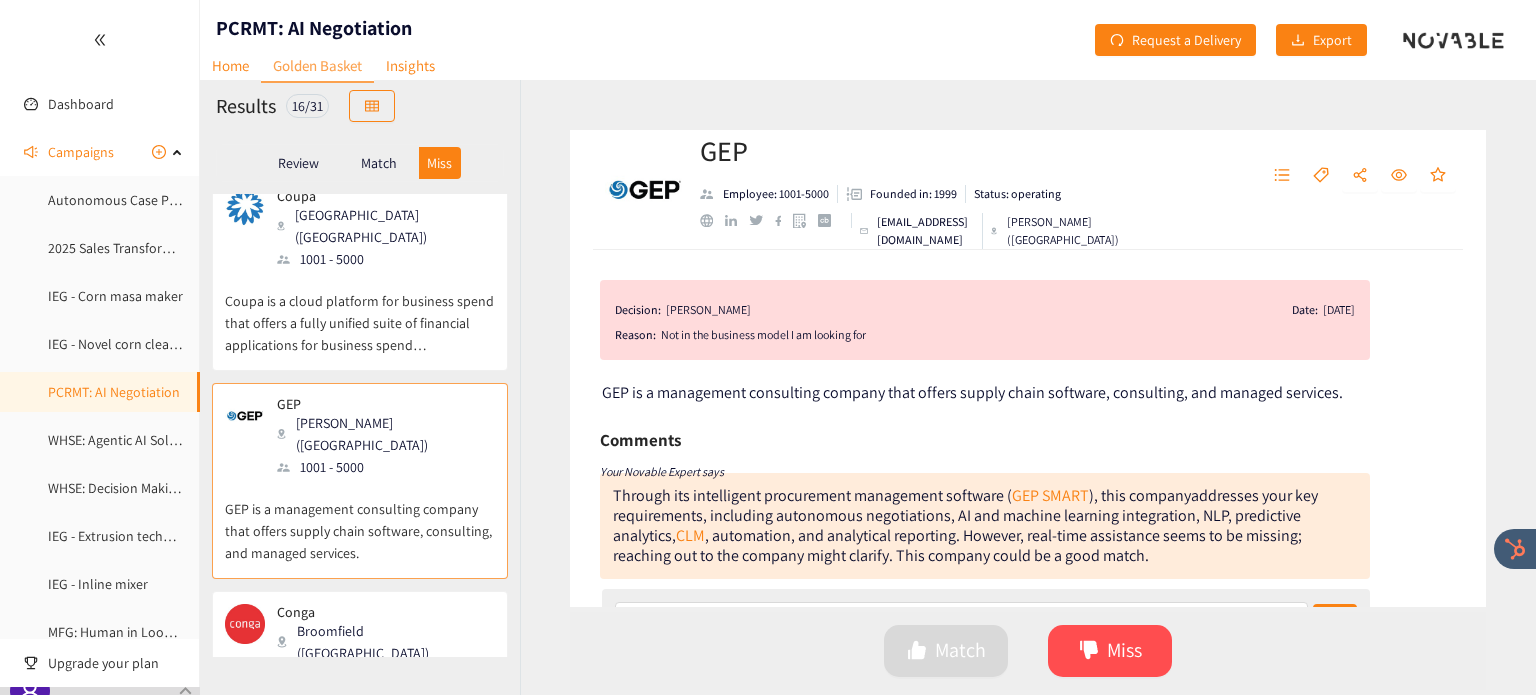 click on "1001 - 5000" at bounding box center [385, 675] 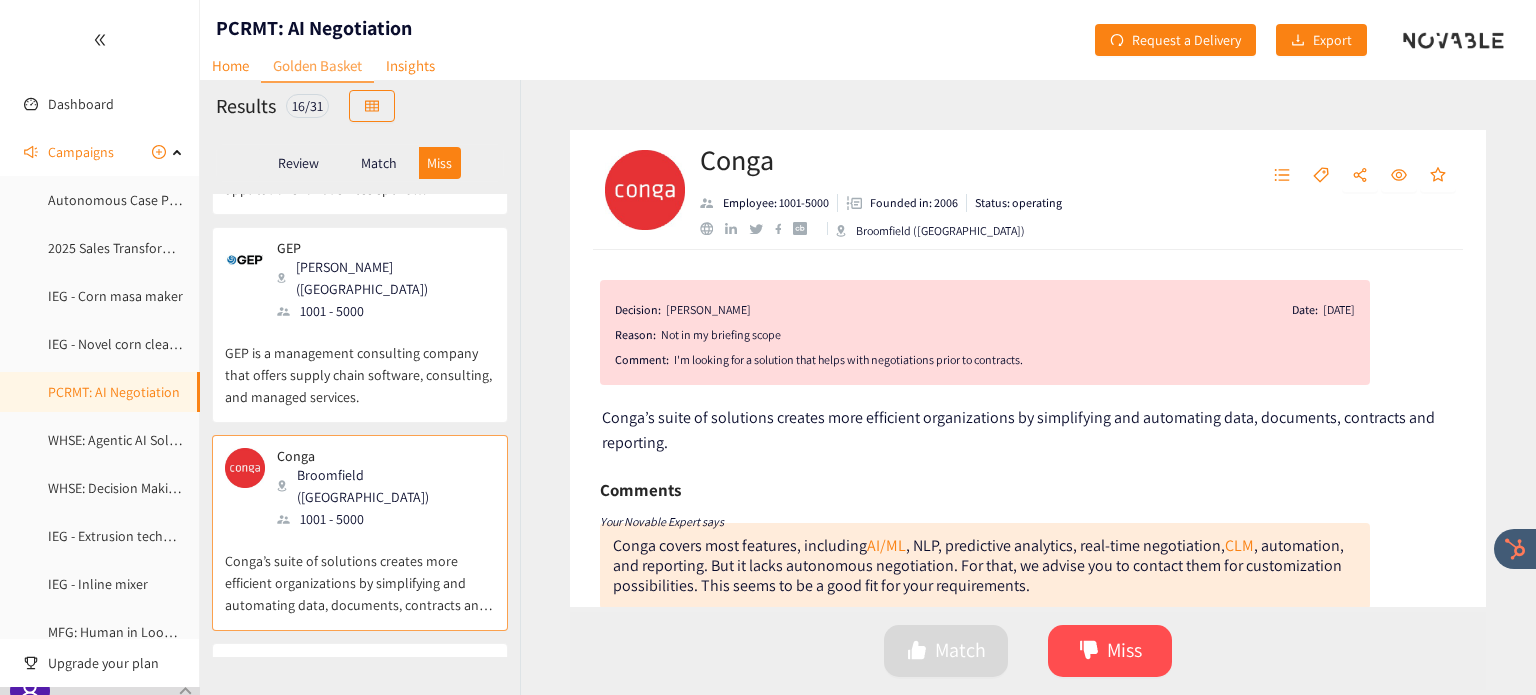 scroll, scrollTop: 1691, scrollLeft: 0, axis: vertical 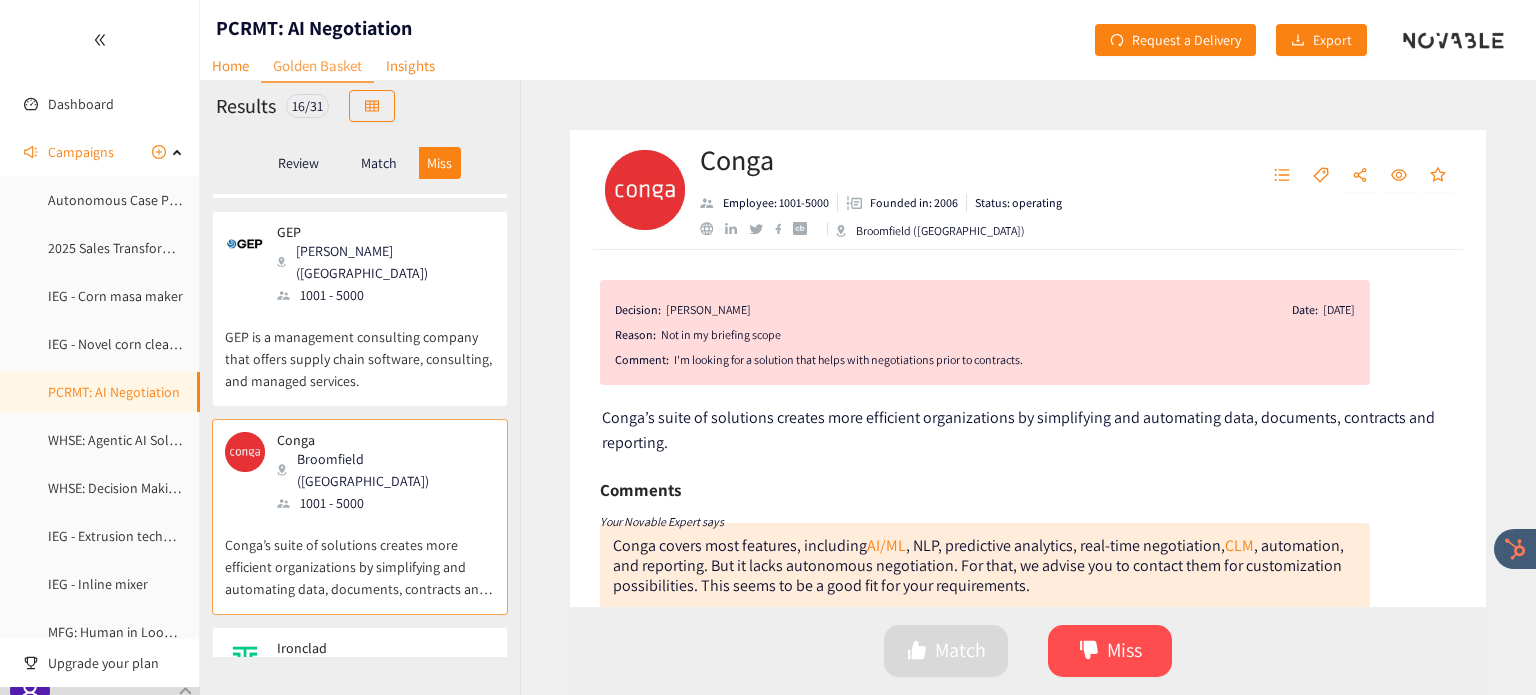click on "San Francisco (USA)" at bounding box center [385, 678] 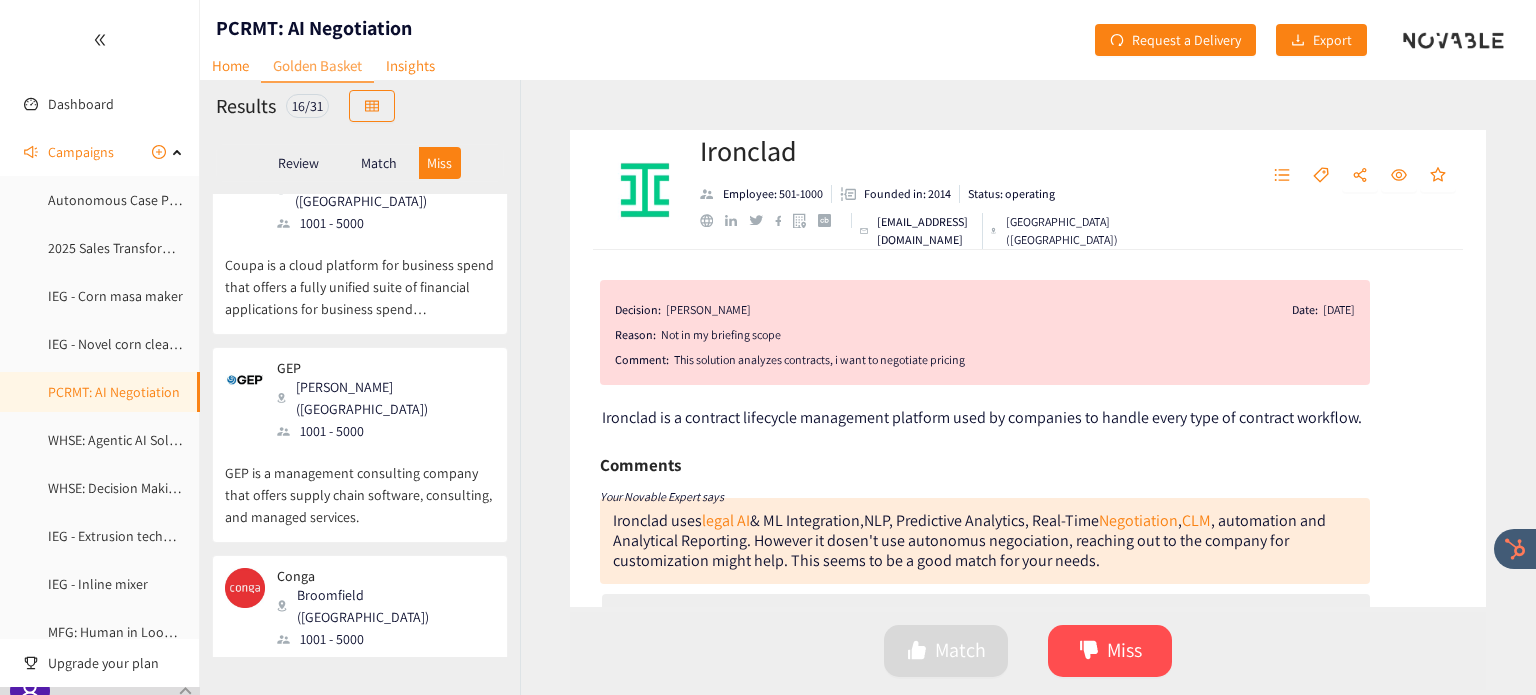 scroll, scrollTop: 1552, scrollLeft: 0, axis: vertical 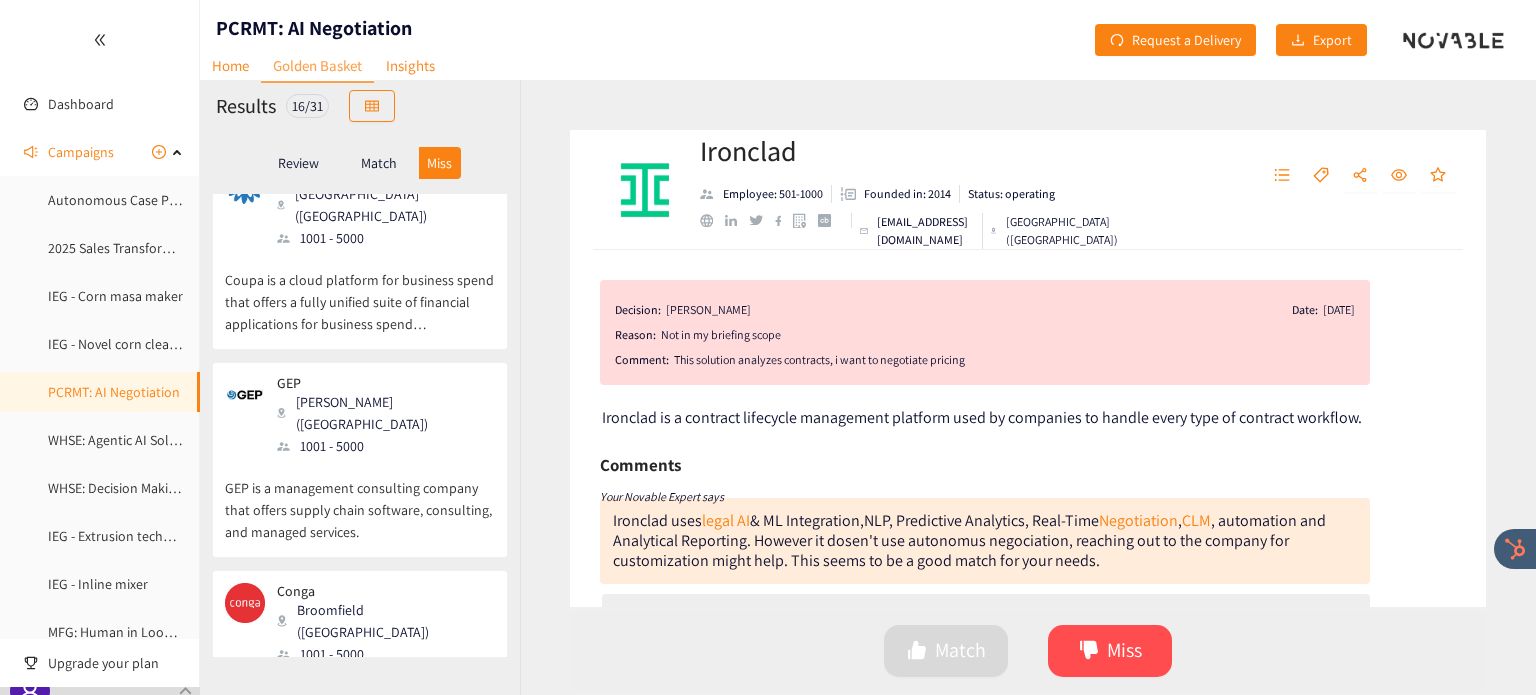 click on "GEP is a management consulting company that offers supply chain software, consulting, and managed services." at bounding box center (360, 500) 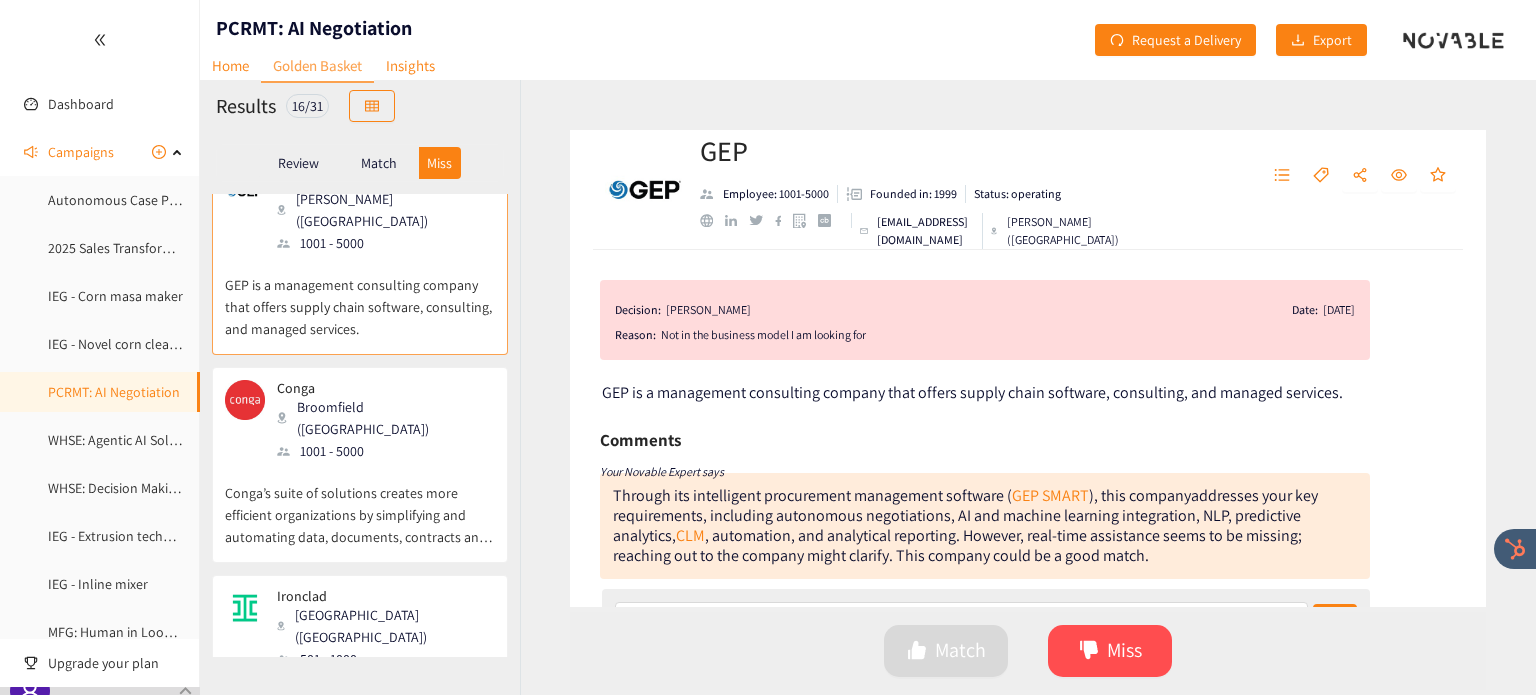 scroll, scrollTop: 1756, scrollLeft: 0, axis: vertical 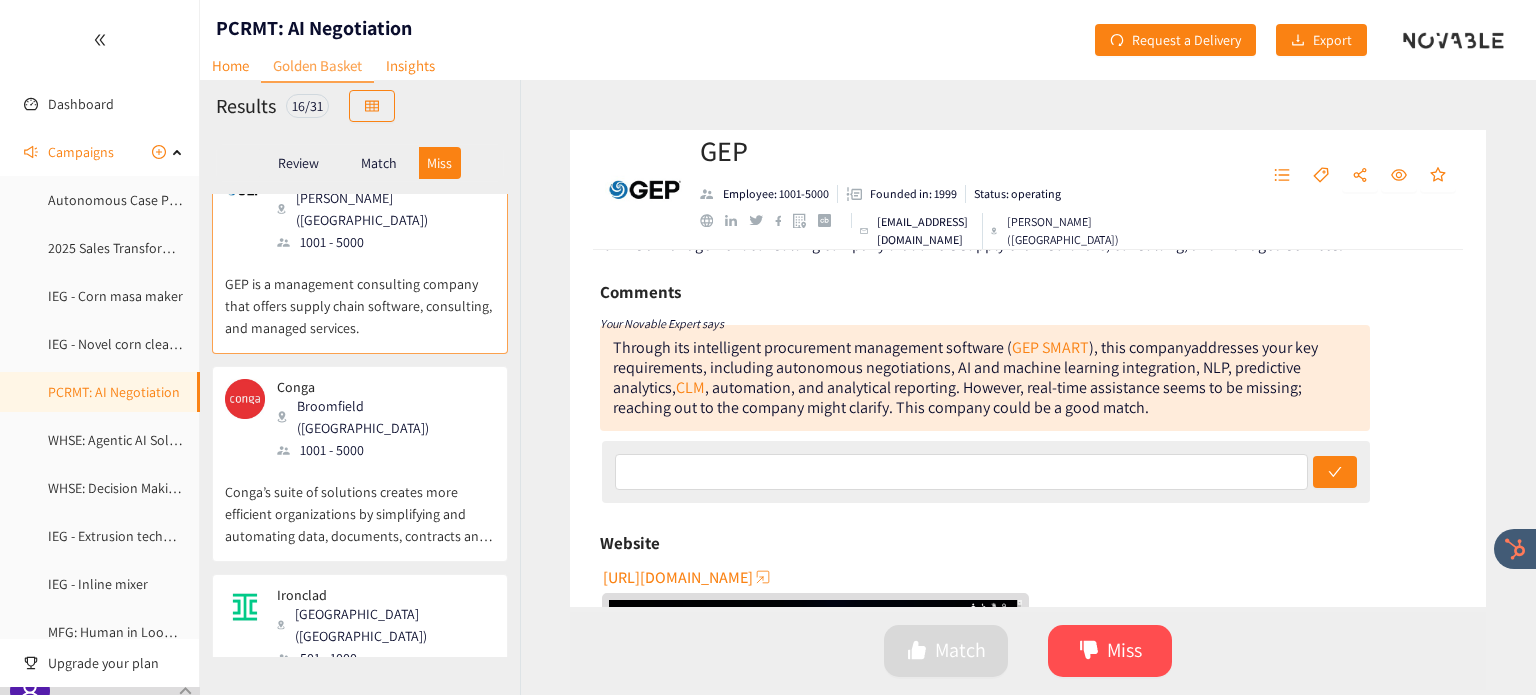 click on "Ironclad is a contract lifecycle management platform used by companies to handle every type of contract workflow." at bounding box center (360, 712) 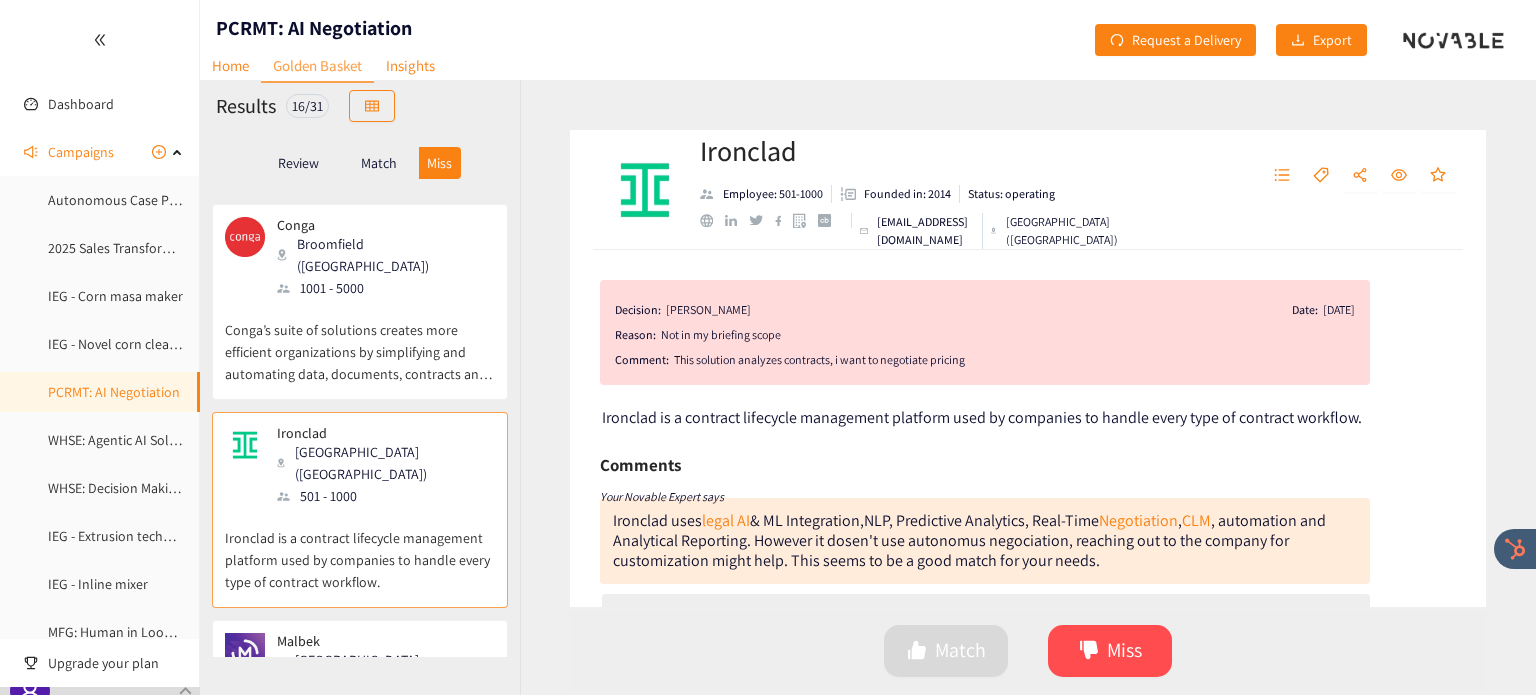 scroll, scrollTop: 1922, scrollLeft: 0, axis: vertical 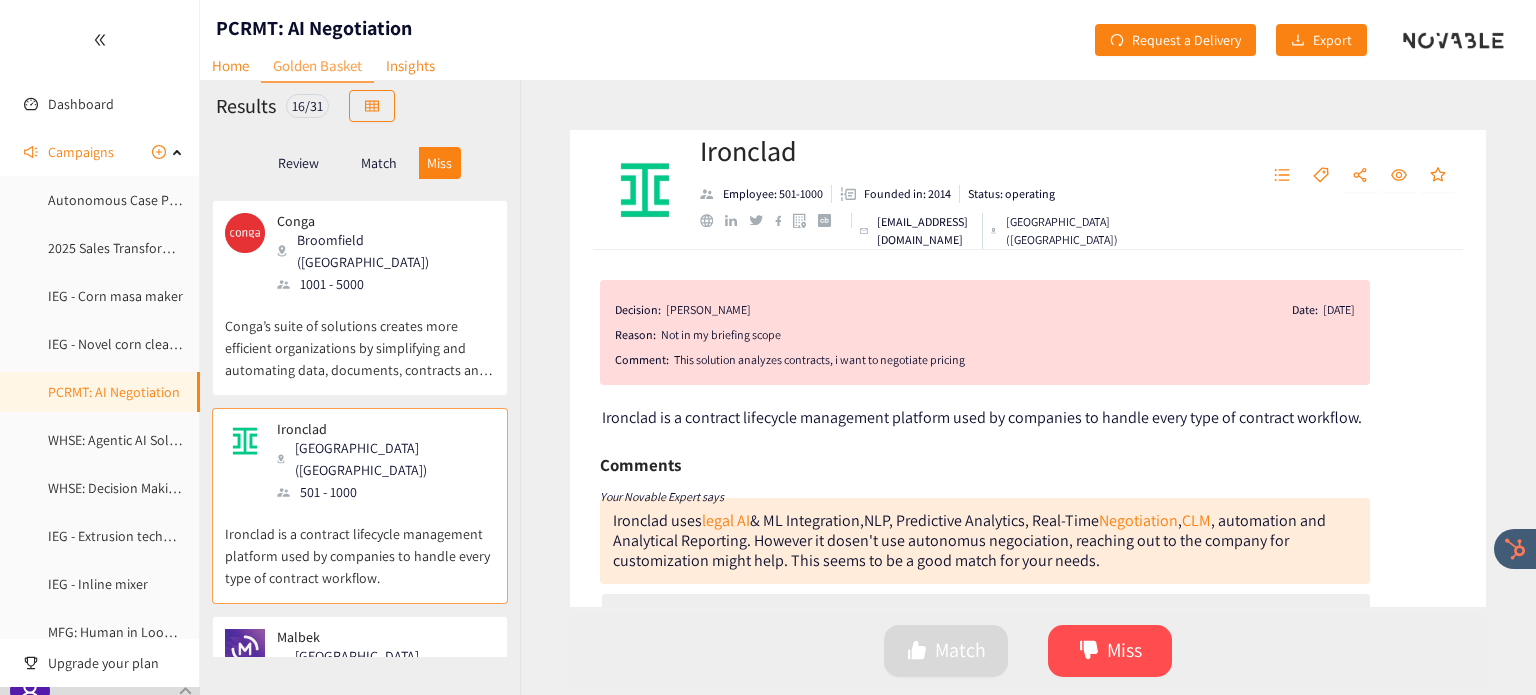 click on "Malbek is an AI fueled enterprise contract management solution that streamlines request, review, signature, and commitment tracking." at bounding box center (360, 754) 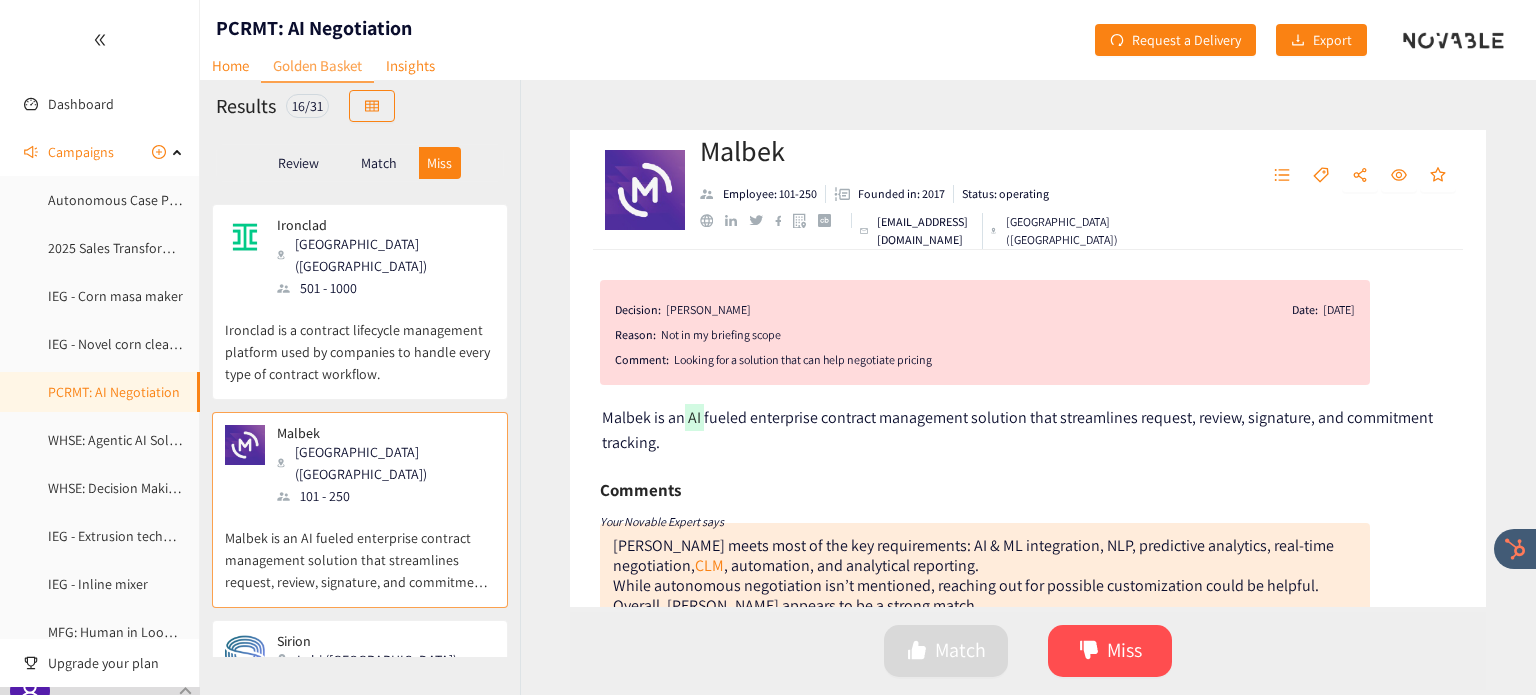 scroll, scrollTop: 2132, scrollLeft: 0, axis: vertical 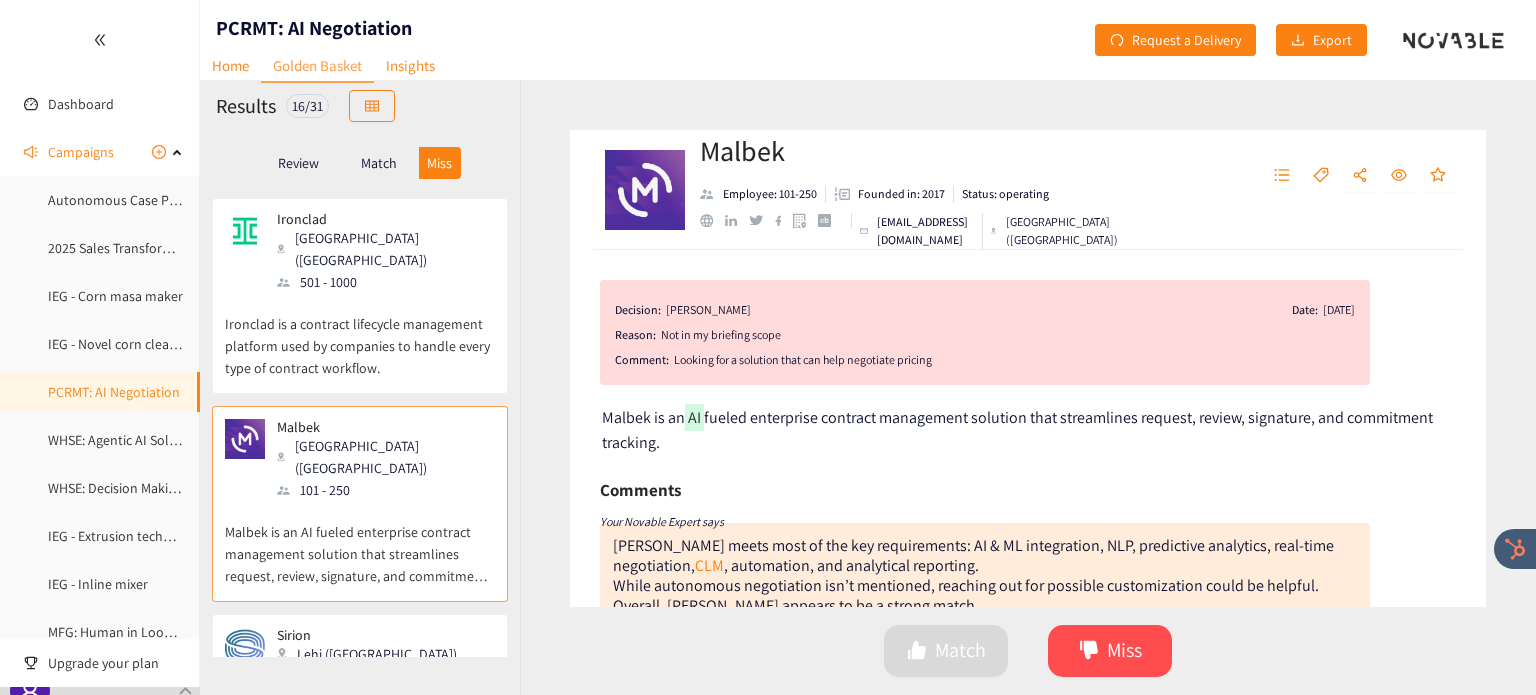 click on "Sirion offers a SaaS enterprise contract management (CLM) platform to help enterprises manage the contracting lifecycle." at bounding box center (360, 730) 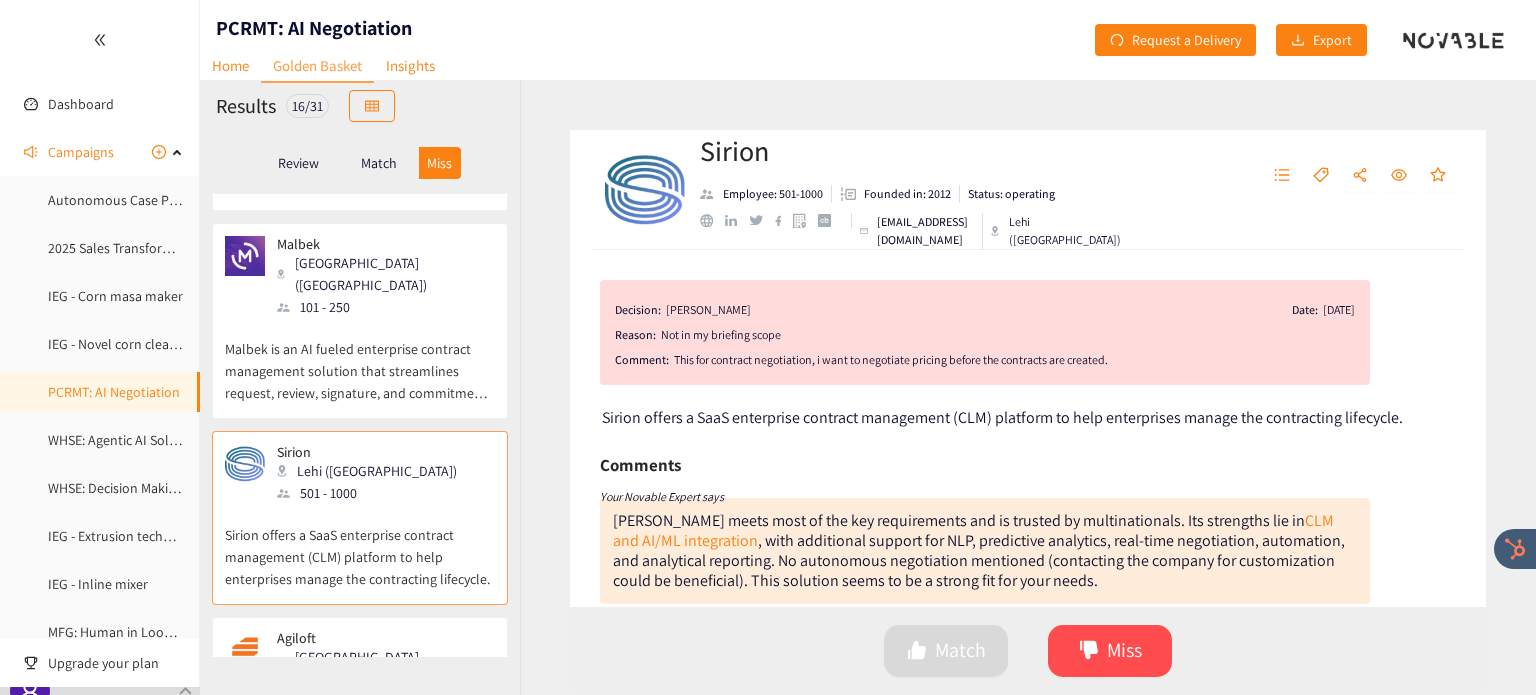 scroll, scrollTop: 2324, scrollLeft: 0, axis: vertical 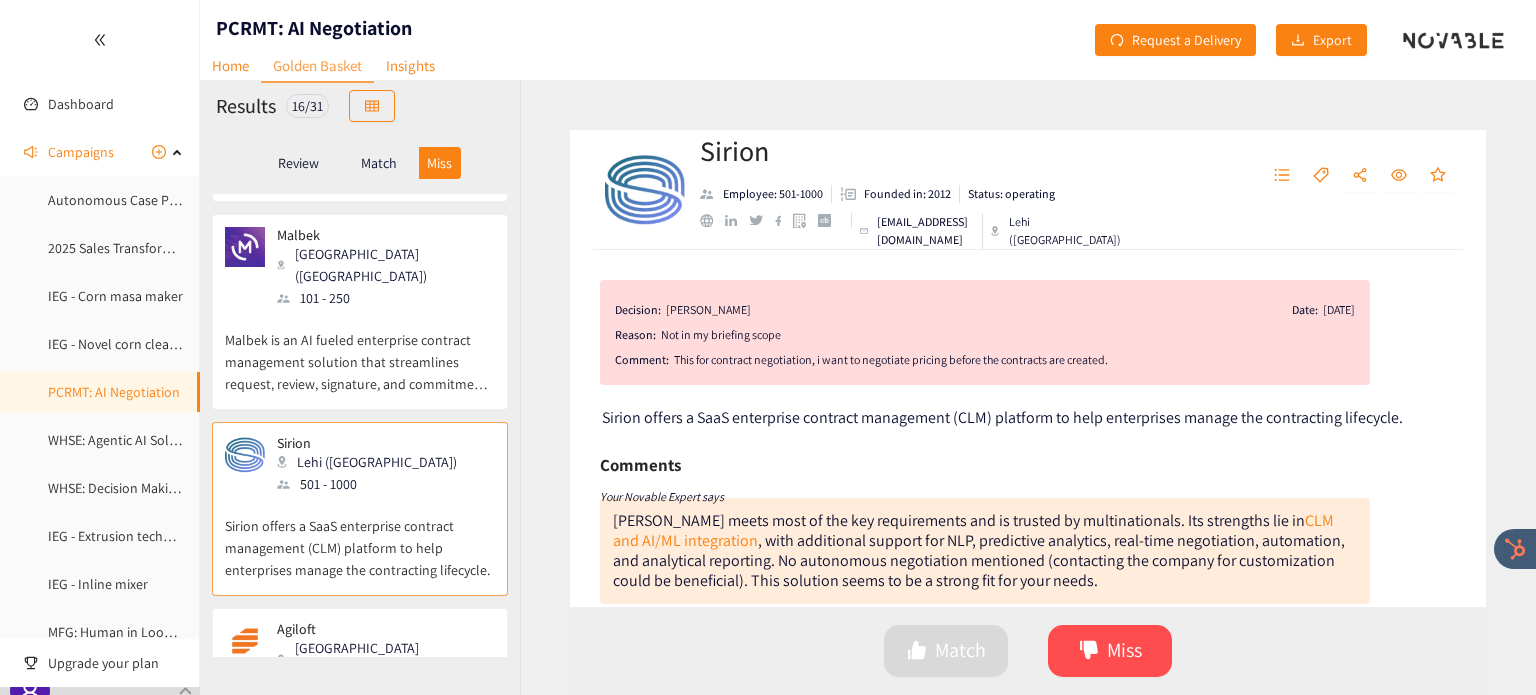 click on "The most trusted global leader in data-first contract lifecycle management (CLM) software" at bounding box center [360, 746] 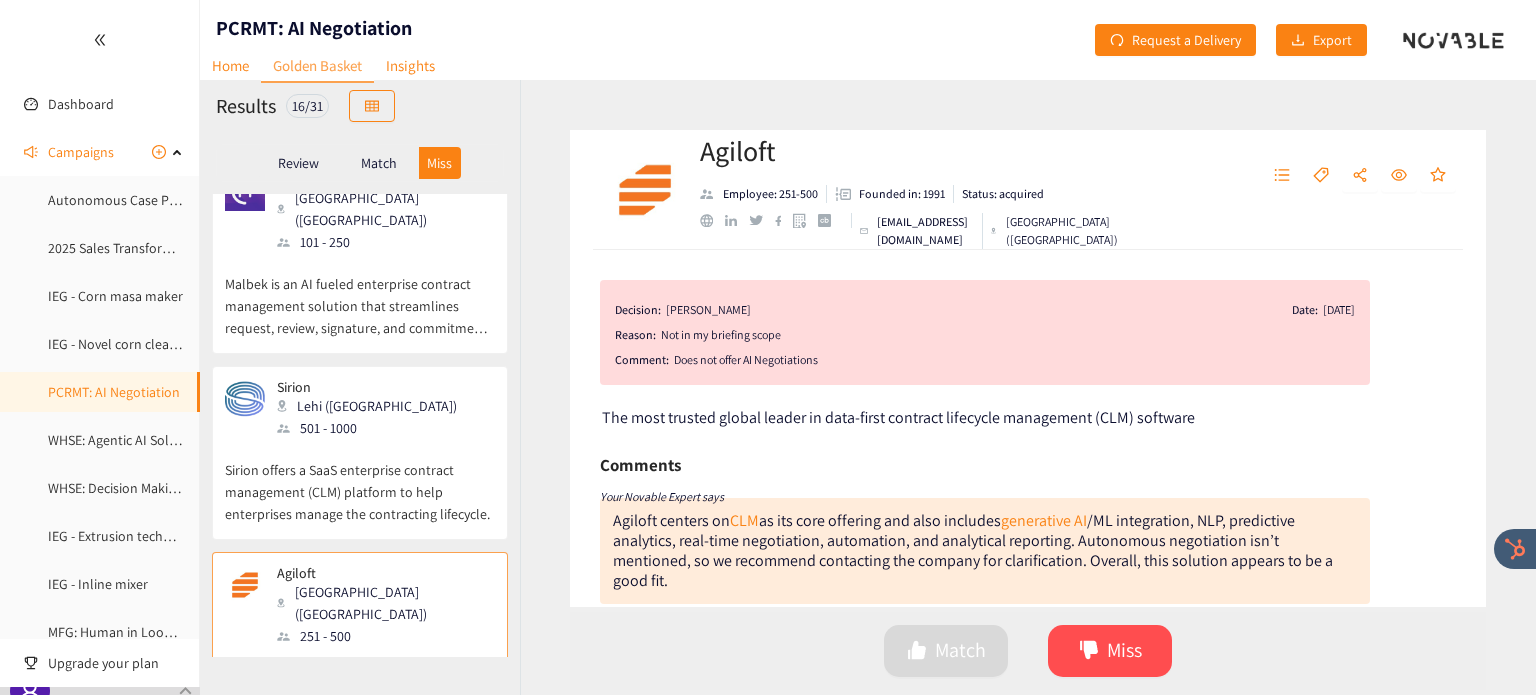 scroll, scrollTop: 2464, scrollLeft: 0, axis: vertical 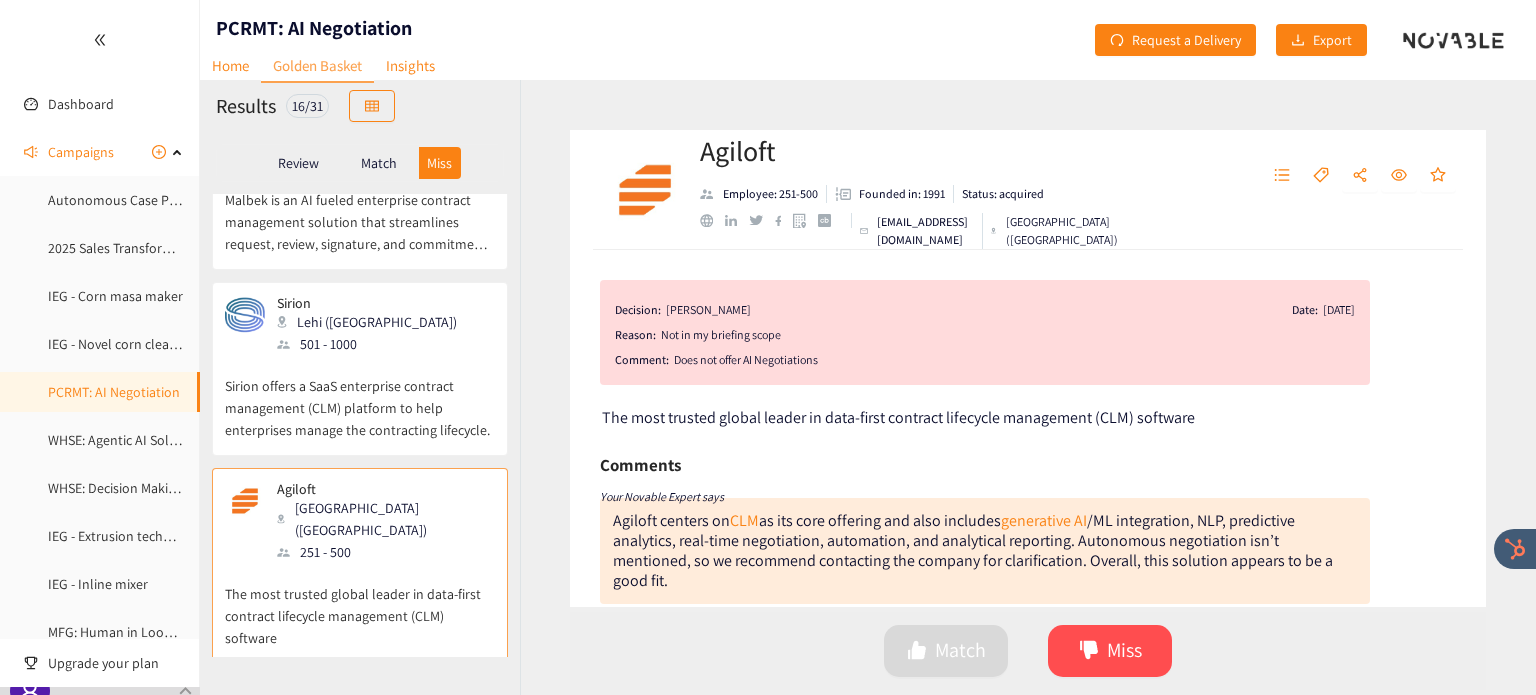 click on "LinkSquares is an AI-powered contract lifecycle management platform for in-house legal teams." at bounding box center (360, 814) 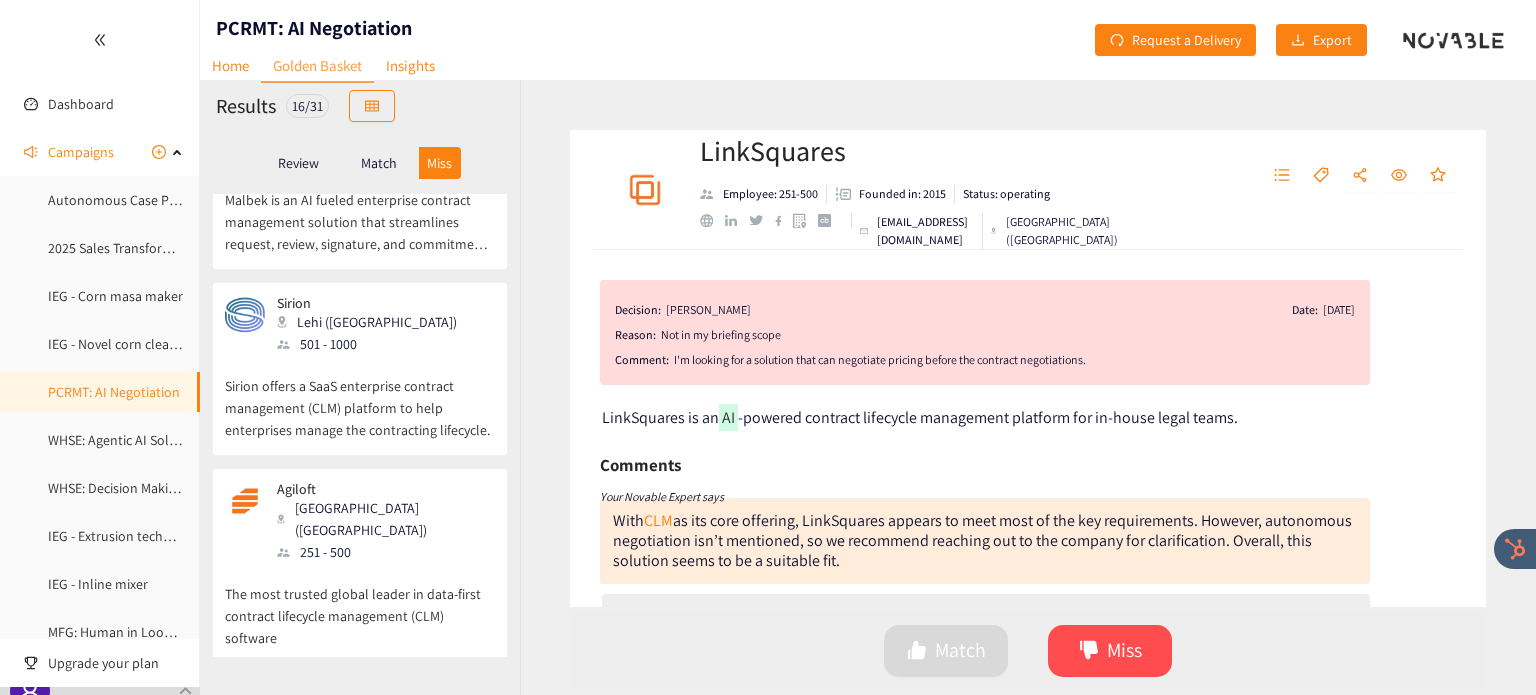 click on "Review" at bounding box center [299, 163] 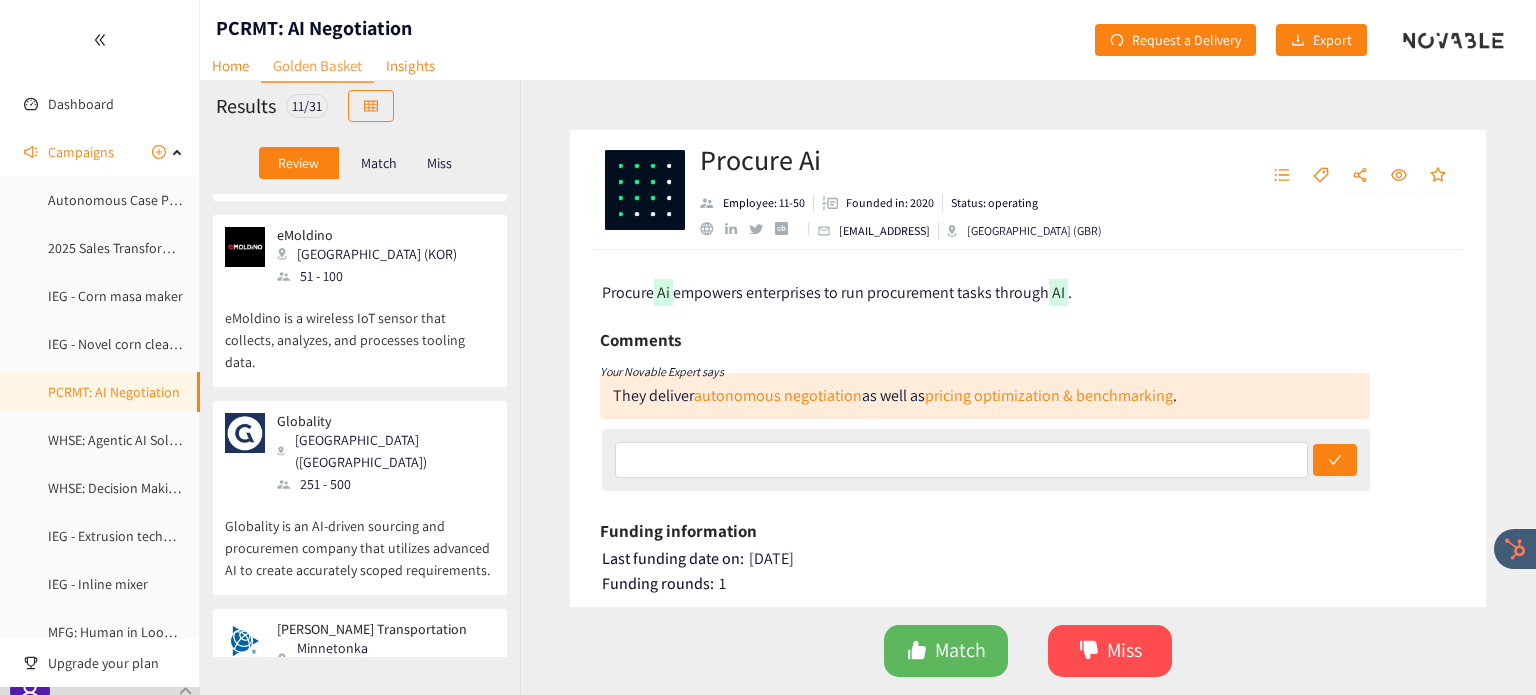 scroll, scrollTop: 1468, scrollLeft: 0, axis: vertical 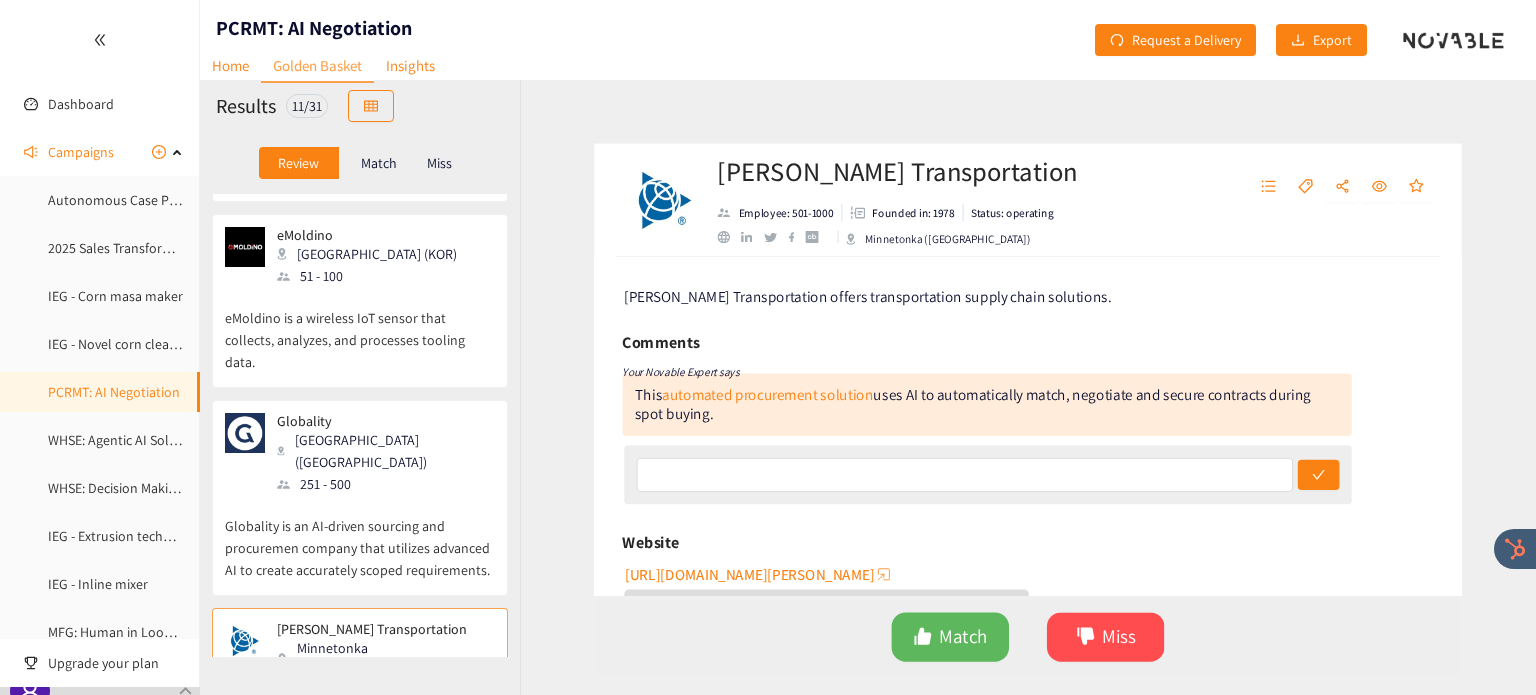 click on "Globality is an AI-driven sourcing and procuremen company that utilizes advanced AI to create accurately scoped requirements." at bounding box center (360, 538) 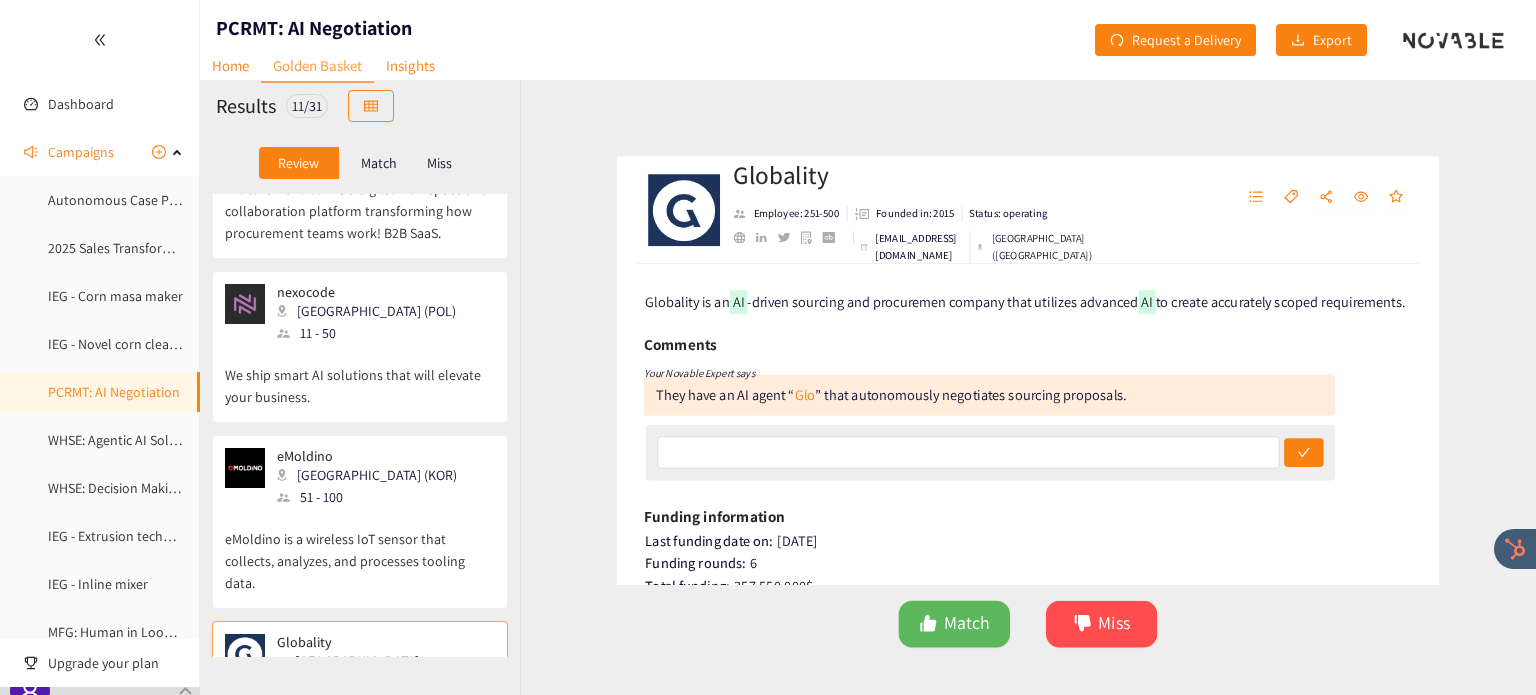 scroll, scrollTop: 1244, scrollLeft: 0, axis: vertical 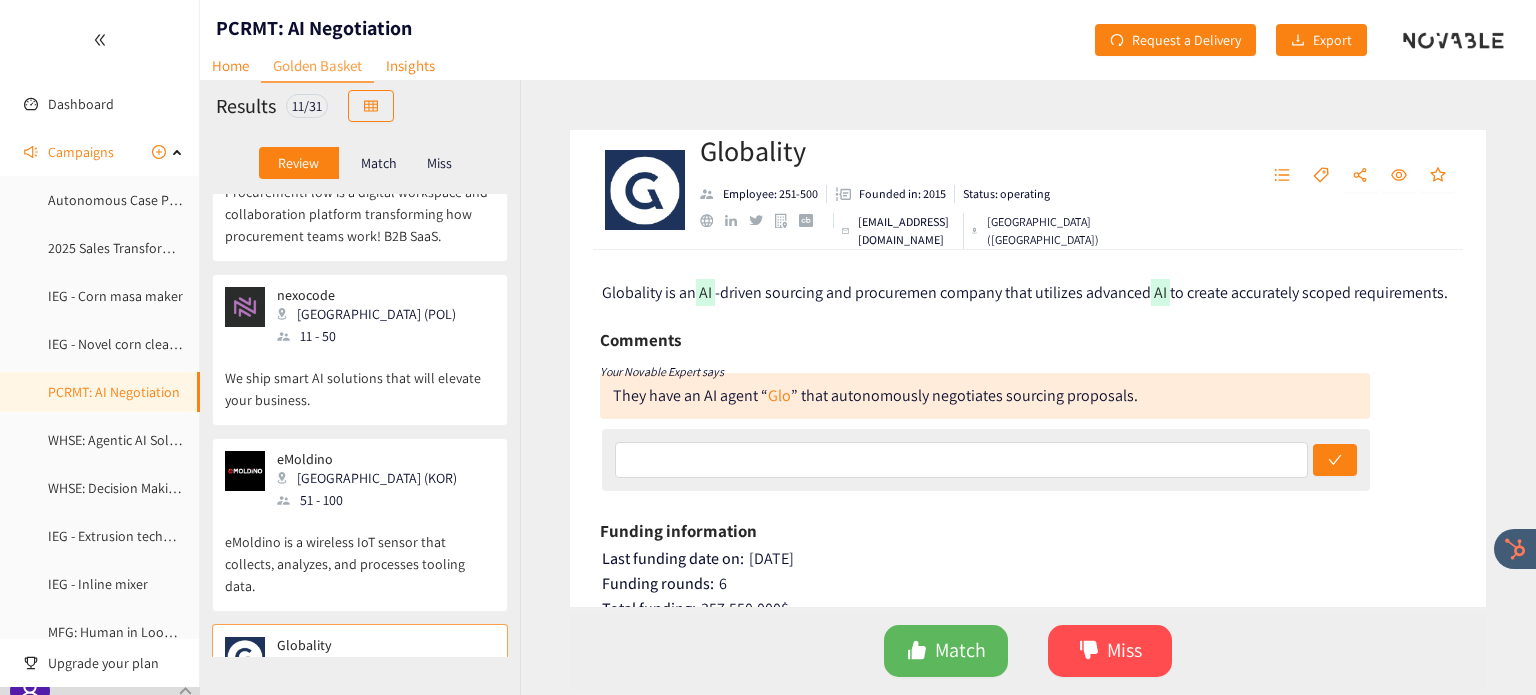 click on "51 - 100" at bounding box center (373, 500) 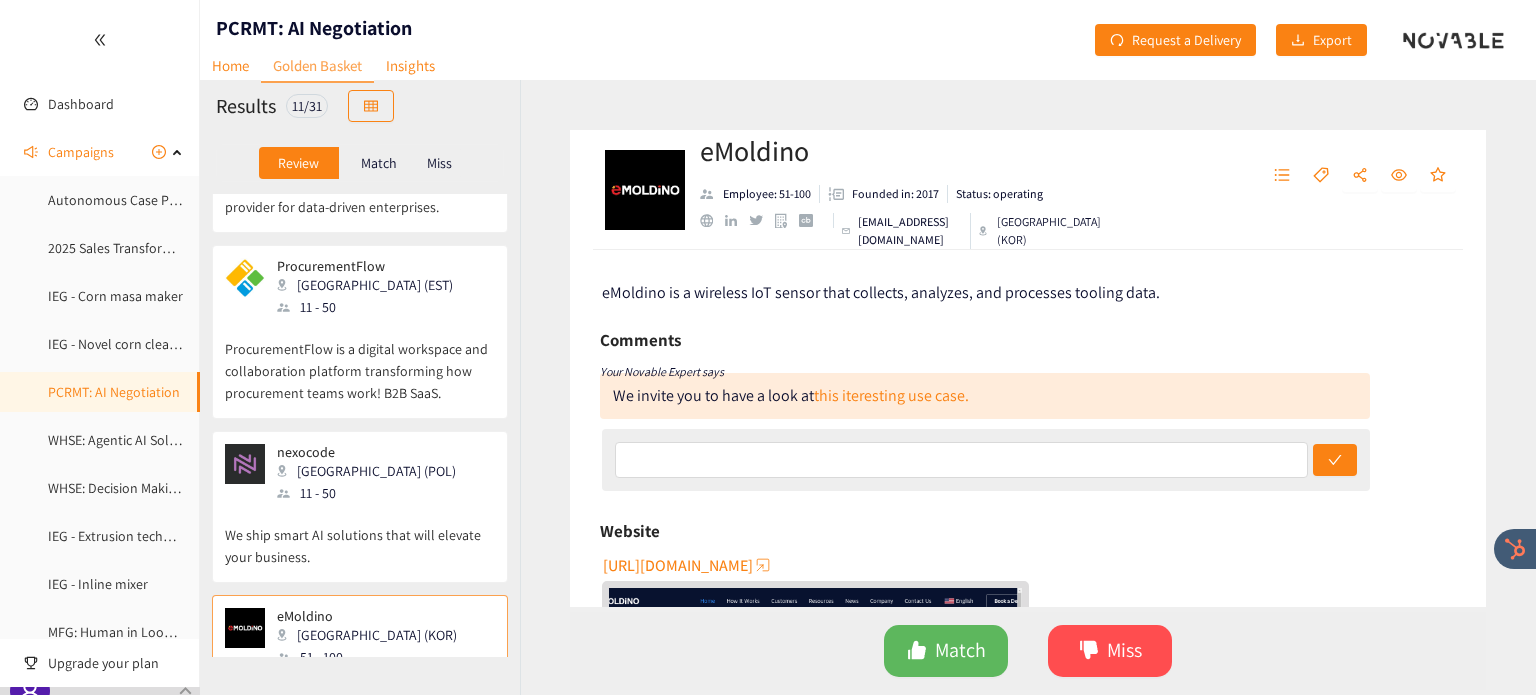 scroll, scrollTop: 1086, scrollLeft: 0, axis: vertical 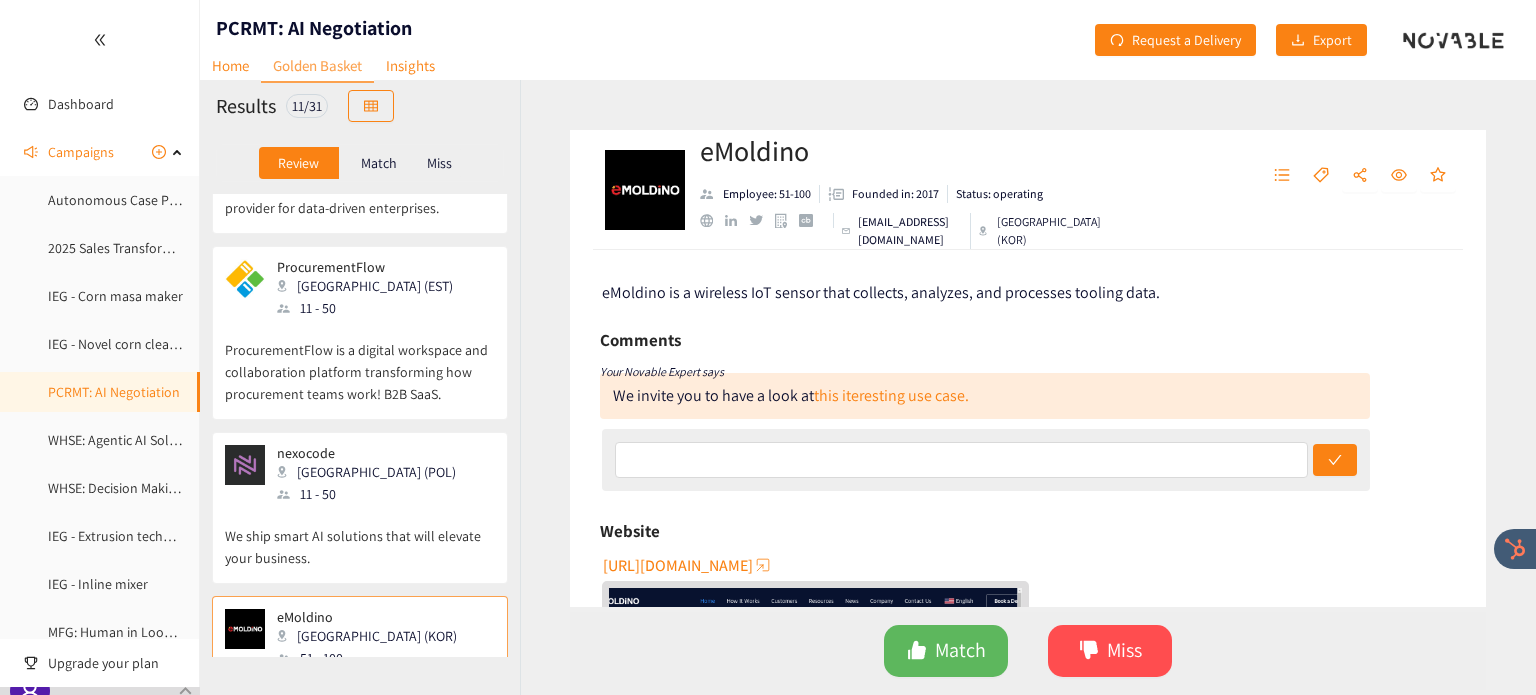 click on "11 - 50" at bounding box center [372, 494] 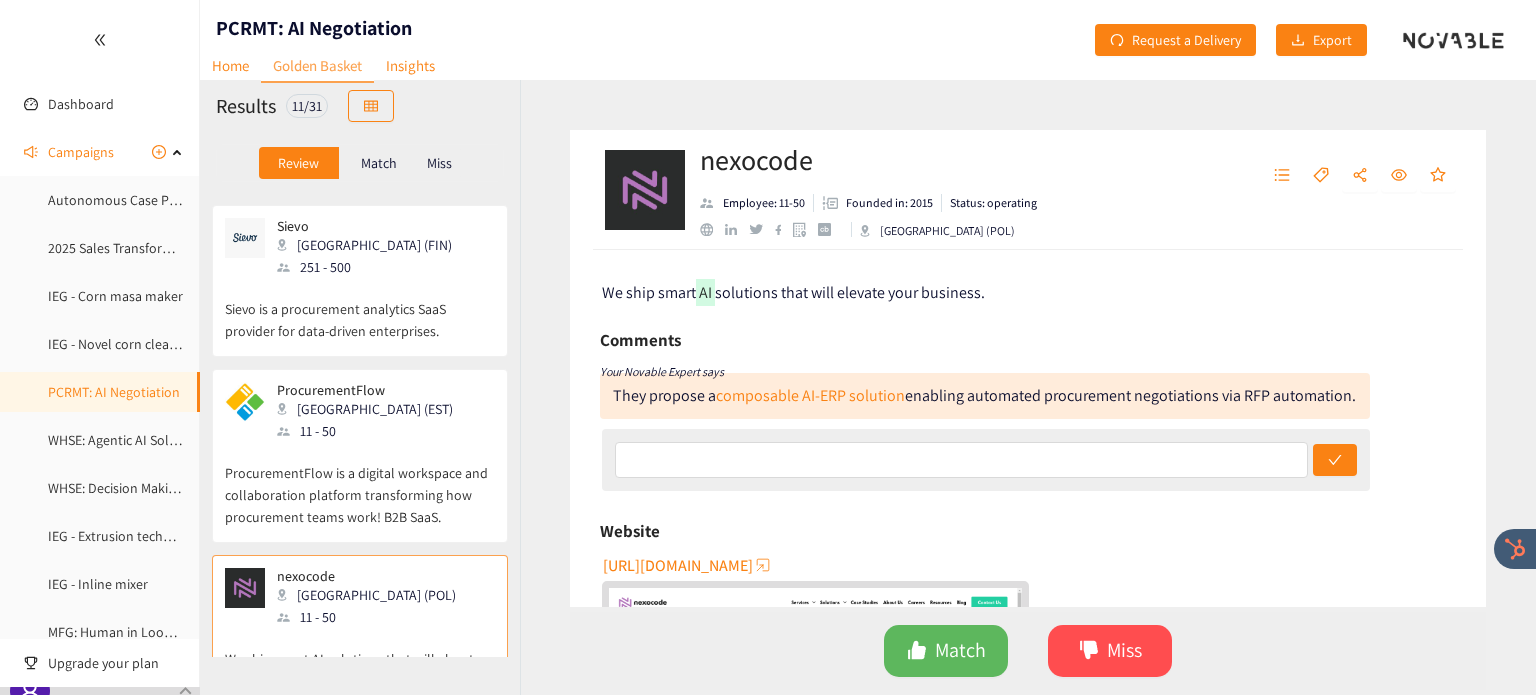 scroll, scrollTop: 962, scrollLeft: 0, axis: vertical 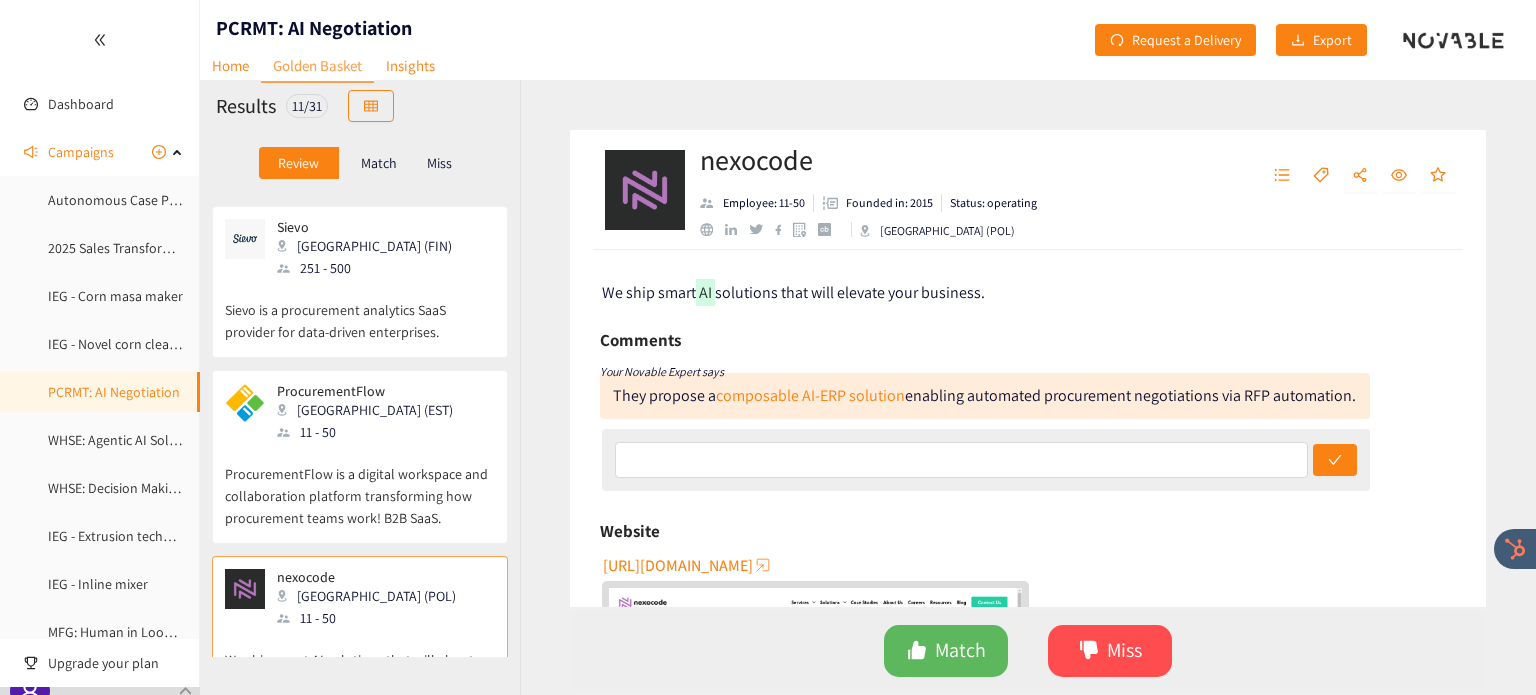 click on "ProcurementFlow is a digital workspace and collaboration platform transforming how procurement teams work! B2B SaaS." at bounding box center (360, 486) 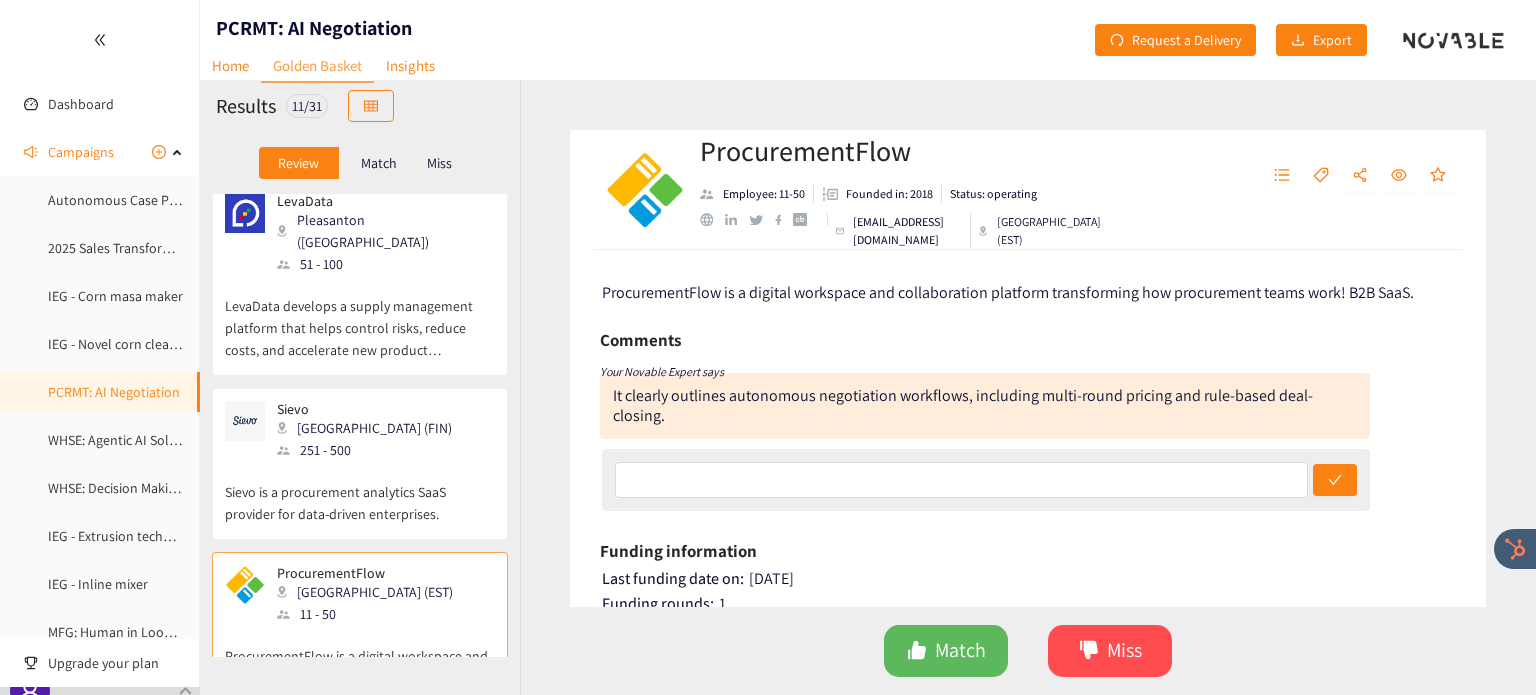 scroll, scrollTop: 776, scrollLeft: 0, axis: vertical 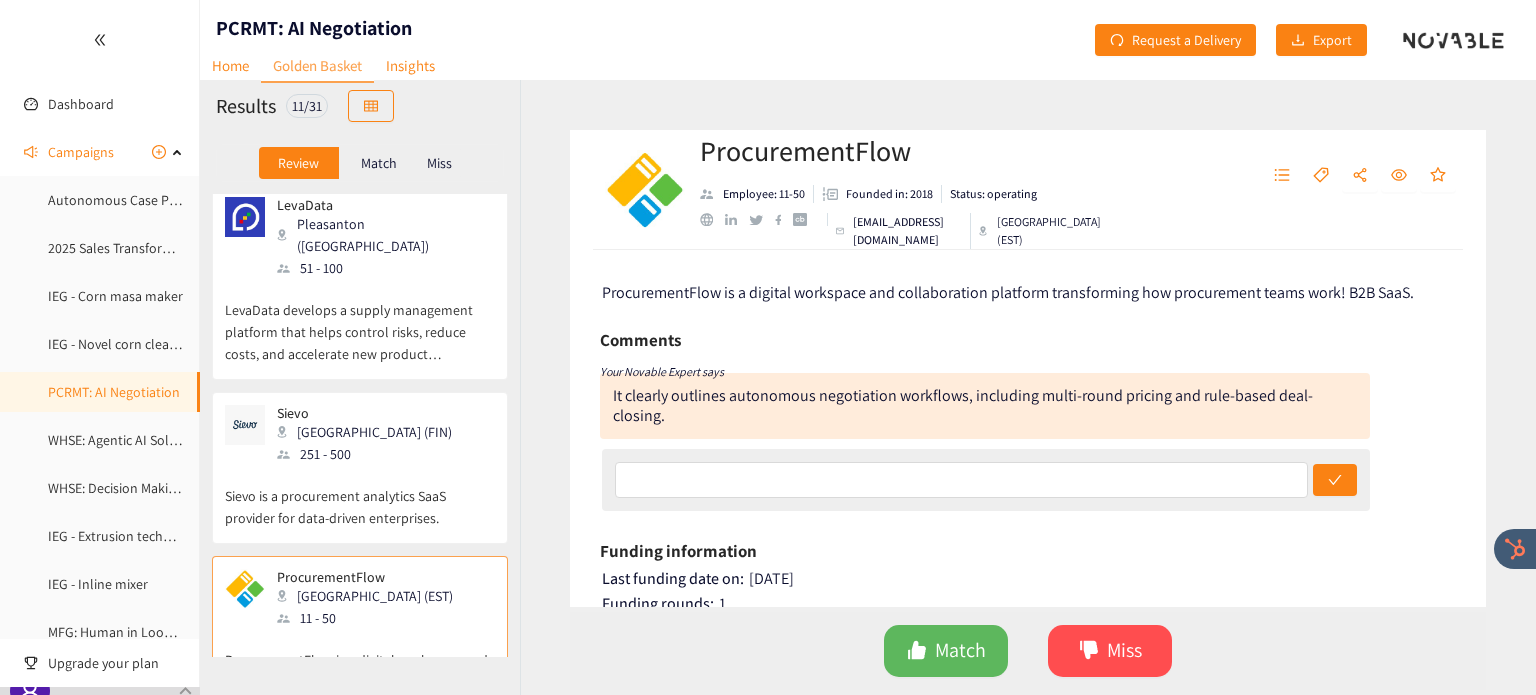 click on "Sievo is a procurement analytics SaaS provider for data-driven enterprises." at bounding box center [360, 497] 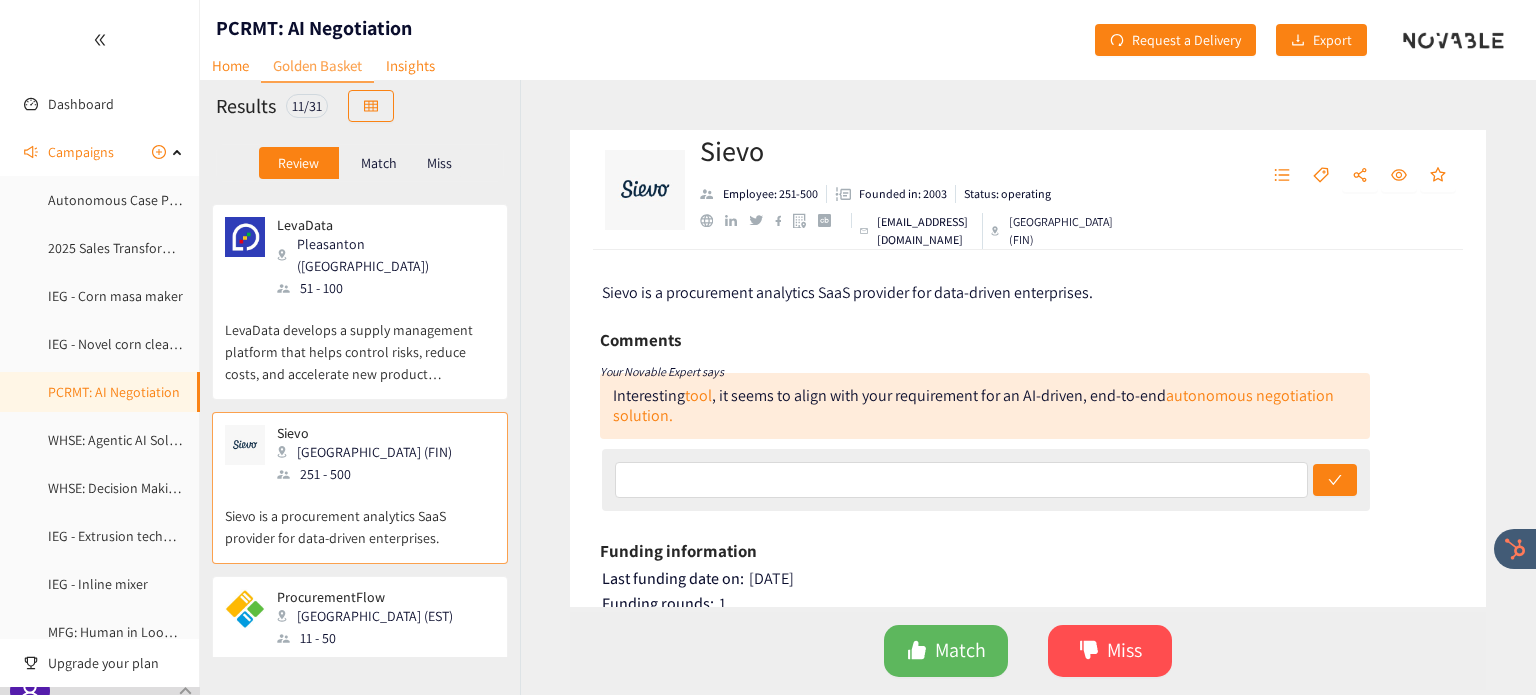 scroll, scrollTop: 759, scrollLeft: 0, axis: vertical 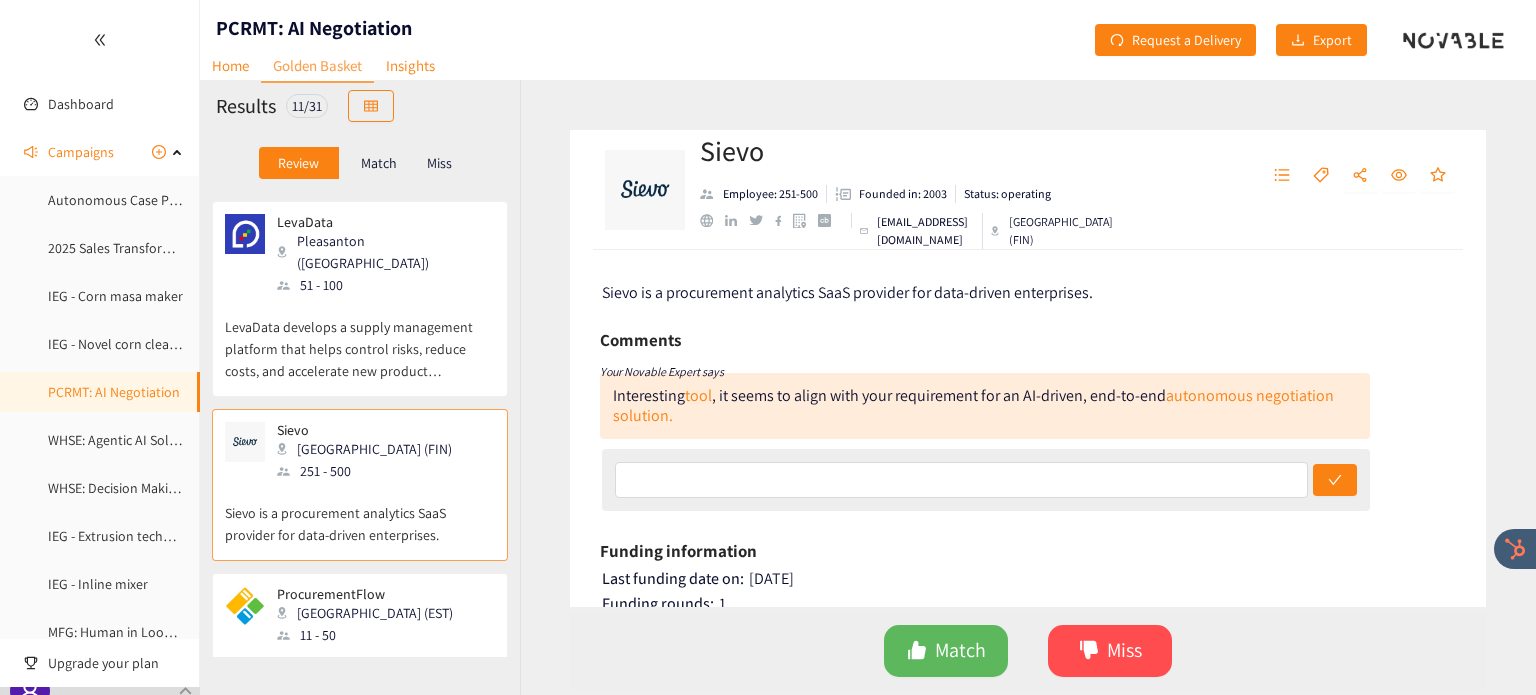 click on "Tallinn (EST)" at bounding box center [371, 613] 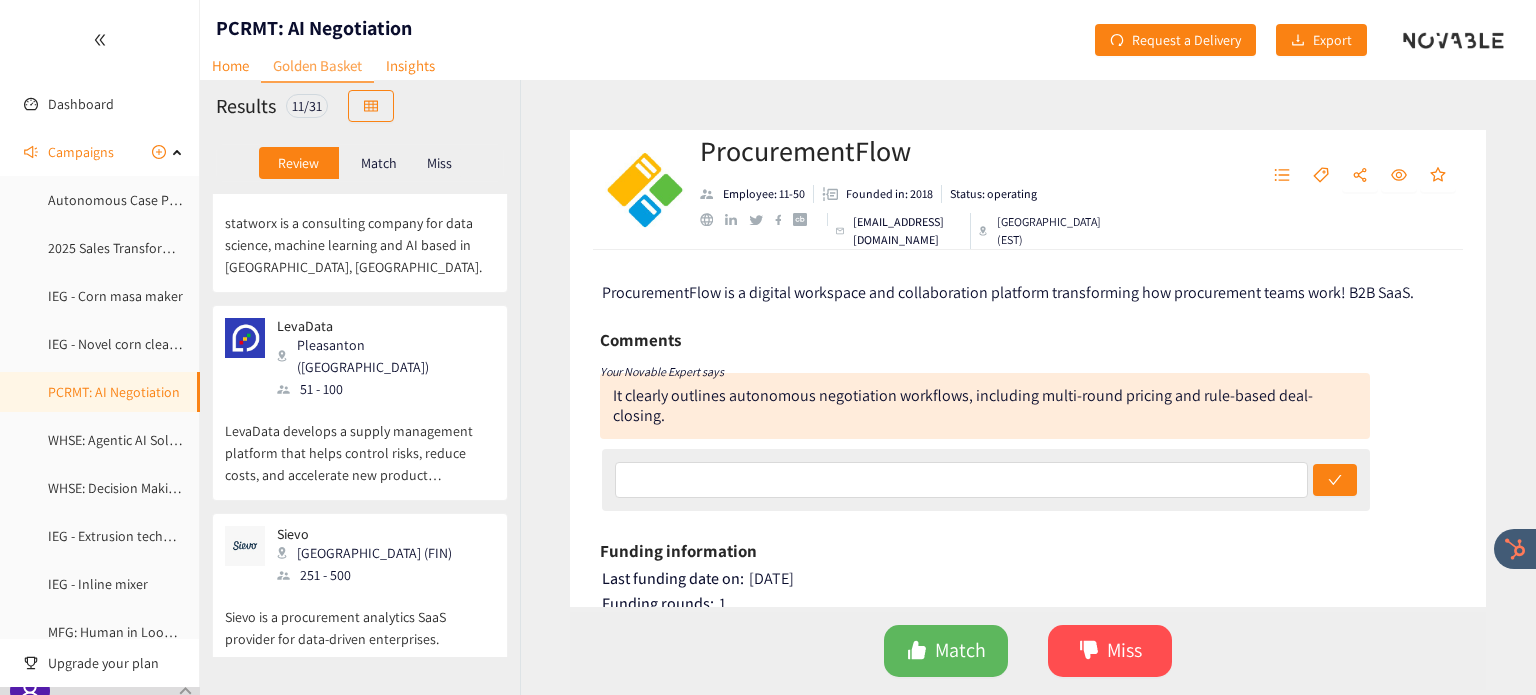 scroll, scrollTop: 654, scrollLeft: 0, axis: vertical 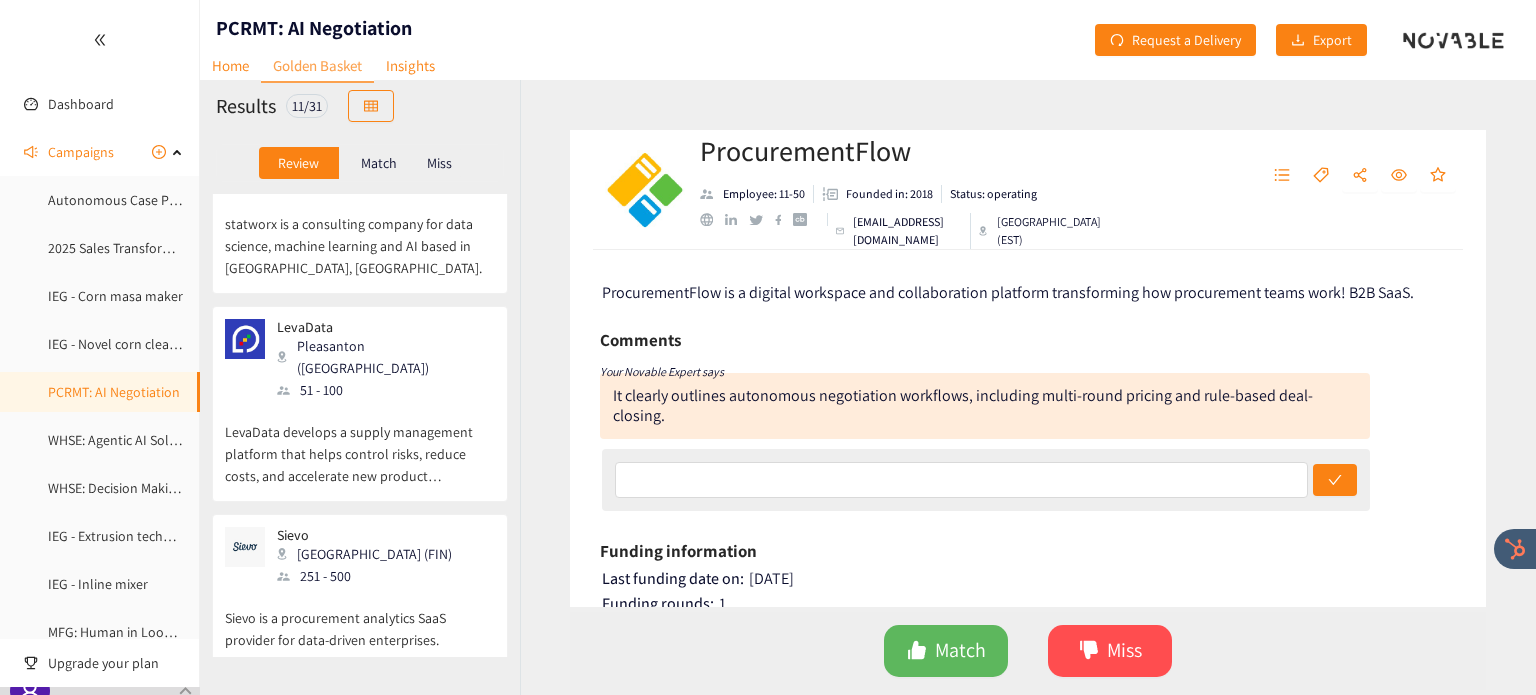click on "Sievo is a procurement analytics SaaS provider for data-driven enterprises." at bounding box center (360, 619) 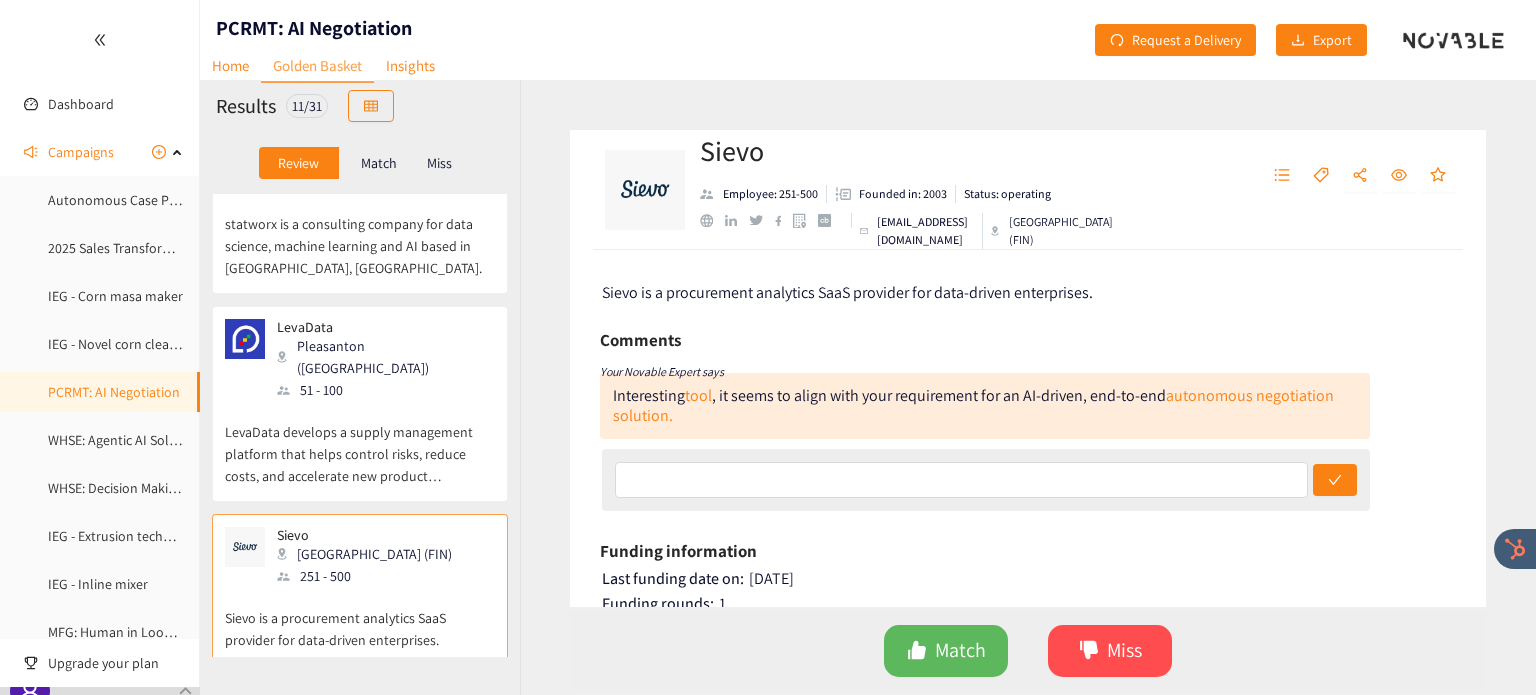 click on "LevaData develops a supply management platform that helps control risks, reduce costs, and accelerate new product development." at bounding box center (360, 444) 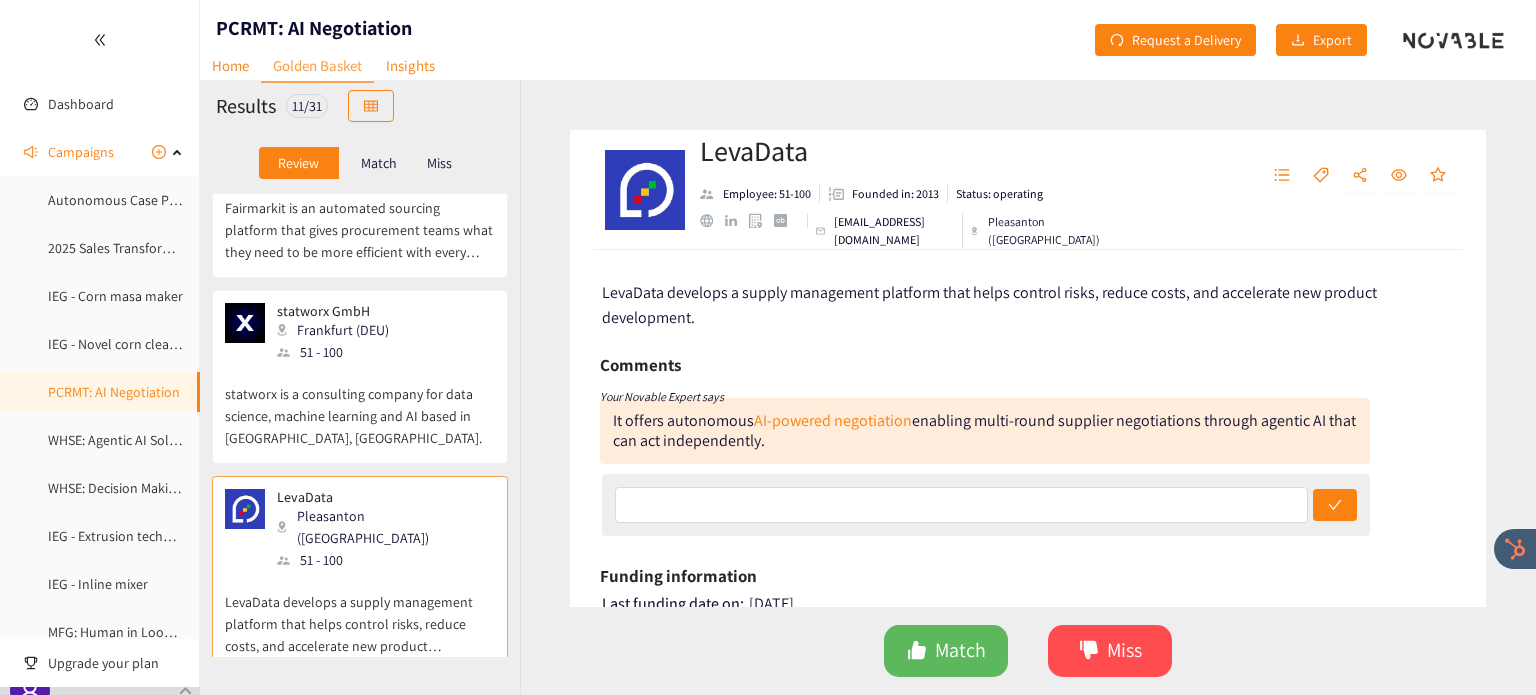 scroll, scrollTop: 472, scrollLeft: 0, axis: vertical 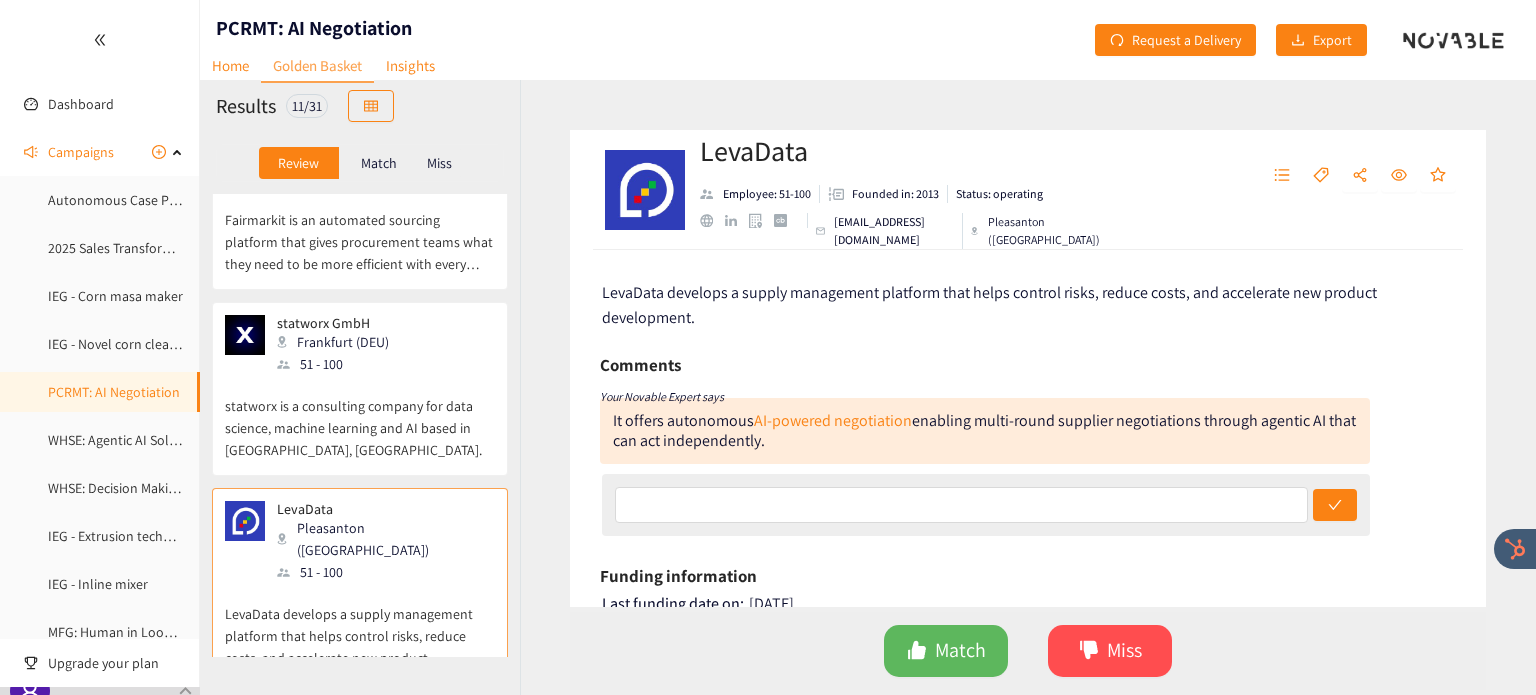 click on "statworx is a consulting company for data science, machine learning and AI based in Frankfurt, Germany." at bounding box center [360, 418] 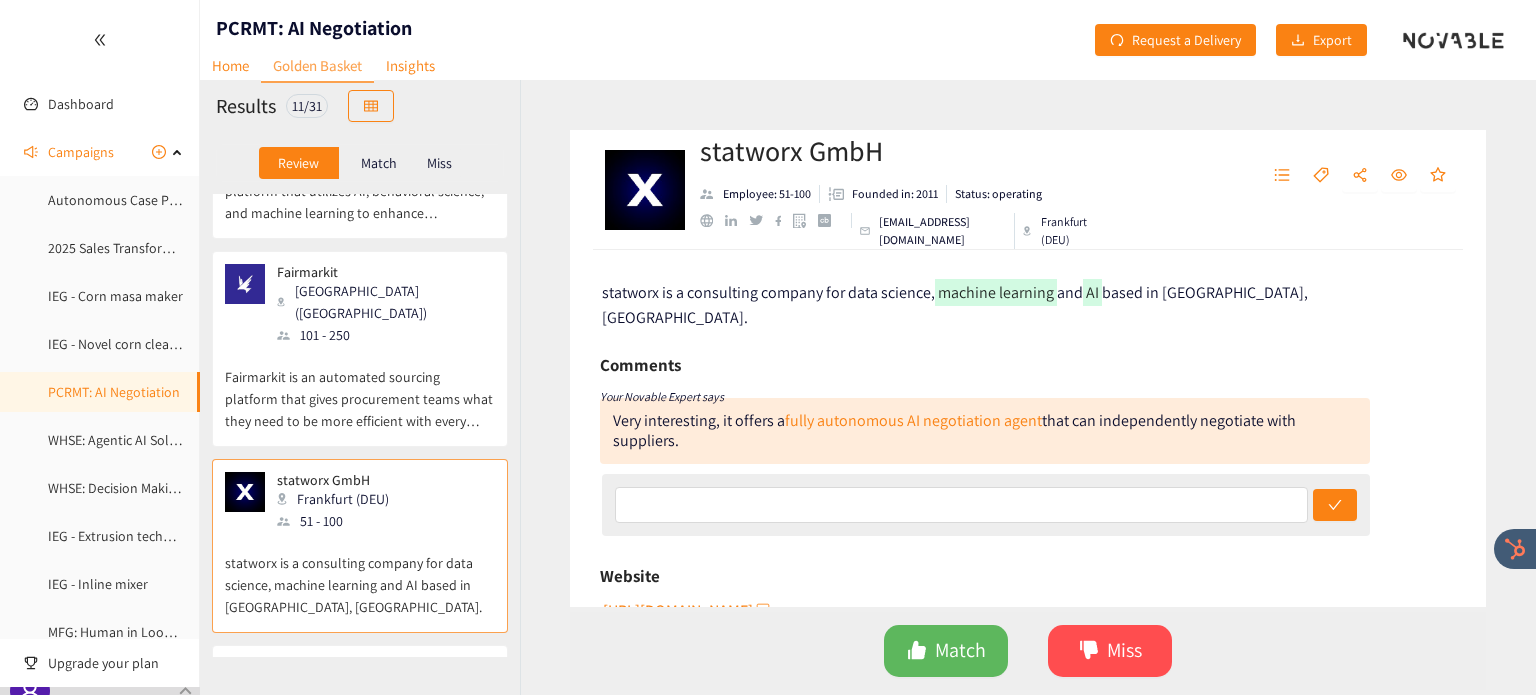 scroll, scrollTop: 287, scrollLeft: 0, axis: vertical 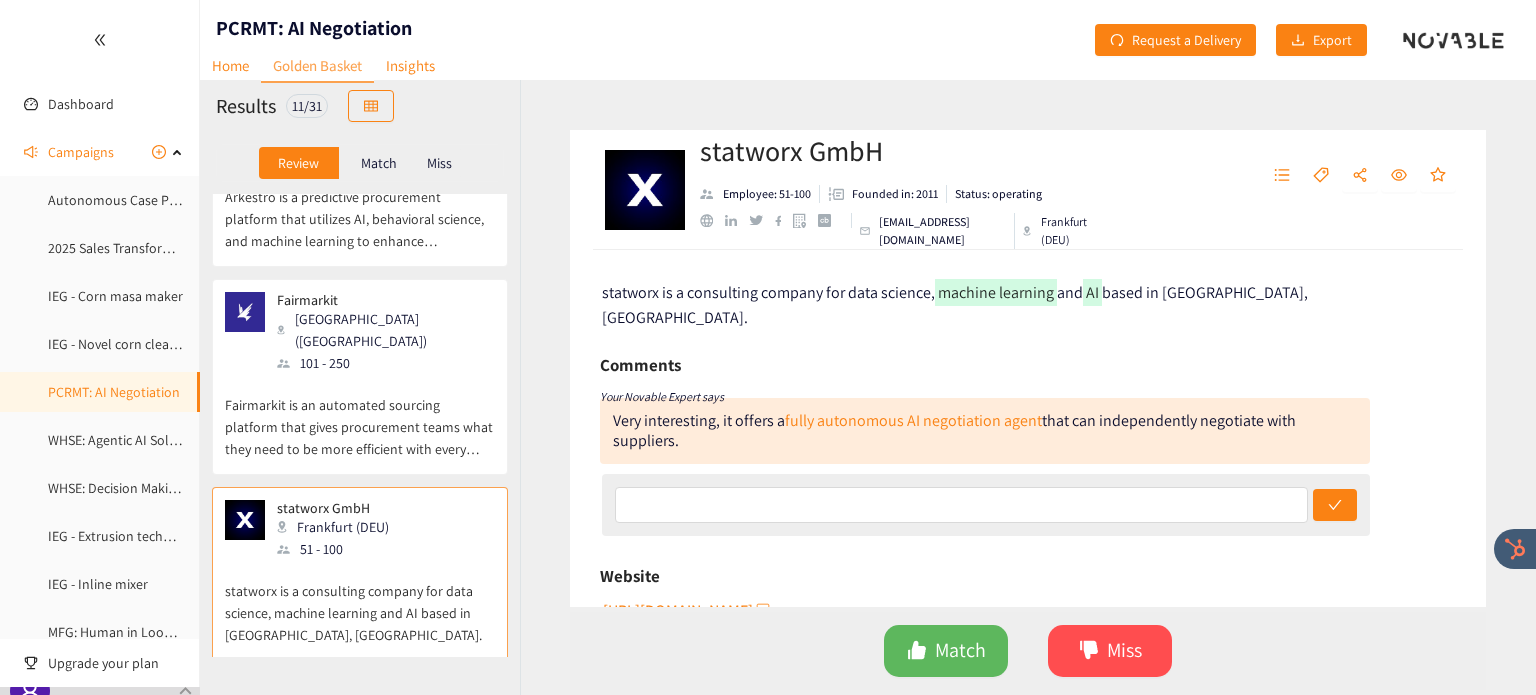 click on "Fairmarkit is an automated sourcing platform that gives procurement teams what they need to be more efficient with every purchase." at bounding box center [360, 417] 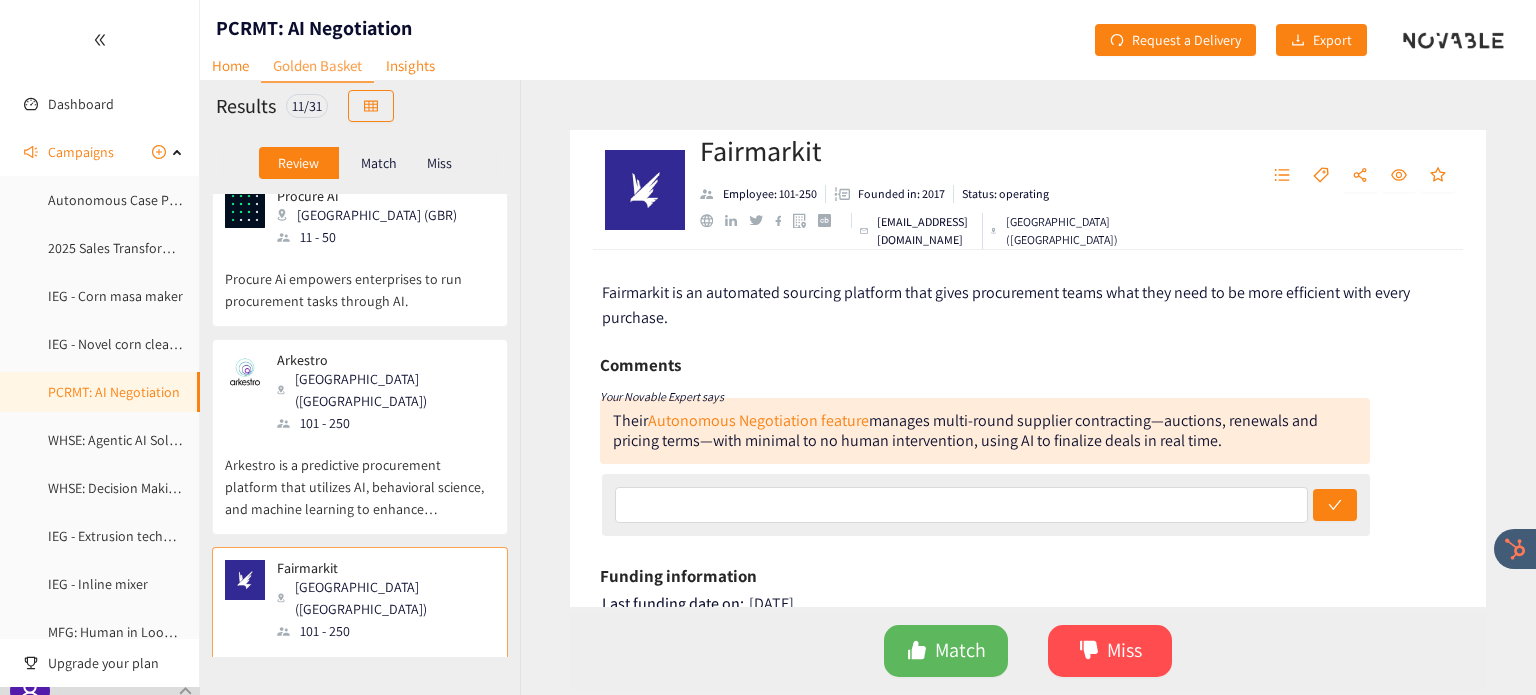 scroll, scrollTop: 18, scrollLeft: 0, axis: vertical 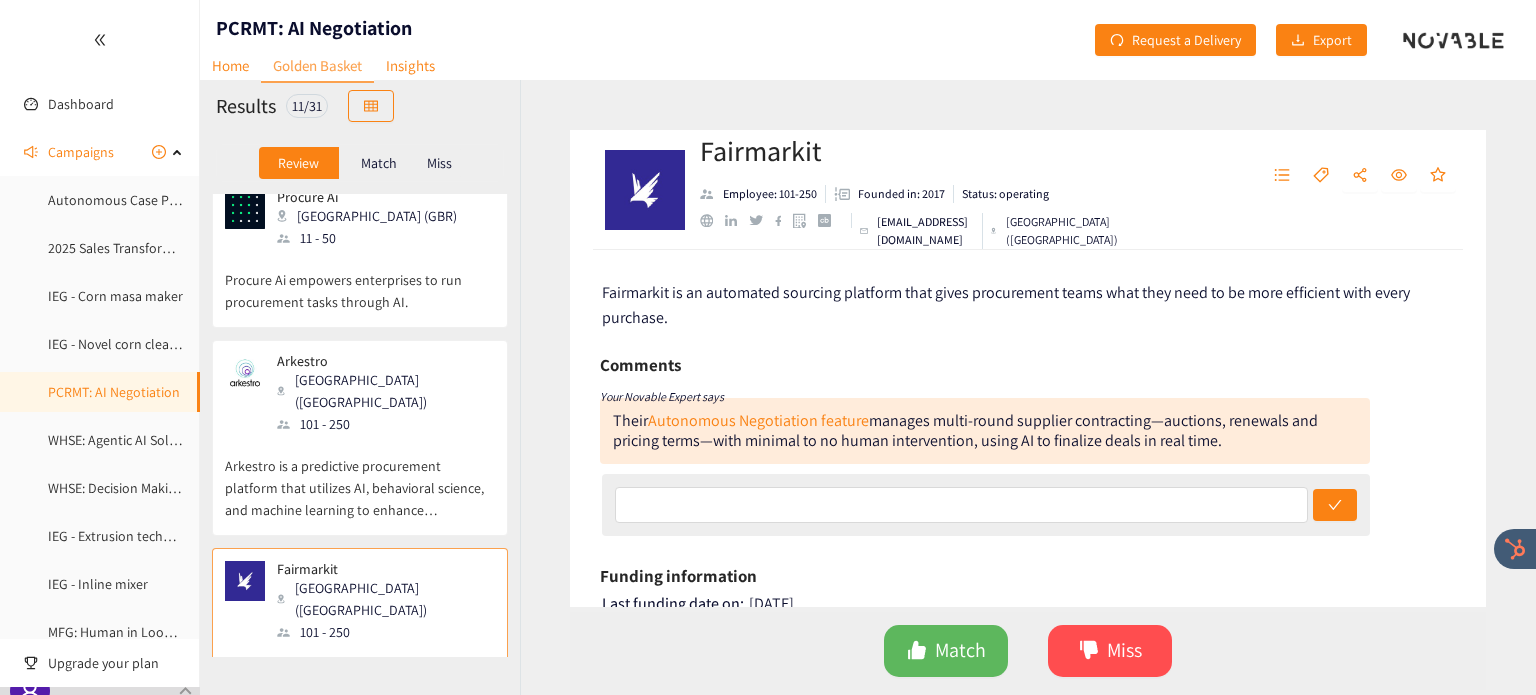 click on "Arkestro is a predictive procurement platform that utilizes AI, behavioral science, and machine learning to enhance procurement processes." at bounding box center [360, 478] 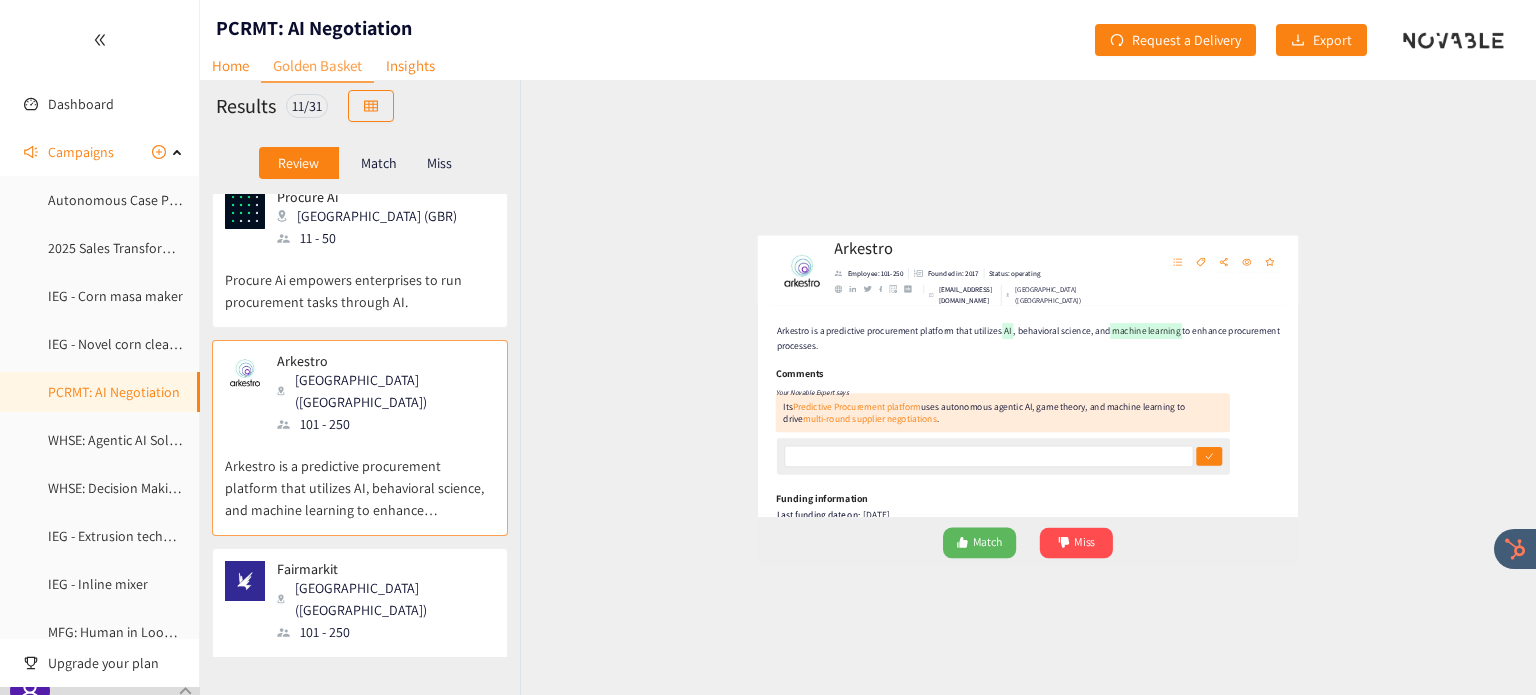 scroll, scrollTop: 0, scrollLeft: 0, axis: both 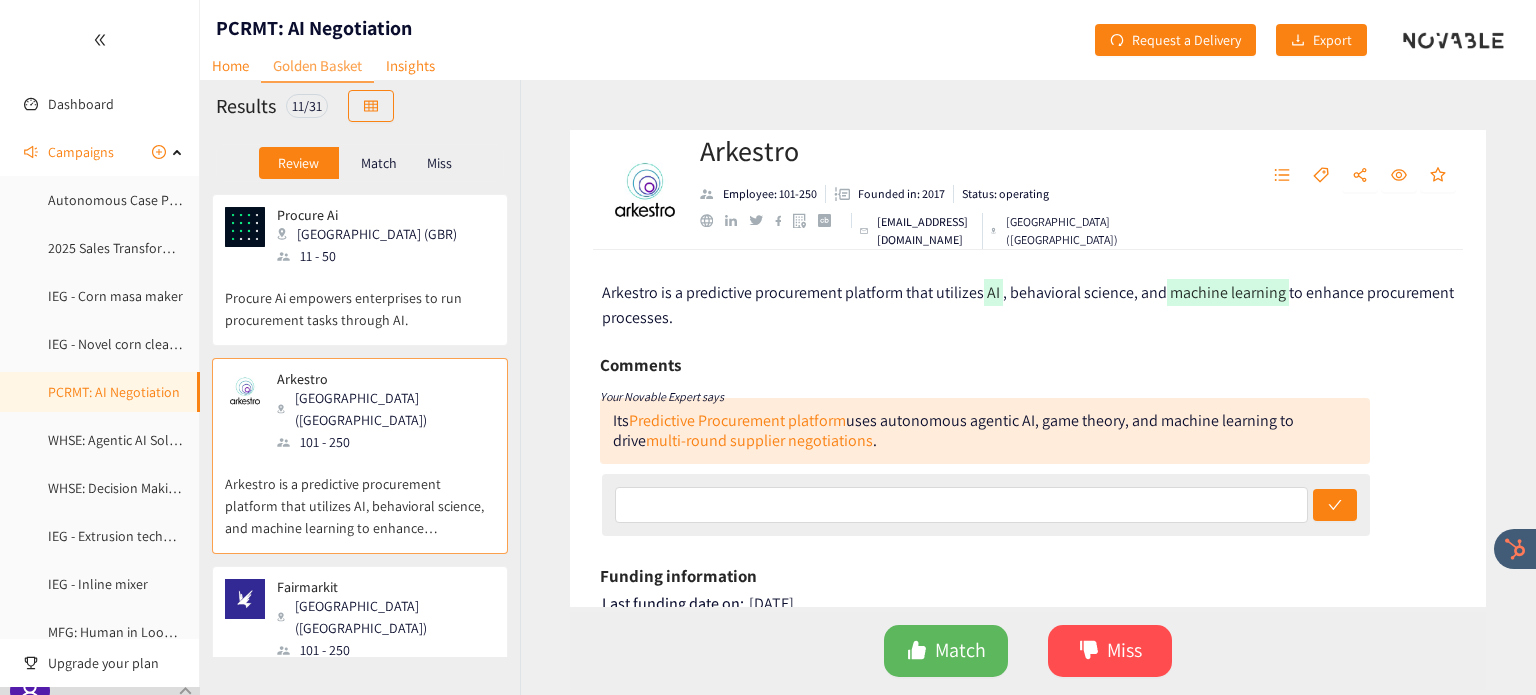 click on "Procure Ai empowers enterprises to run procurement tasks through AI." at bounding box center (360, 299) 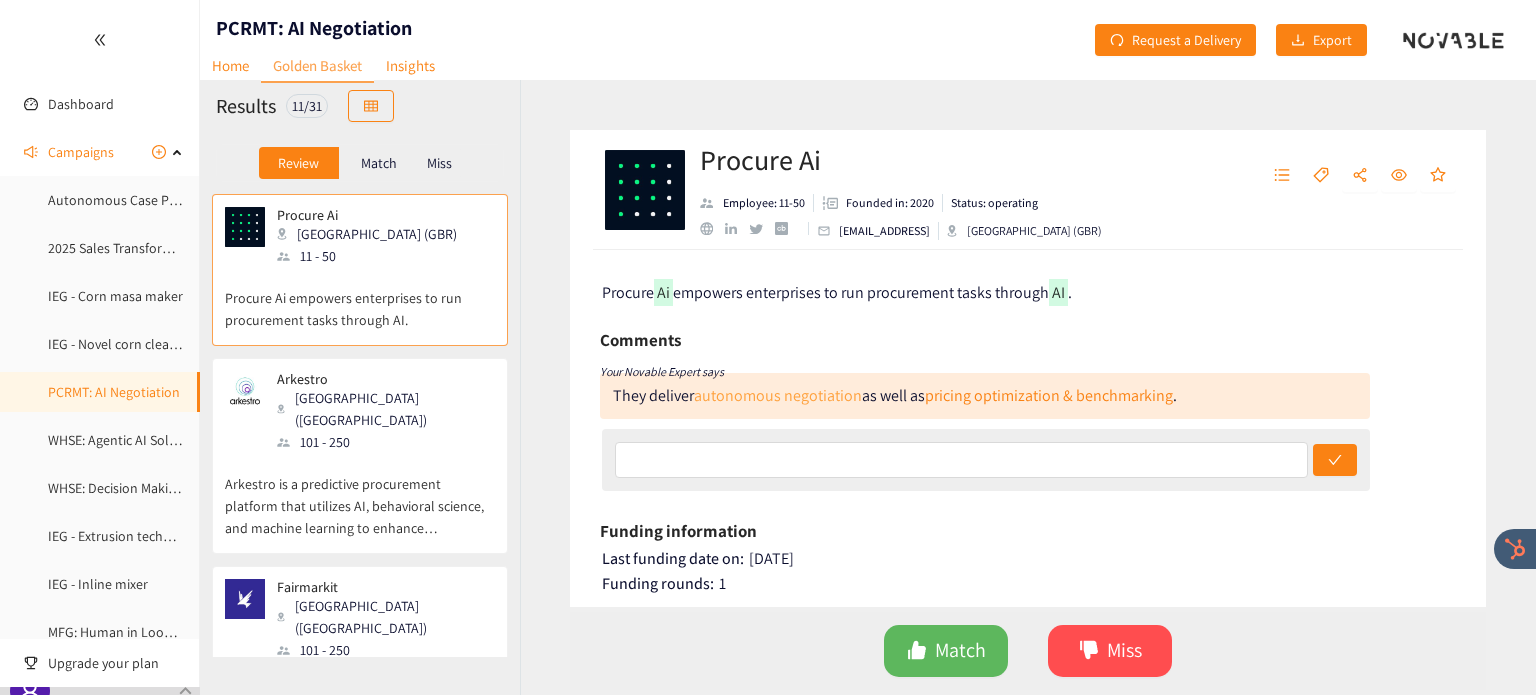 click on "autonomous negotiation" at bounding box center [778, 395] 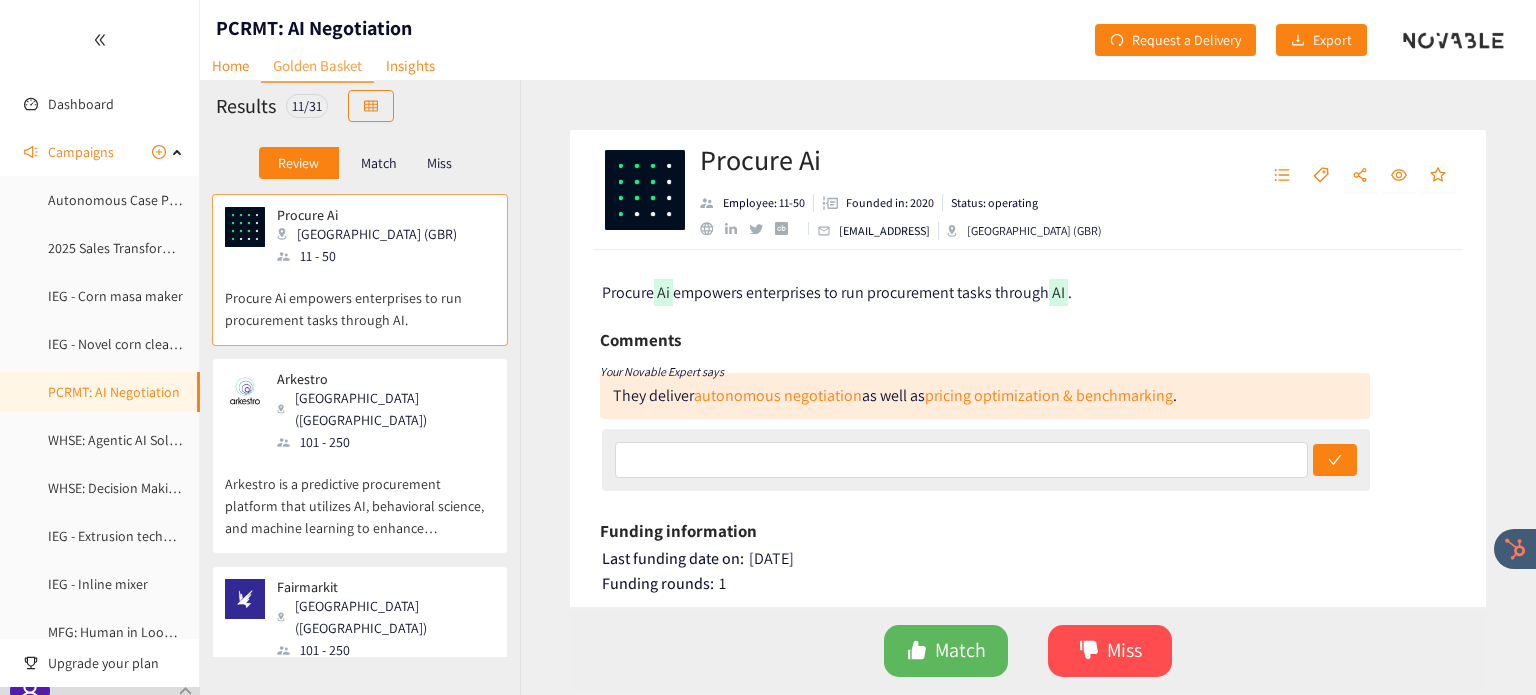 click on "Match" at bounding box center [379, 163] 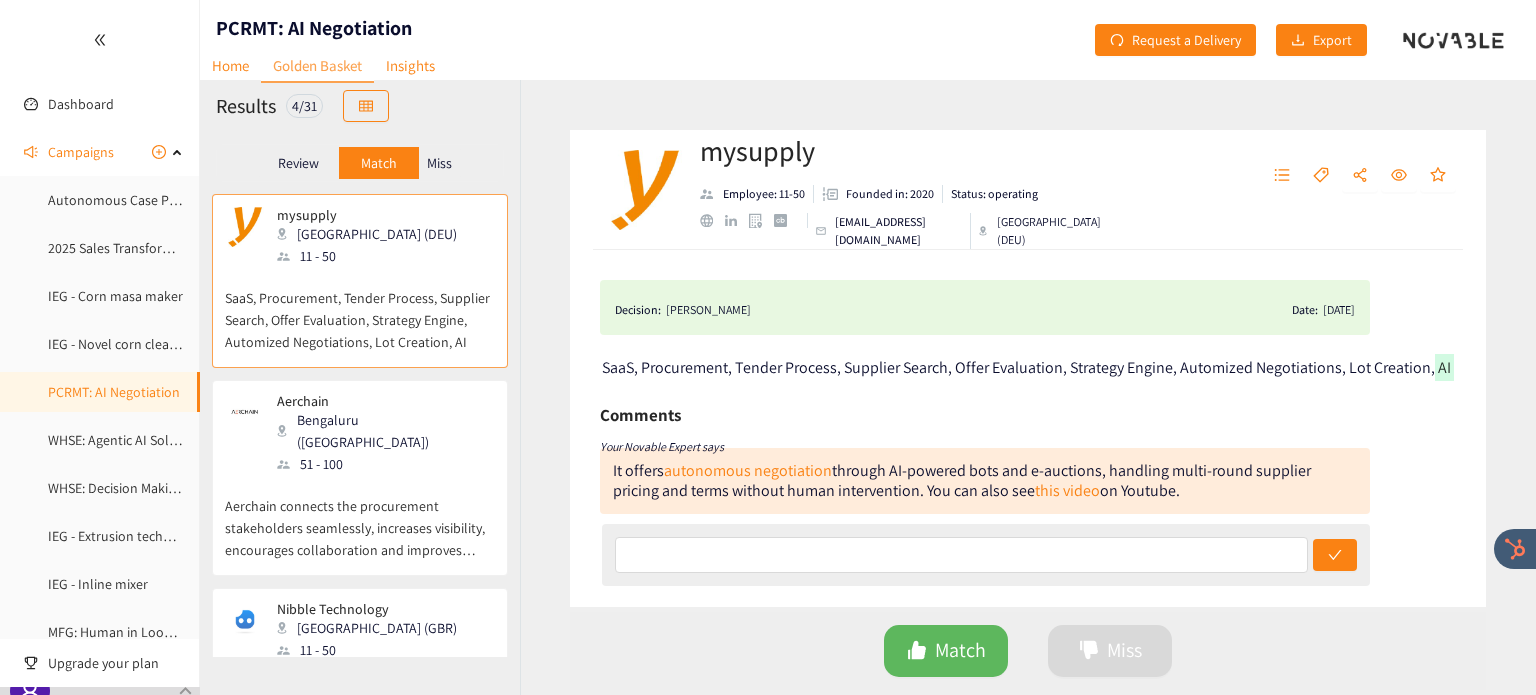 click on "Review" at bounding box center [298, 163] 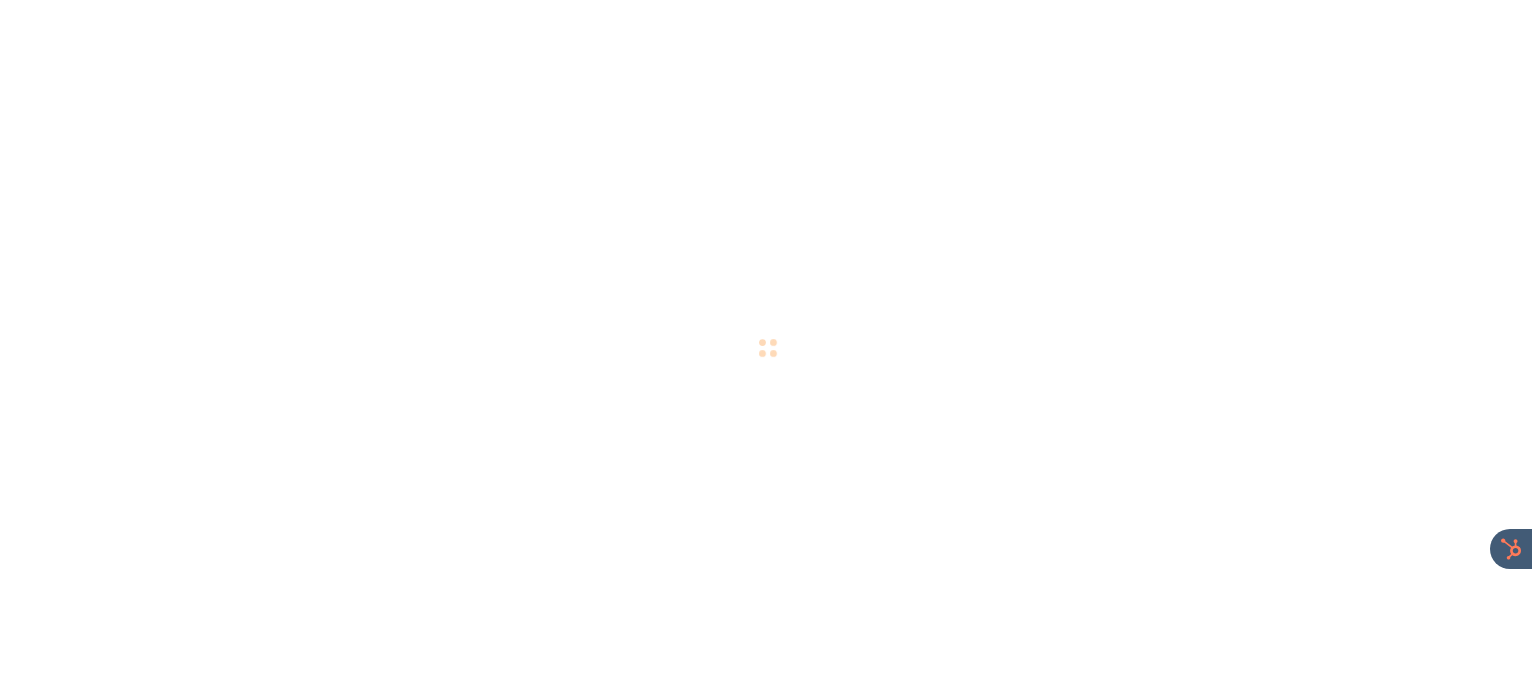 scroll, scrollTop: 0, scrollLeft: 0, axis: both 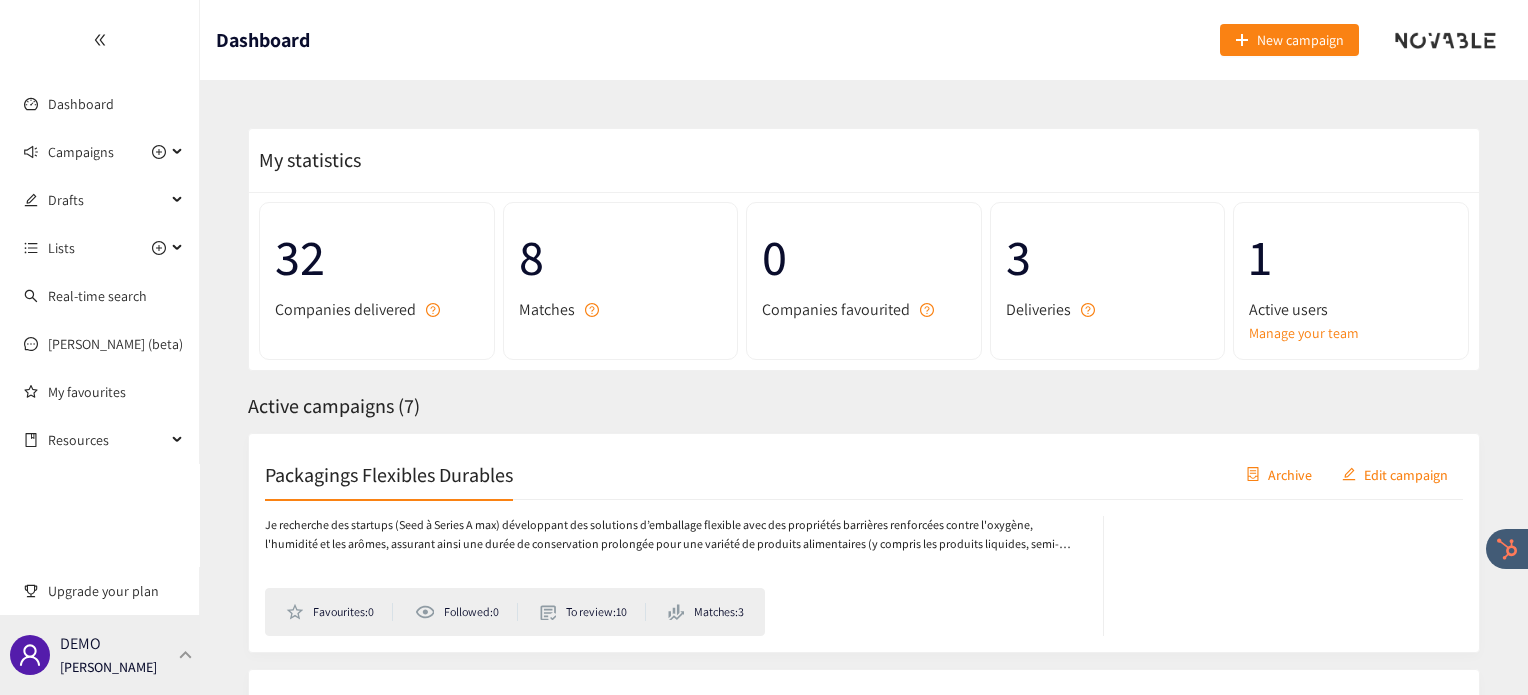 click at bounding box center (186, 654) 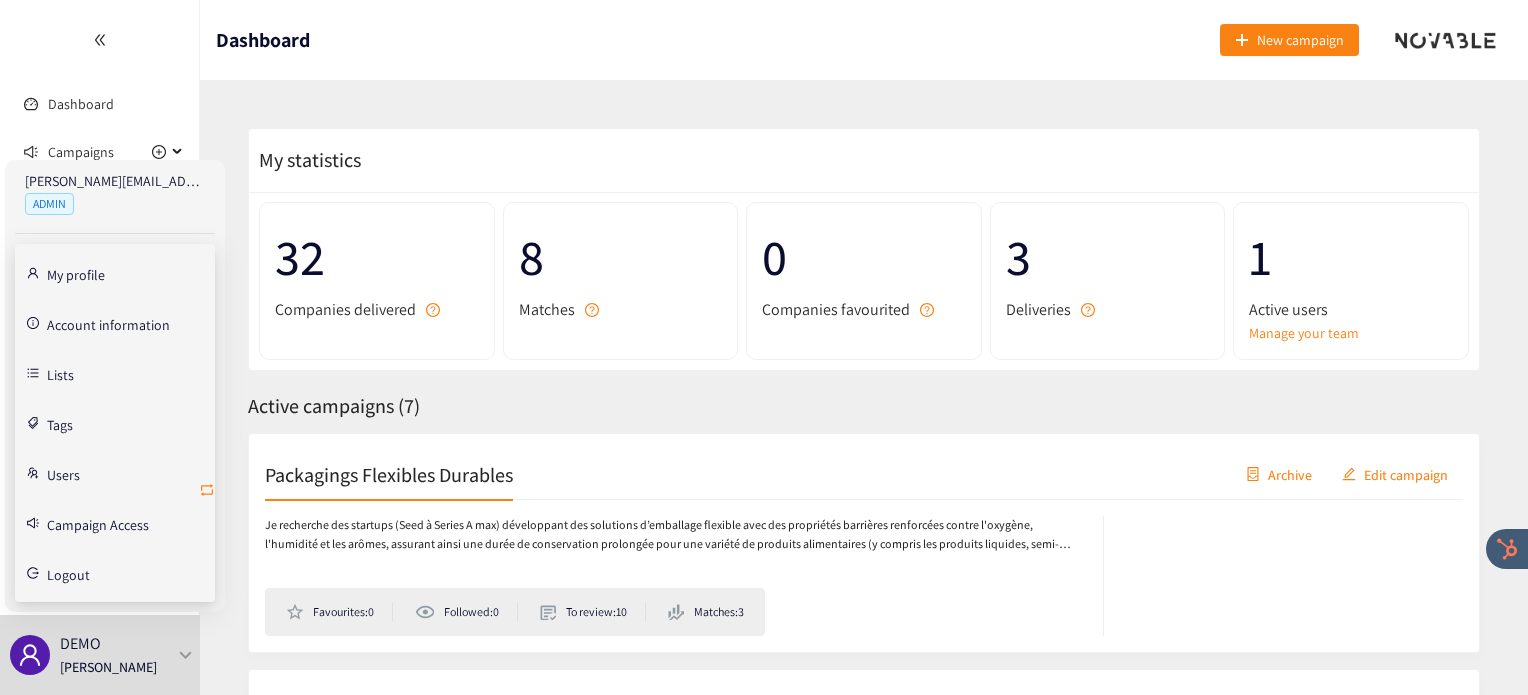 click 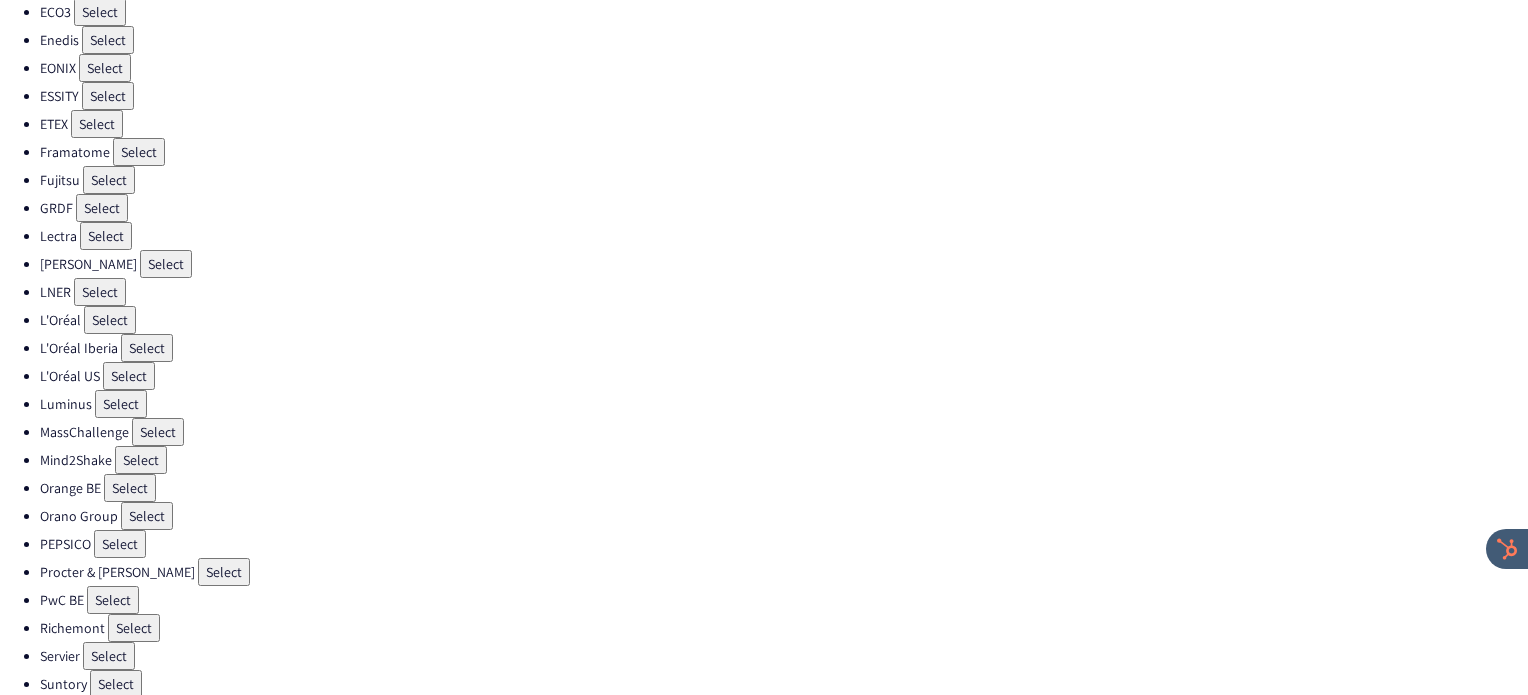 scroll, scrollTop: 431, scrollLeft: 0, axis: vertical 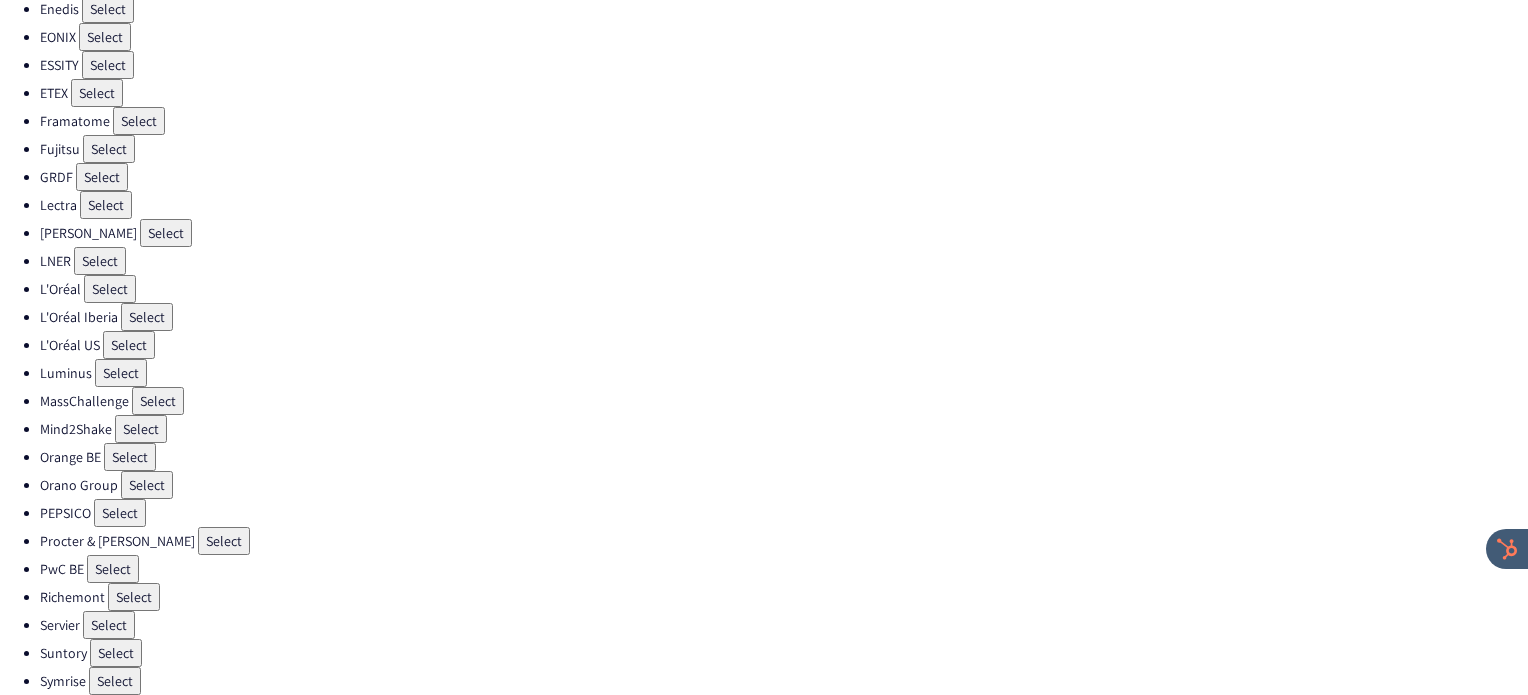 click on "Select" at bounding box center [120, 513] 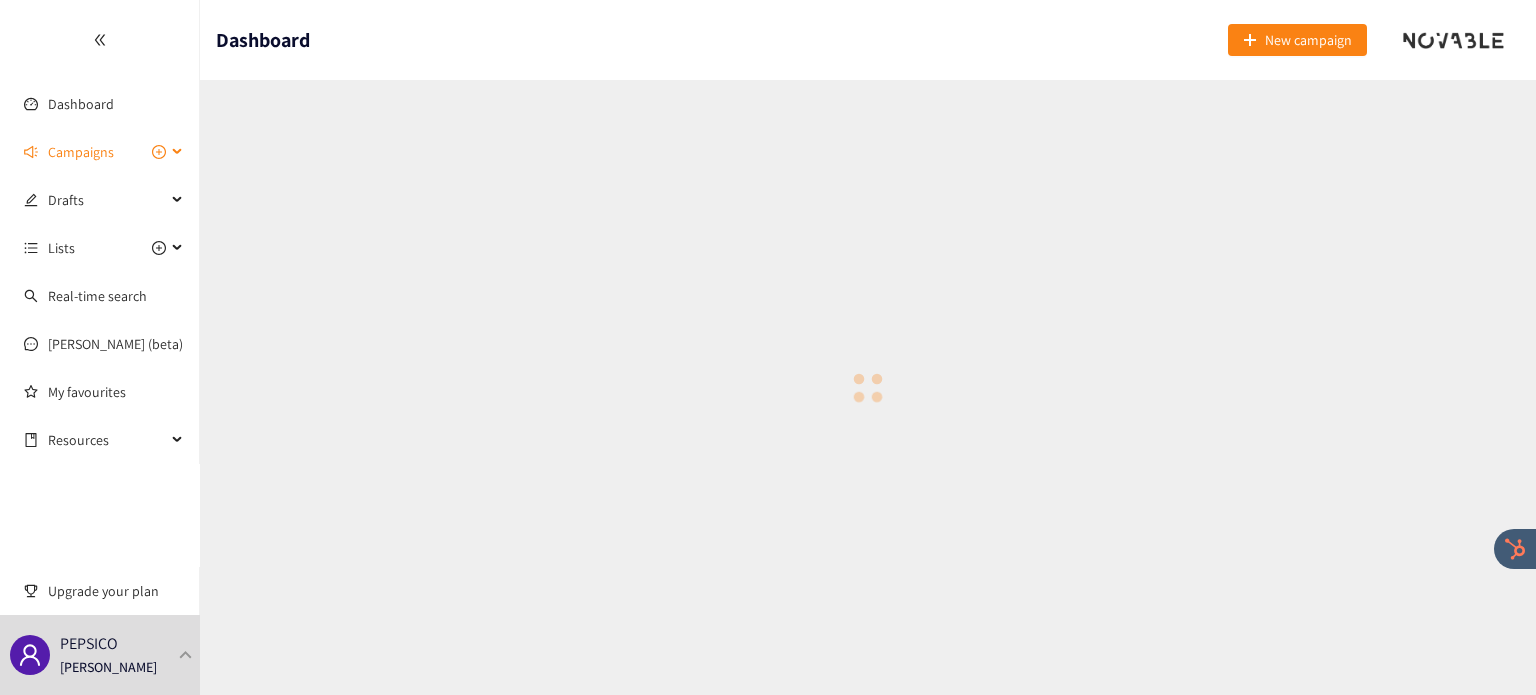 click on "Campaigns" at bounding box center [81, 152] 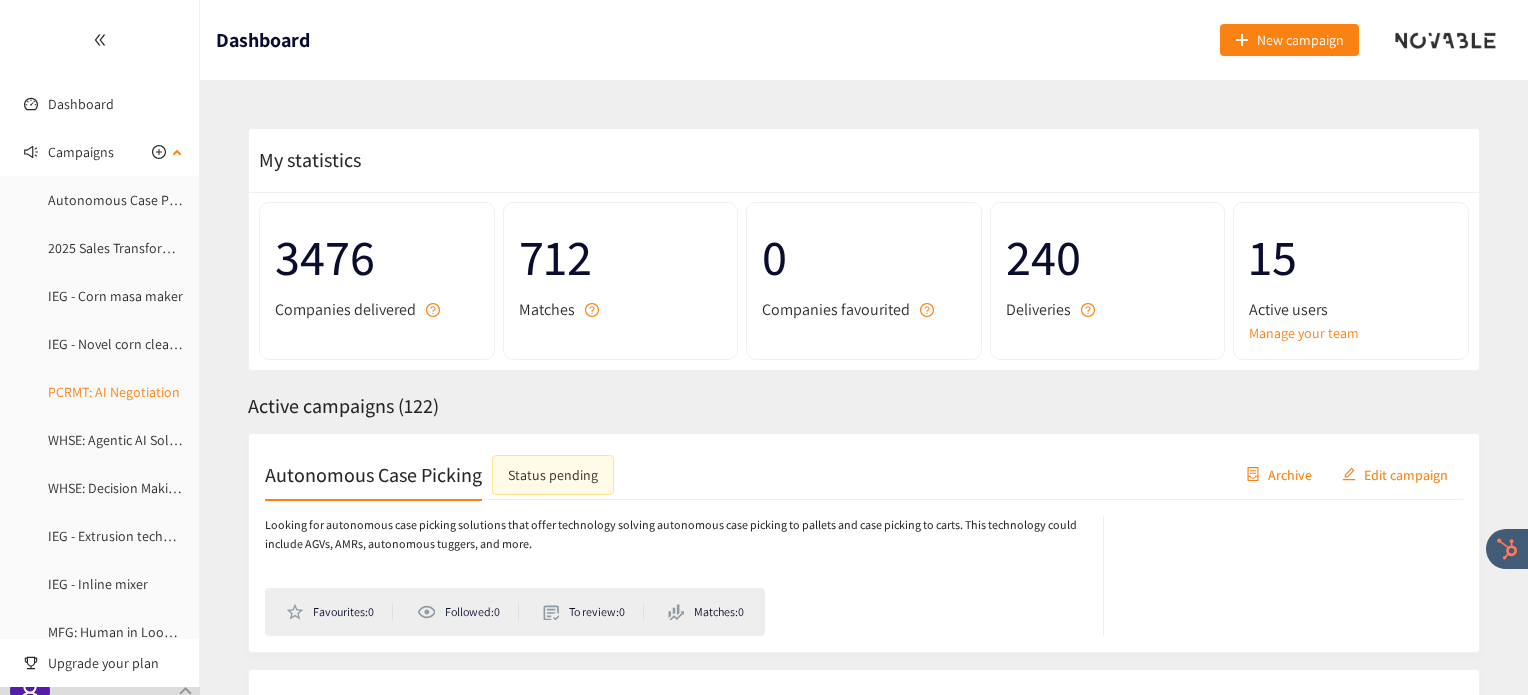 click on "PCRMT:  AI Negotiation" at bounding box center (114, 392) 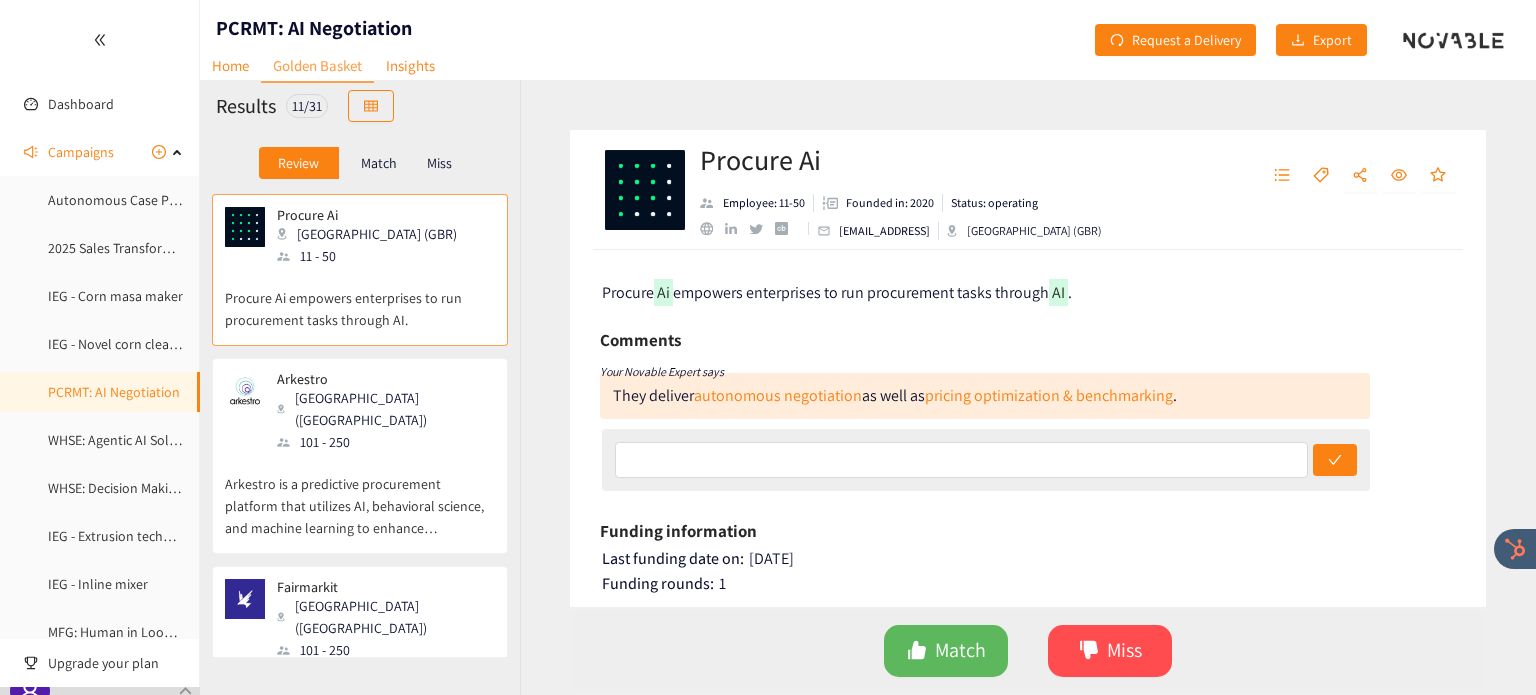 drag, startPoint x: 216, startPoint y: 27, endPoint x: 424, endPoint y: 16, distance: 208.29066 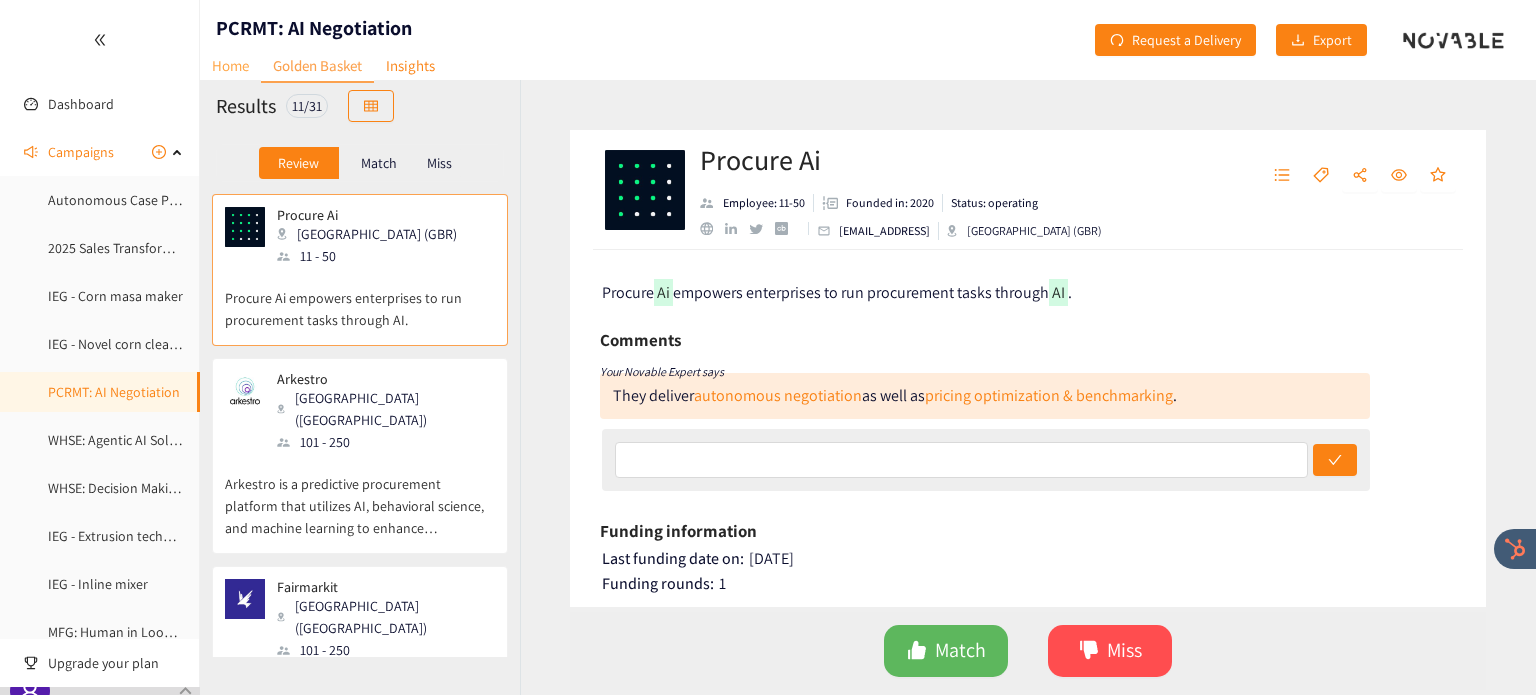 click on "Home" at bounding box center [230, 65] 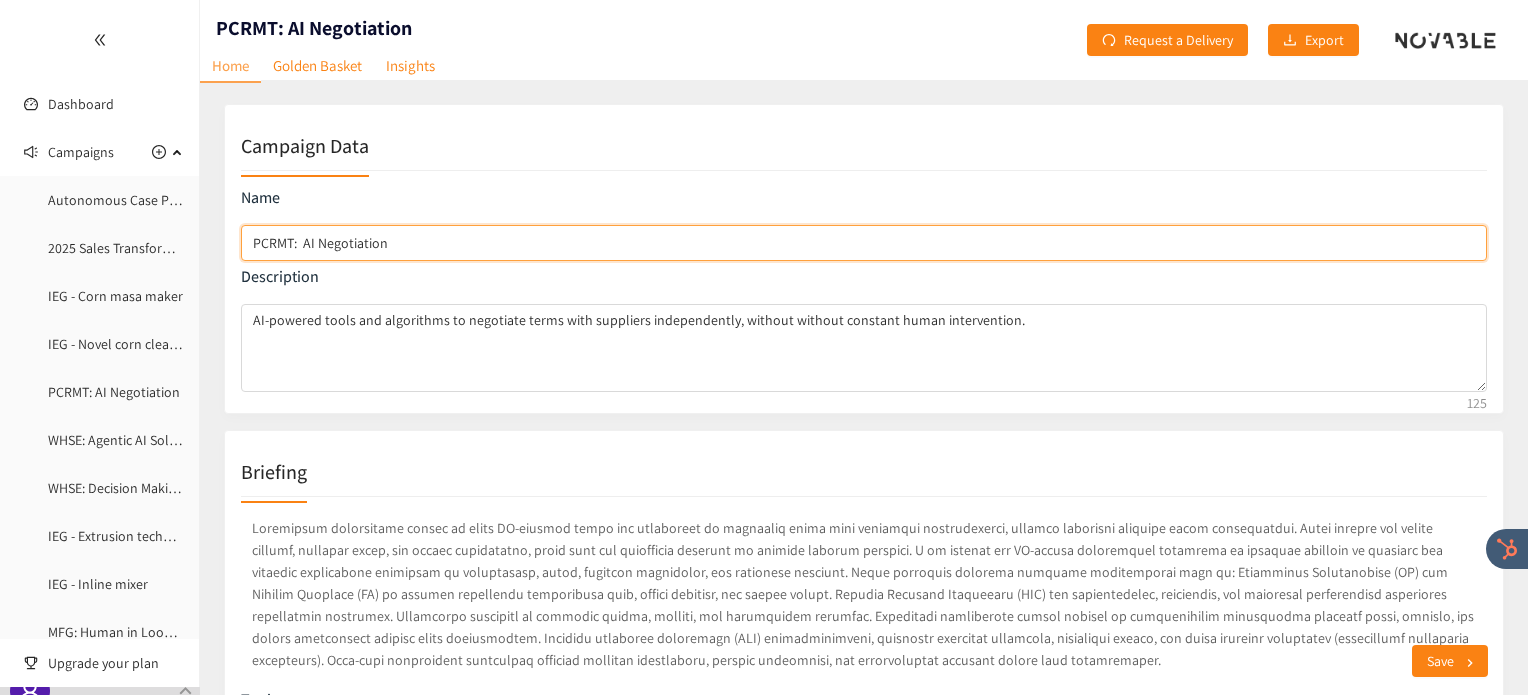 drag, startPoint x: 391, startPoint y: 240, endPoint x: 208, endPoint y: 243, distance: 183.02458 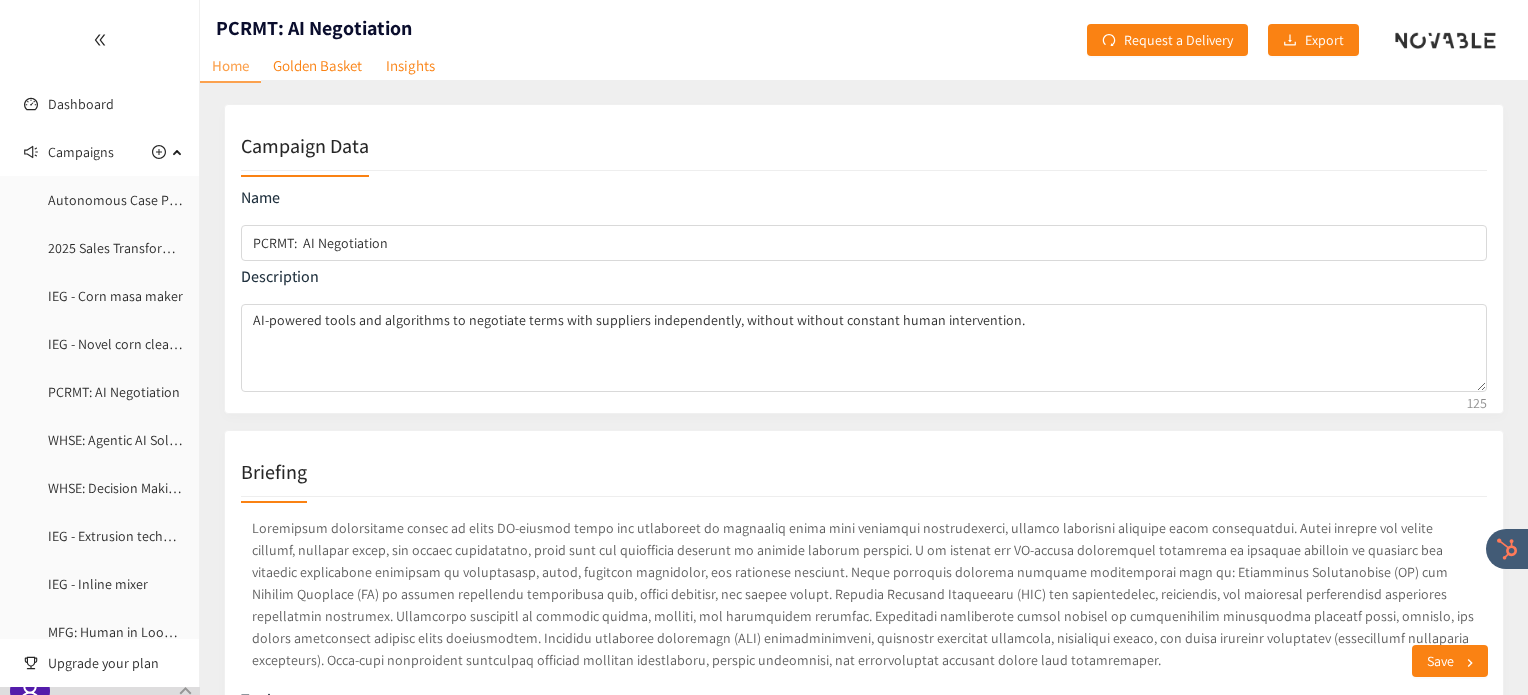click on "Campaign Data" at bounding box center (864, 146) 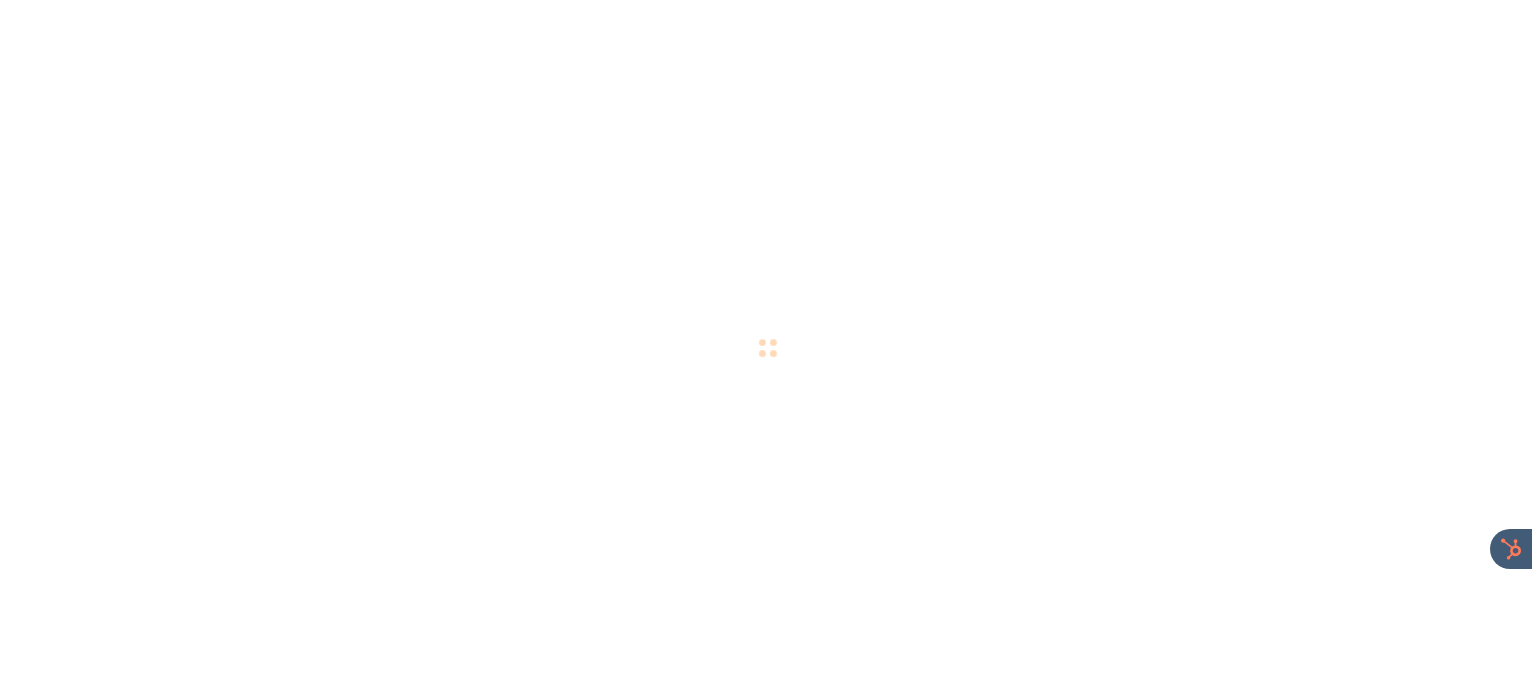 scroll, scrollTop: 0, scrollLeft: 0, axis: both 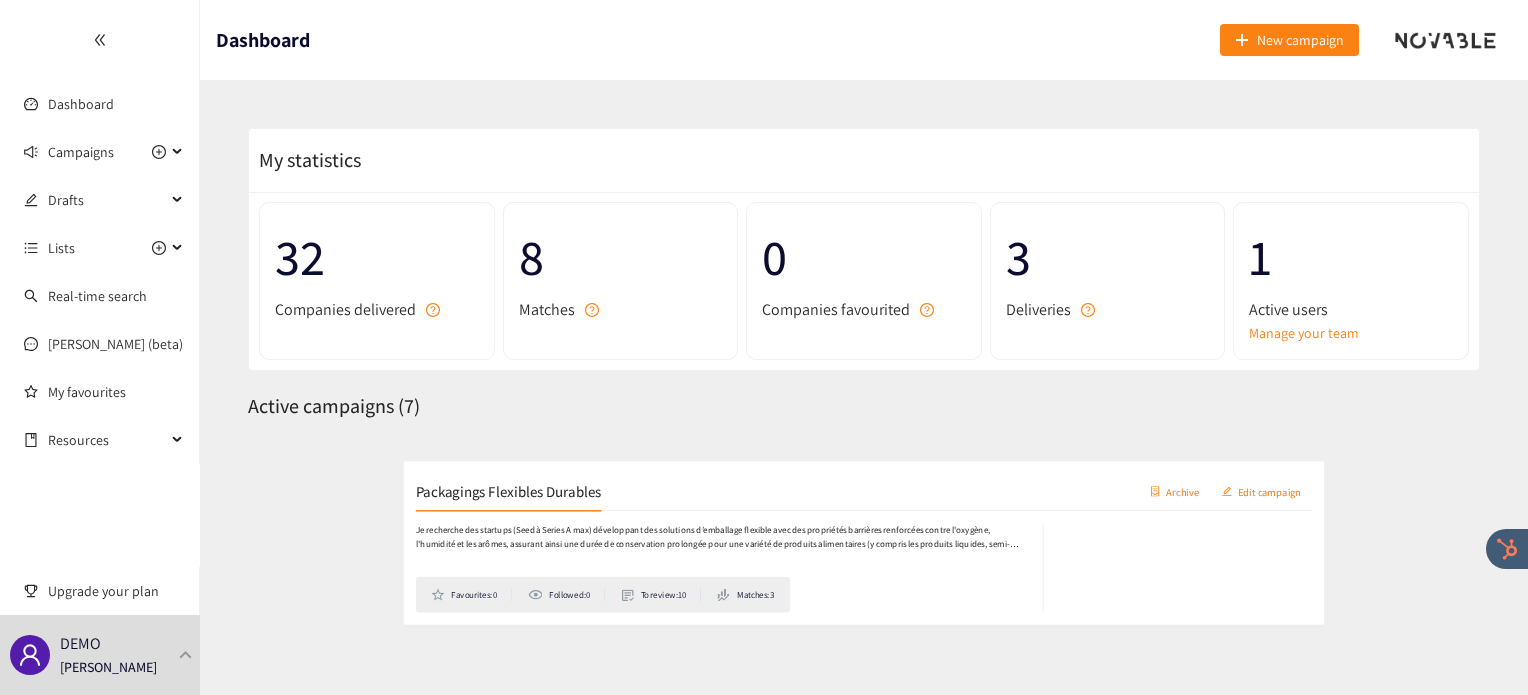 click on "Packagings Flexibles Durables Archive Edit campaign" at bounding box center (864, 475) 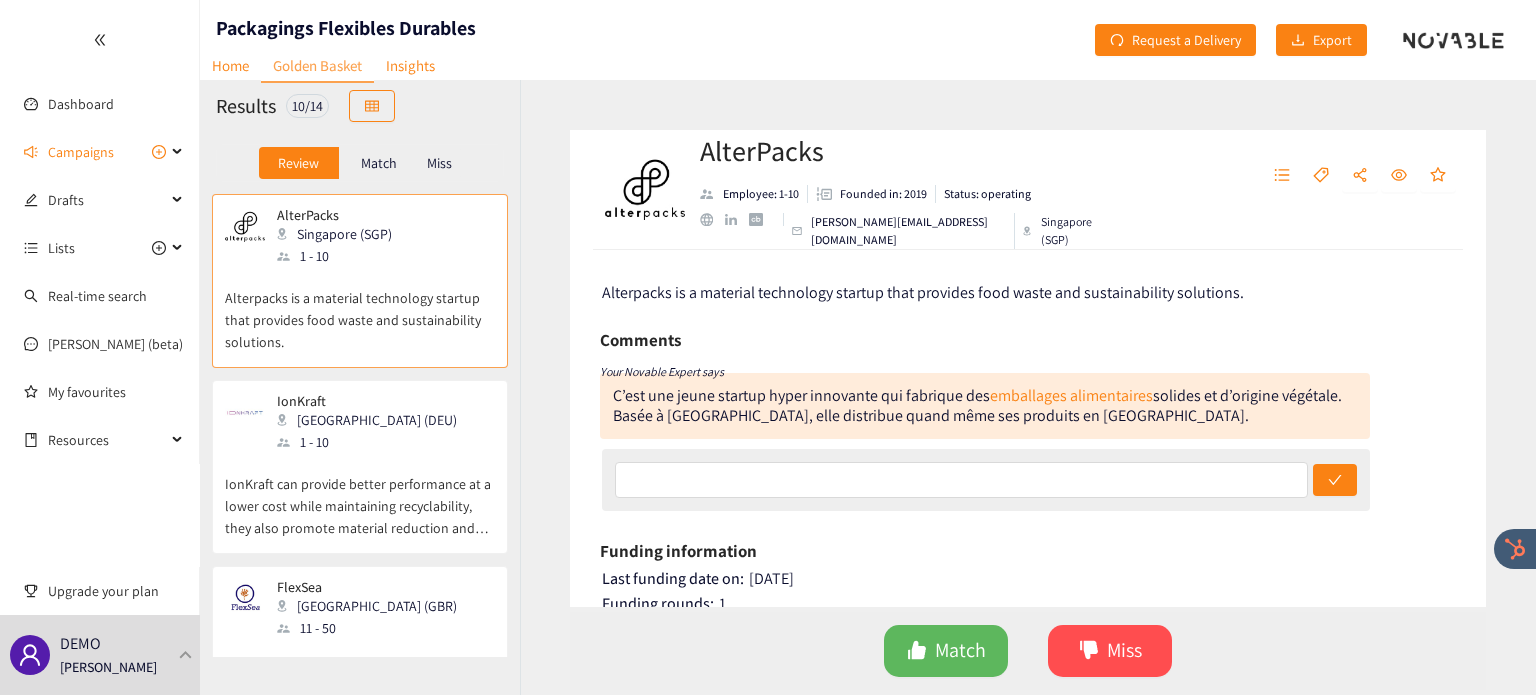 click on "Review Match Miss" at bounding box center (360, 163) 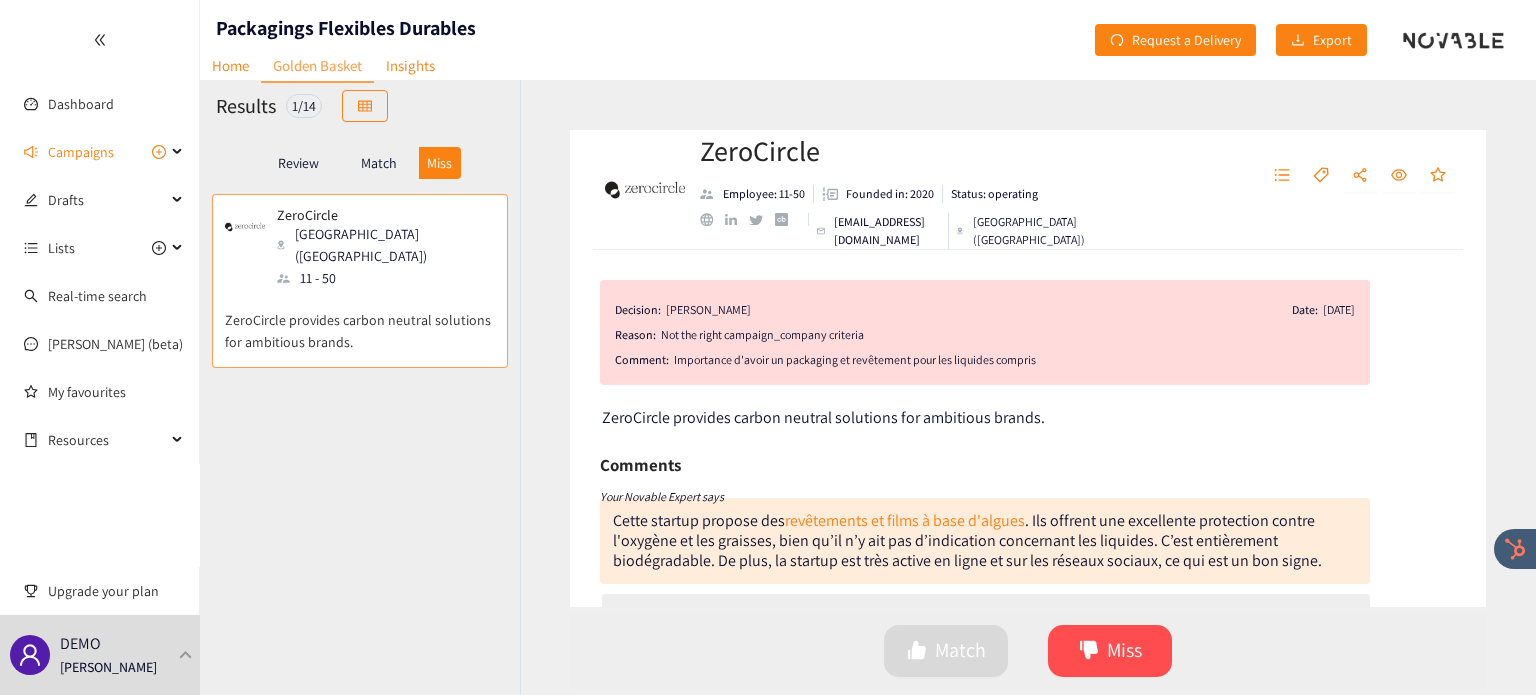 click on "Review" at bounding box center (298, 163) 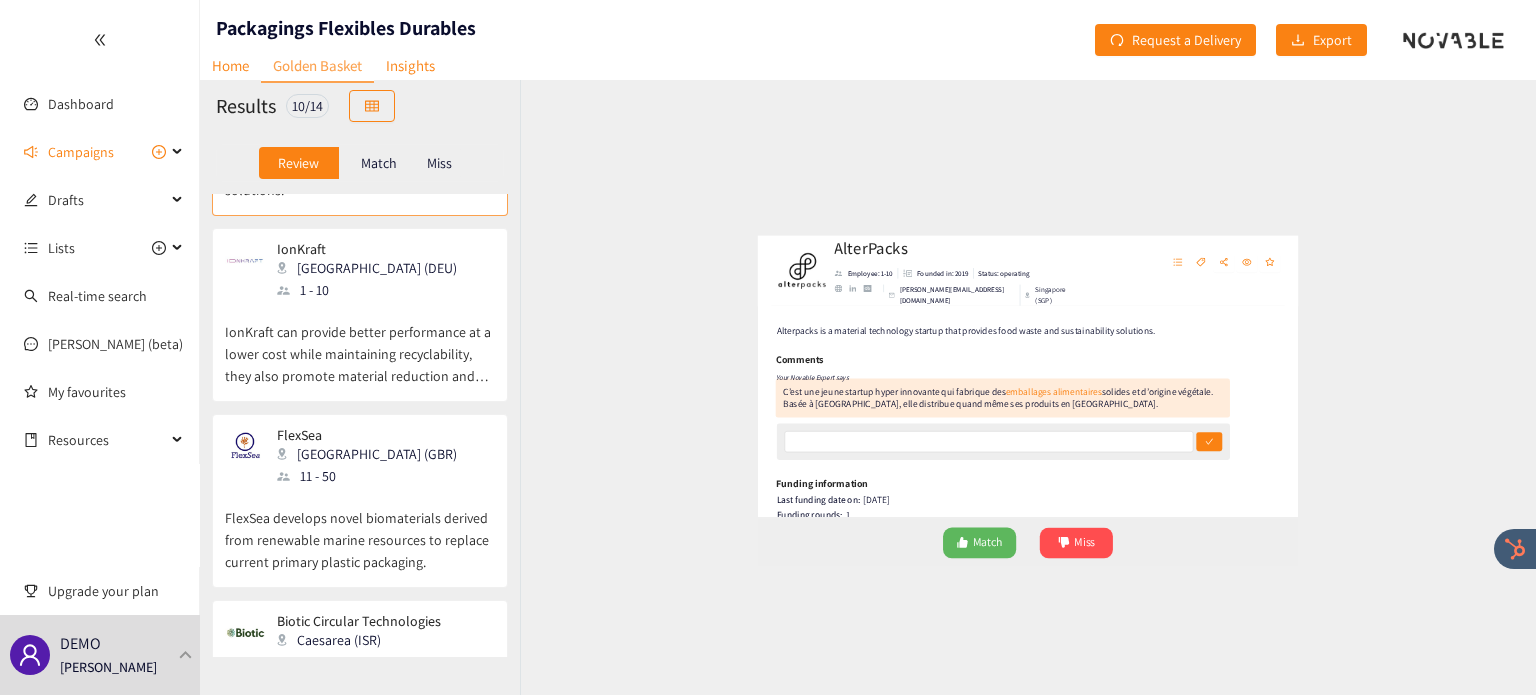 scroll, scrollTop: 152, scrollLeft: 0, axis: vertical 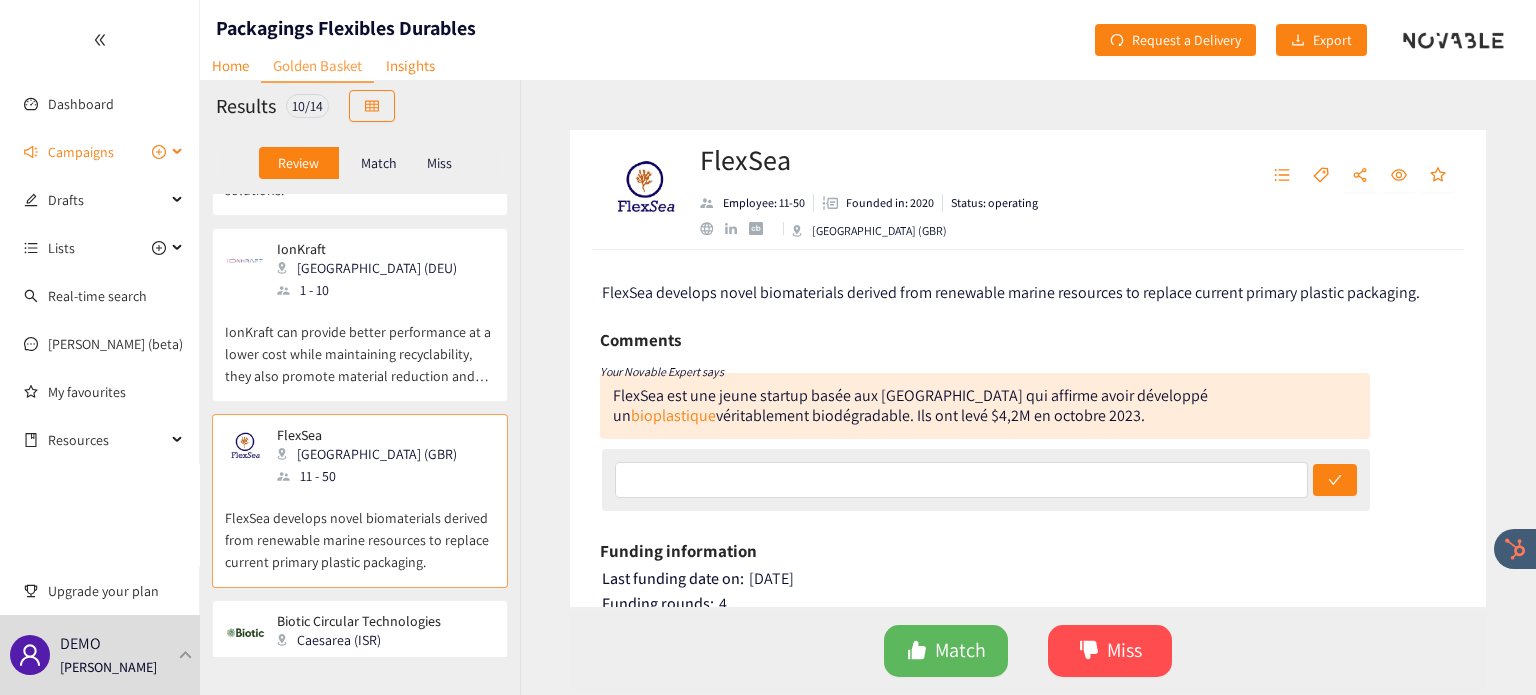 click on "Campaigns" at bounding box center (81, 152) 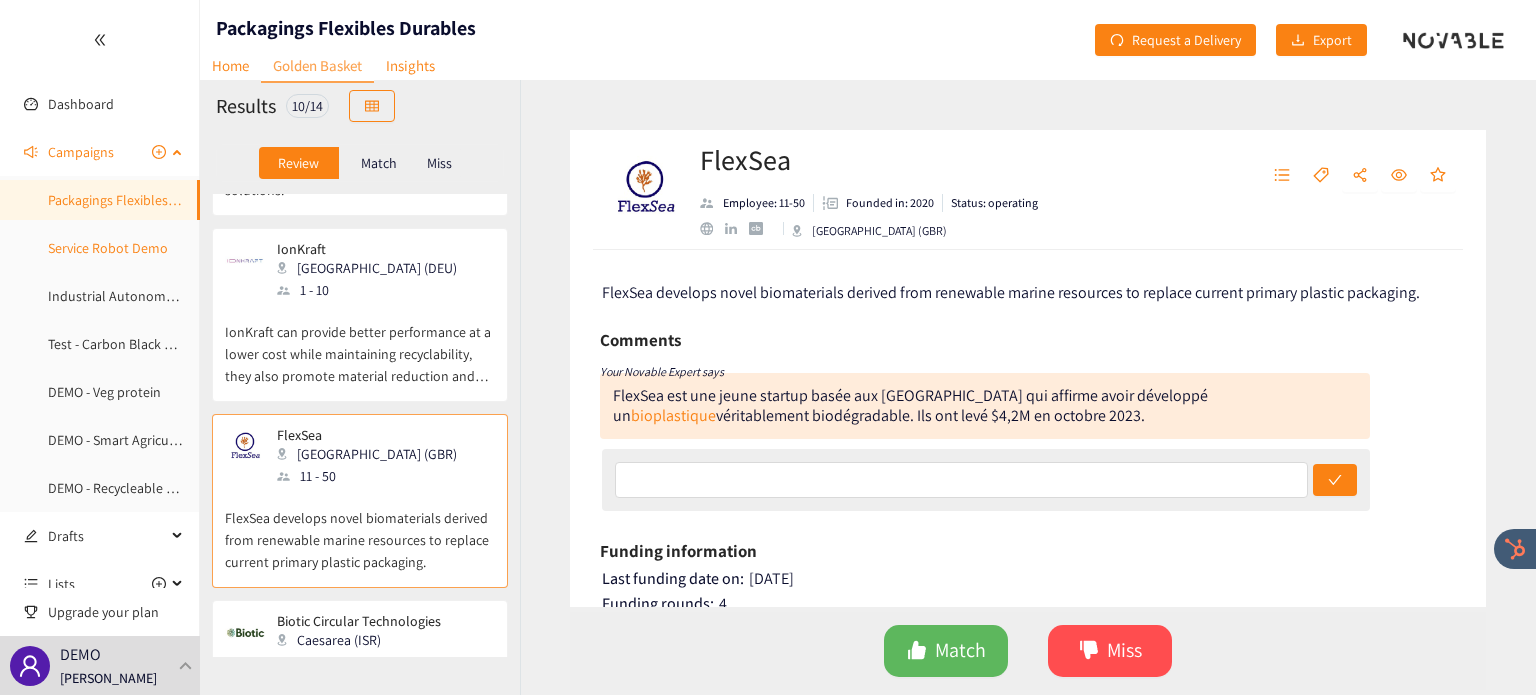 click on "Service Robot Demo" at bounding box center [108, 248] 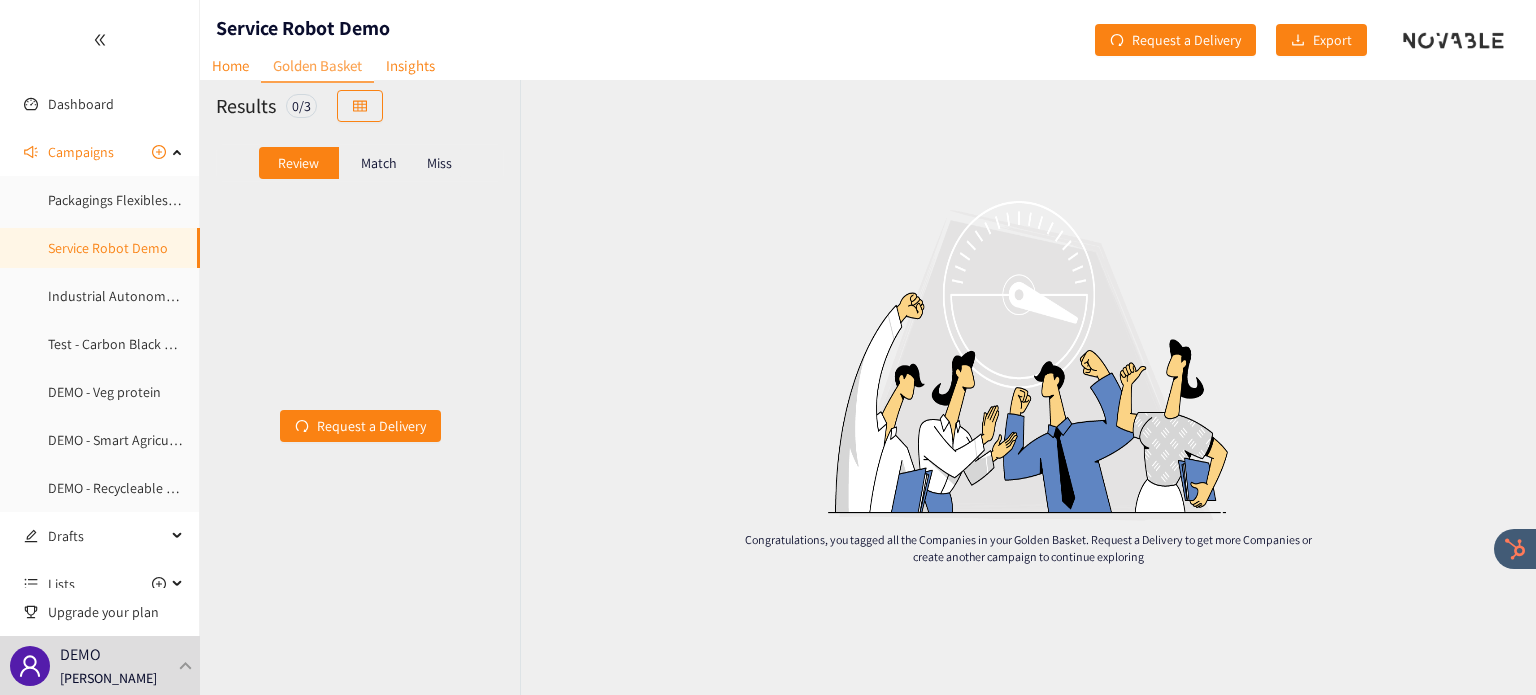 click on "Match" at bounding box center [379, 163] 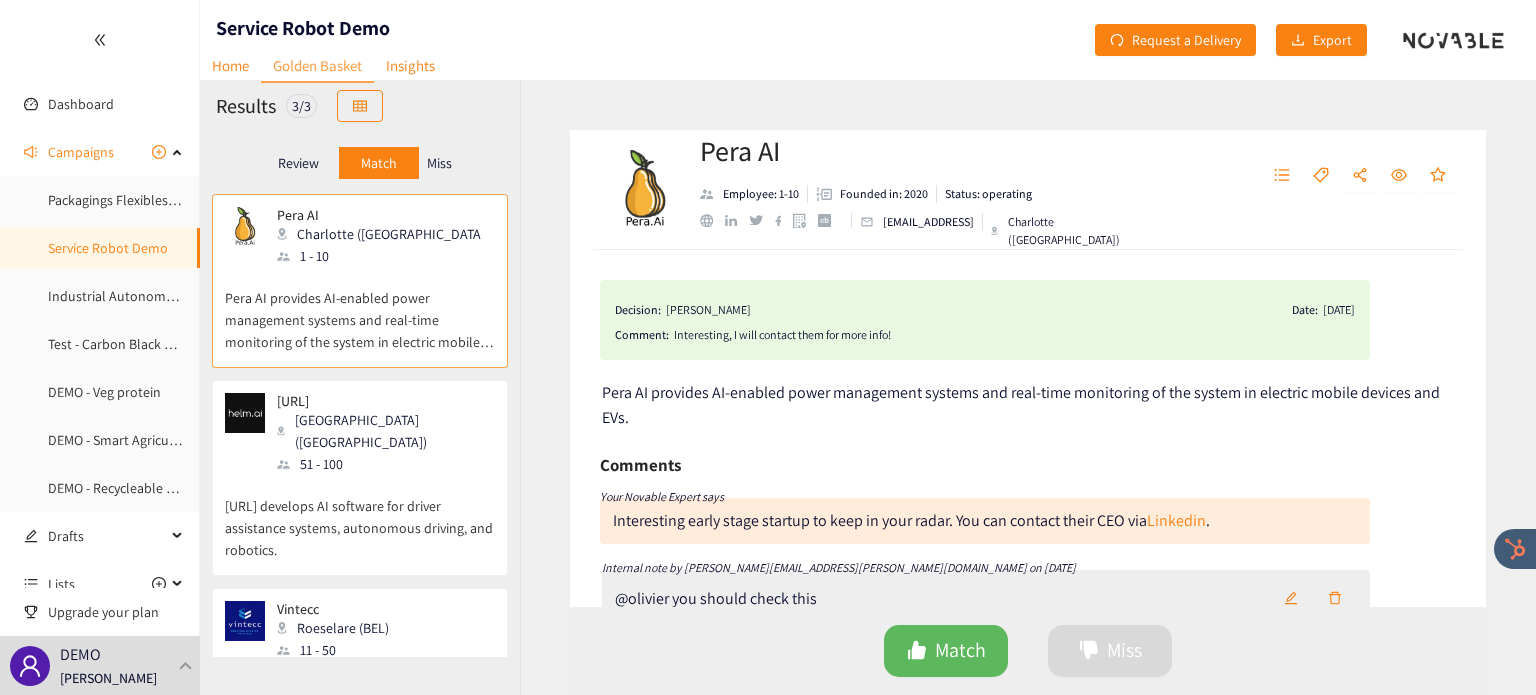 click on "Miss" at bounding box center (440, 163) 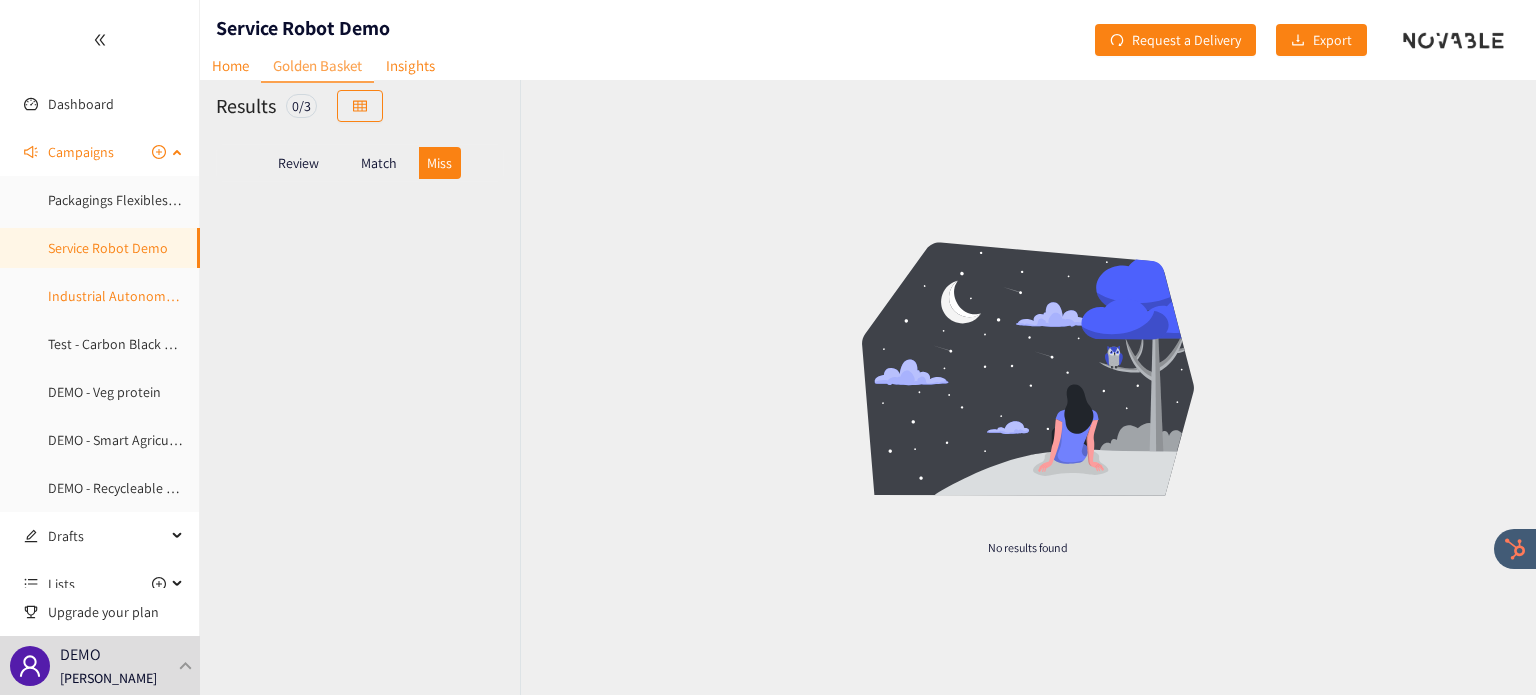 click on "Industrial Autonomous Guided Vehicles" at bounding box center (166, 296) 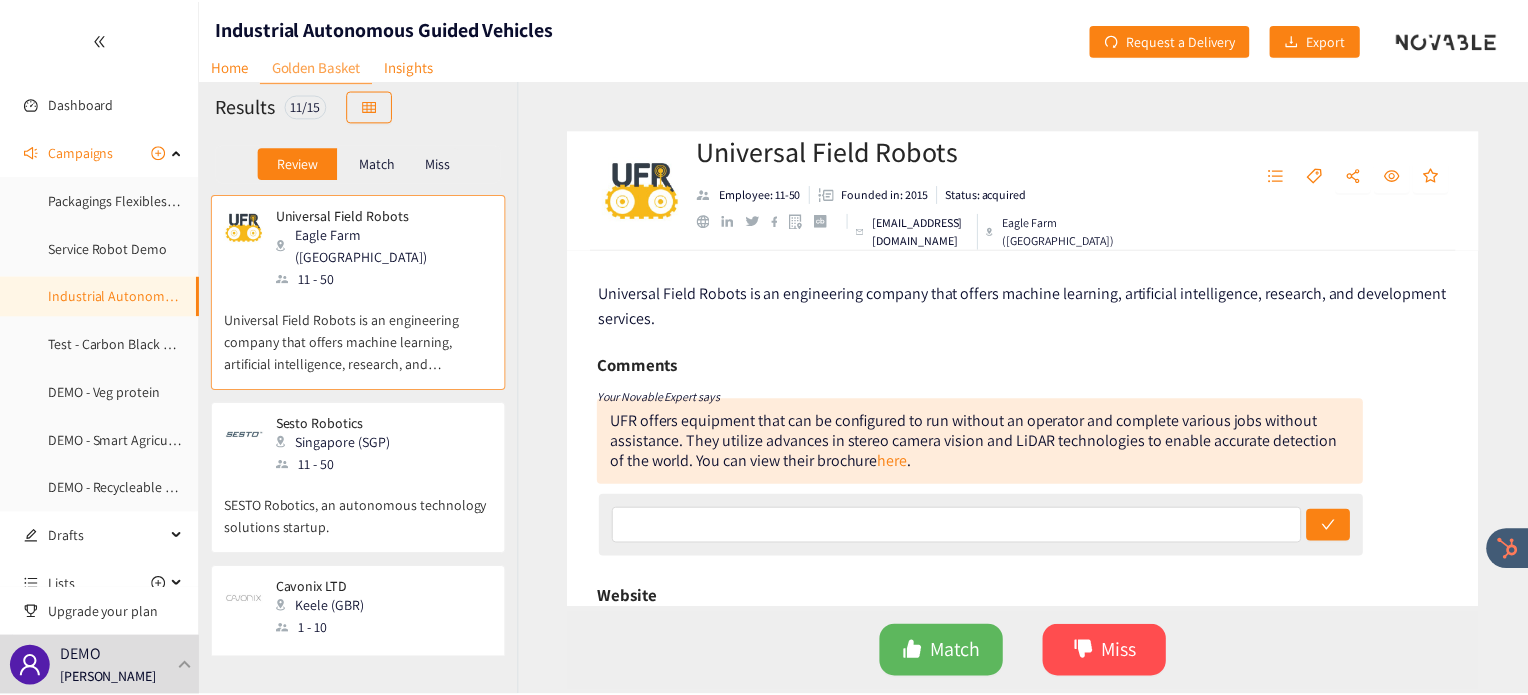 scroll, scrollTop: 0, scrollLeft: 0, axis: both 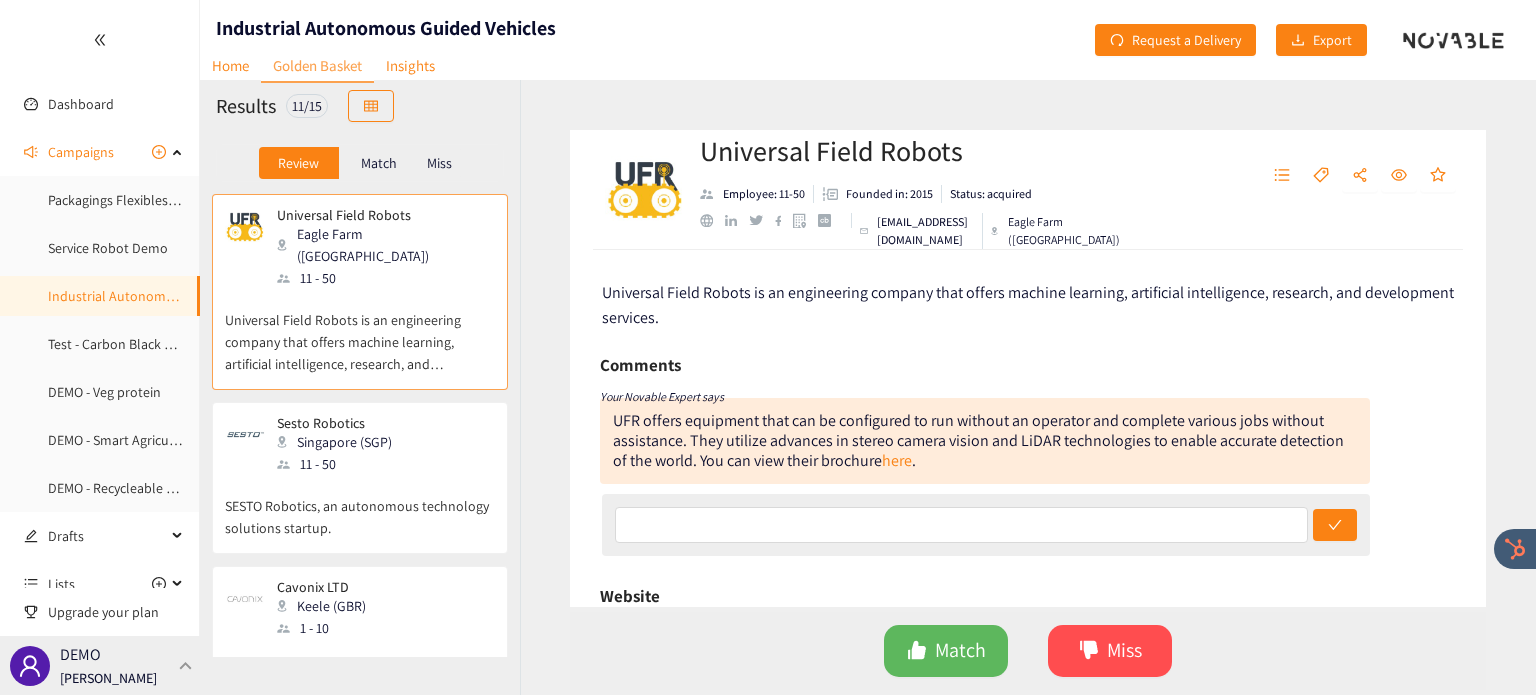 click on "DEMO Irene Violetta" at bounding box center [100, 665] 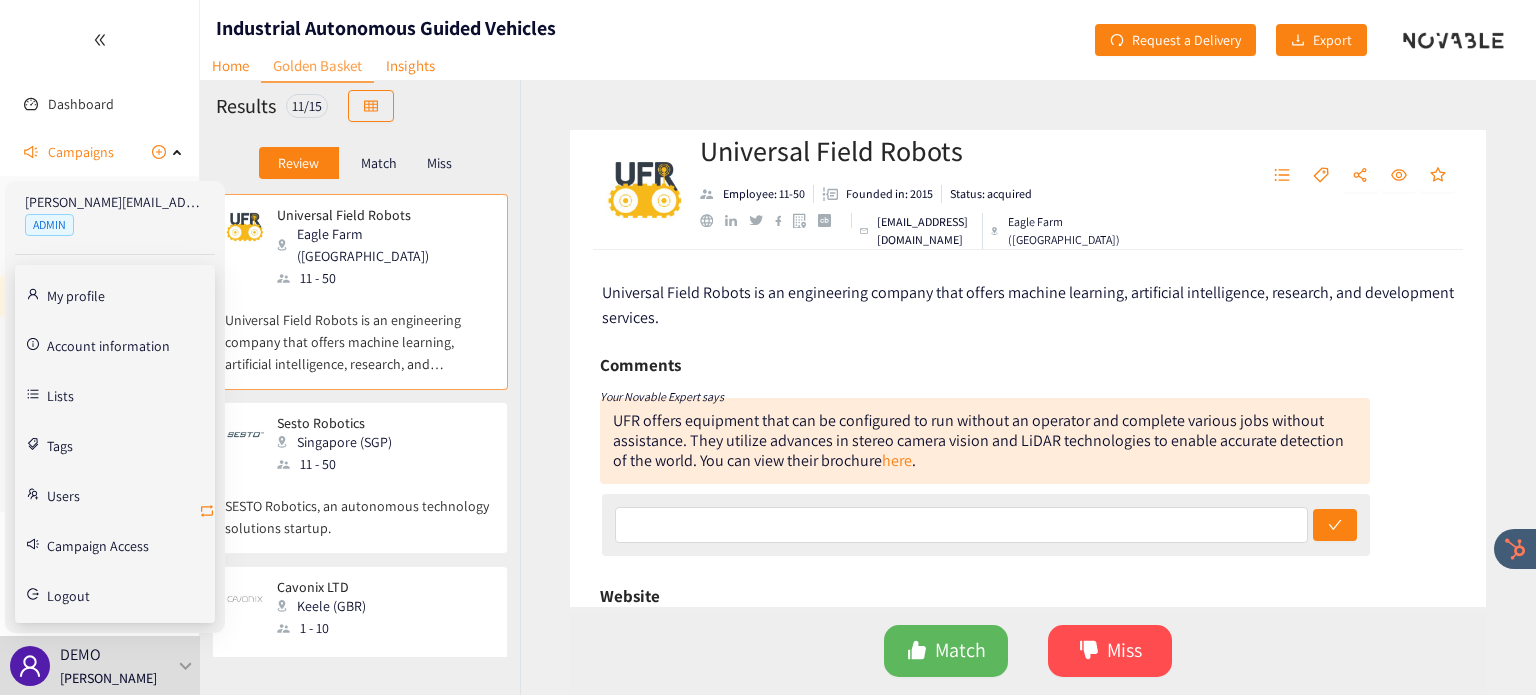 click 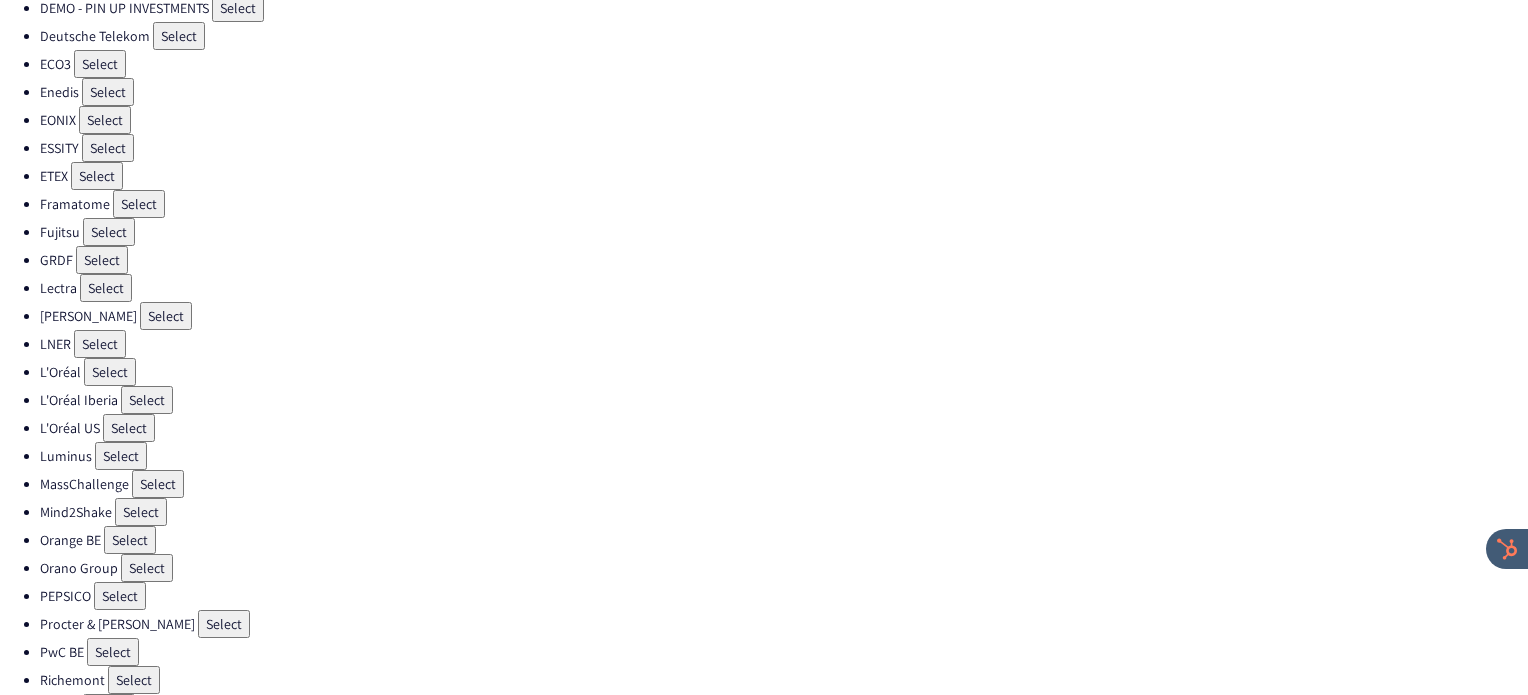 scroll, scrollTop: 392, scrollLeft: 0, axis: vertical 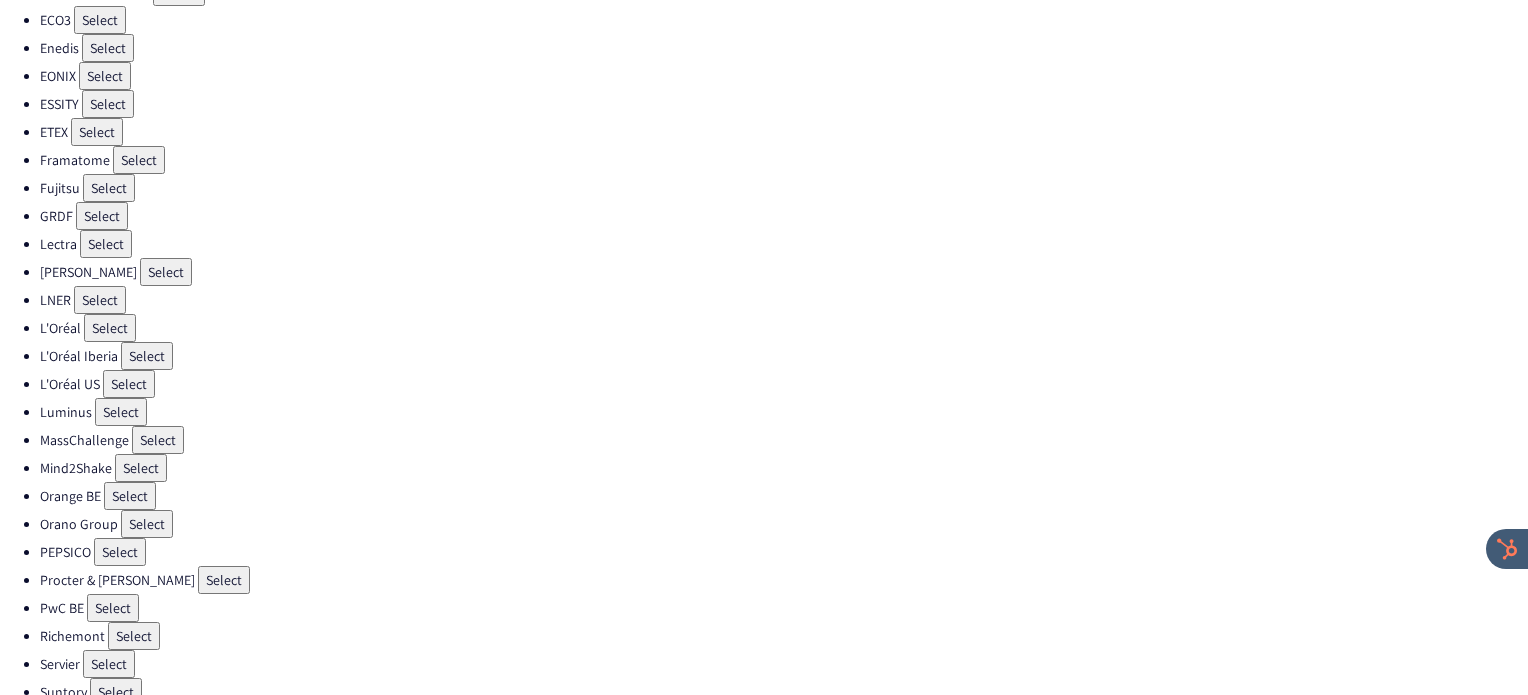 click on "Select" at bounding box center [120, 552] 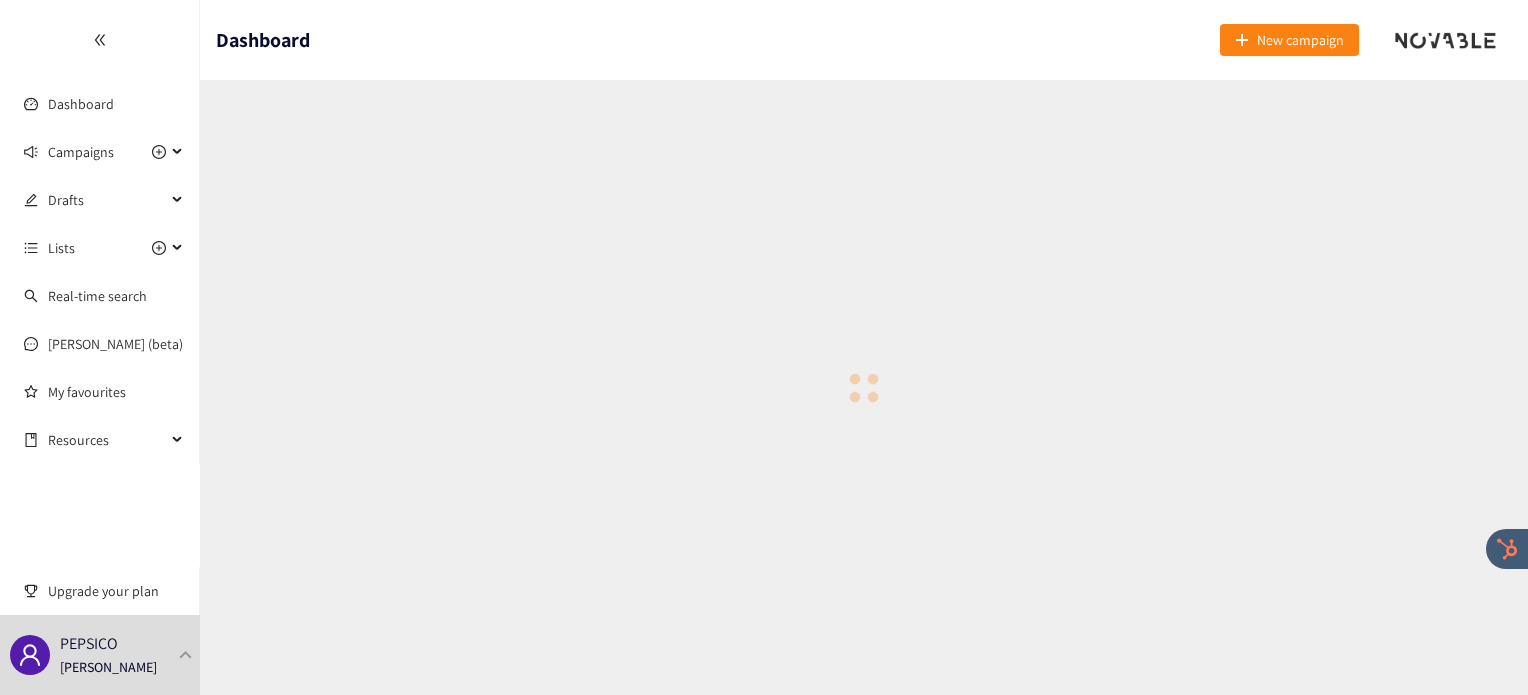 scroll, scrollTop: 0, scrollLeft: 0, axis: both 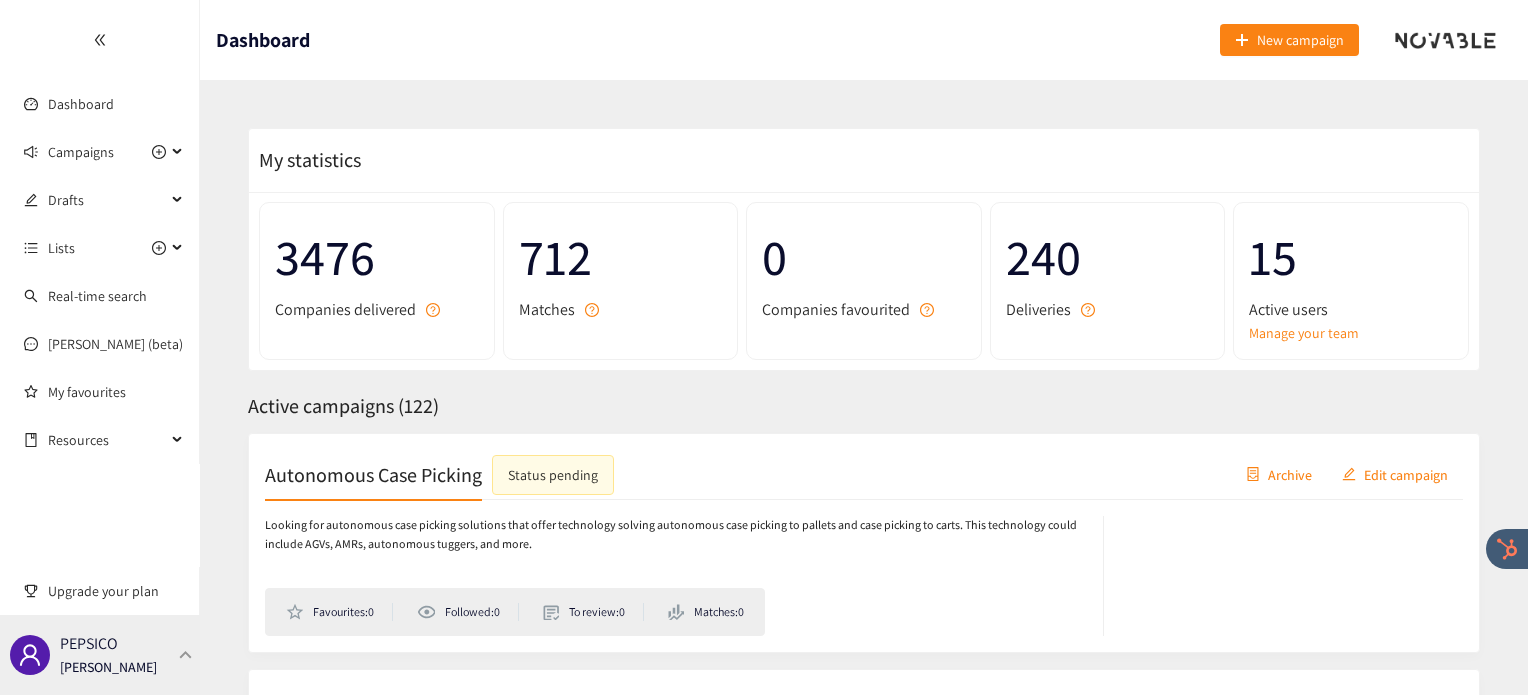click at bounding box center (186, 654) 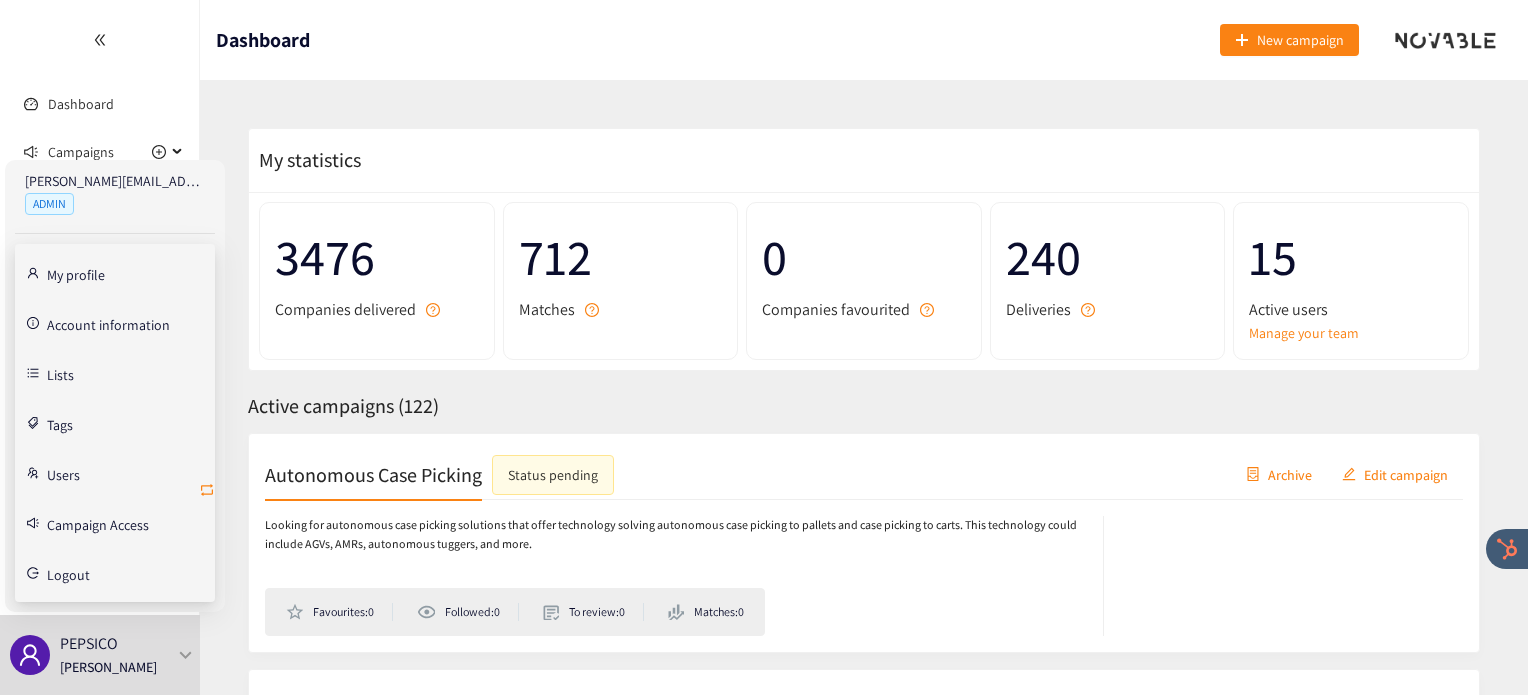 click 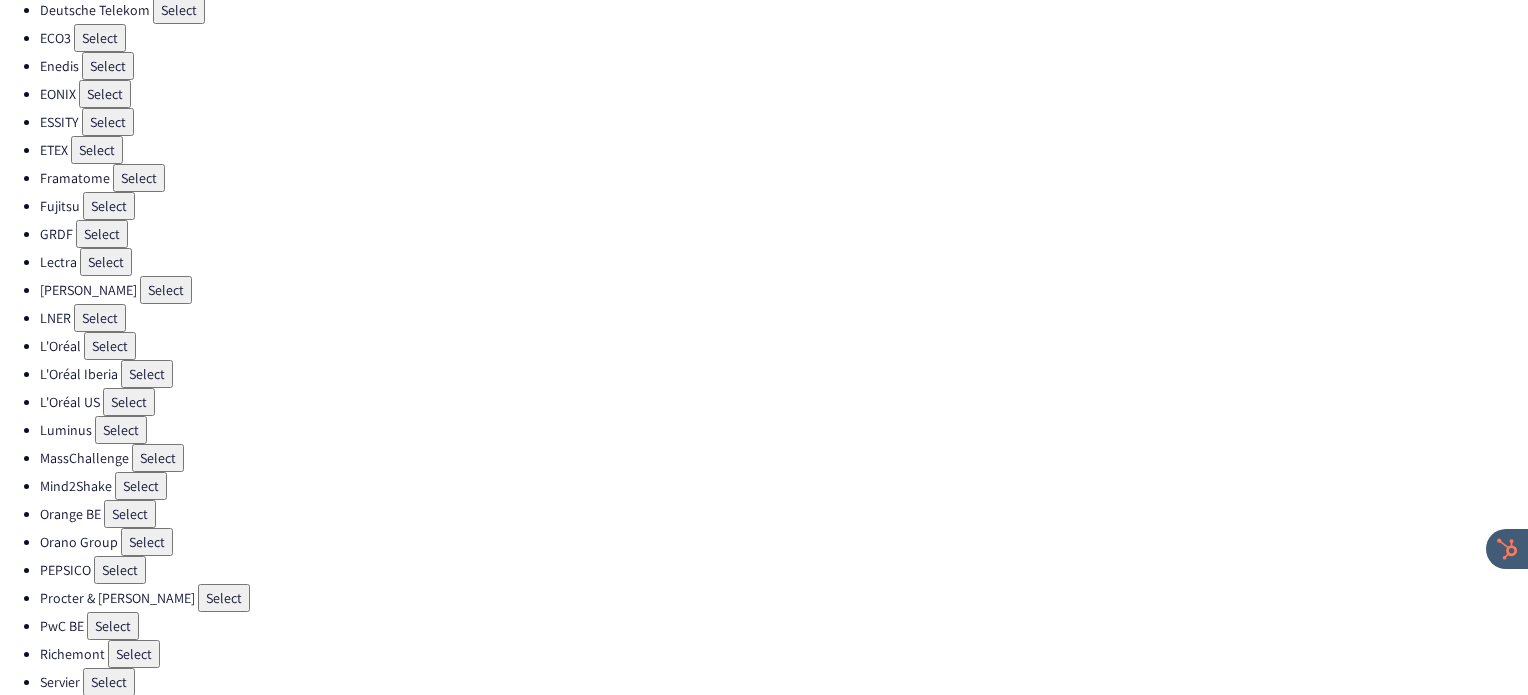 scroll, scrollTop: 484, scrollLeft: 0, axis: vertical 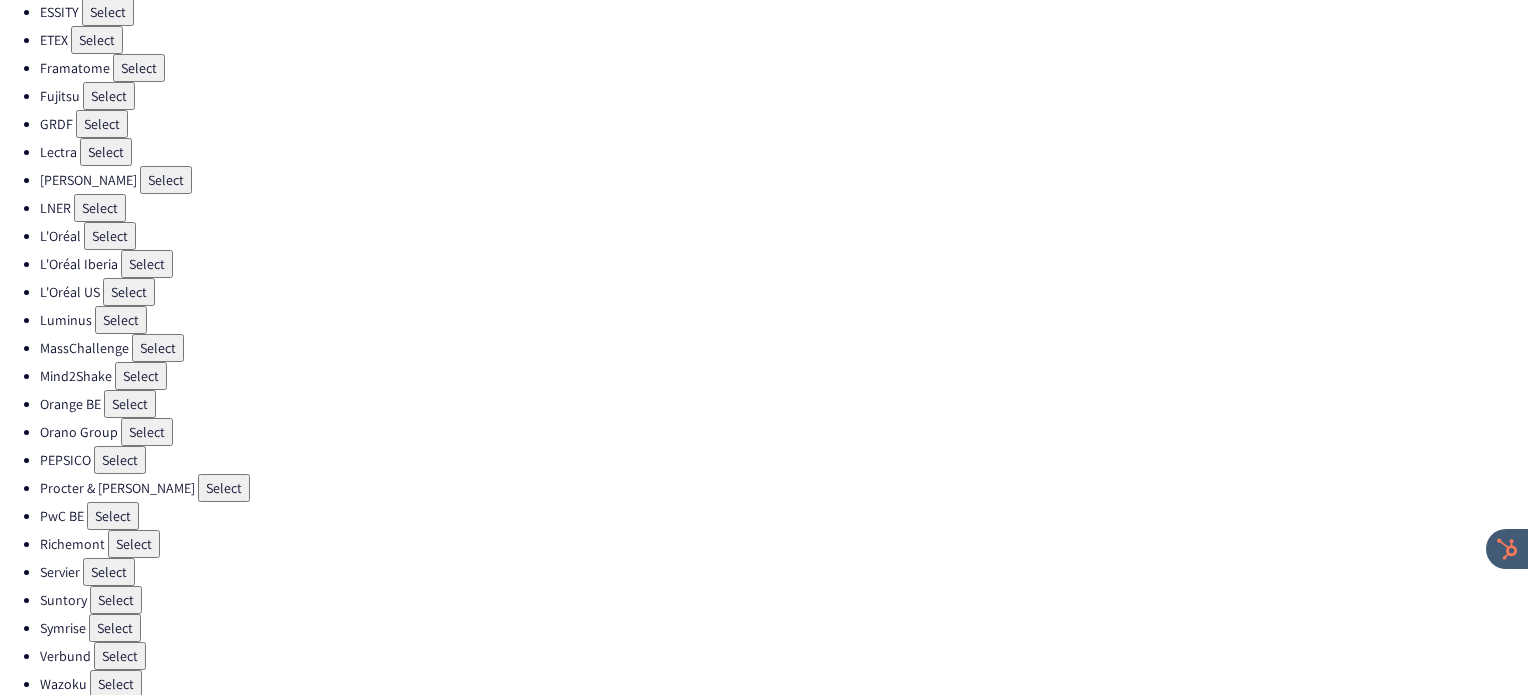 click on "Select" at bounding box center [120, 460] 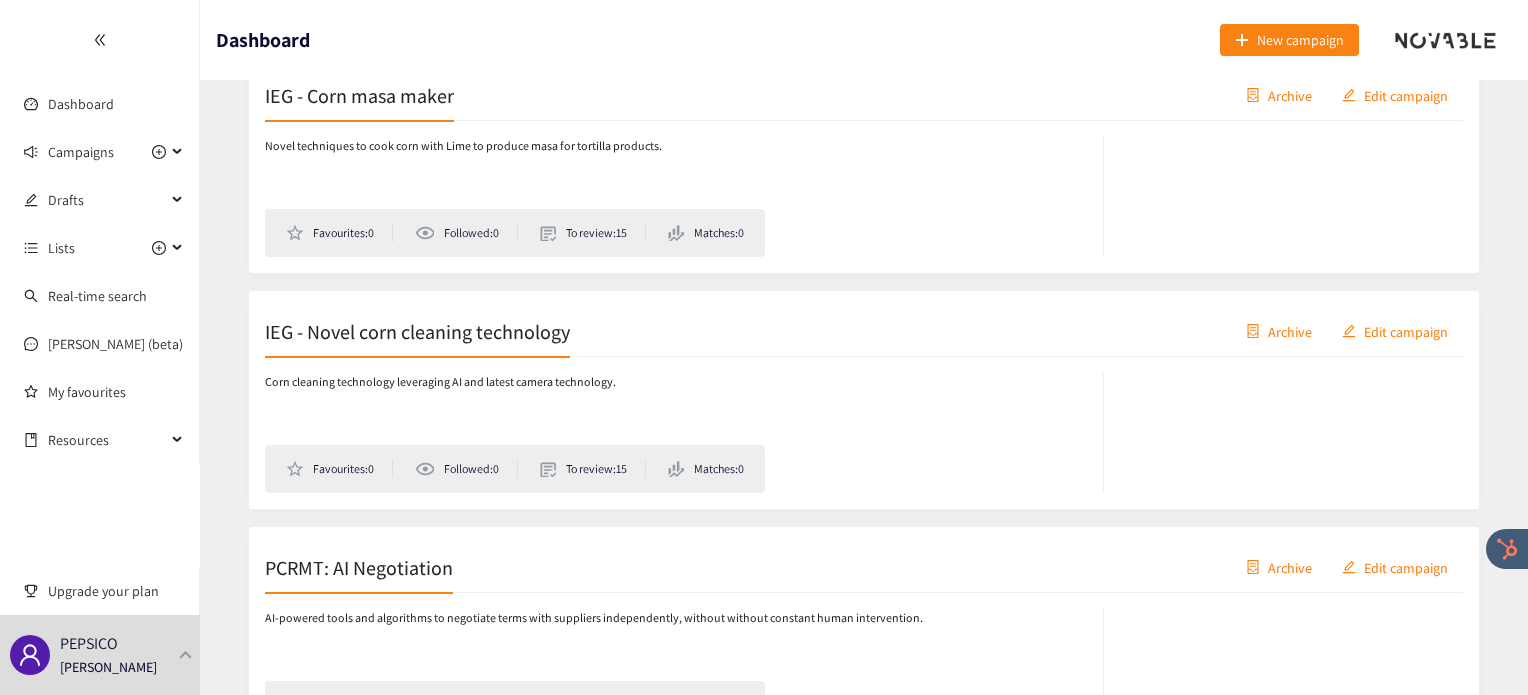 scroll, scrollTop: 864, scrollLeft: 0, axis: vertical 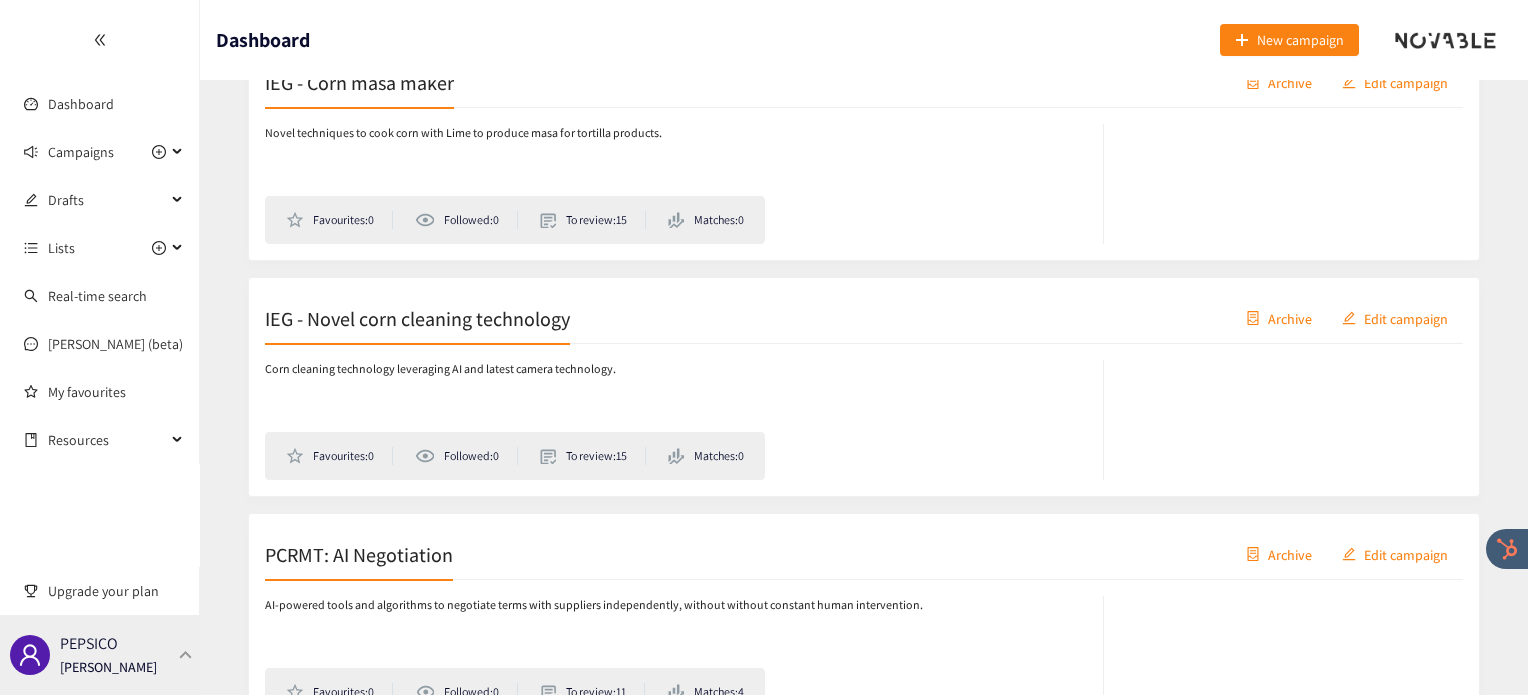 click at bounding box center [186, 654] 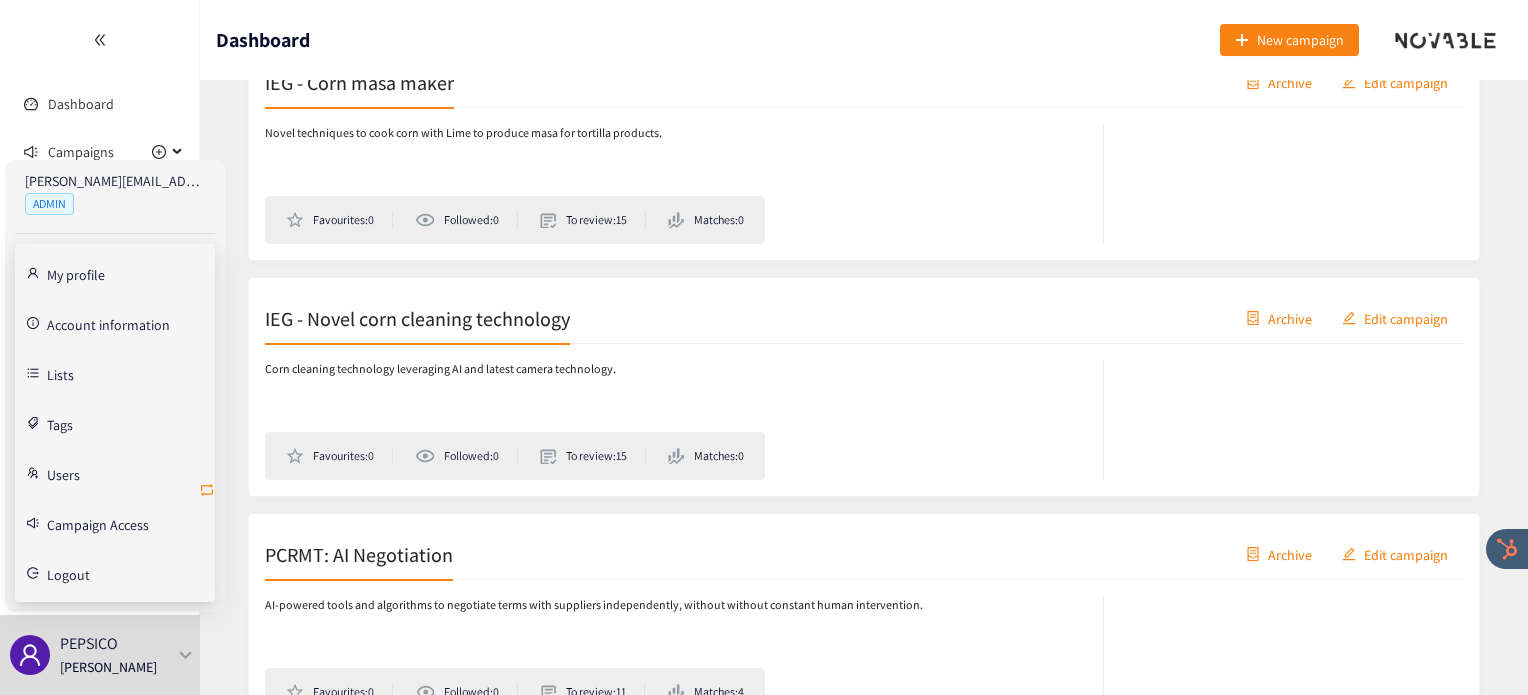 click 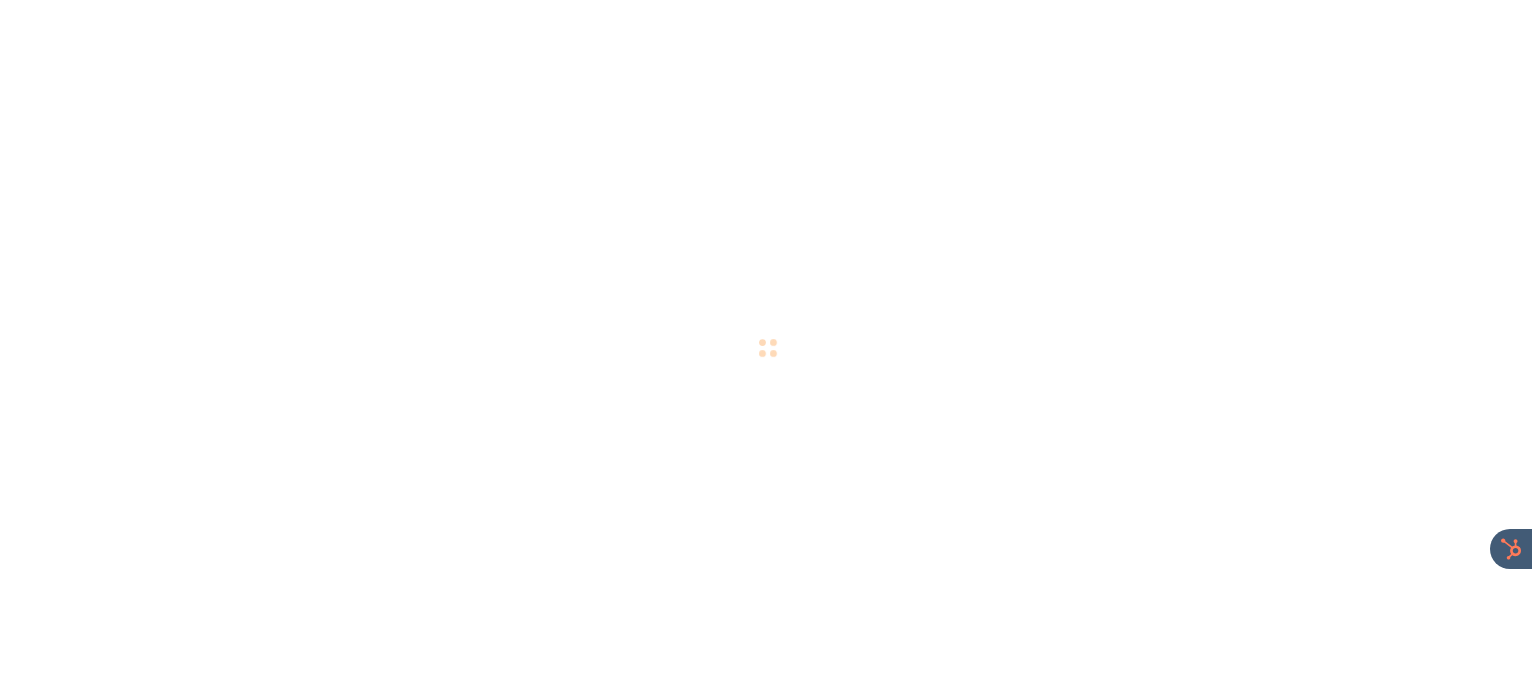 scroll, scrollTop: 0, scrollLeft: 0, axis: both 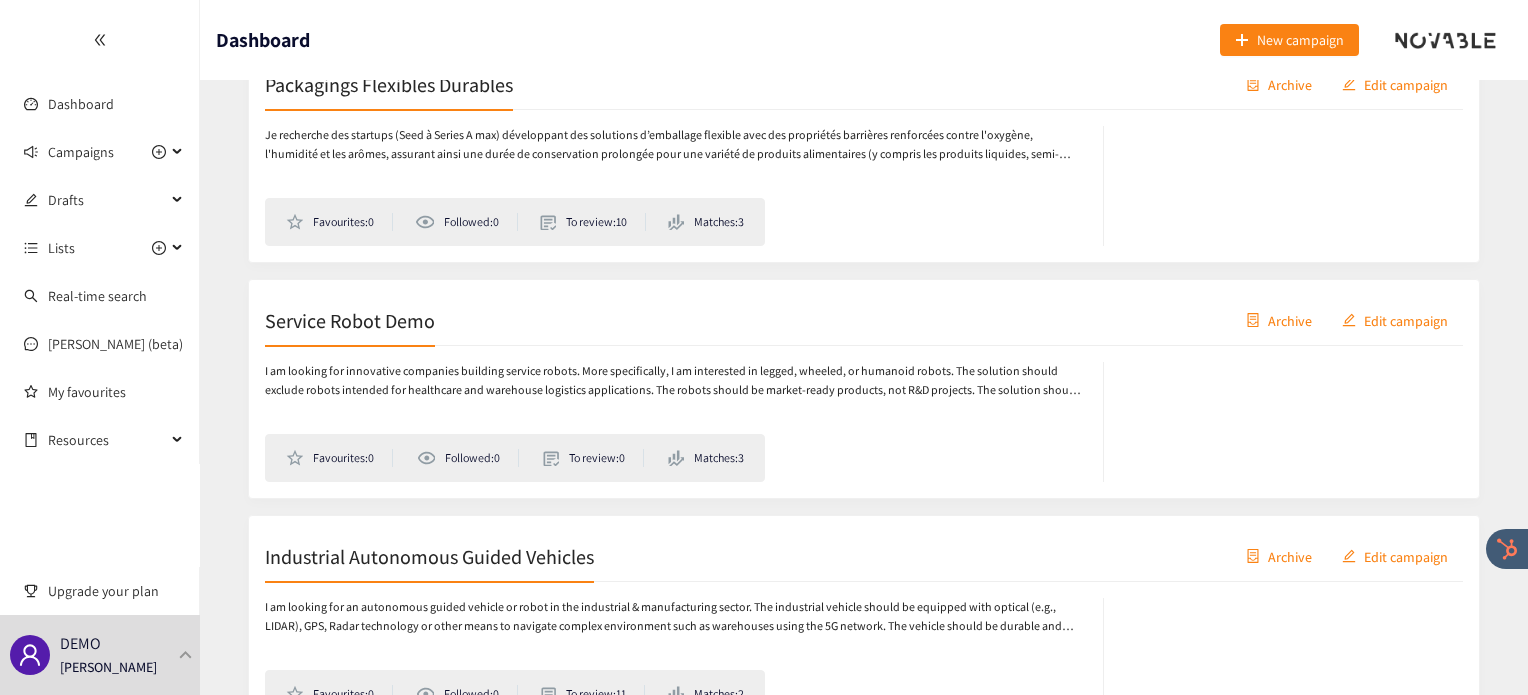 click on "Service Robot Demo" at bounding box center [350, 320] 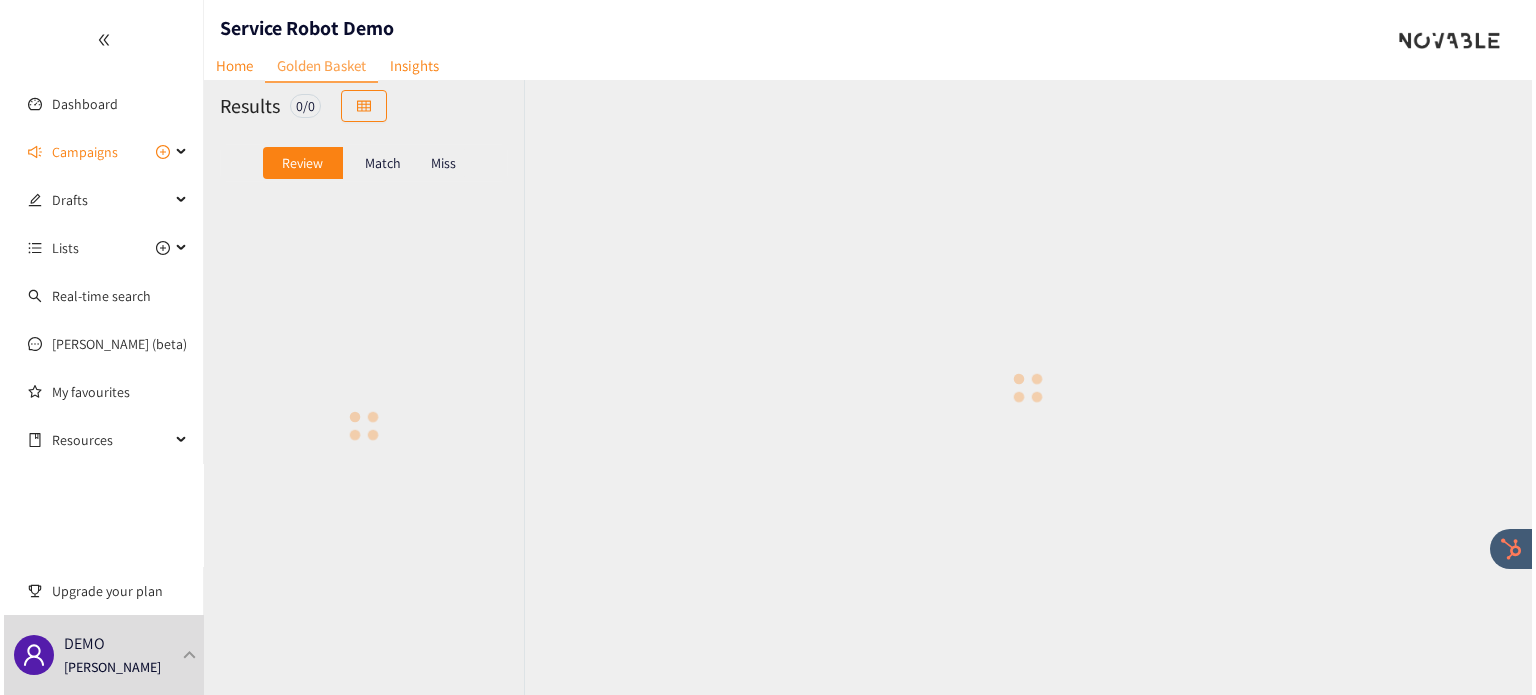 scroll, scrollTop: 0, scrollLeft: 0, axis: both 